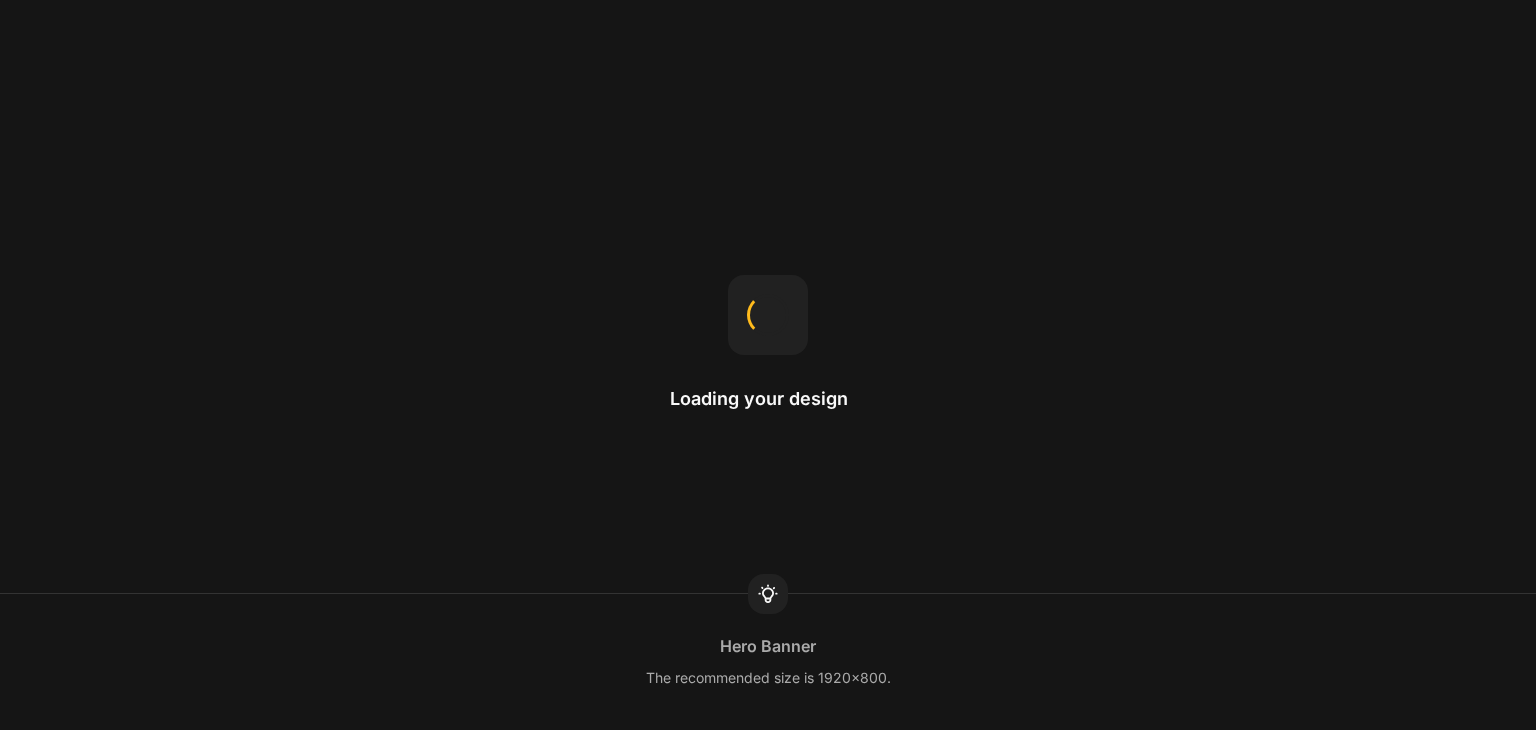 scroll, scrollTop: 0, scrollLeft: 0, axis: both 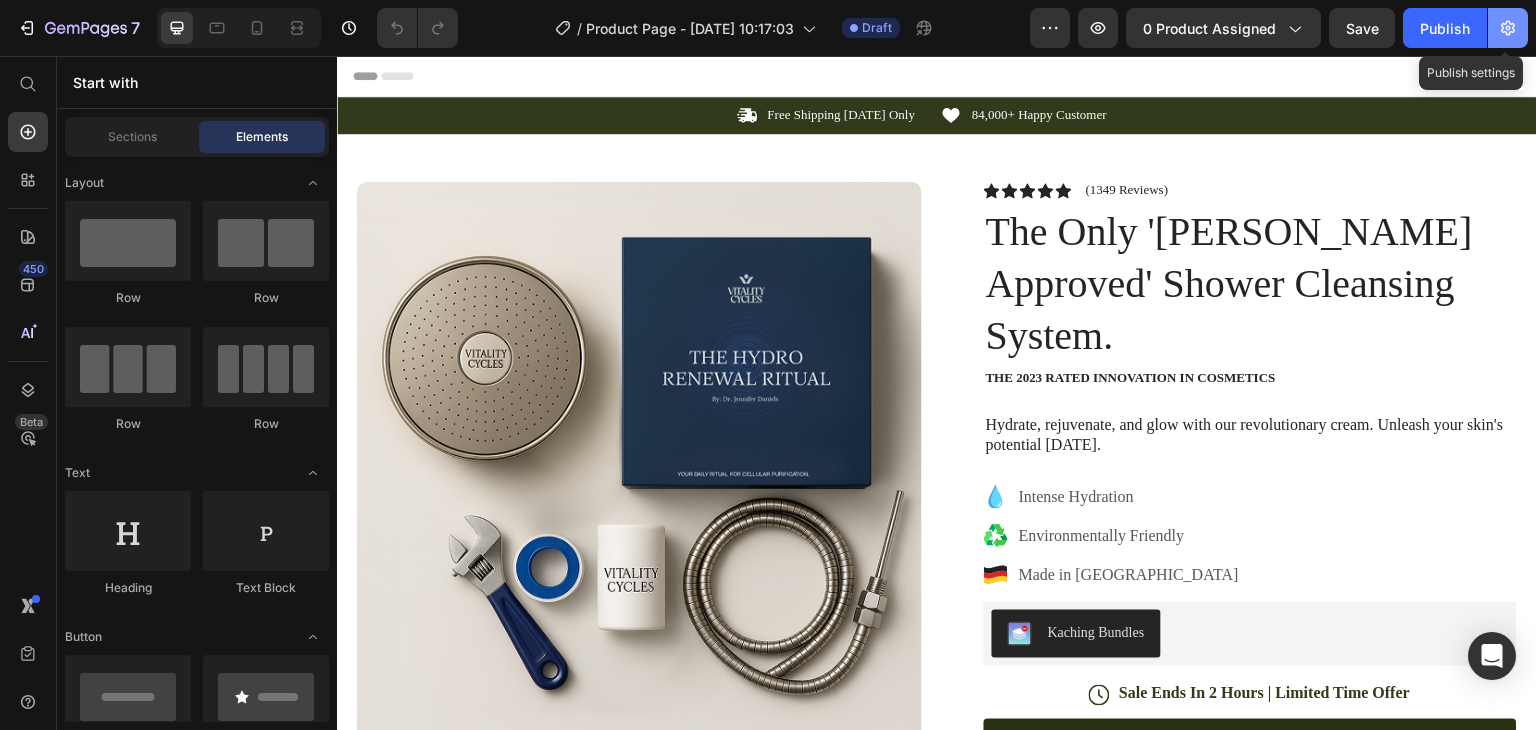 click 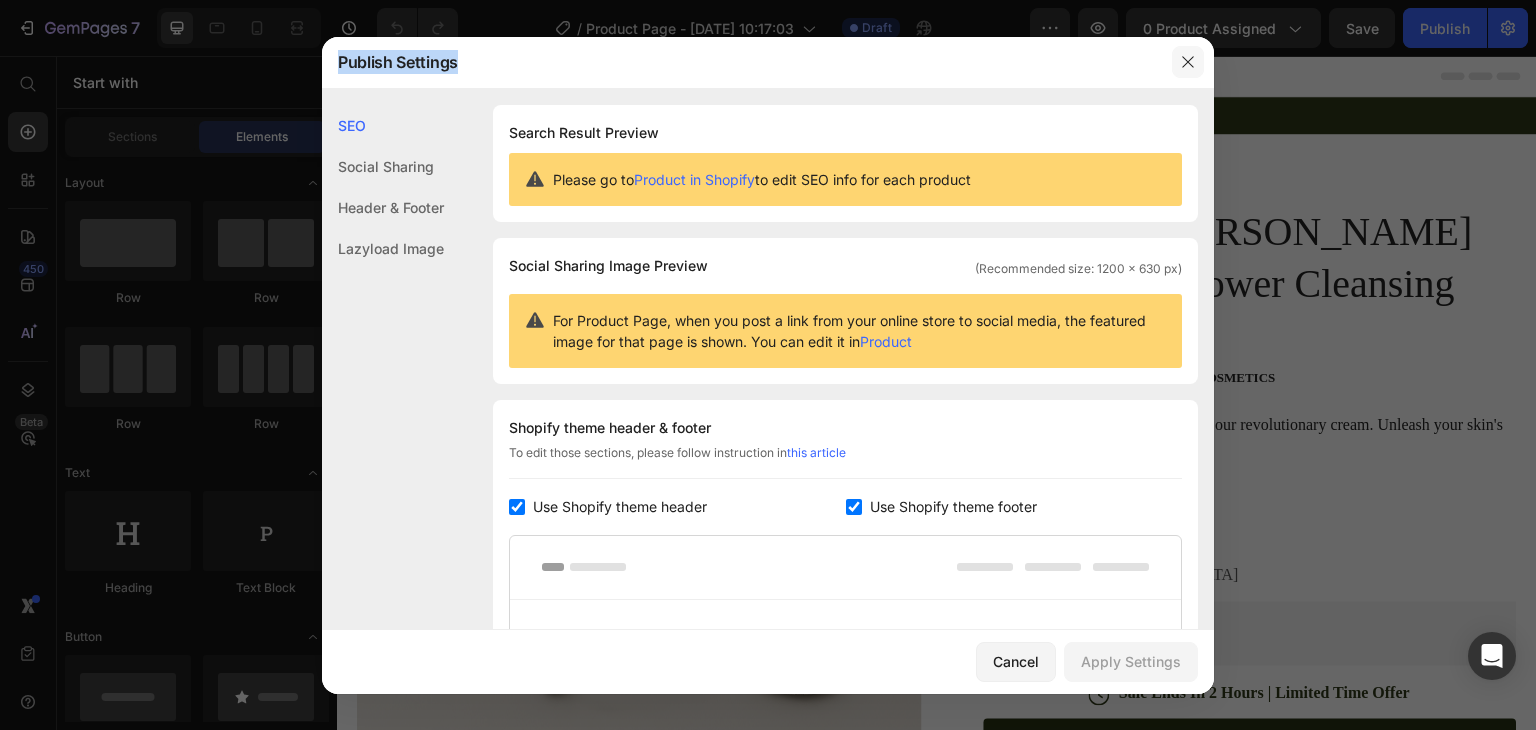 drag, startPoint x: 1509, startPoint y: 27, endPoint x: 1187, endPoint y: 65, distance: 324.2345 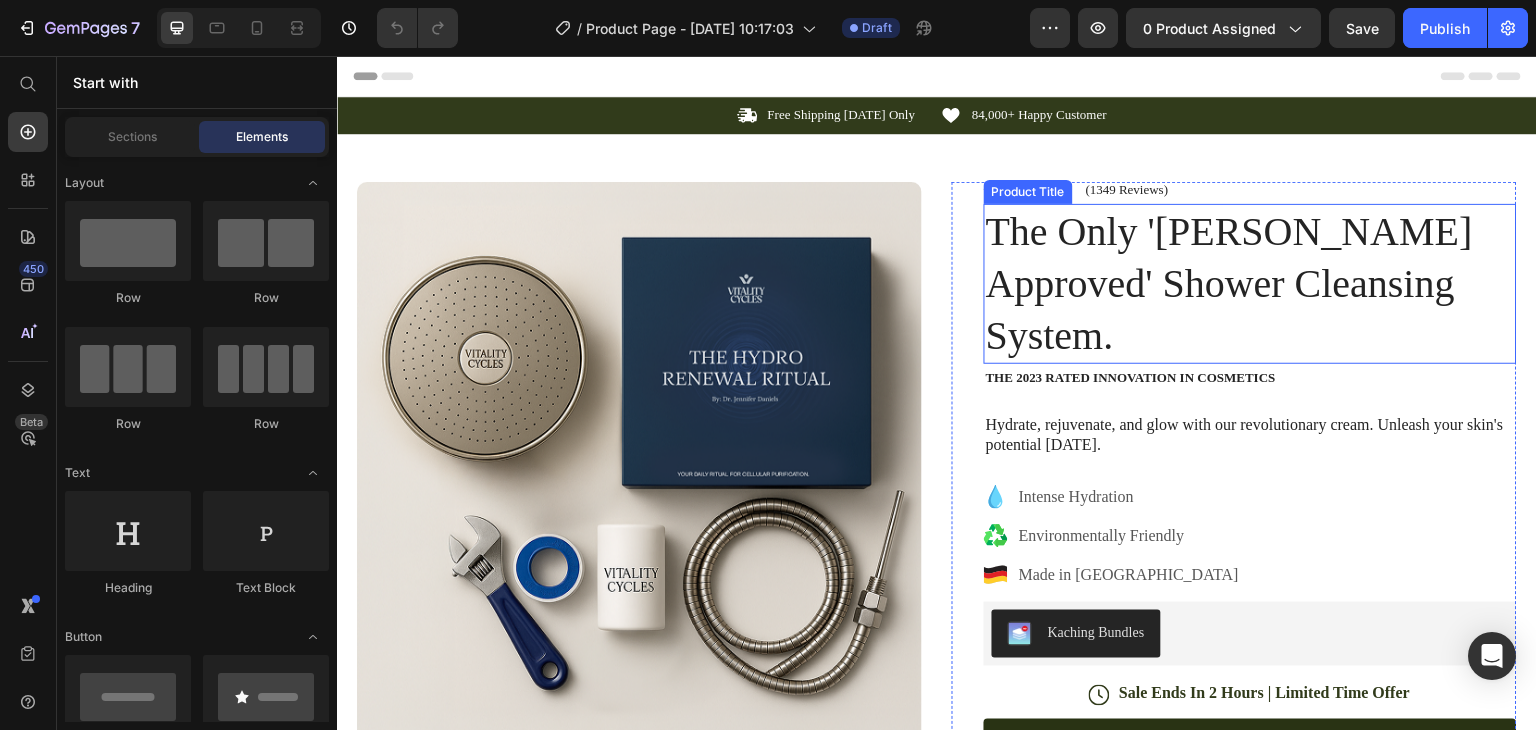click on "The Only '[PERSON_NAME] Approved' Shower Cleansing System." at bounding box center [1250, 284] 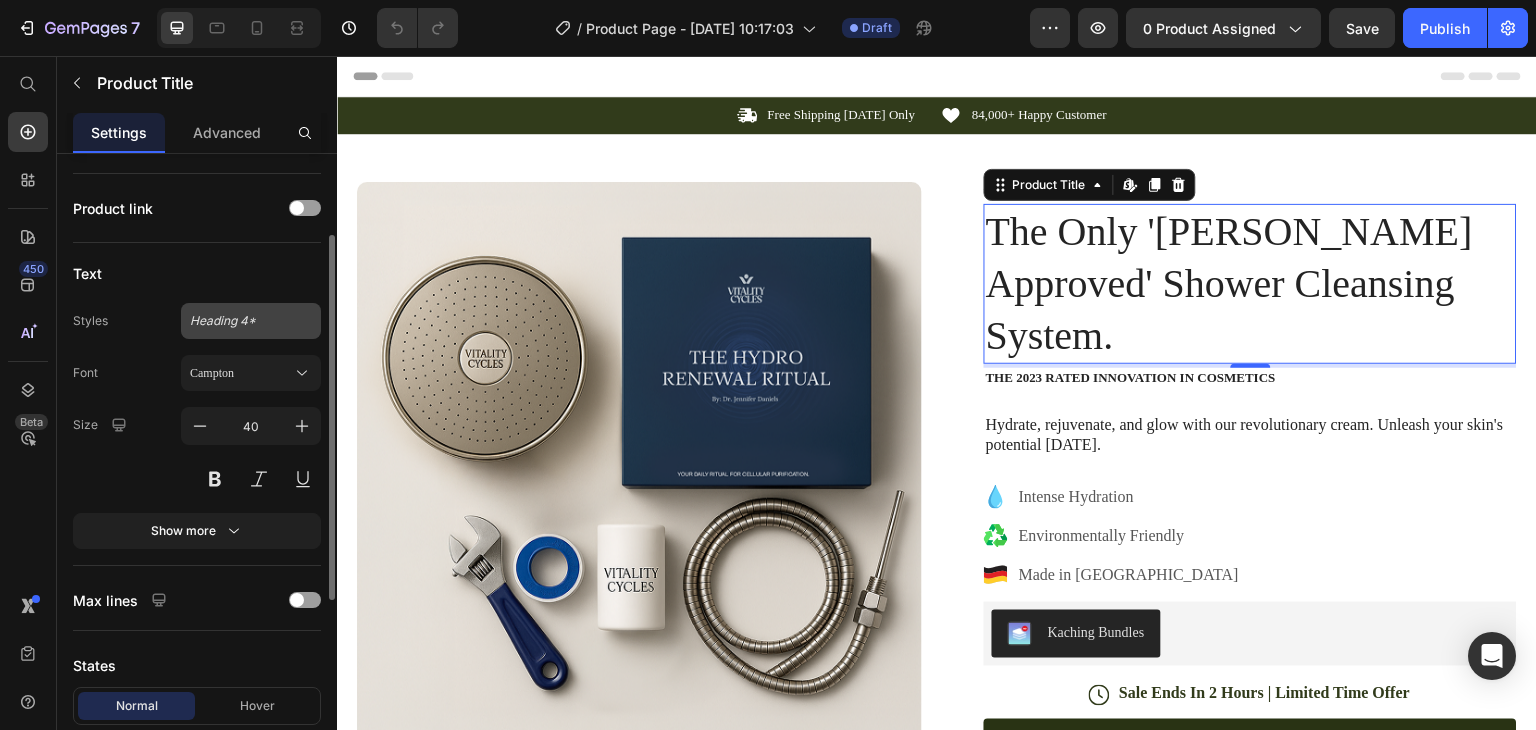 scroll, scrollTop: 141, scrollLeft: 0, axis: vertical 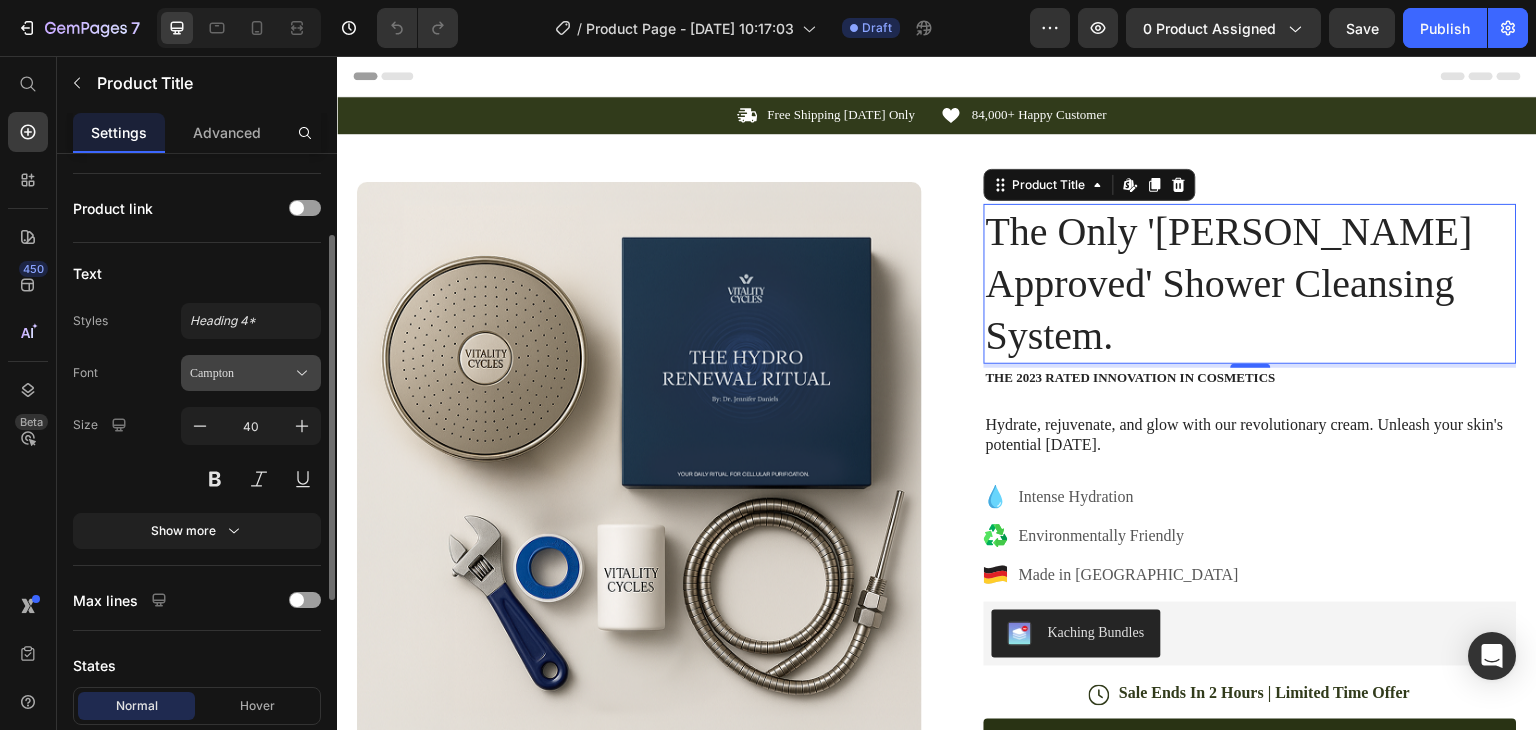 click 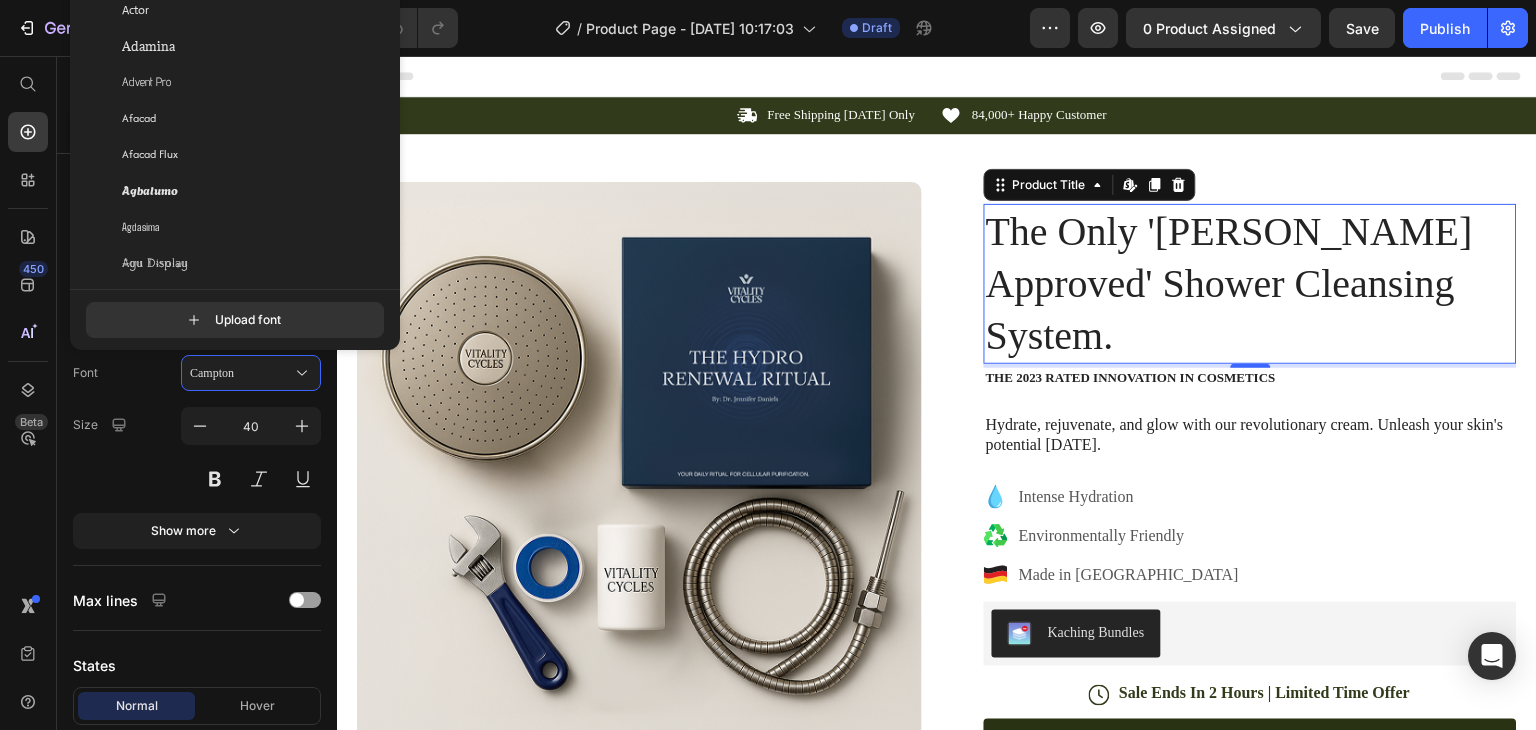 scroll, scrollTop: 682, scrollLeft: 0, axis: vertical 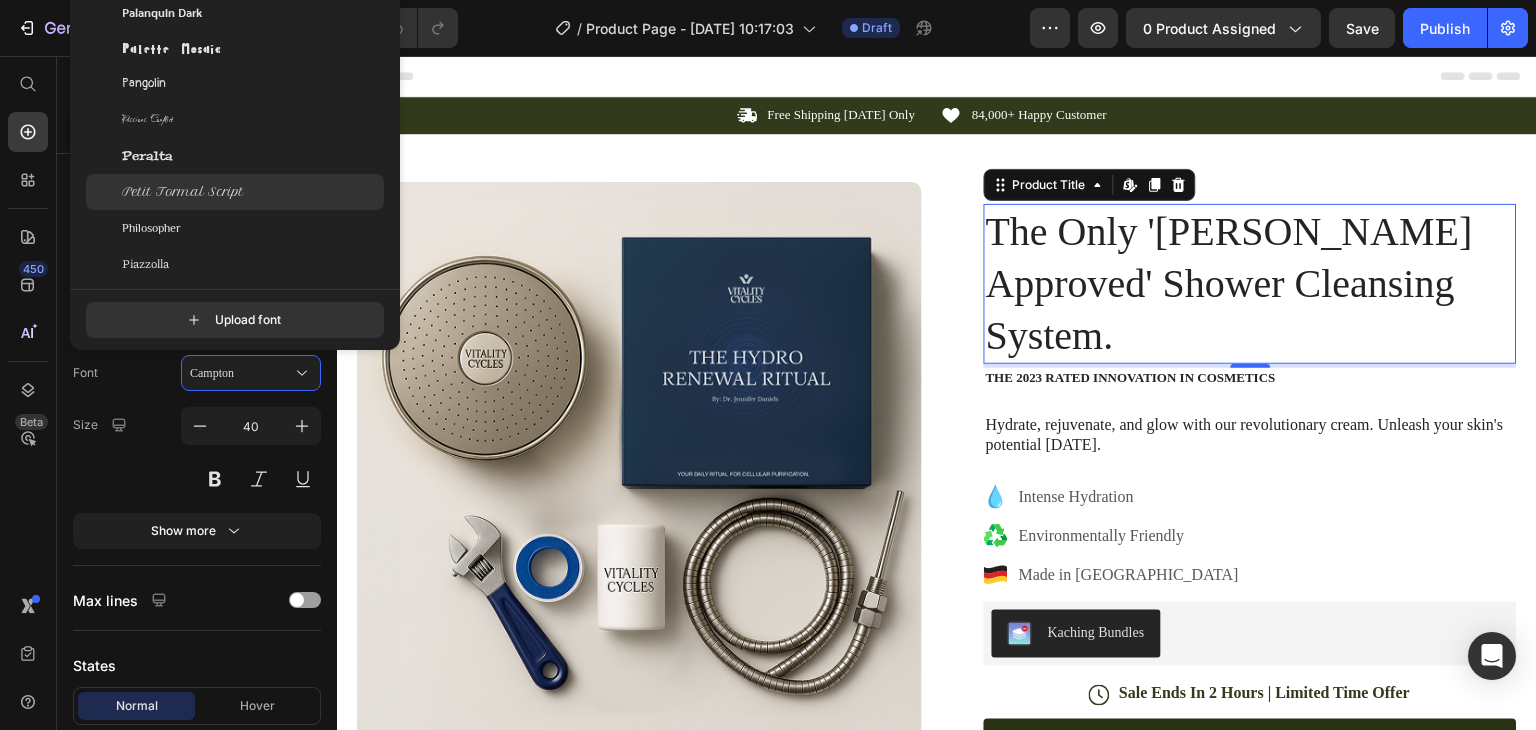 click on "Petit Formal Script" at bounding box center [183, 192] 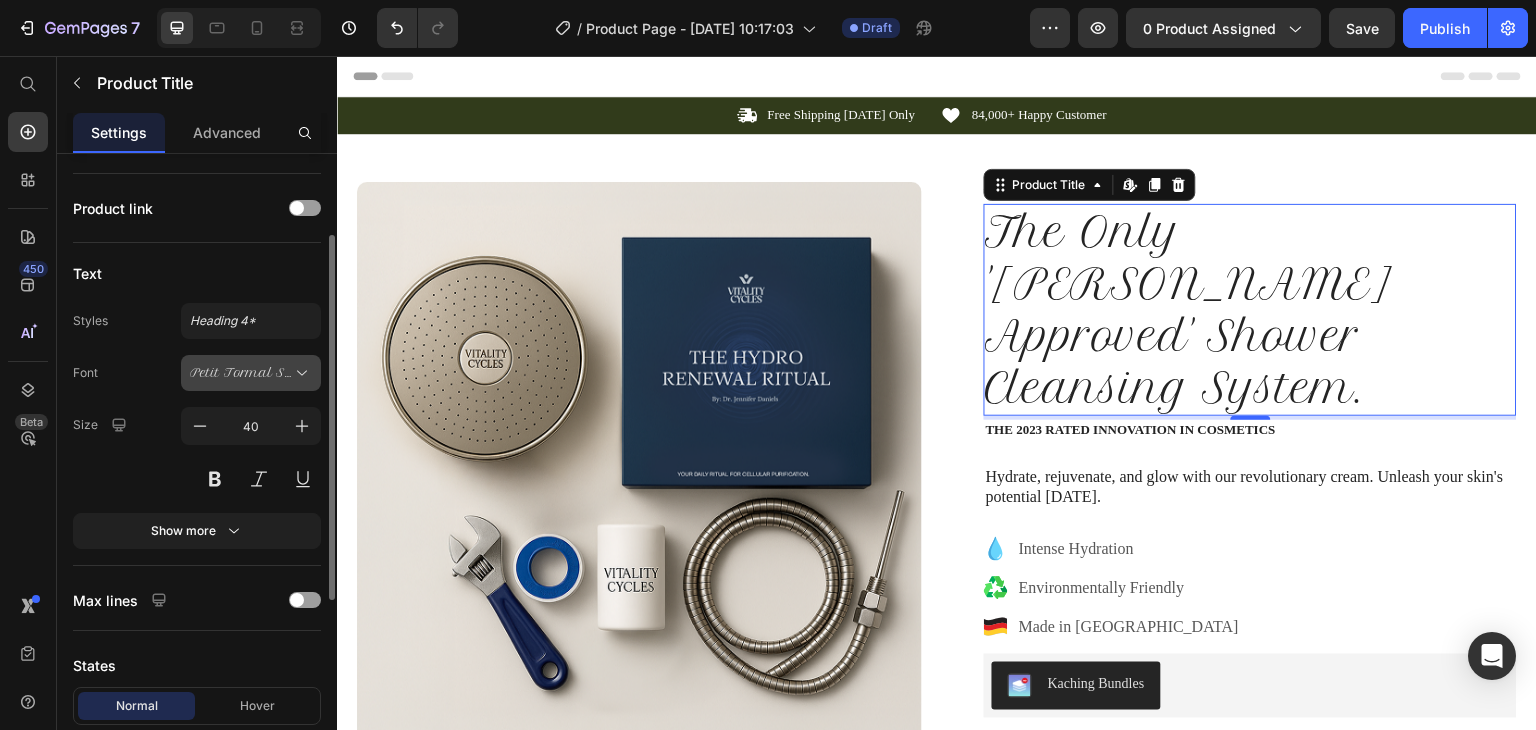 click on "Petit Formal Script" at bounding box center (251, 373) 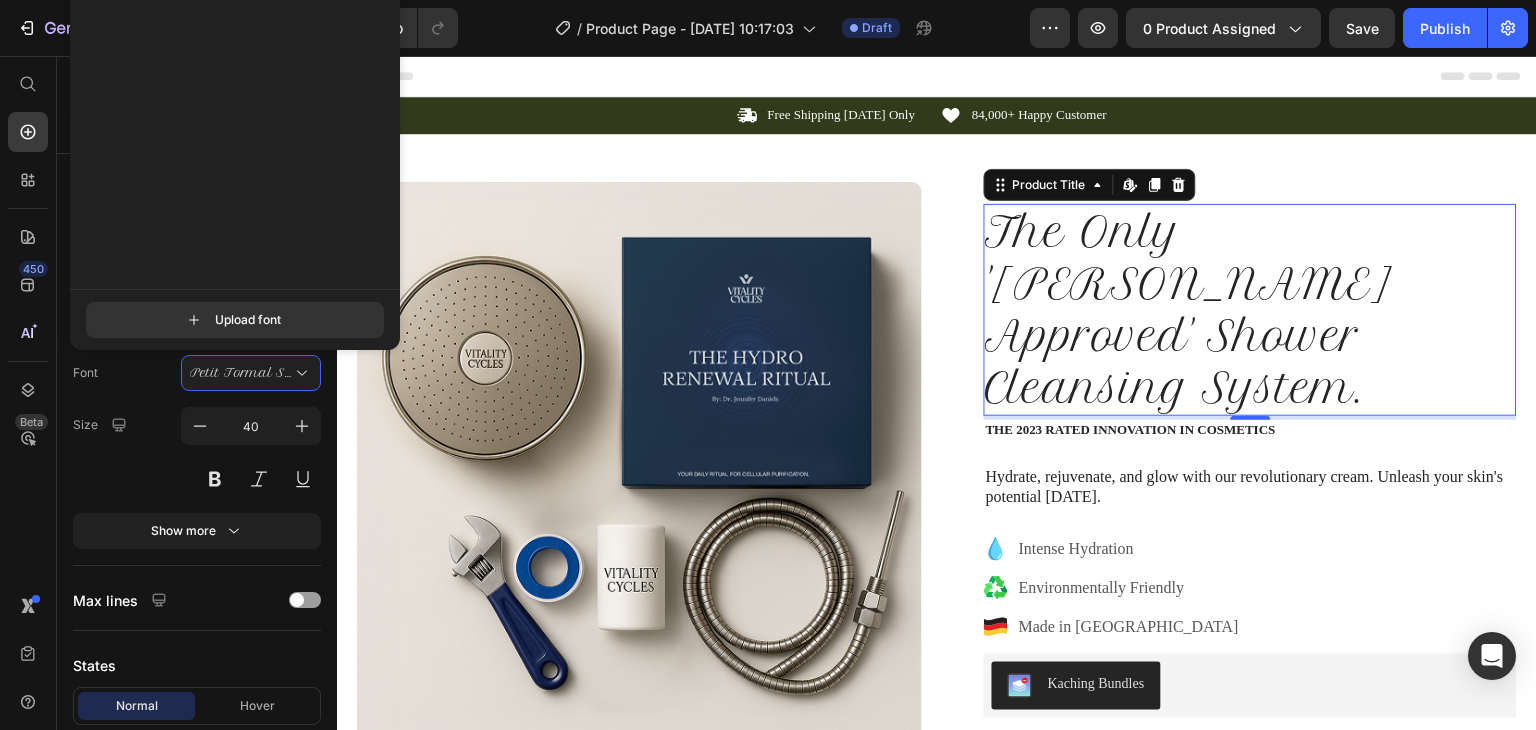 scroll, scrollTop: 0, scrollLeft: 0, axis: both 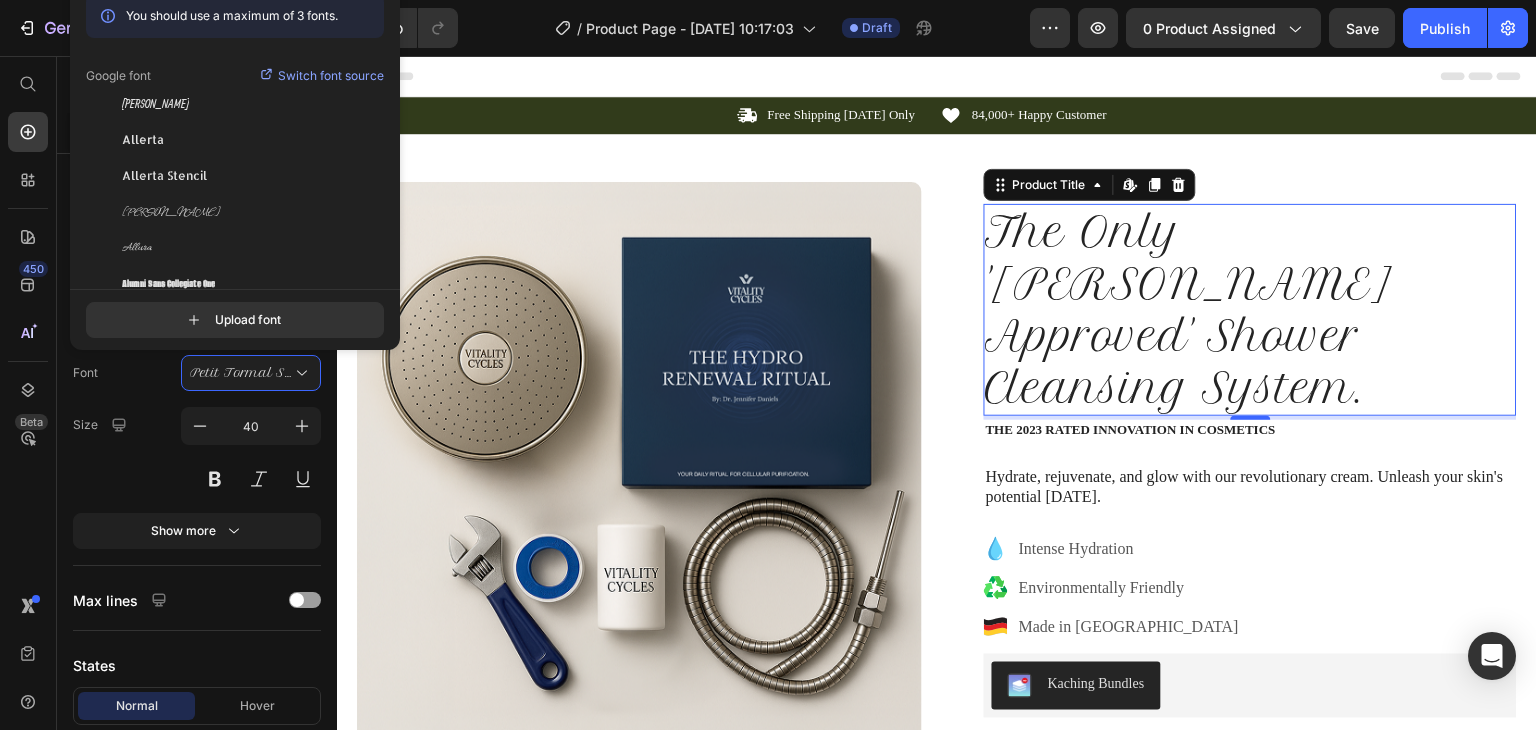 type on "l" 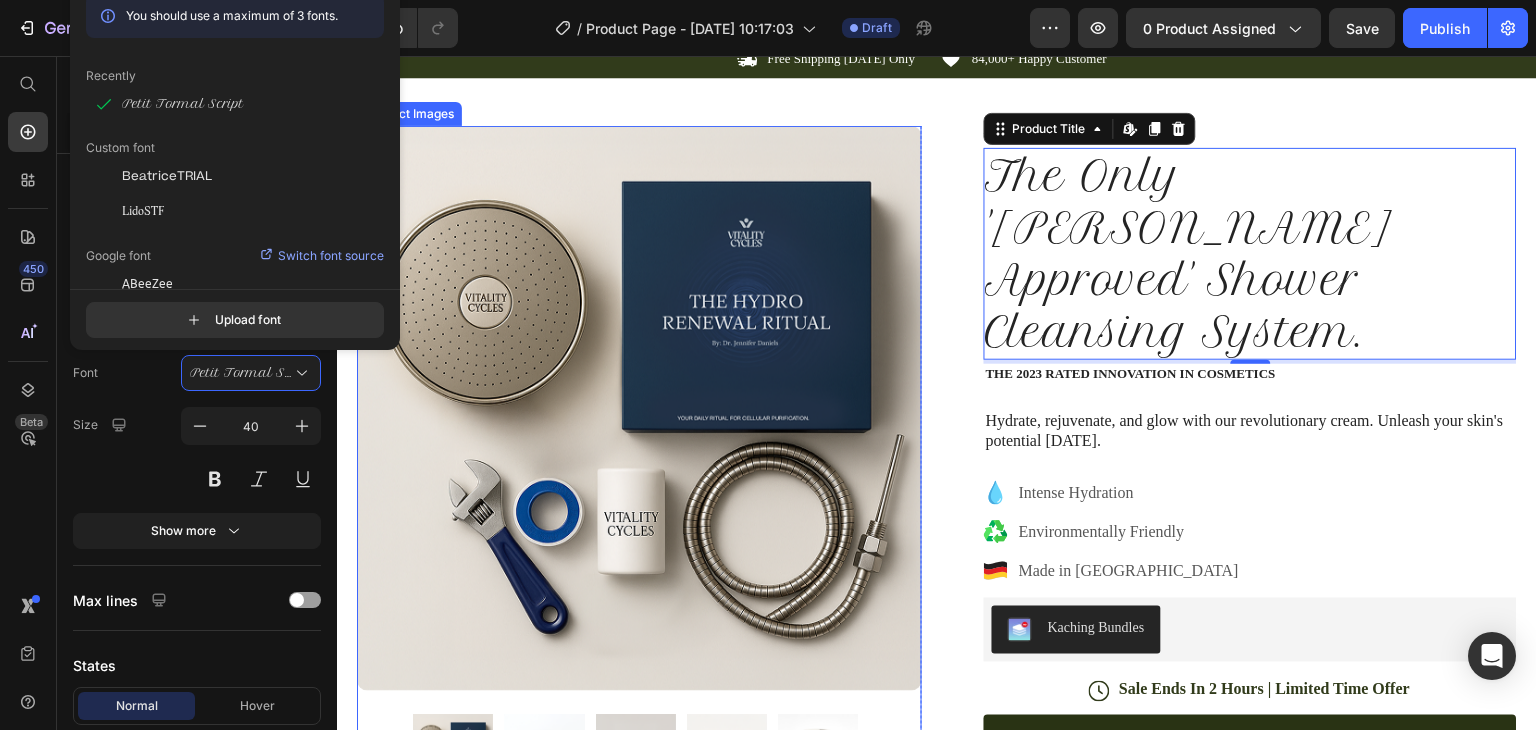 scroll, scrollTop: 54, scrollLeft: 0, axis: vertical 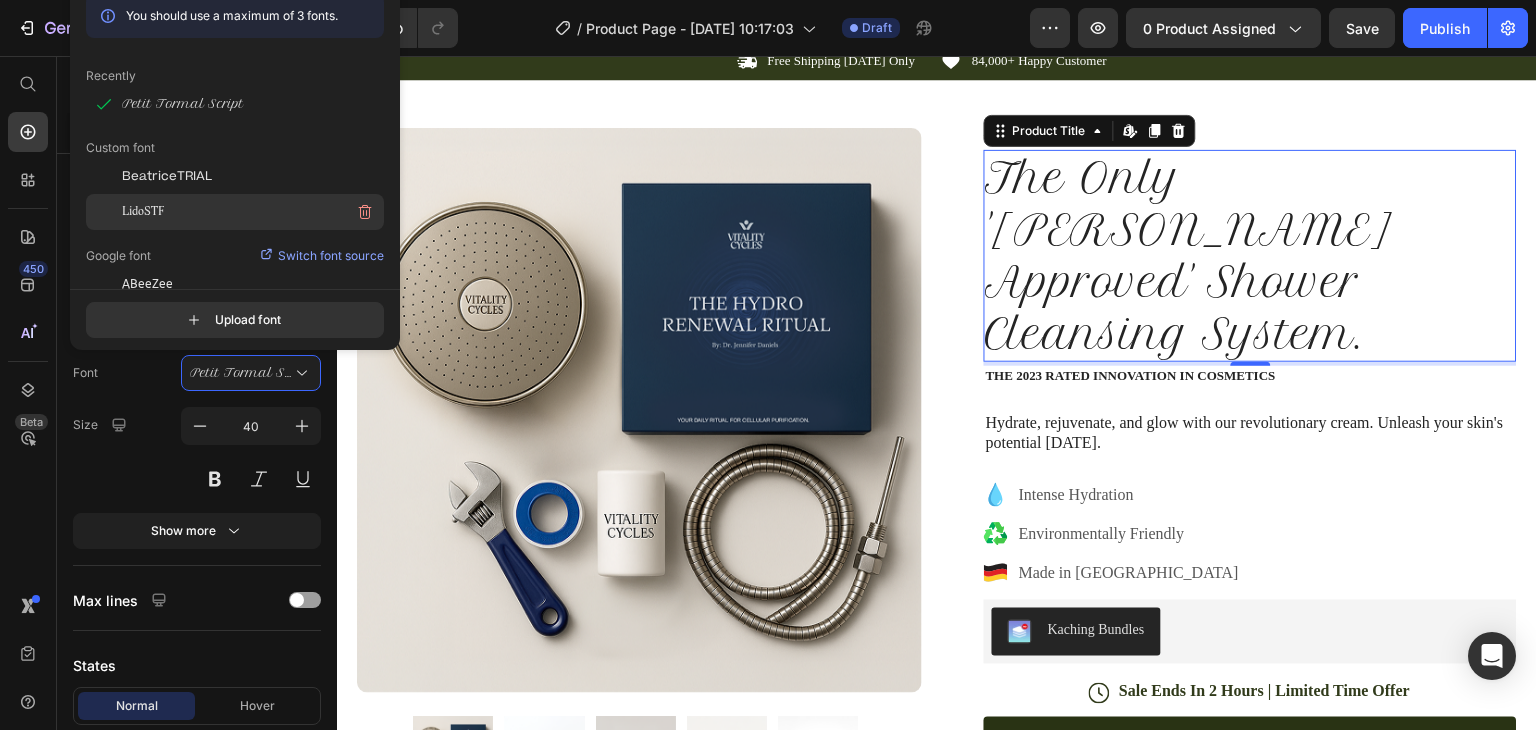 type 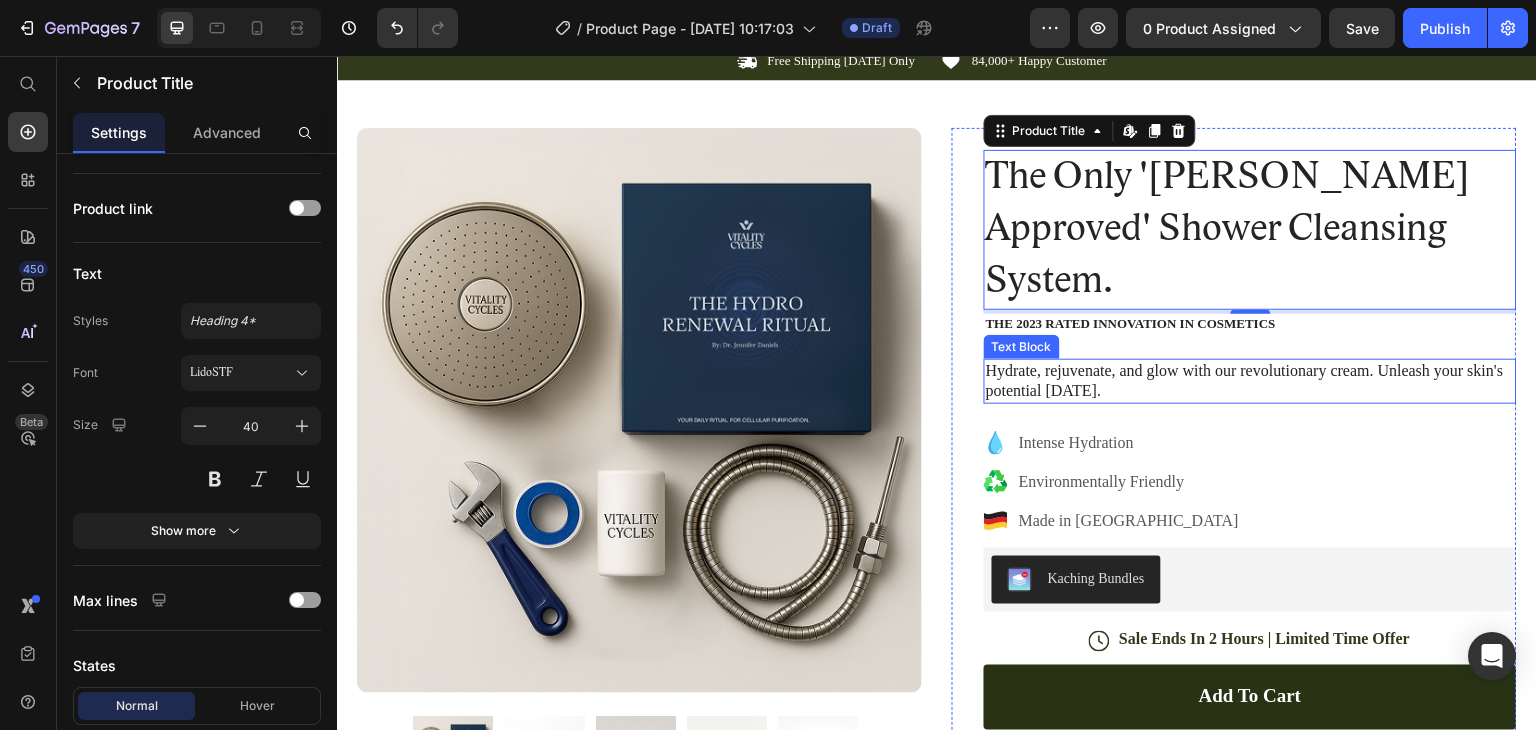 click on "Hydrate, rejuvenate, and glow with our revolutionary cream. Unleash your skin's potential [DATE]." at bounding box center [1250, 382] 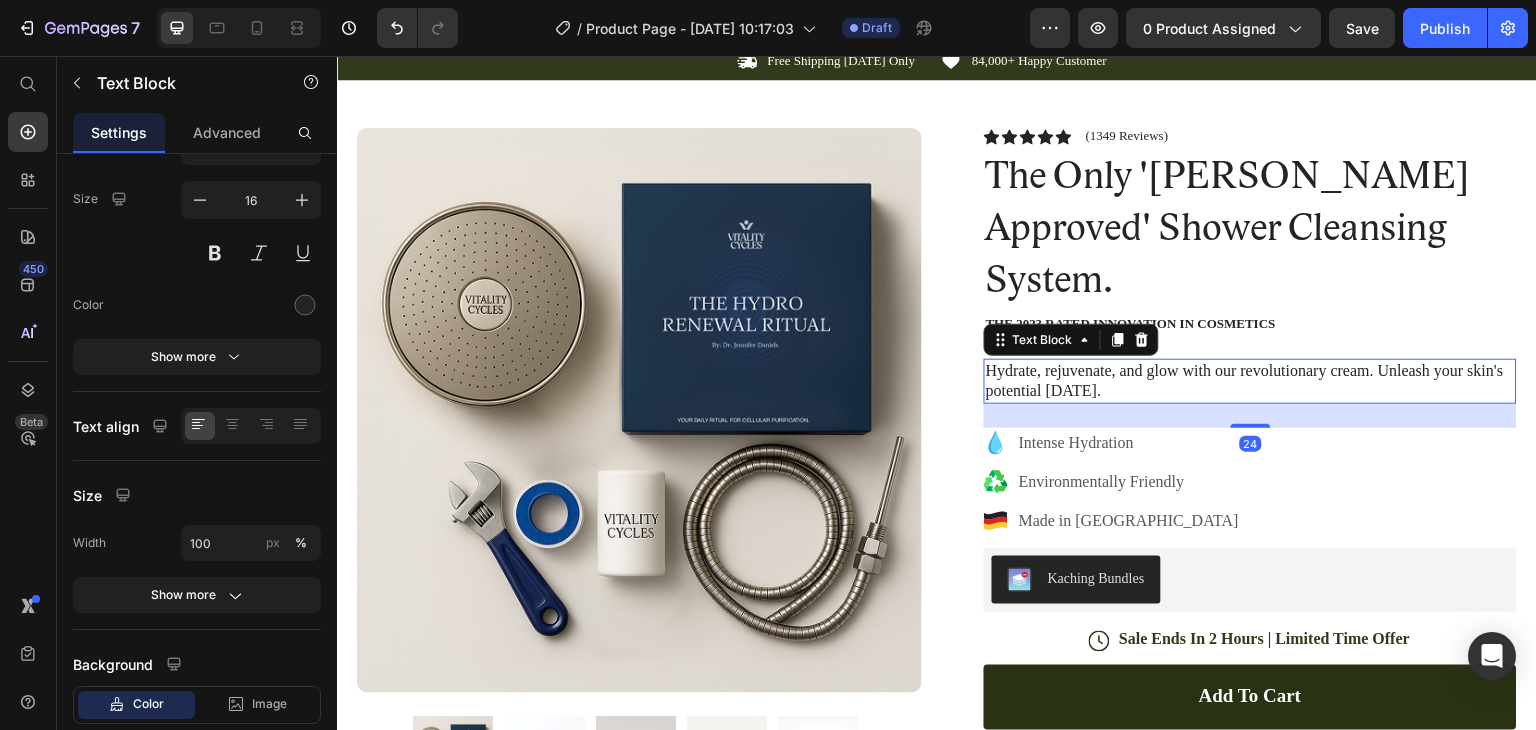 scroll, scrollTop: 0, scrollLeft: 0, axis: both 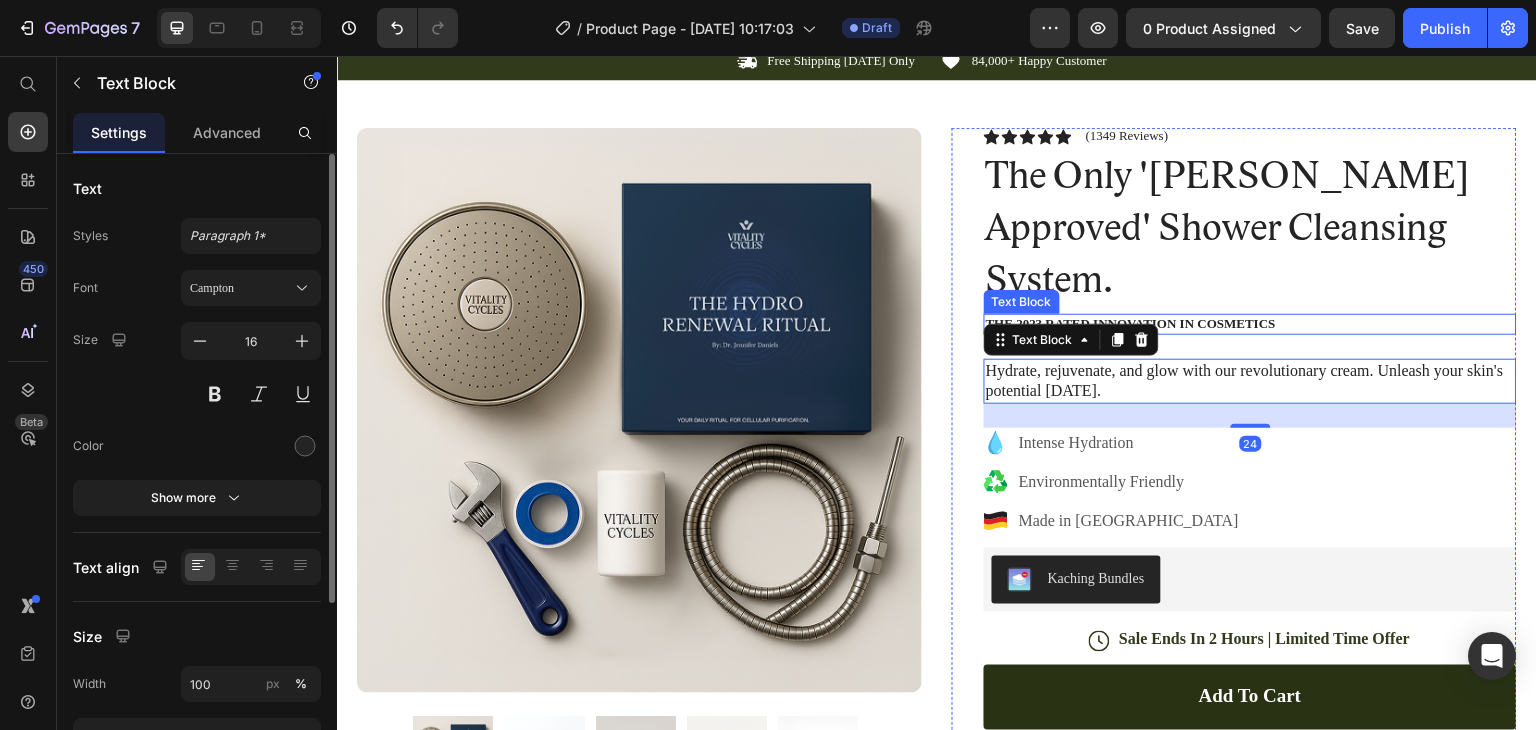 click on "The 2023 Rated Innovation in Cosmetics" at bounding box center [1250, 324] 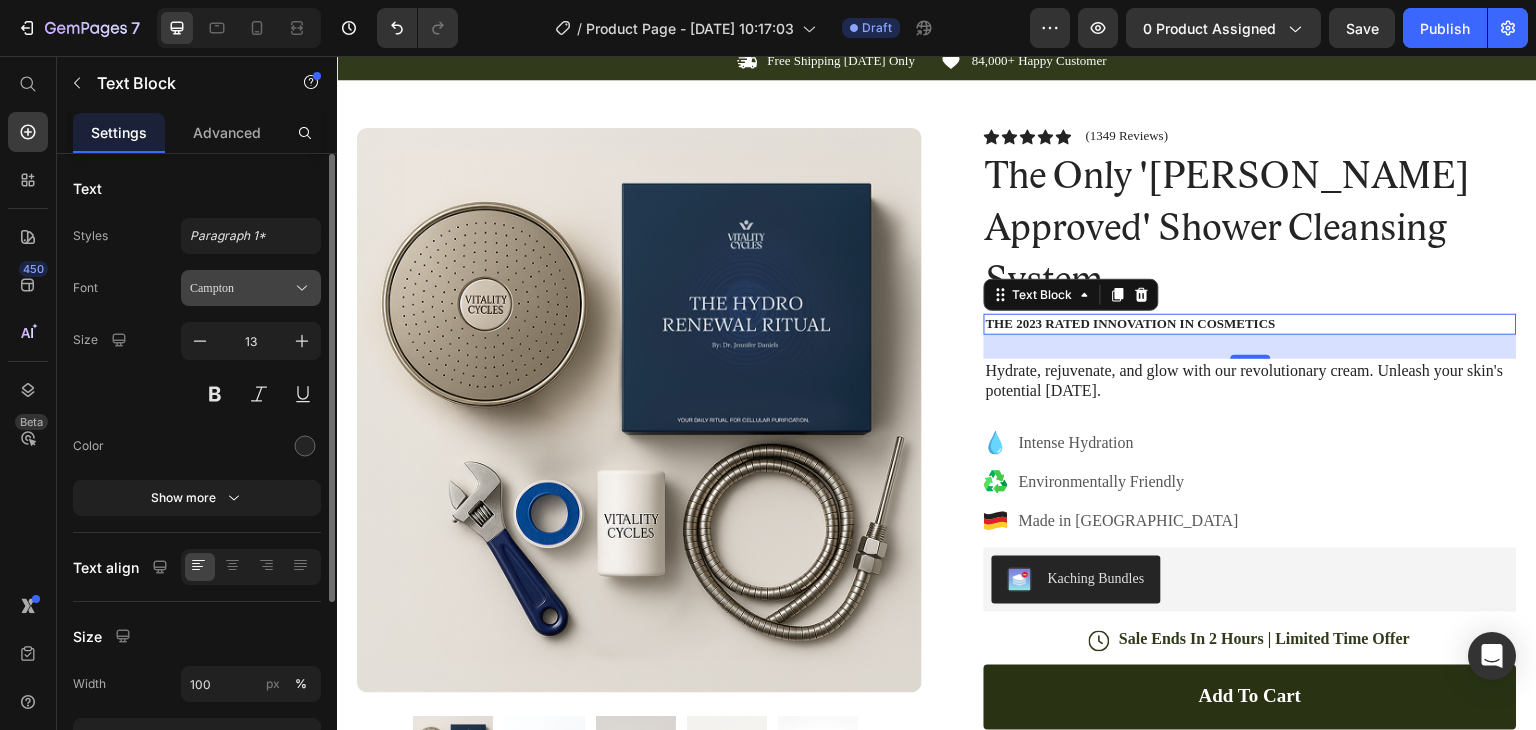 click on "Campton" at bounding box center [241, 288] 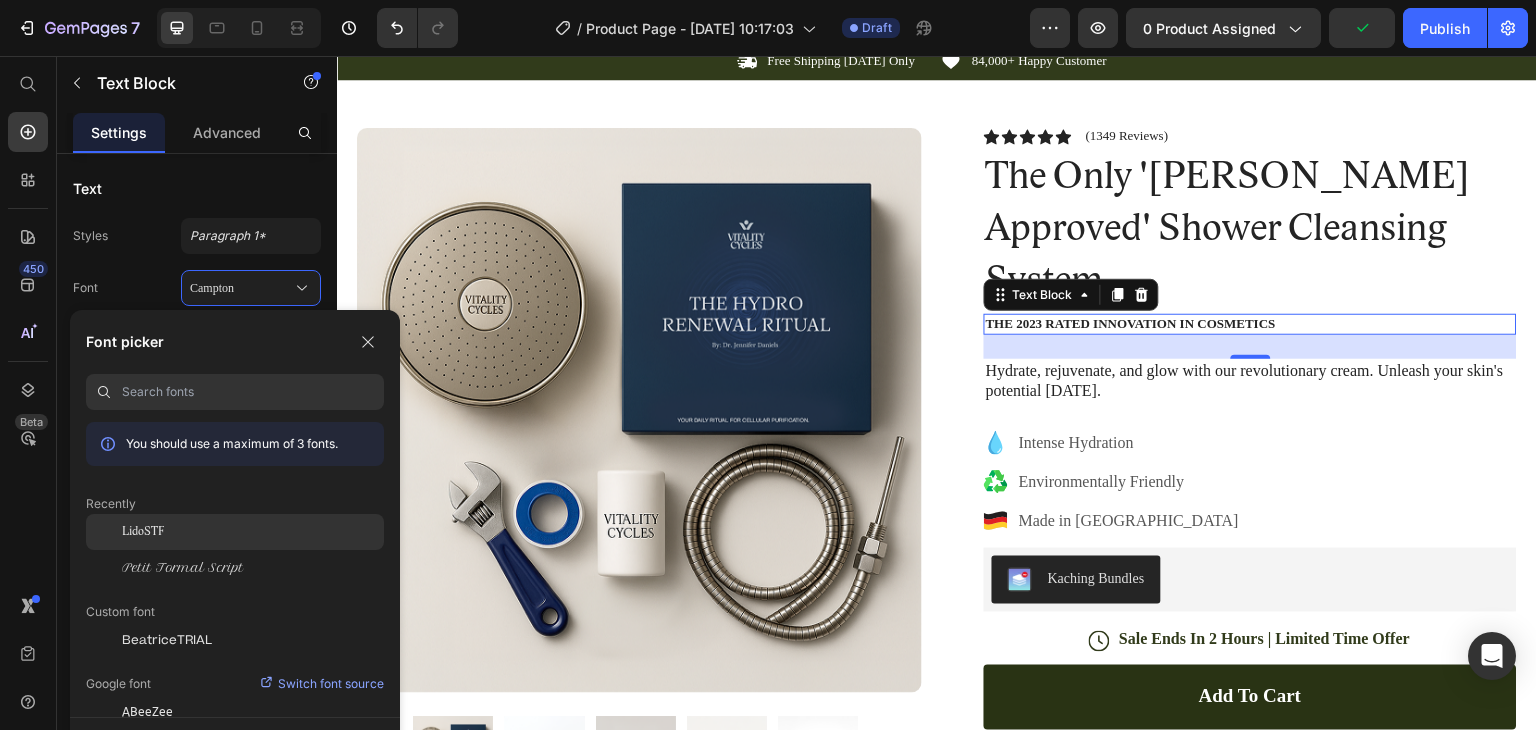 click on "LidoSTF" at bounding box center [143, 532] 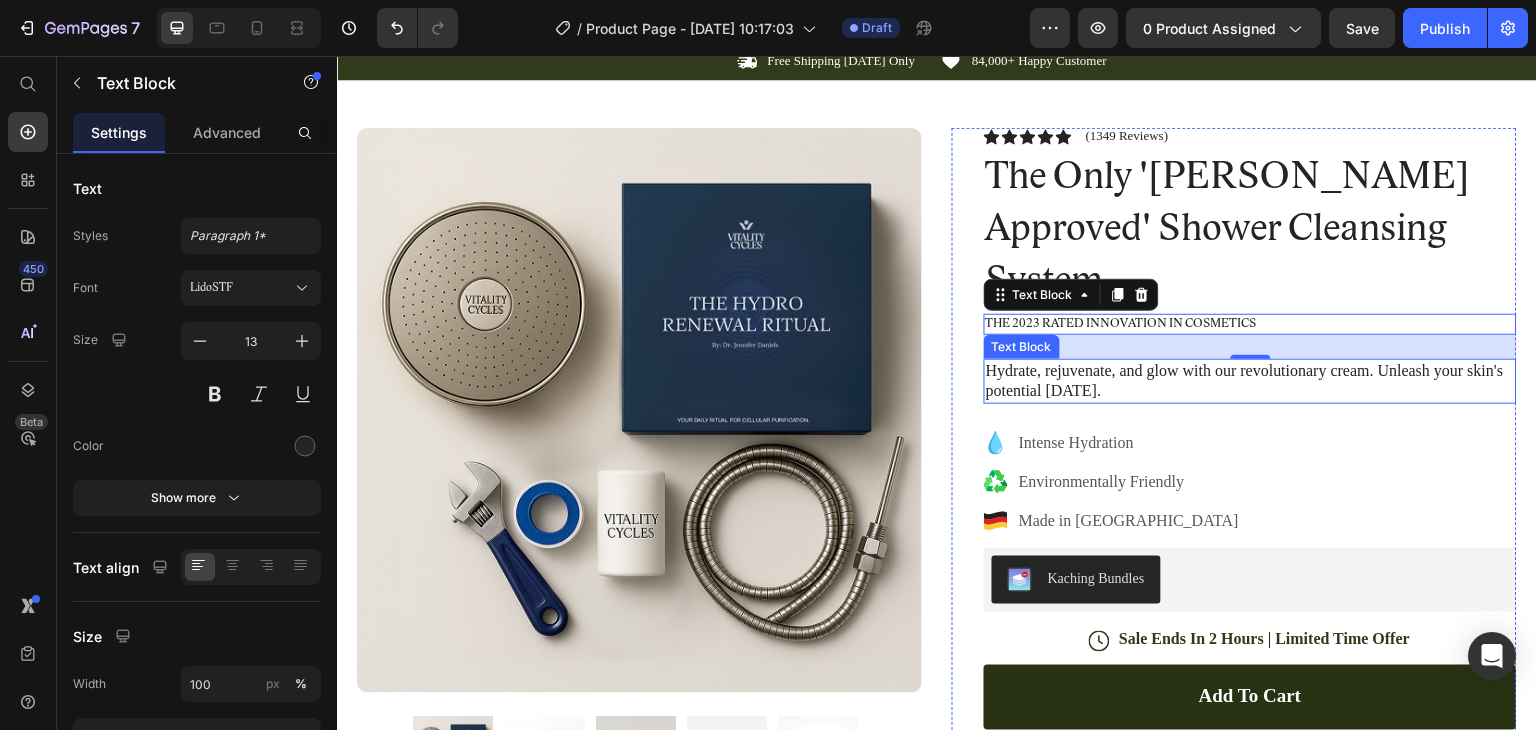 click on "Hydrate, rejuvenate, and glow with our revolutionary cream. Unleash your skin's potential [DATE]." at bounding box center (1250, 382) 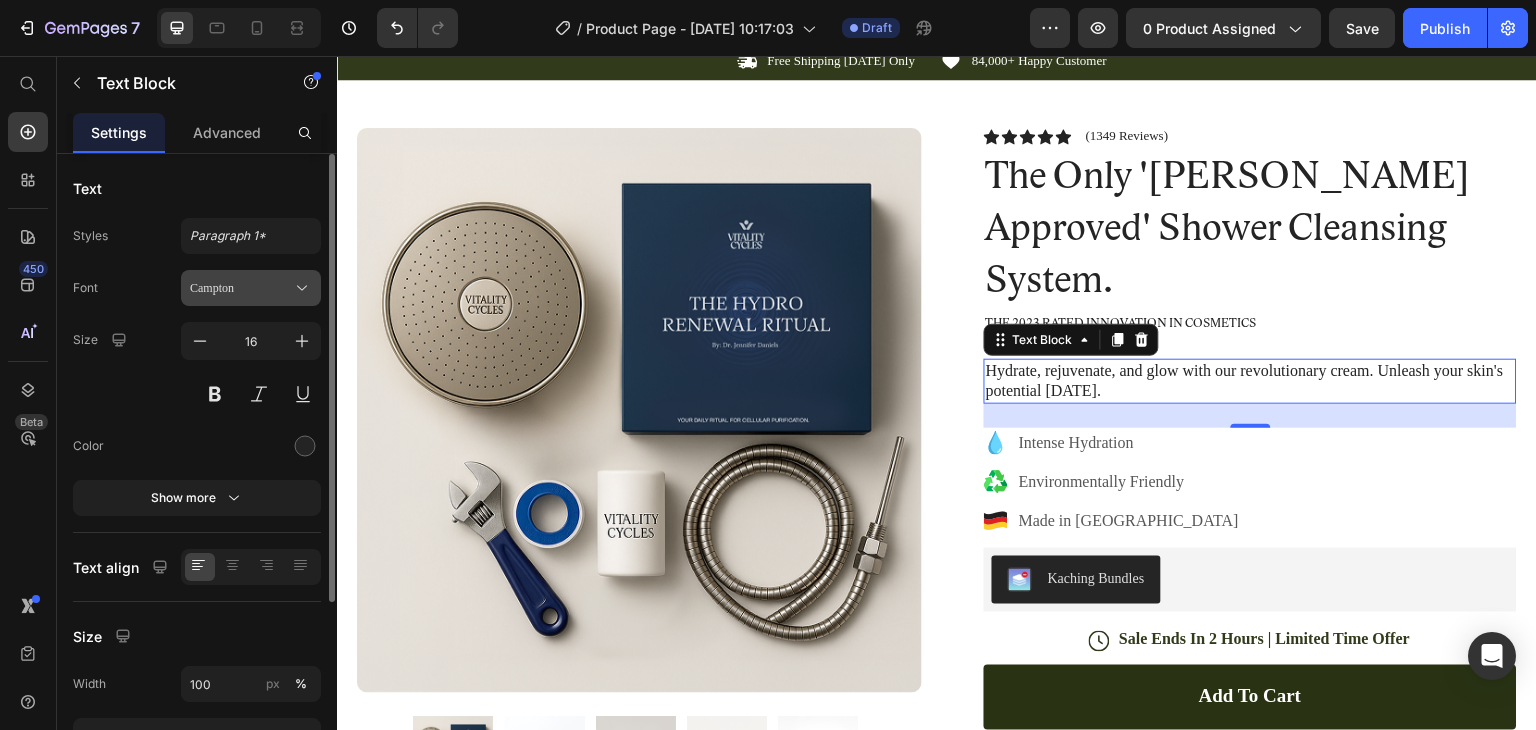 click on "Campton" at bounding box center (241, 288) 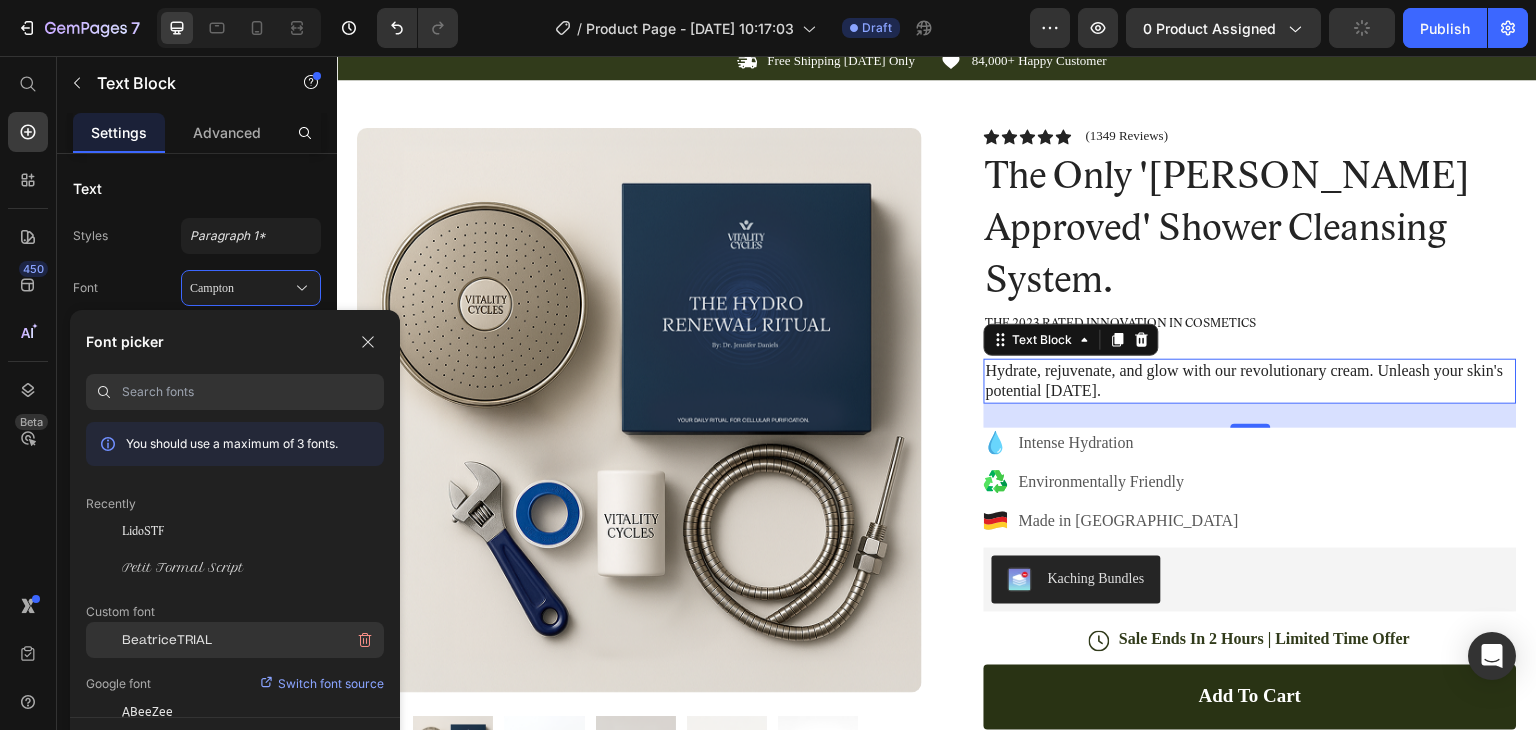 click on "BeatriceTRIAL" 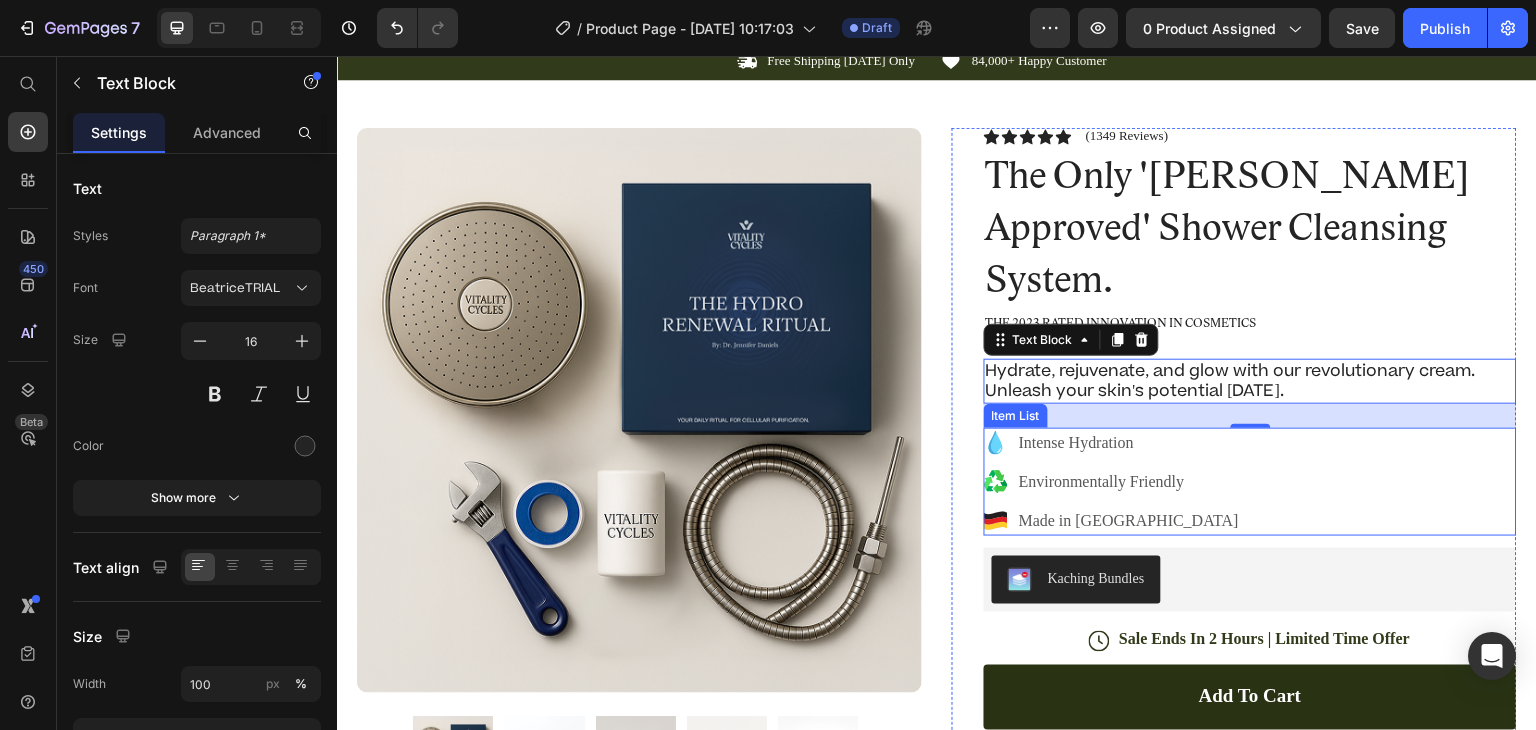 click on "Intense Hydration" at bounding box center [1129, 443] 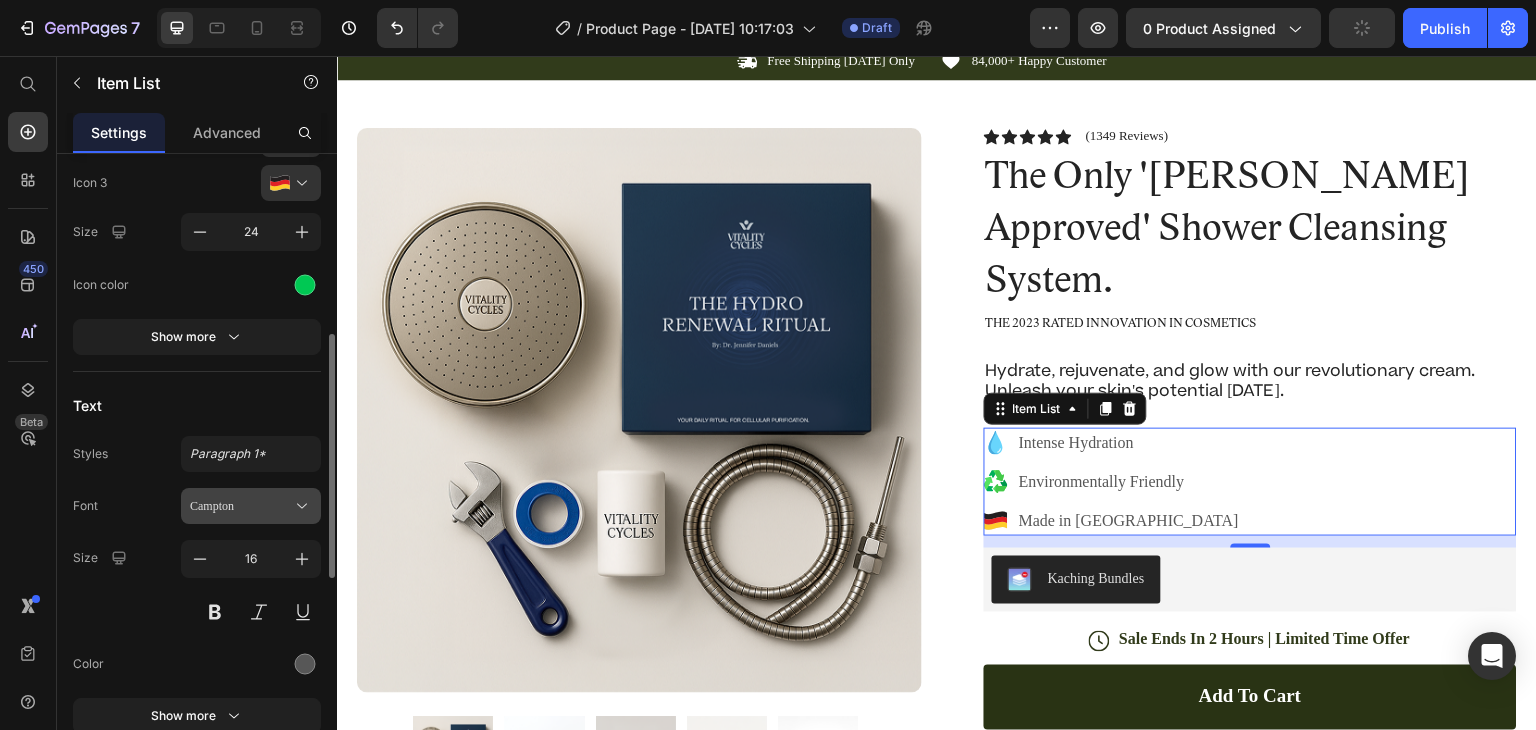 scroll, scrollTop: 464, scrollLeft: 0, axis: vertical 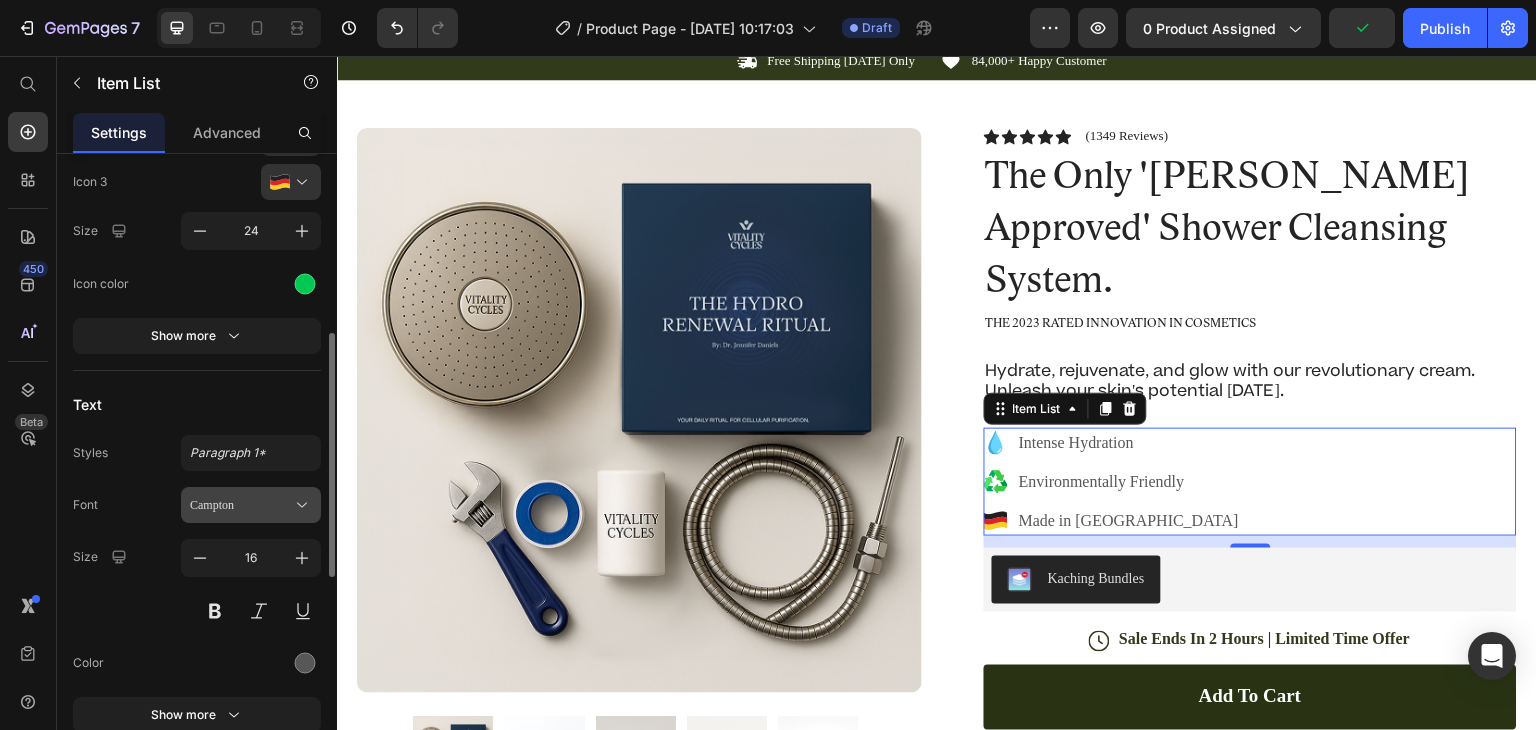 click on "Campton" at bounding box center [251, 505] 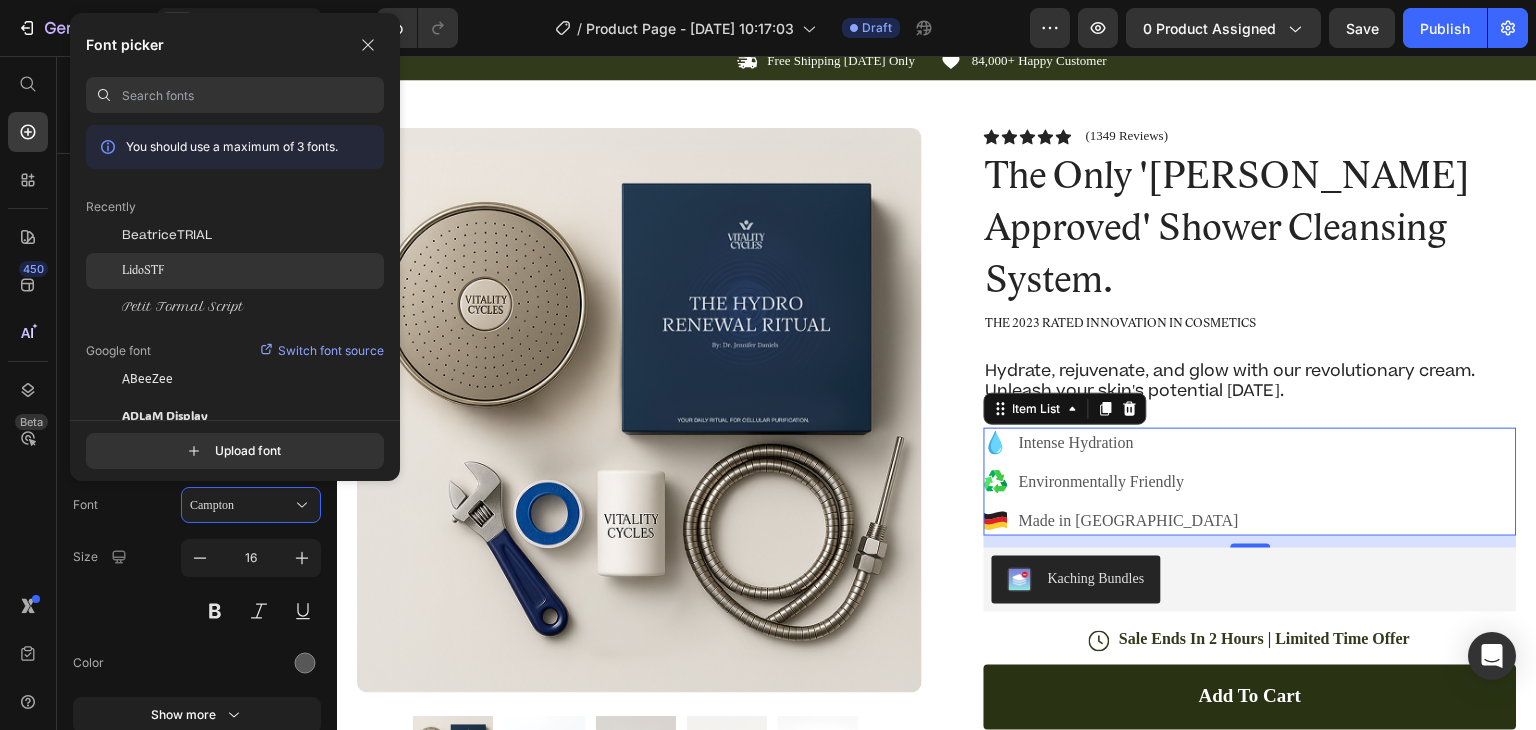 click on "LidoSTF" at bounding box center (143, 271) 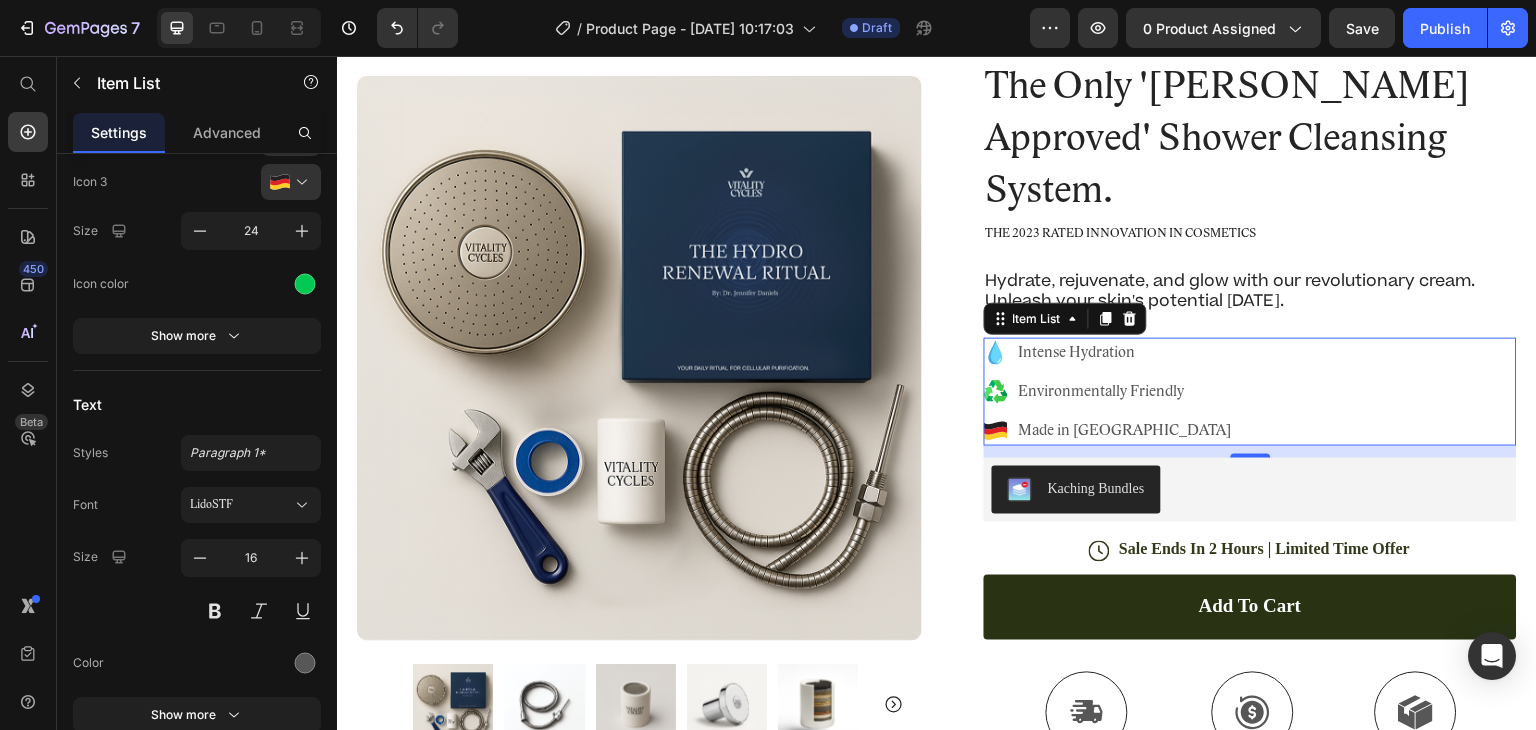scroll, scrollTop: 284, scrollLeft: 0, axis: vertical 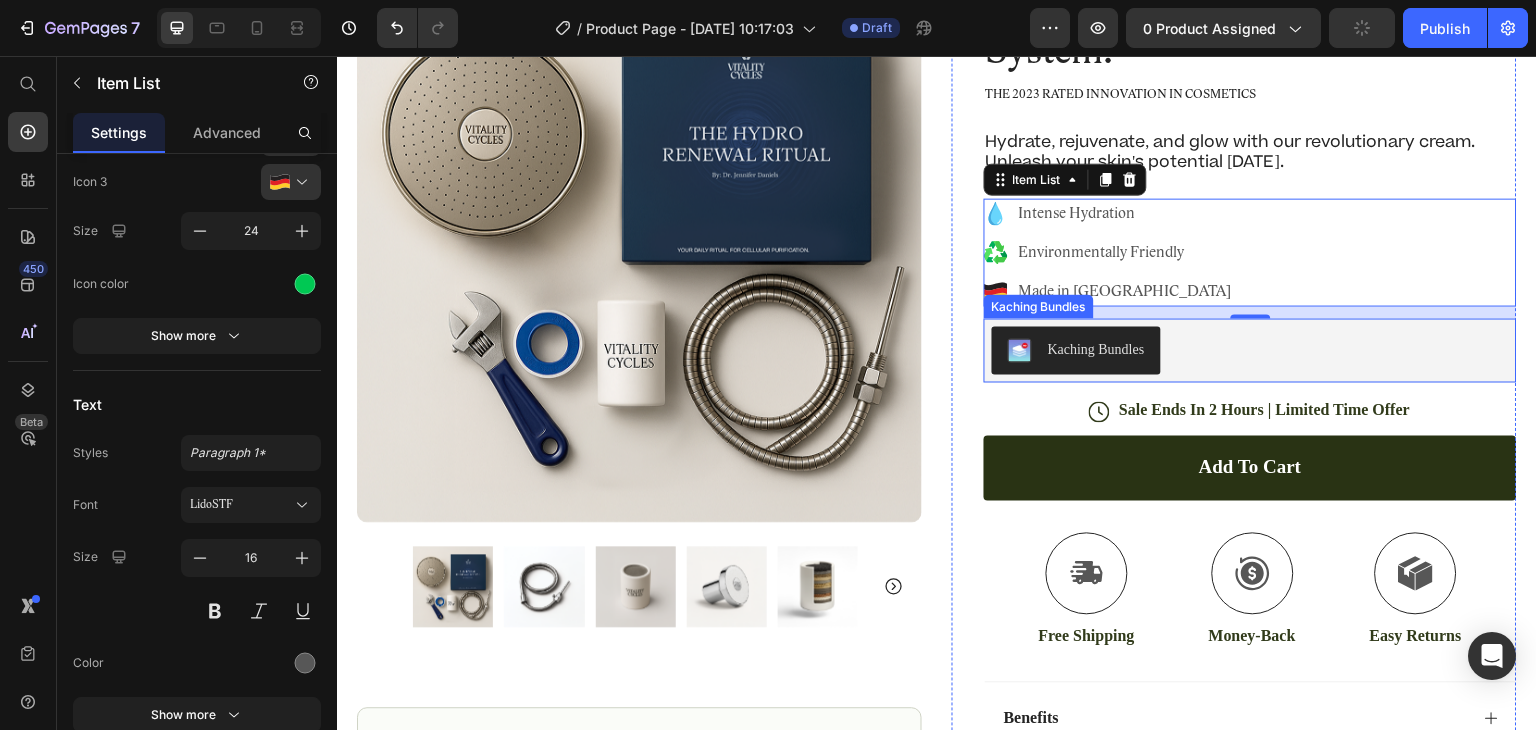 click on "Kaching Bundles" at bounding box center (1096, 348) 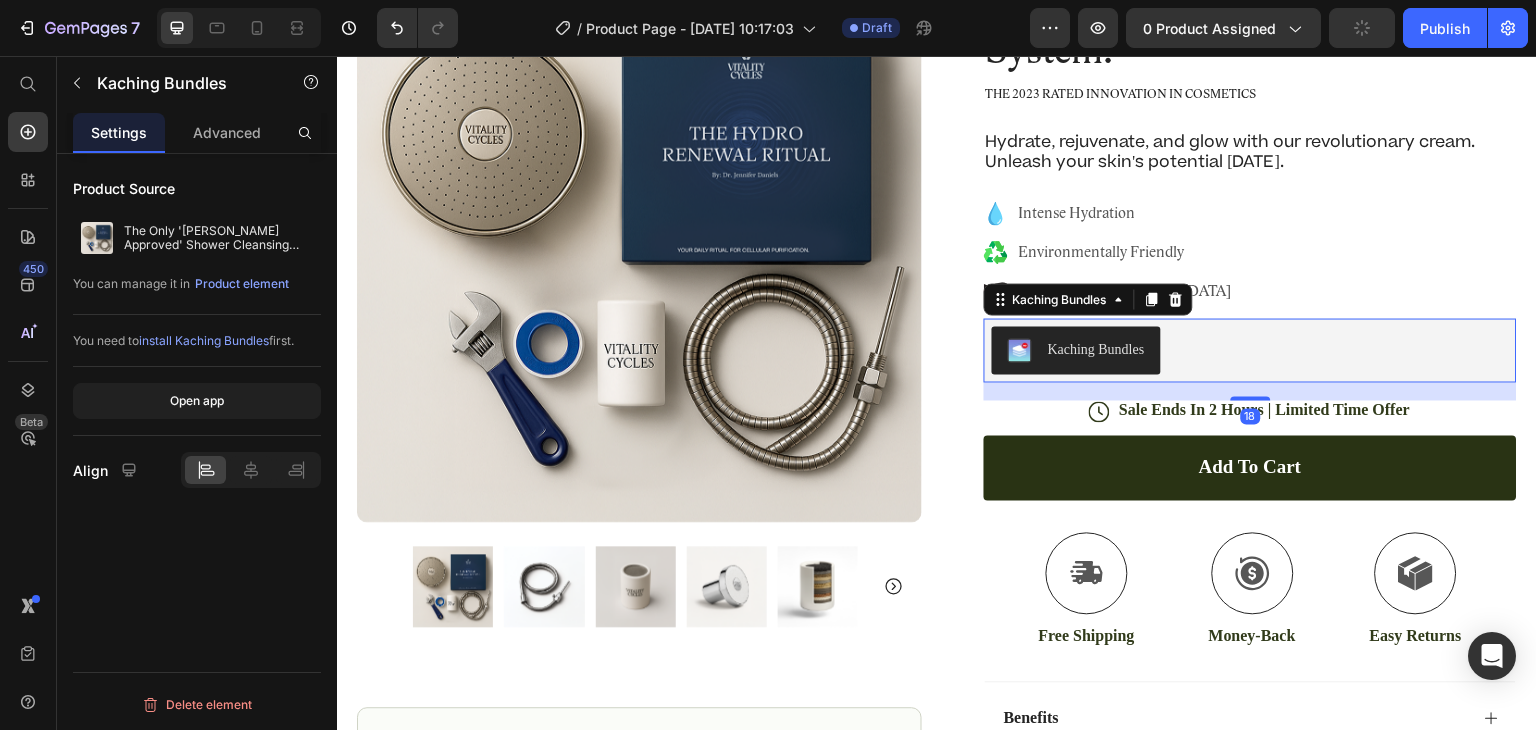 scroll, scrollTop: 0, scrollLeft: 0, axis: both 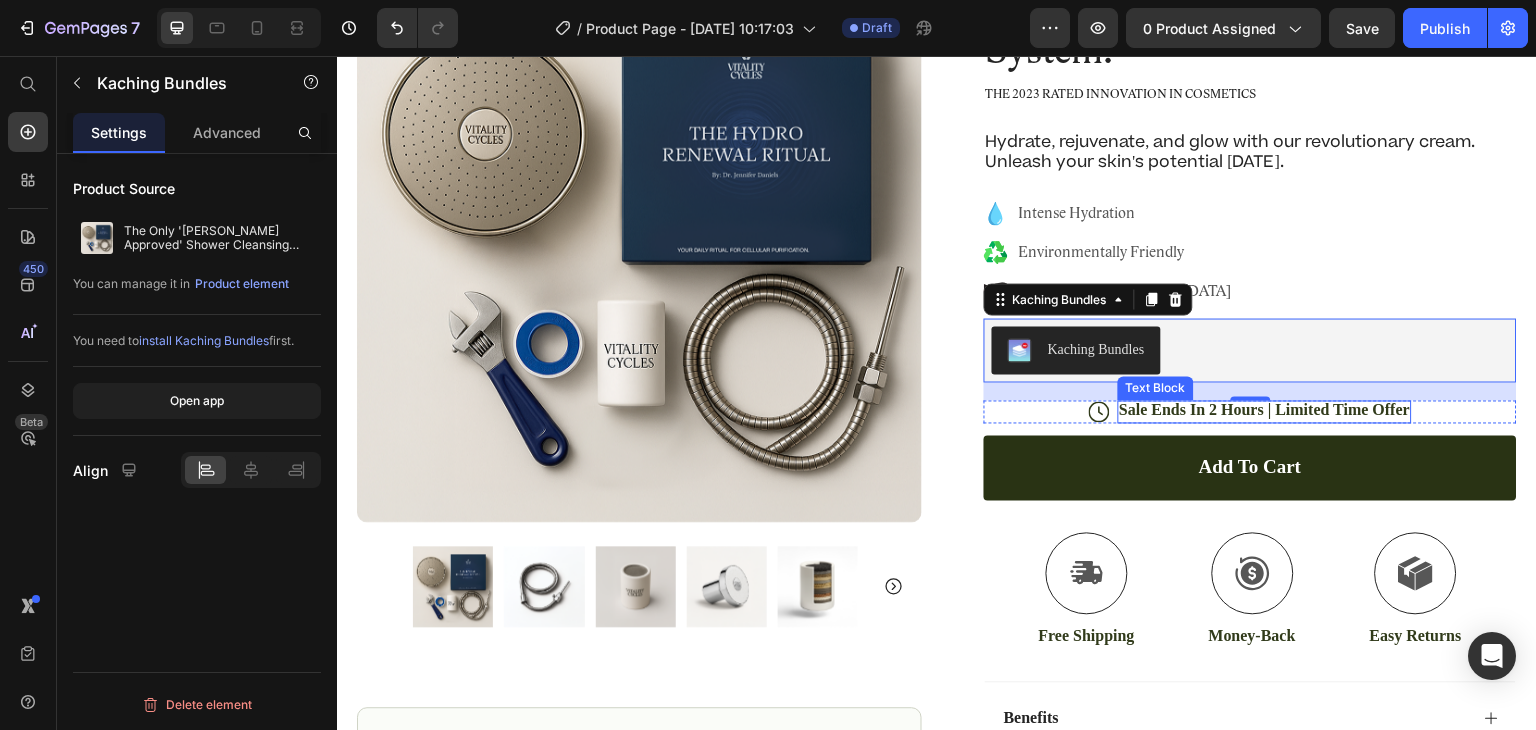 click on "Sale Ends In 2 Hours | Limited Time Offer" at bounding box center (1265, 410) 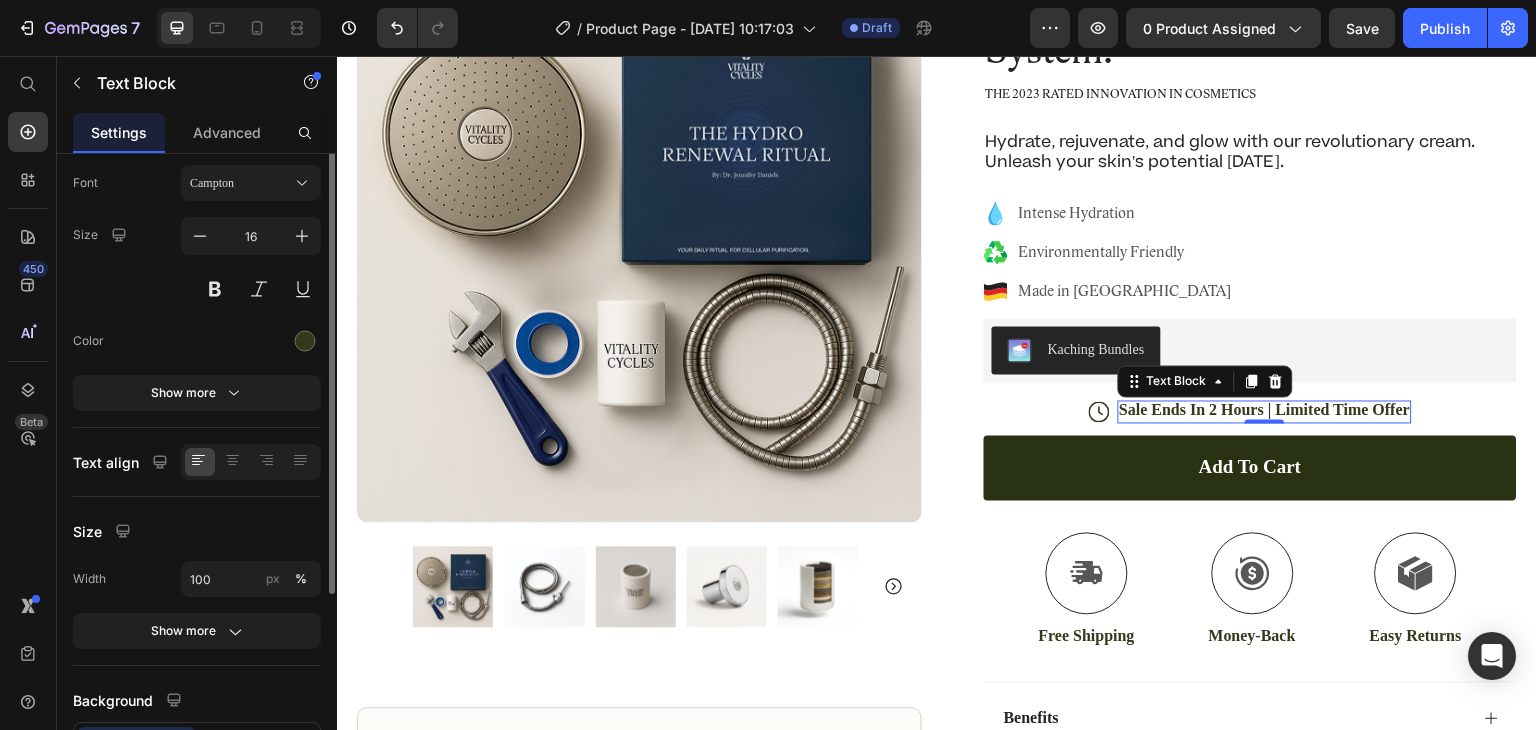 scroll, scrollTop: 0, scrollLeft: 0, axis: both 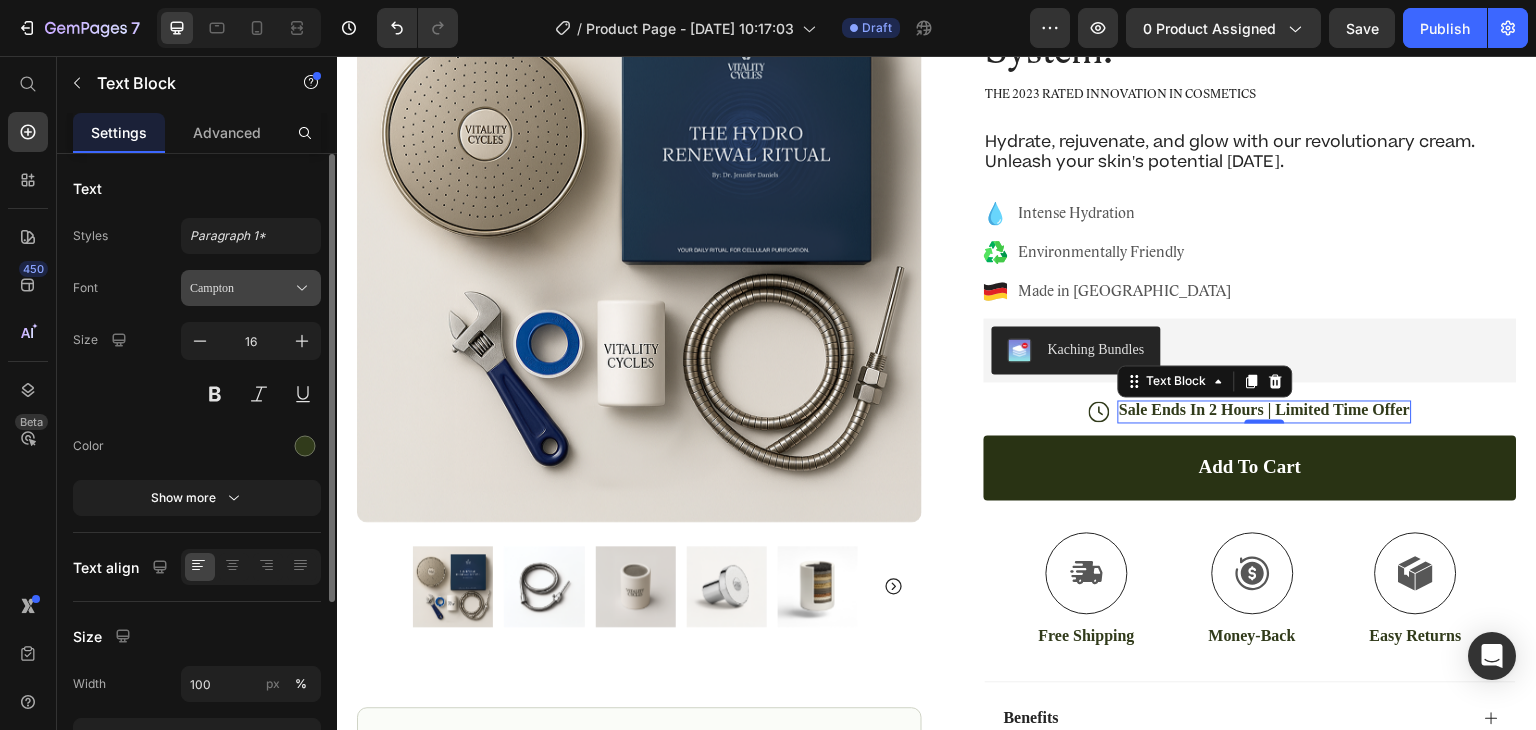 click on "Campton" at bounding box center (241, 288) 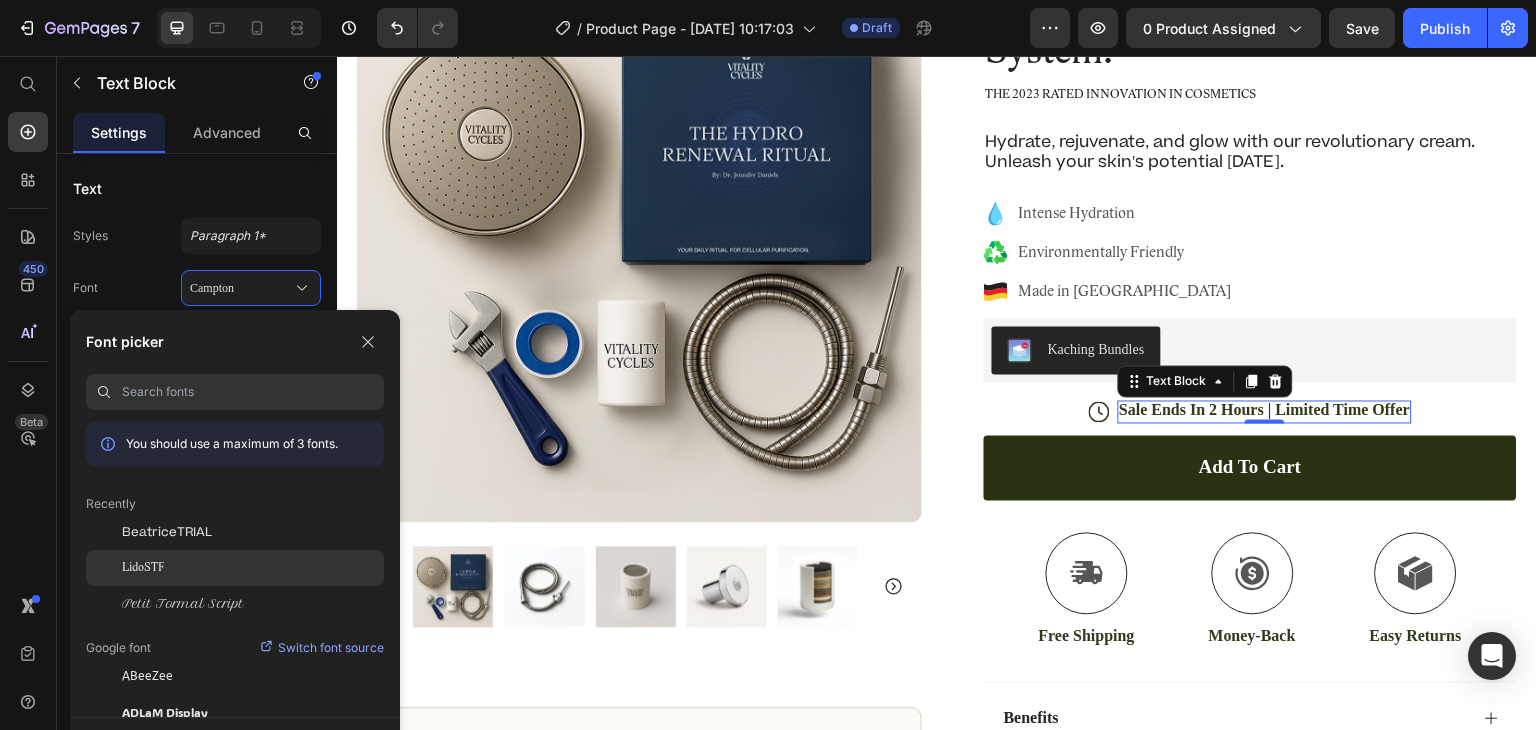 click on "LidoSTF" at bounding box center (143, 568) 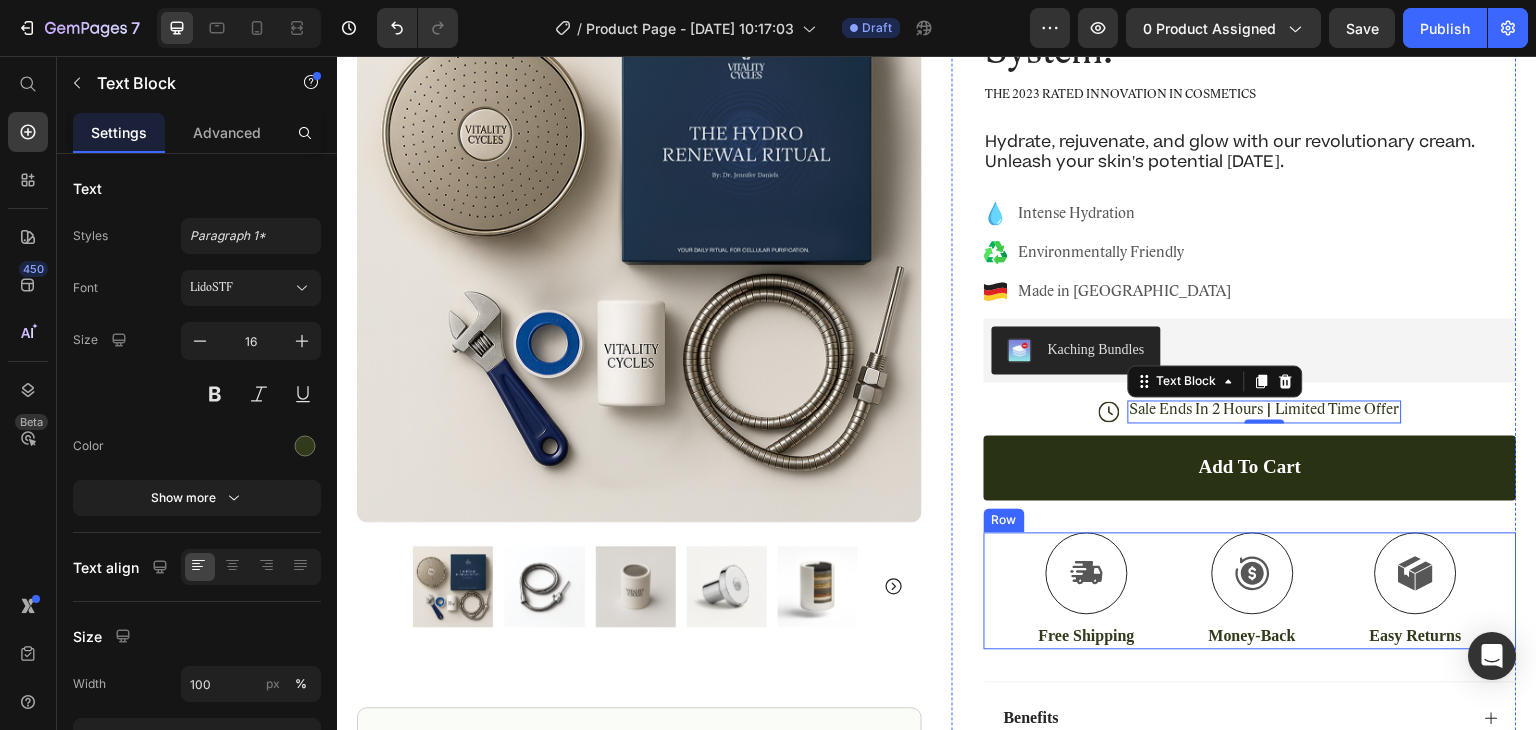 scroll, scrollTop: 476, scrollLeft: 0, axis: vertical 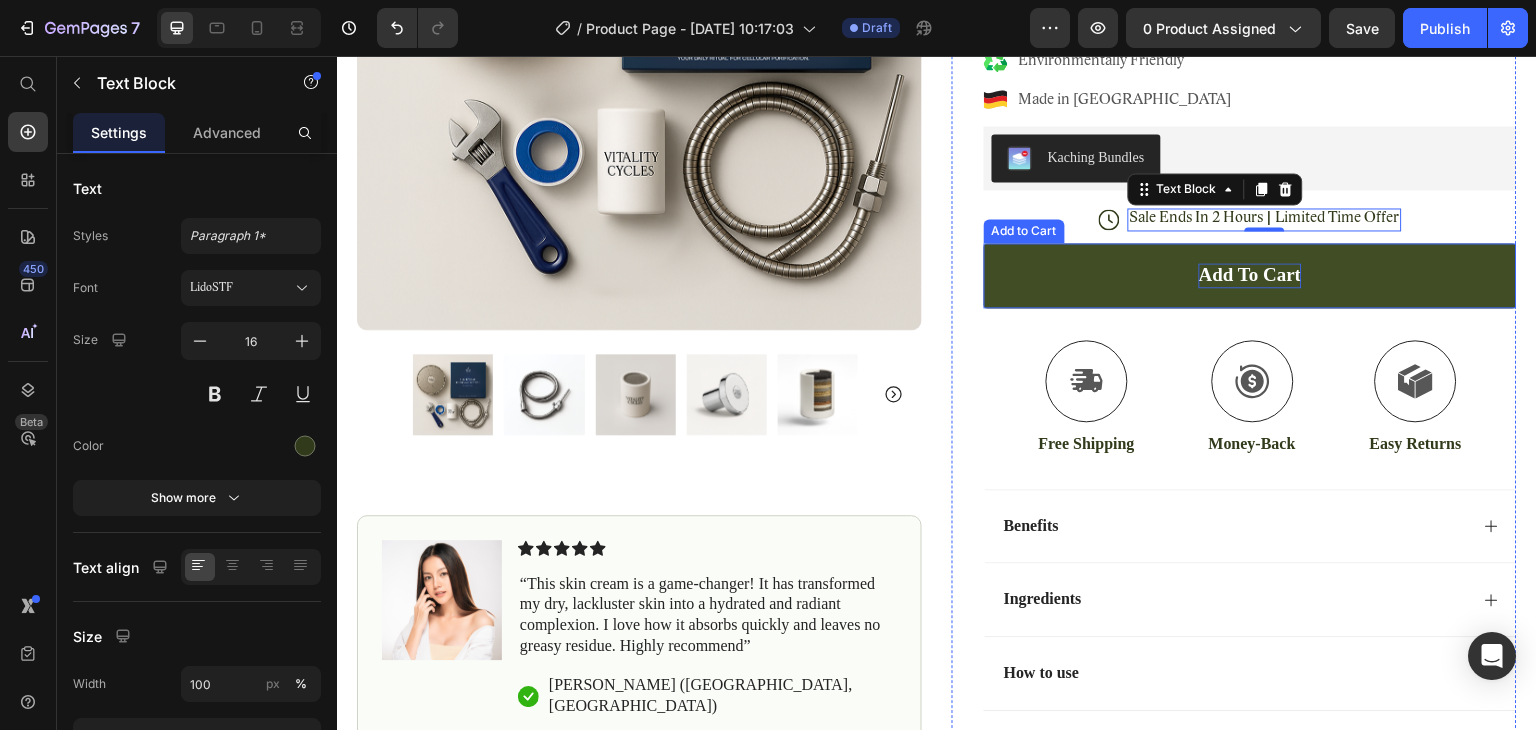 click on "add to cart" at bounding box center [1250, 275] 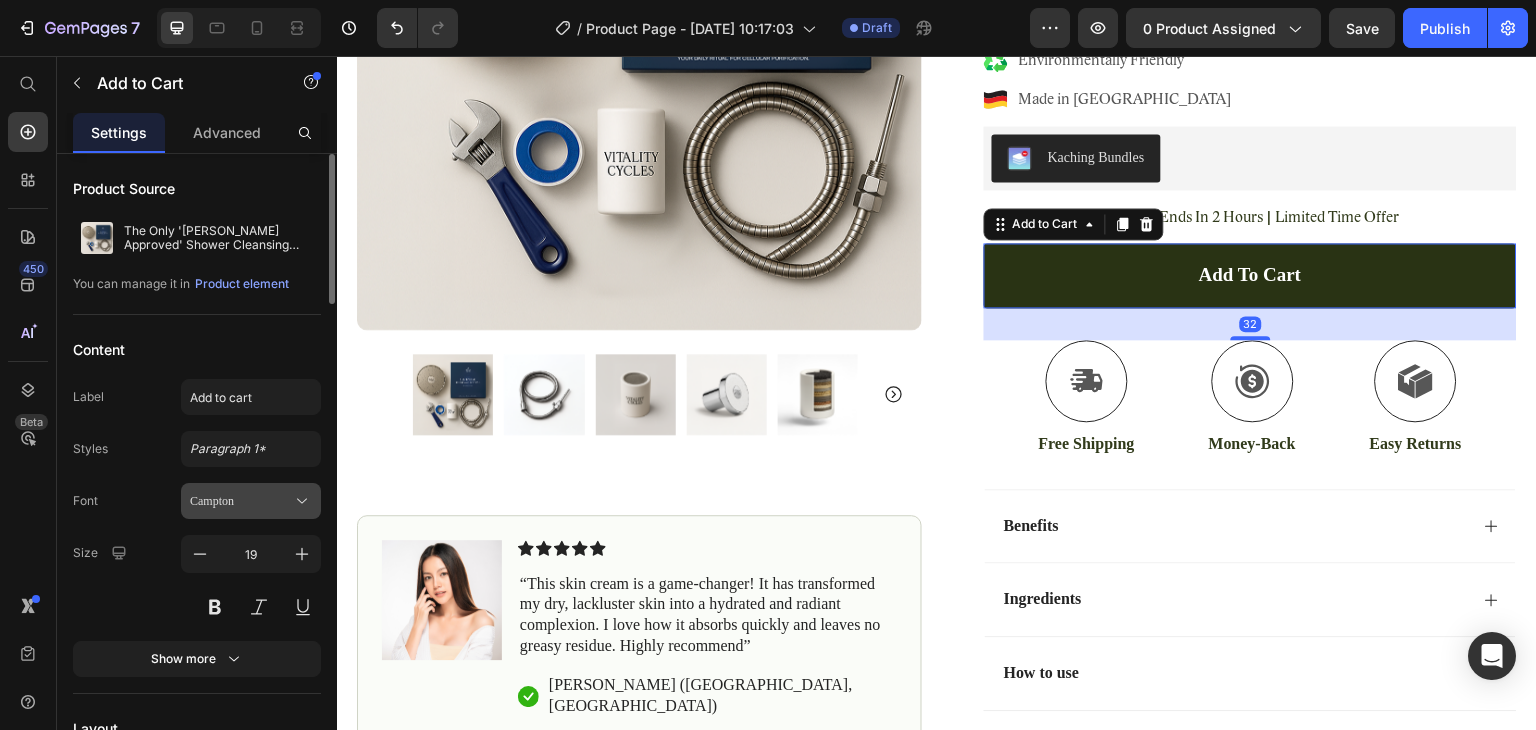 click on "Campton" at bounding box center (241, 501) 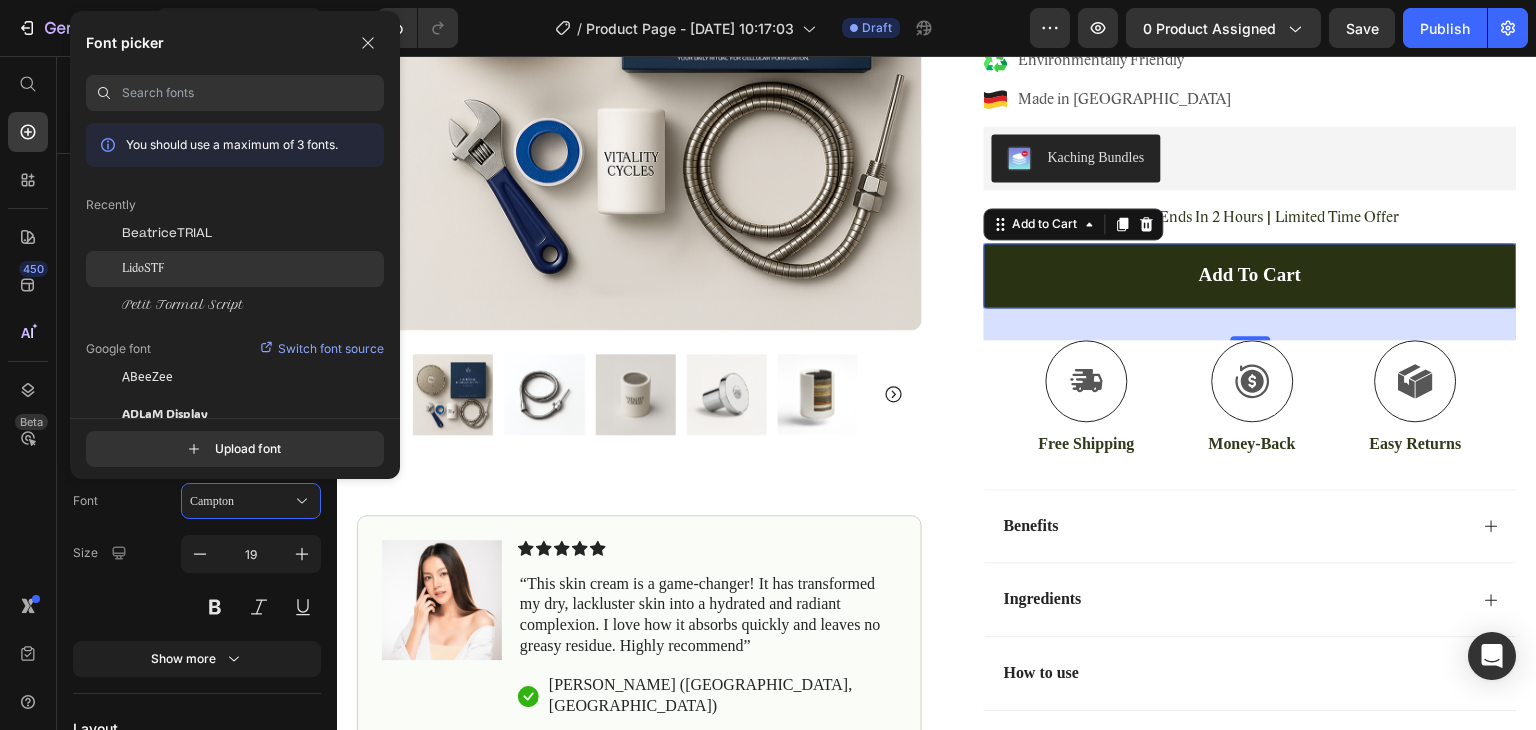 click on "LidoSTF" at bounding box center (143, 269) 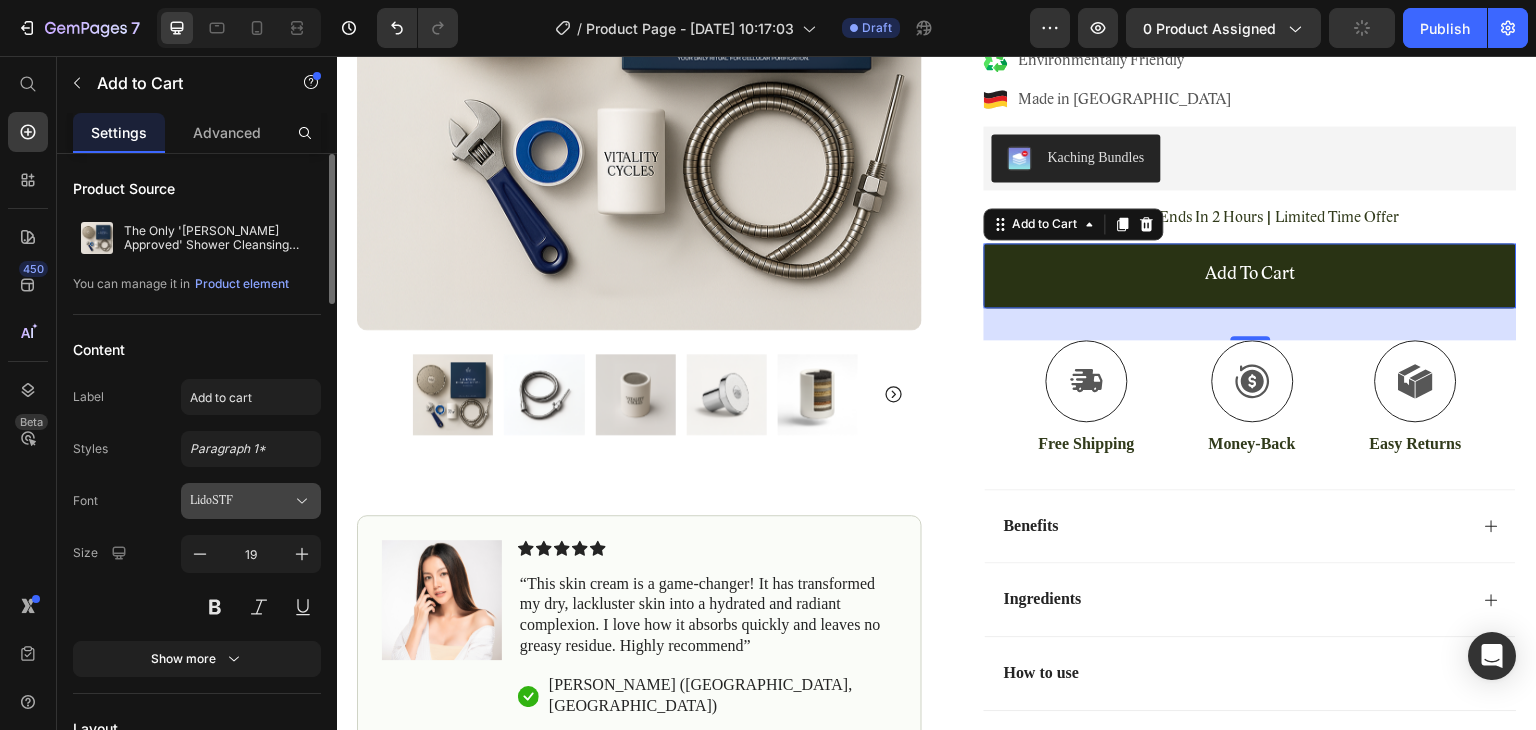 click on "LidoSTF" at bounding box center (251, 501) 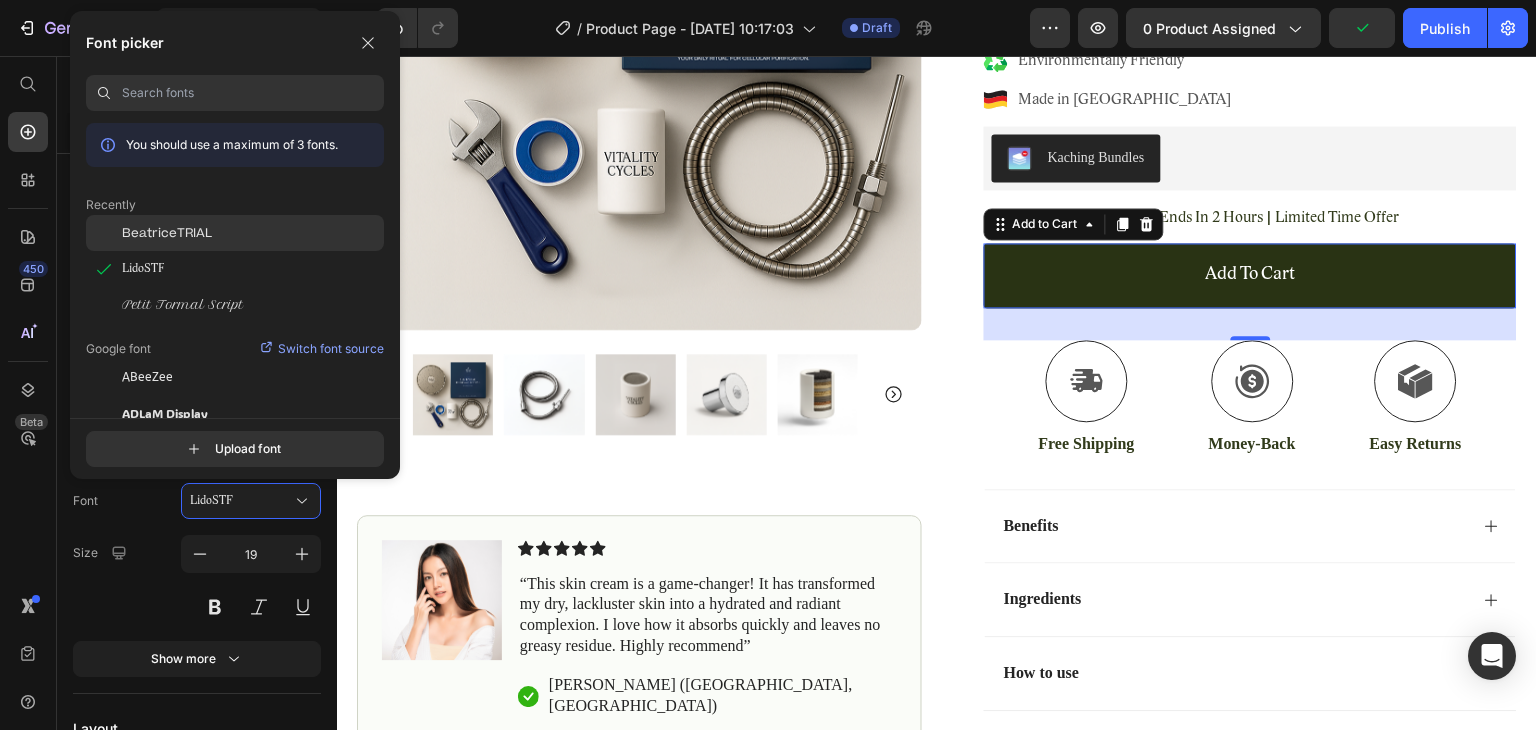 click on "BeatriceTRIAL" at bounding box center (167, 233) 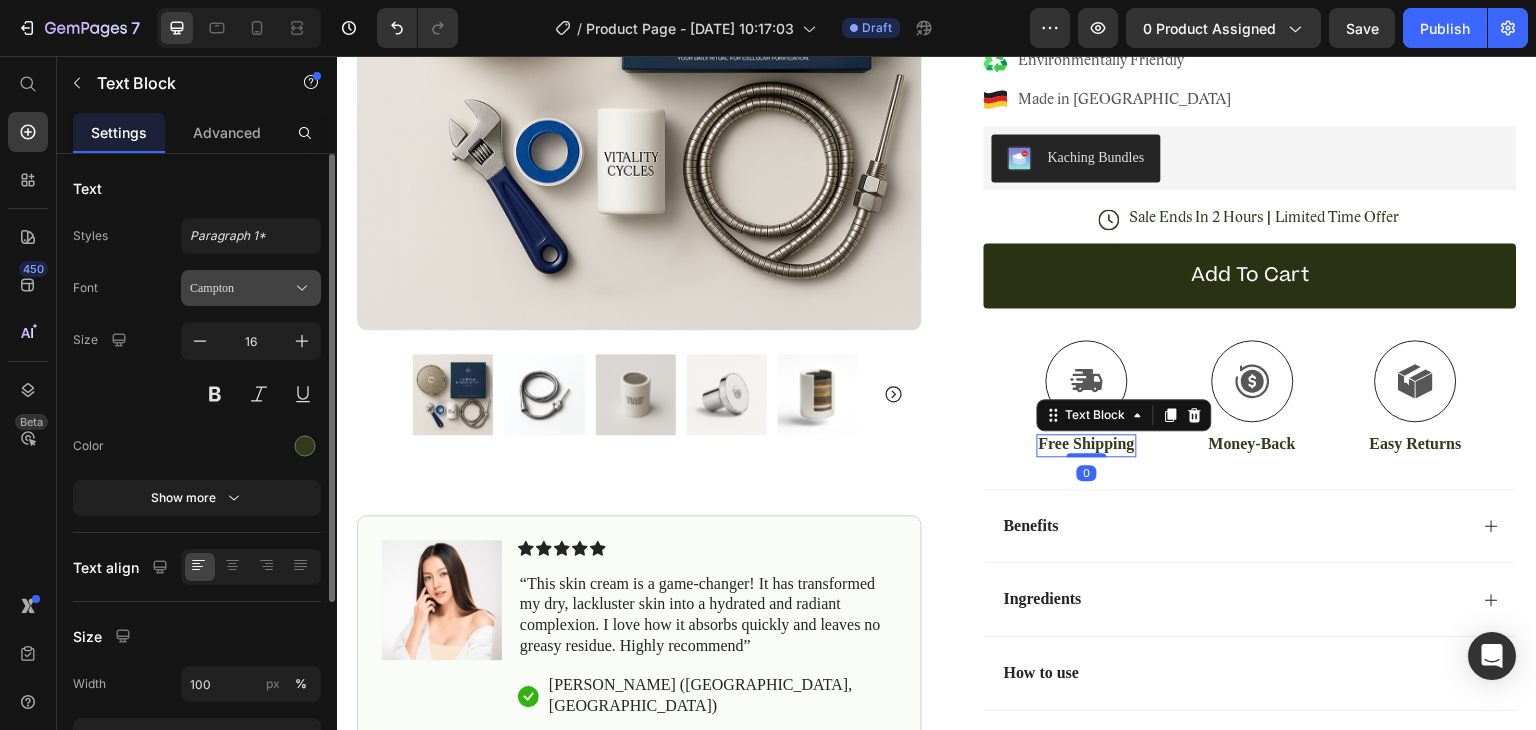 click on "Campton" at bounding box center [241, 288] 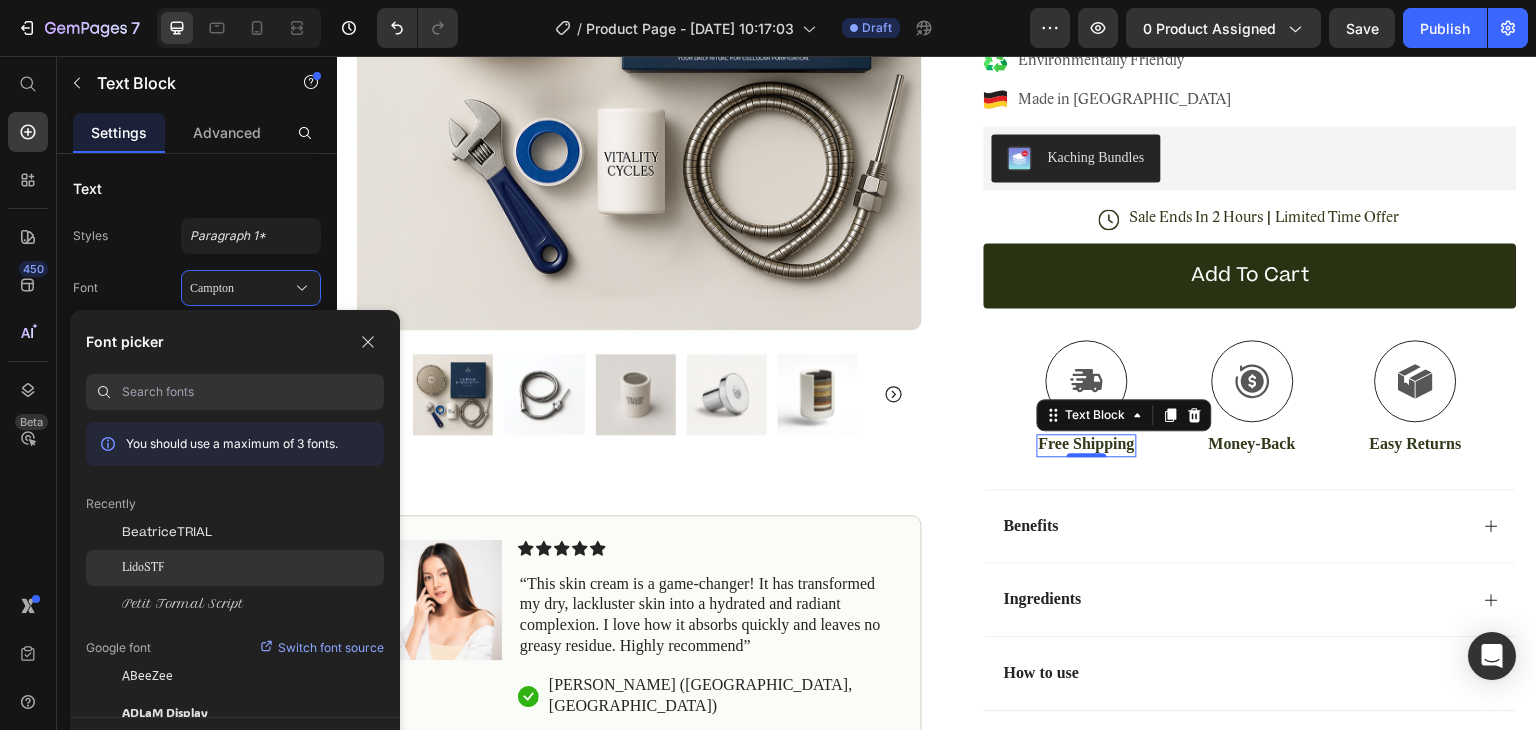 click on "LidoSTF" at bounding box center [143, 568] 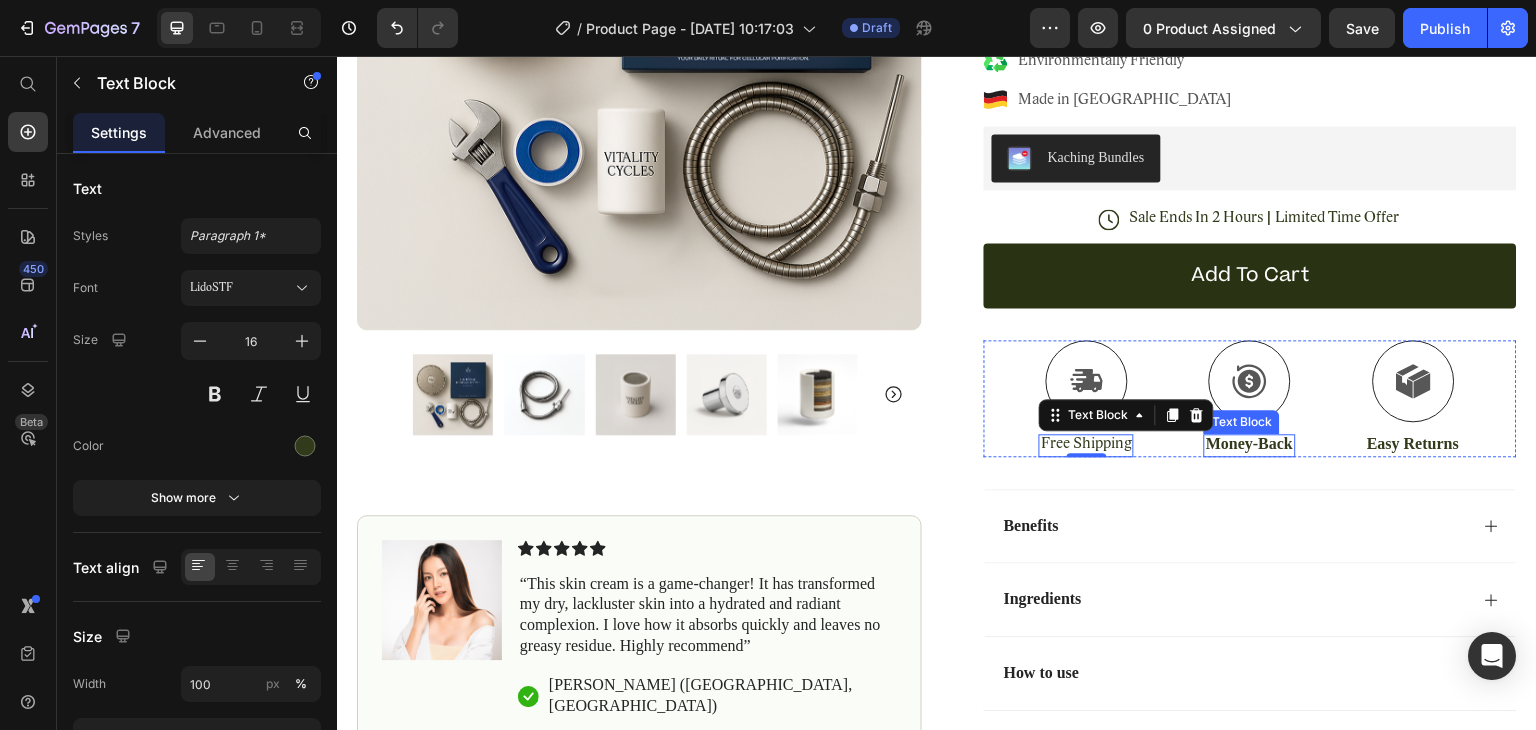 click on "Money-Back" at bounding box center [1249, 444] 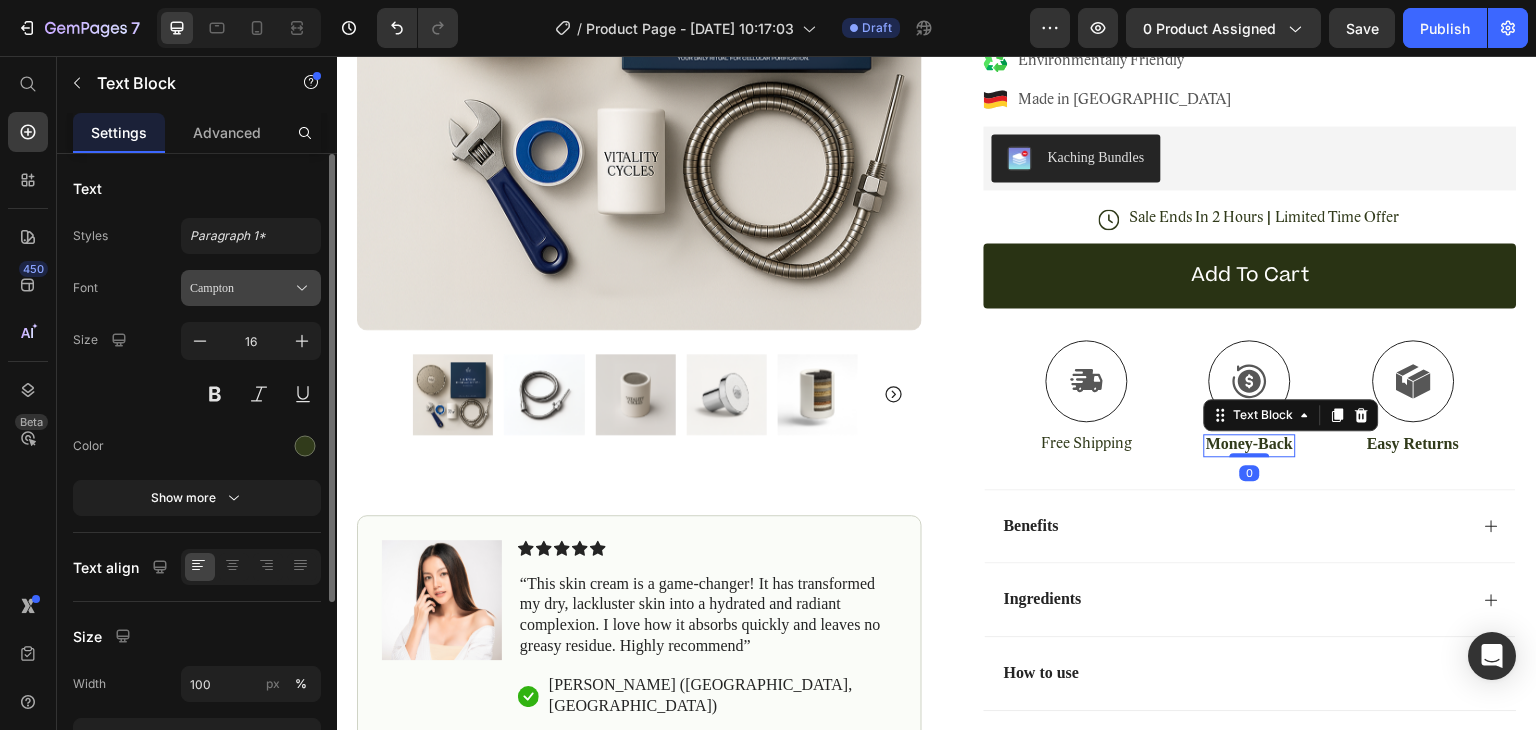 click on "Campton" at bounding box center [241, 288] 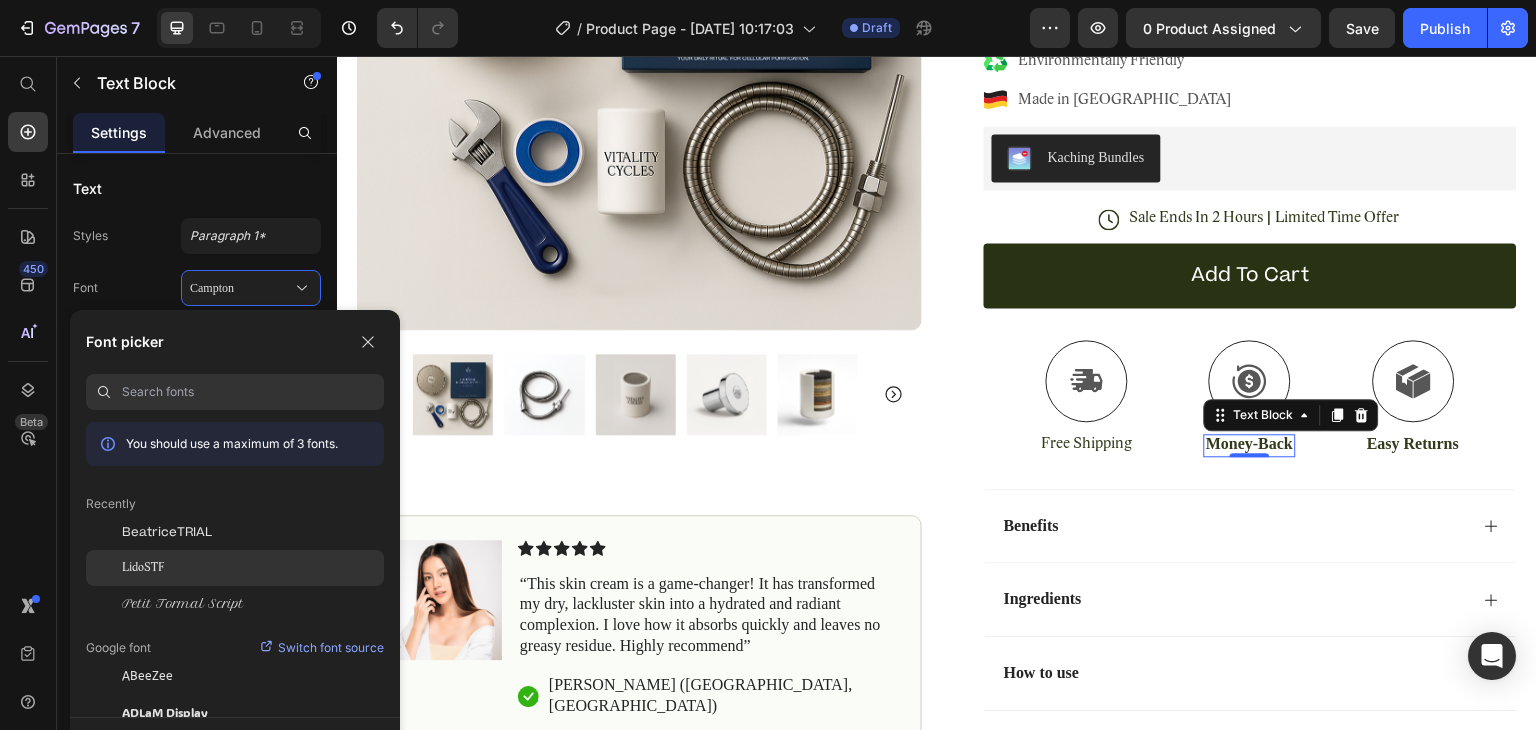 click on "LidoSTF" at bounding box center [143, 568] 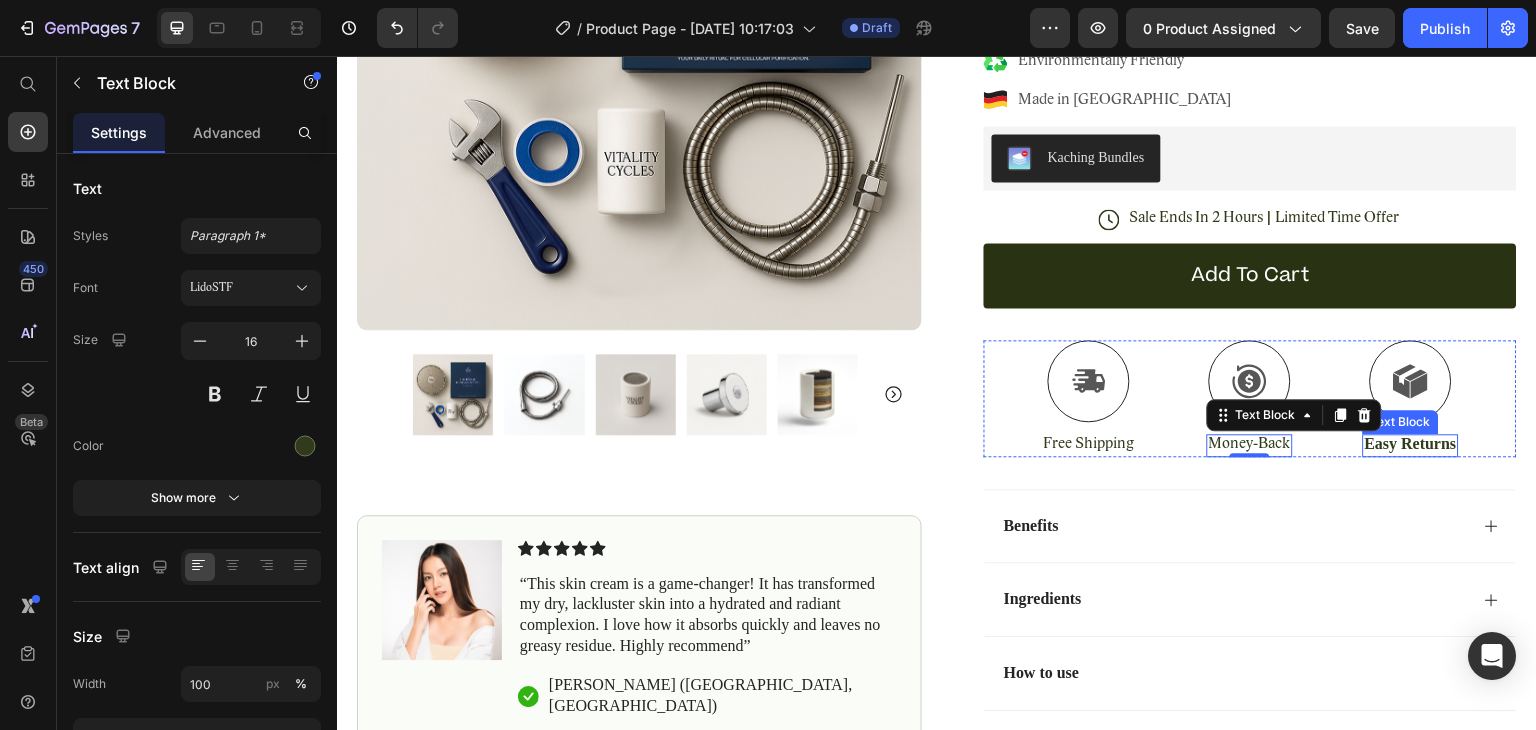 click on "Easy Returns" at bounding box center (1411, 444) 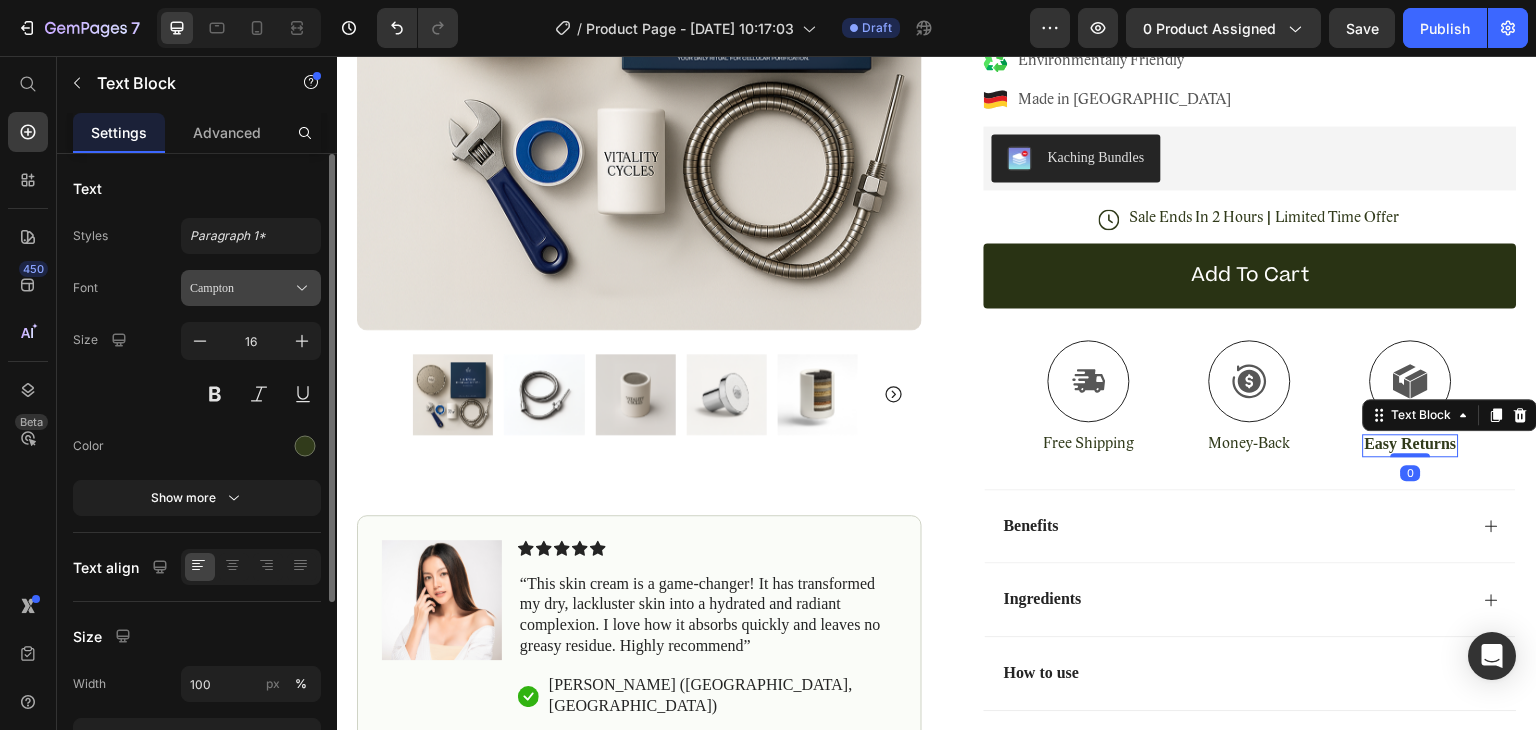 click on "Campton" at bounding box center [241, 288] 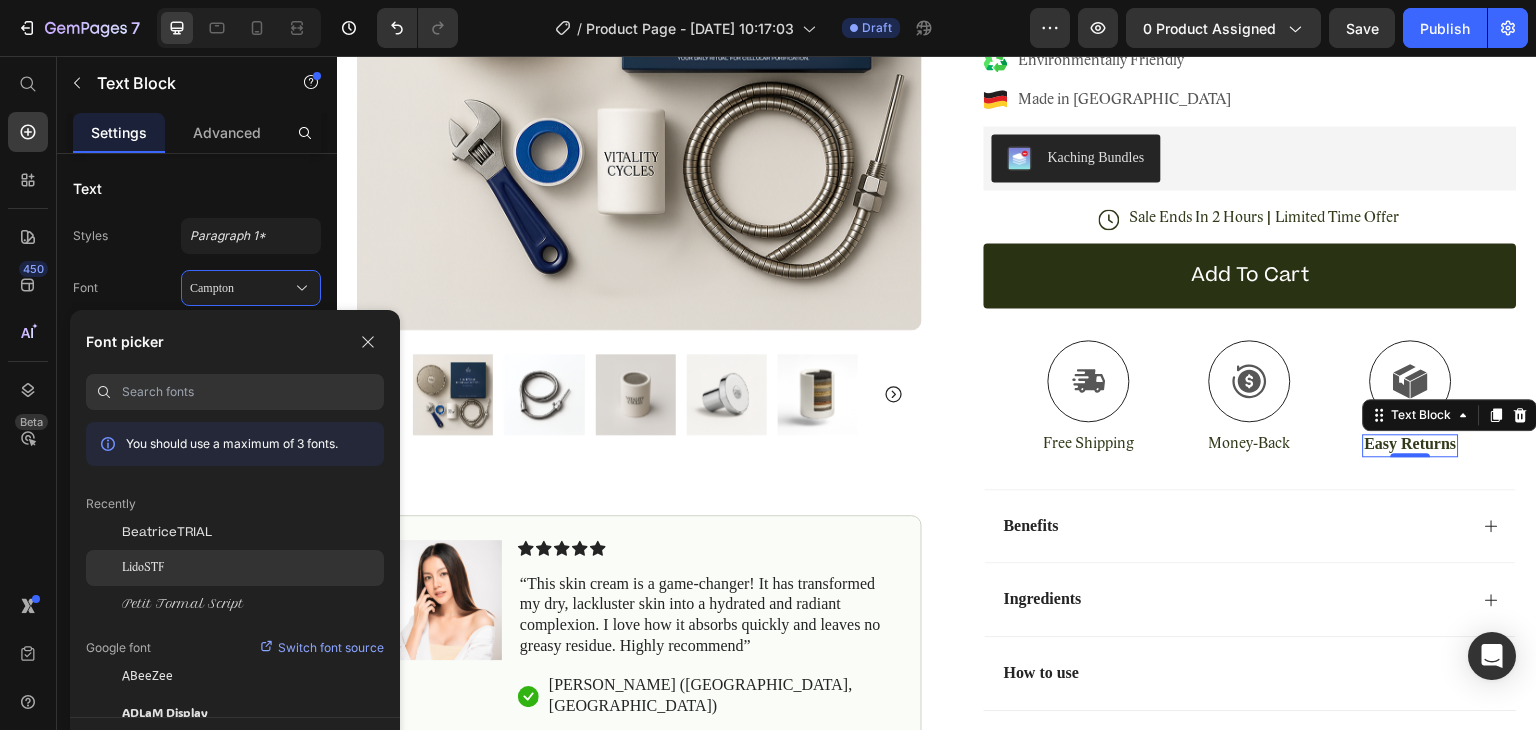 click on "LidoSTF" at bounding box center (143, 568) 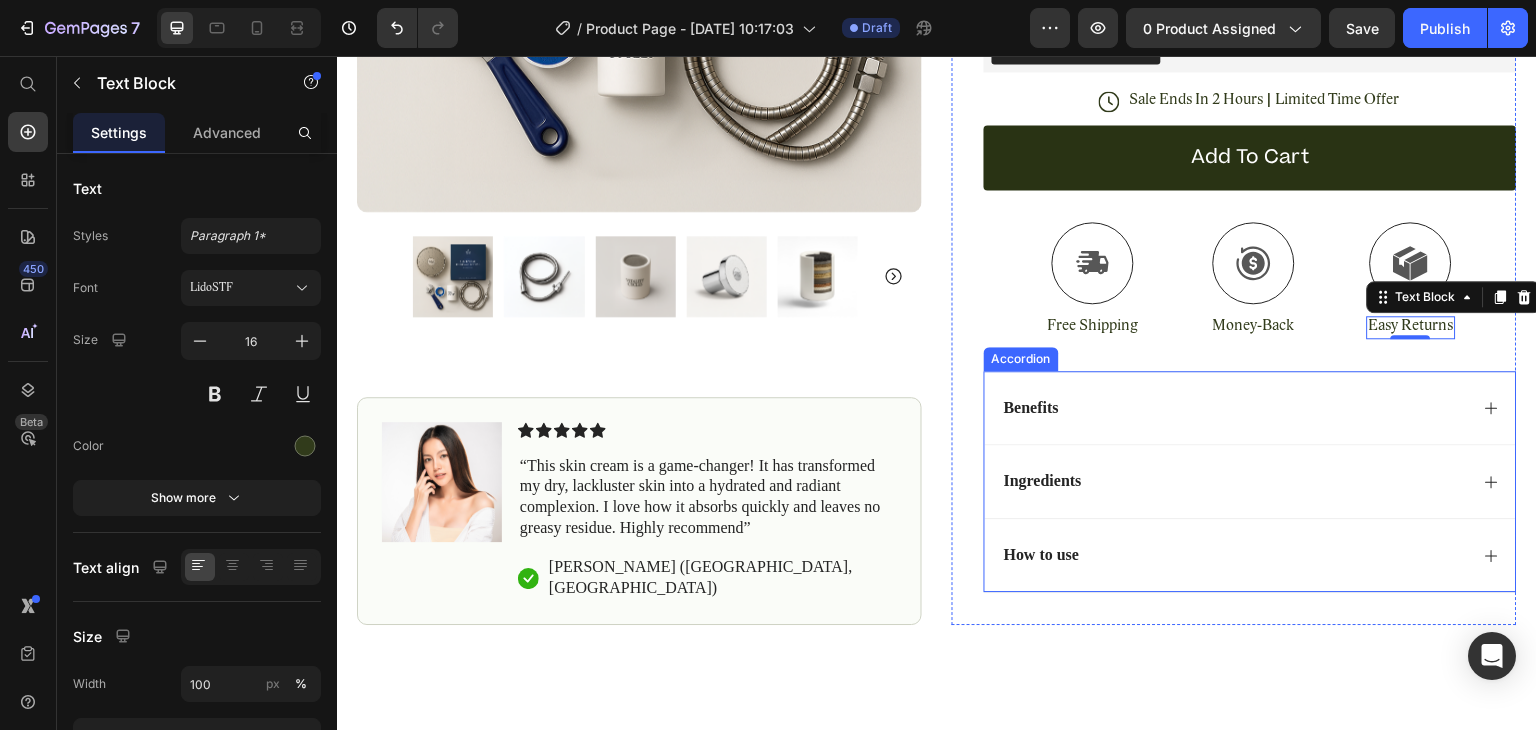scroll, scrollTop: 599, scrollLeft: 0, axis: vertical 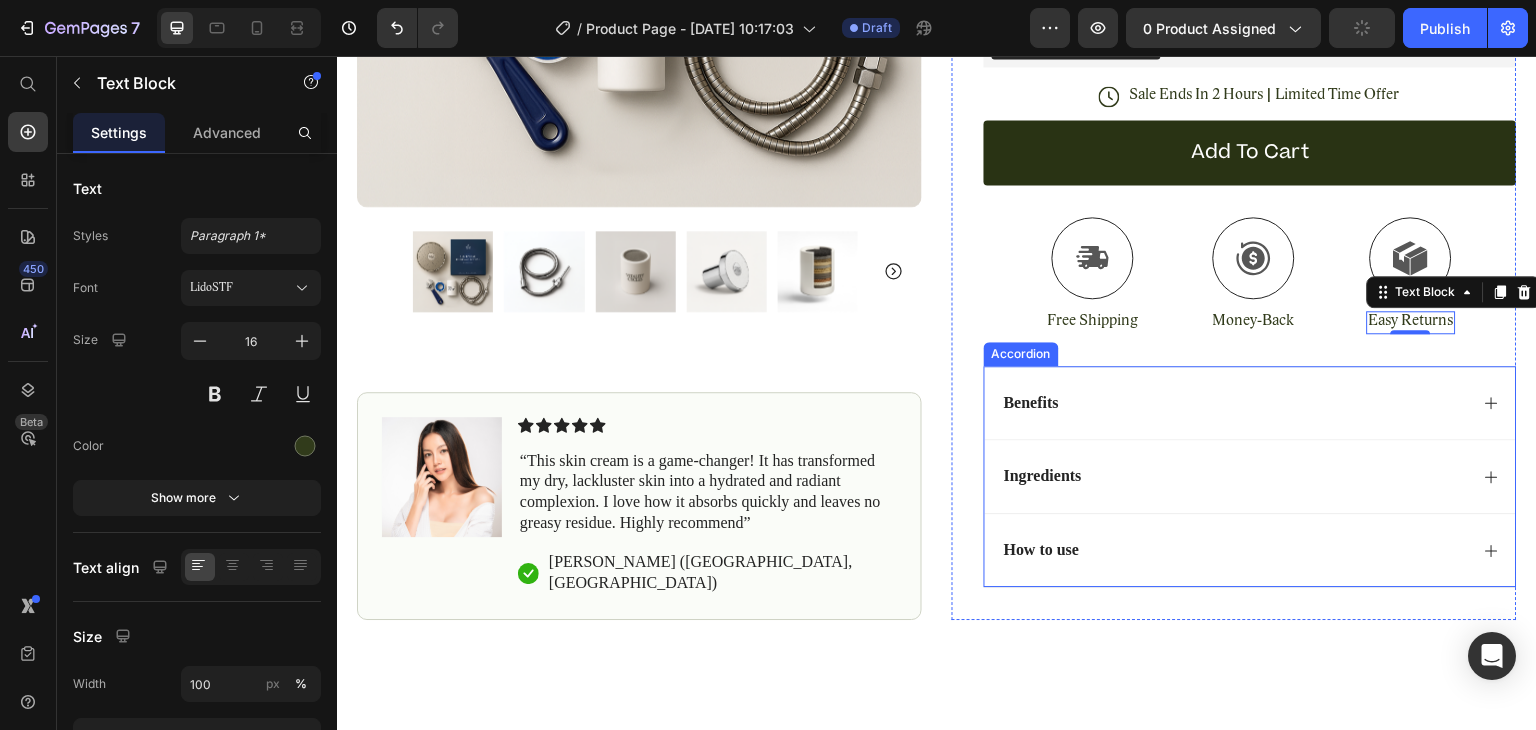 click on "Benefits" at bounding box center [1031, 403] 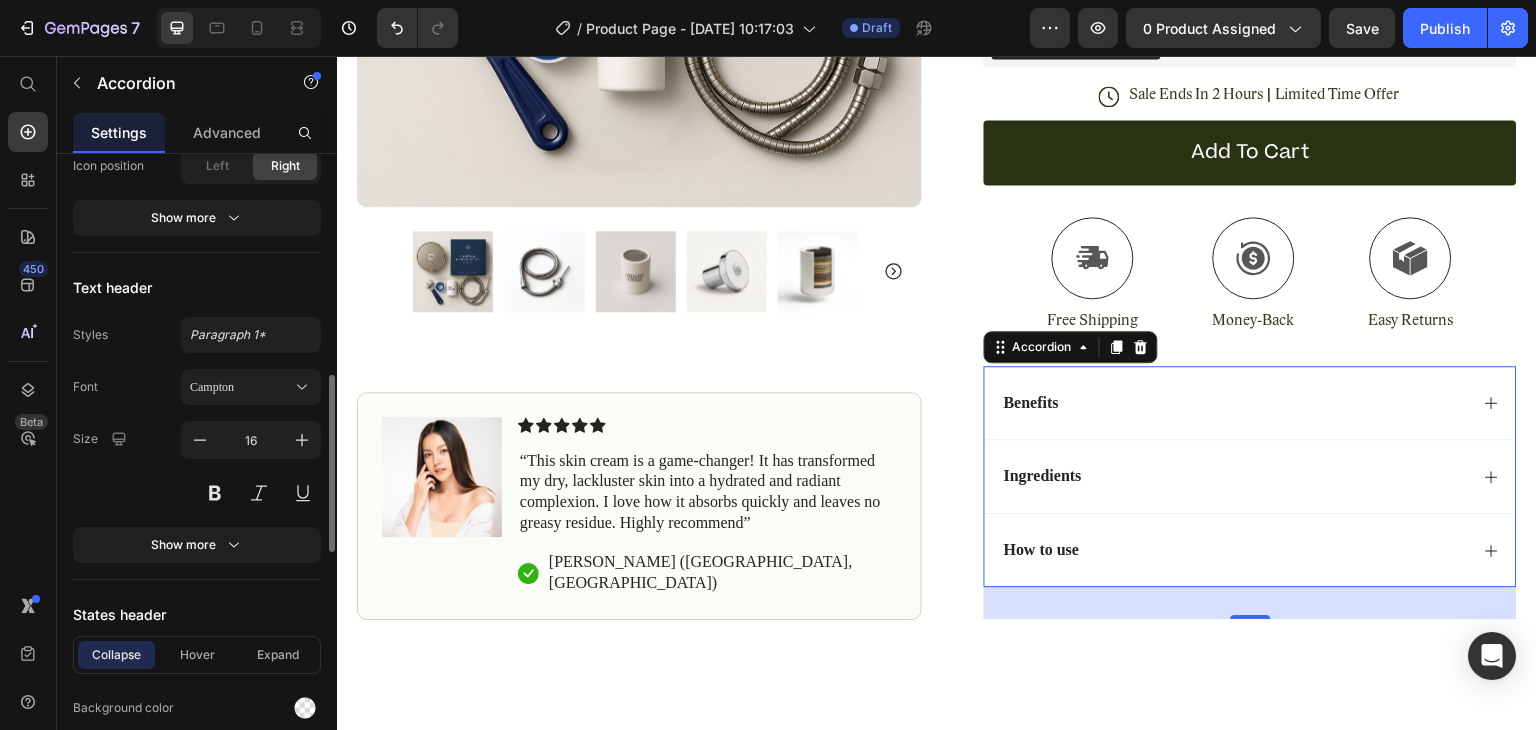 scroll, scrollTop: 788, scrollLeft: 0, axis: vertical 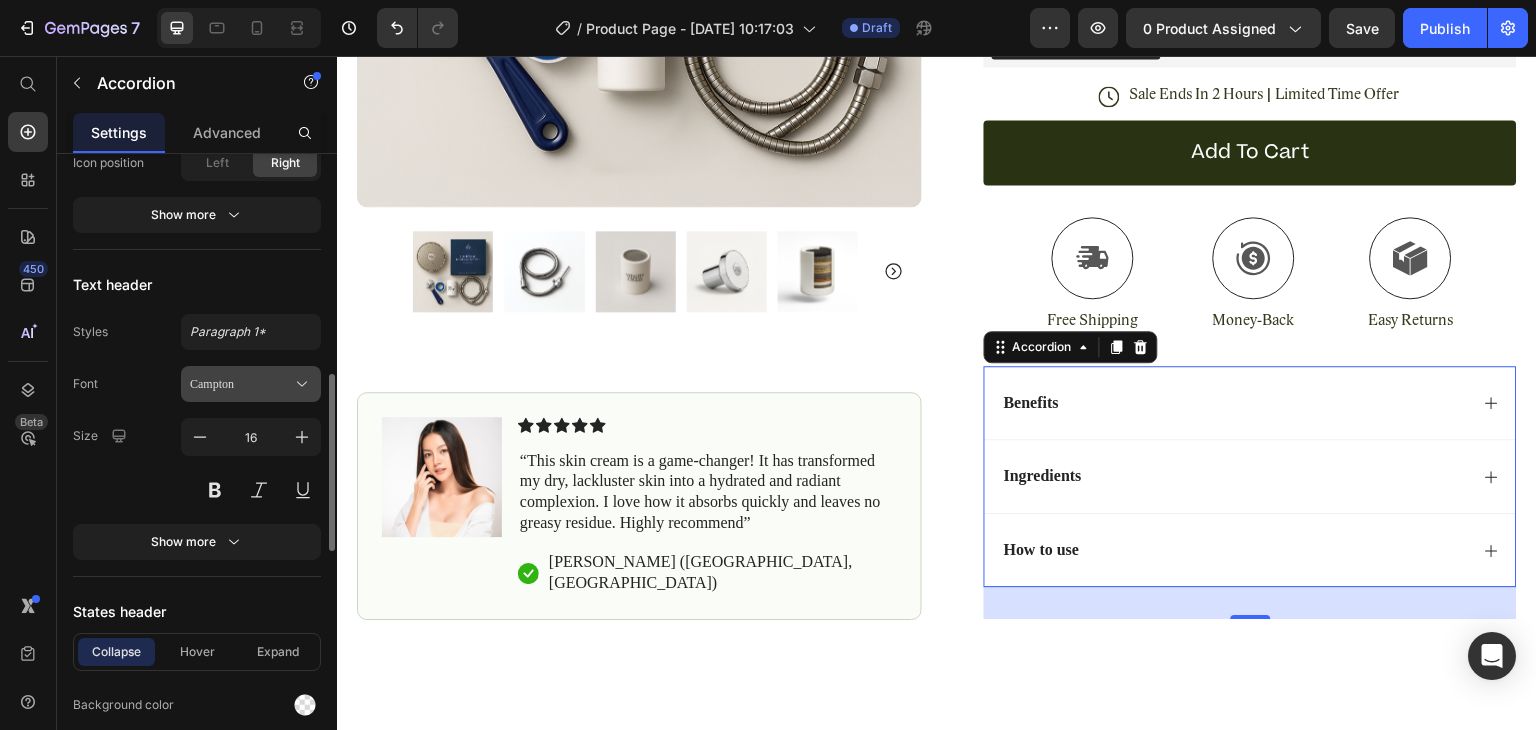 click on "Campton" at bounding box center (241, 384) 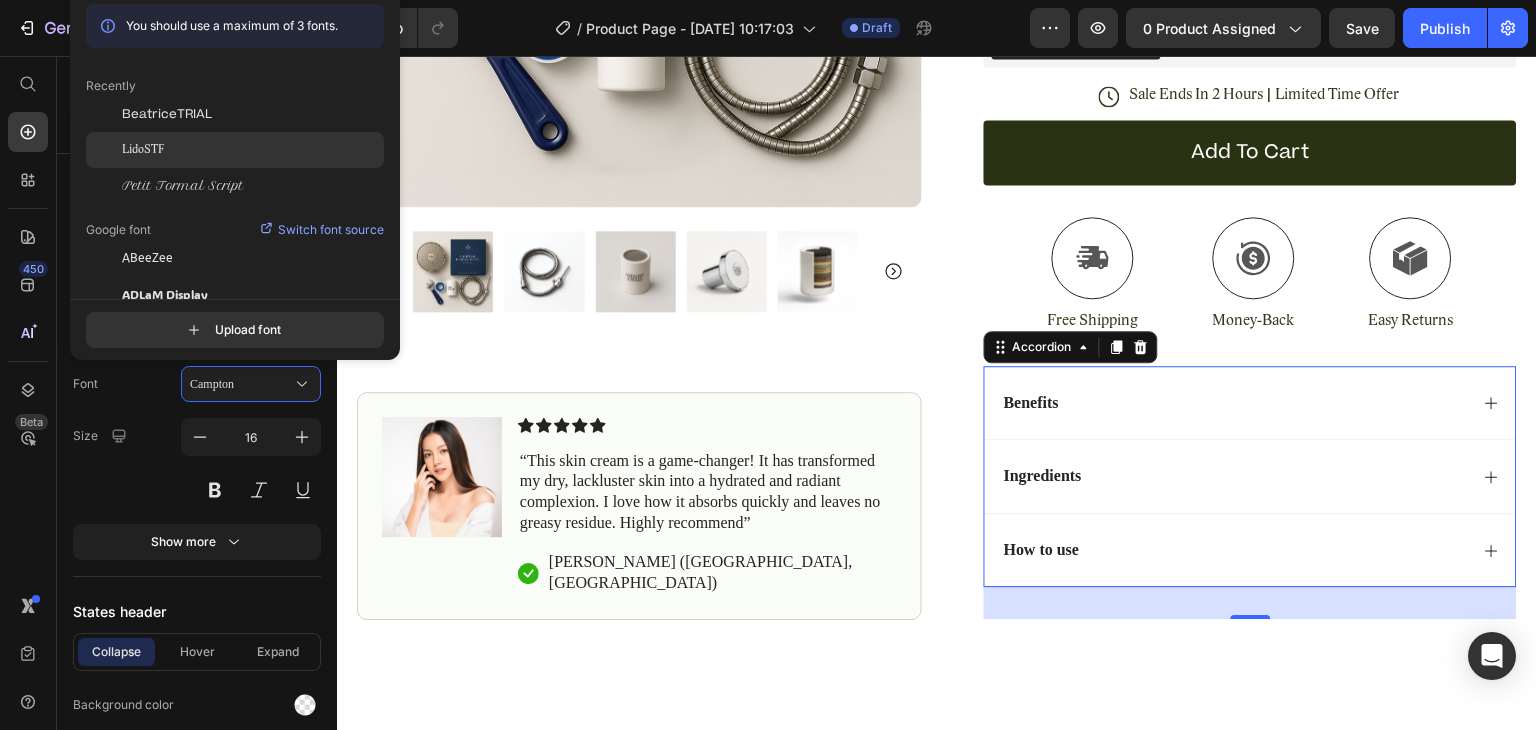 click on "LidoSTF" 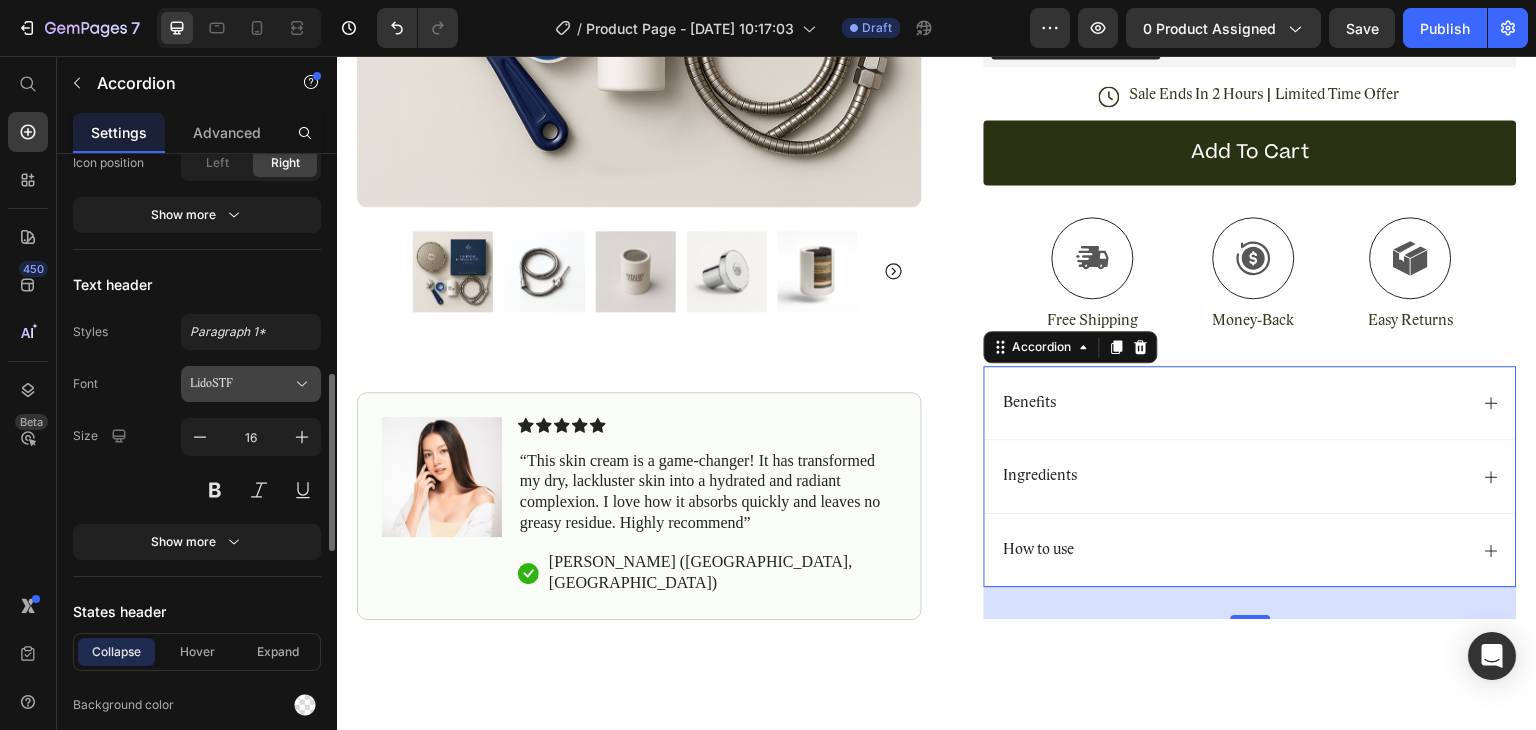 click on "LidoSTF" at bounding box center [241, 384] 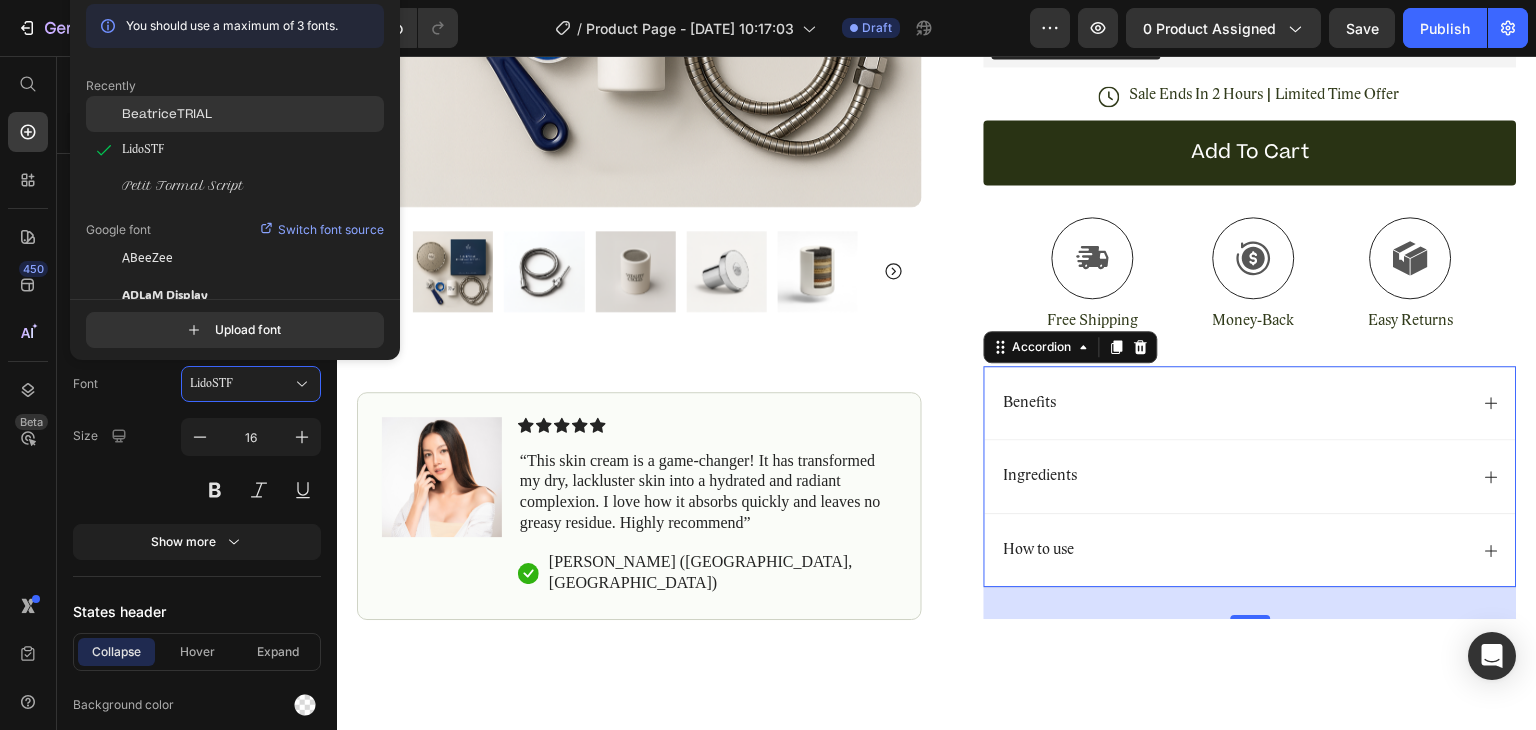 click on "BeatriceTRIAL" at bounding box center [167, 114] 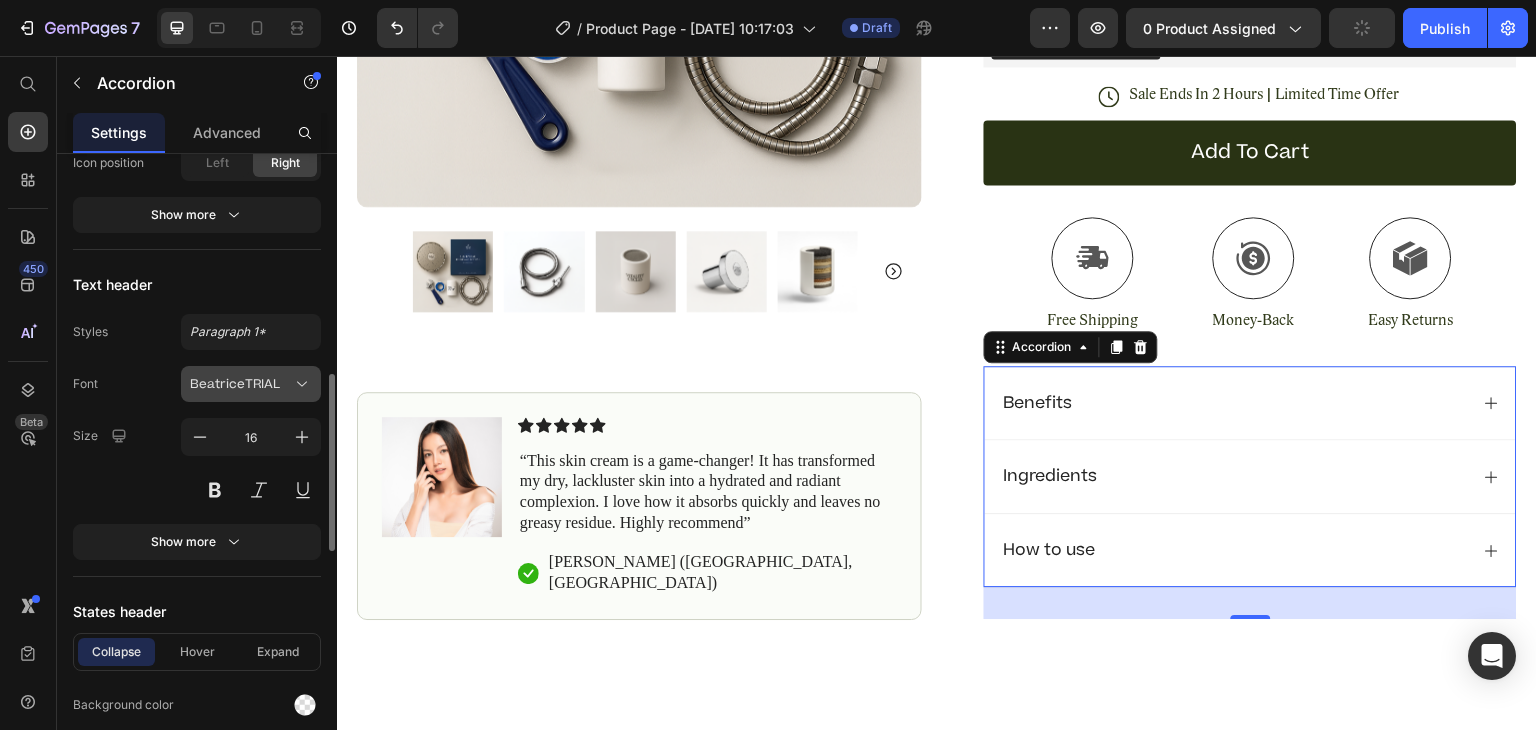 click on "BeatriceTRIAL" at bounding box center (241, 384) 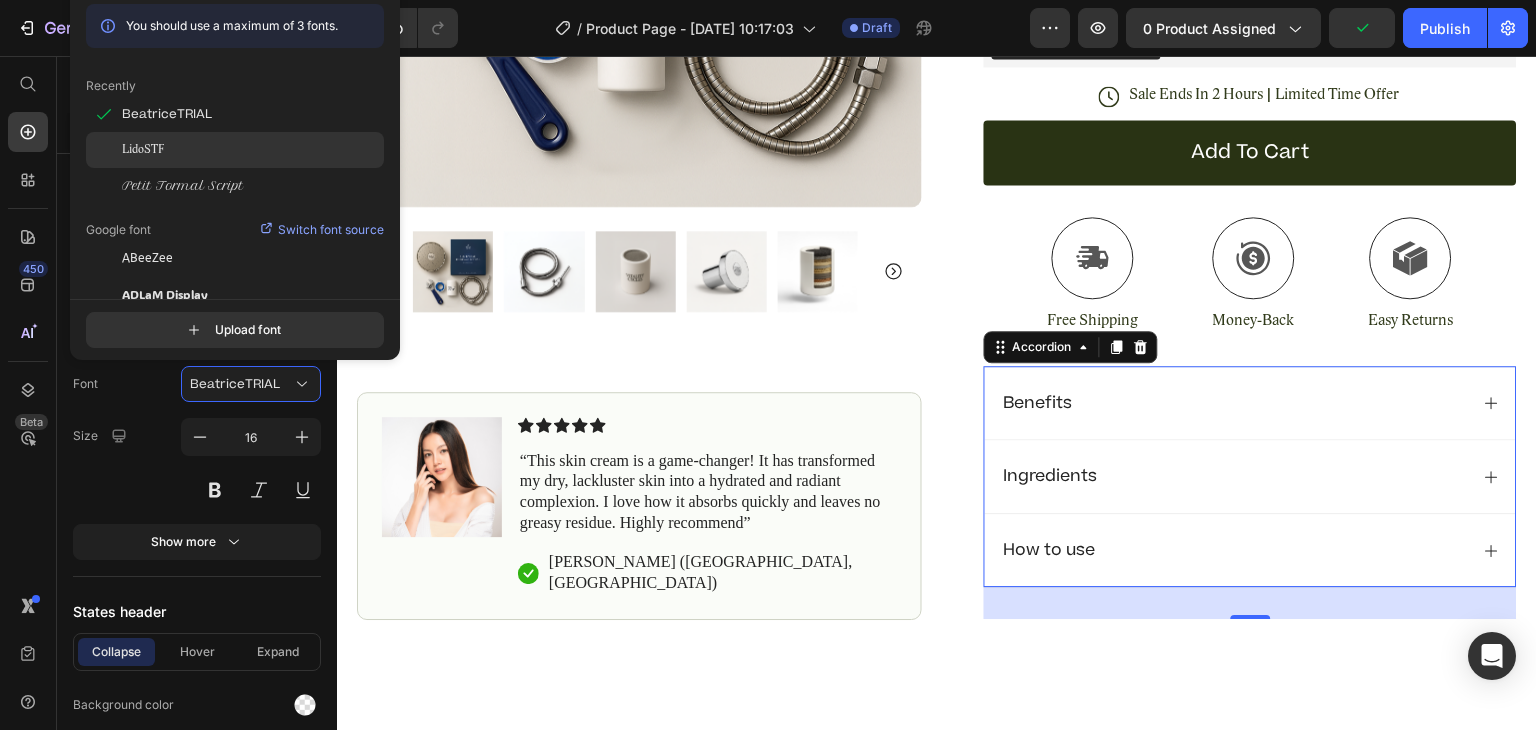 click on "LidoSTF" at bounding box center [143, 150] 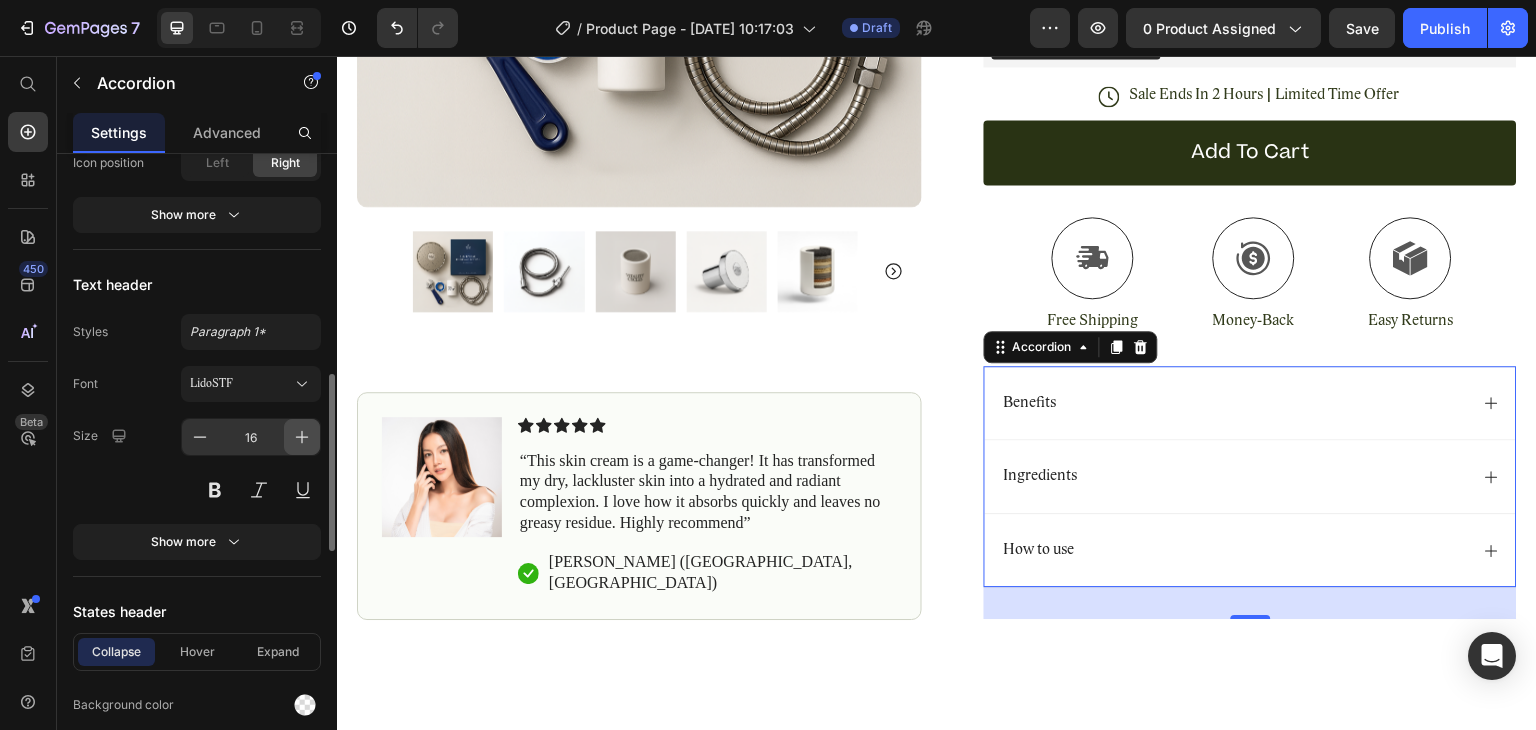 click 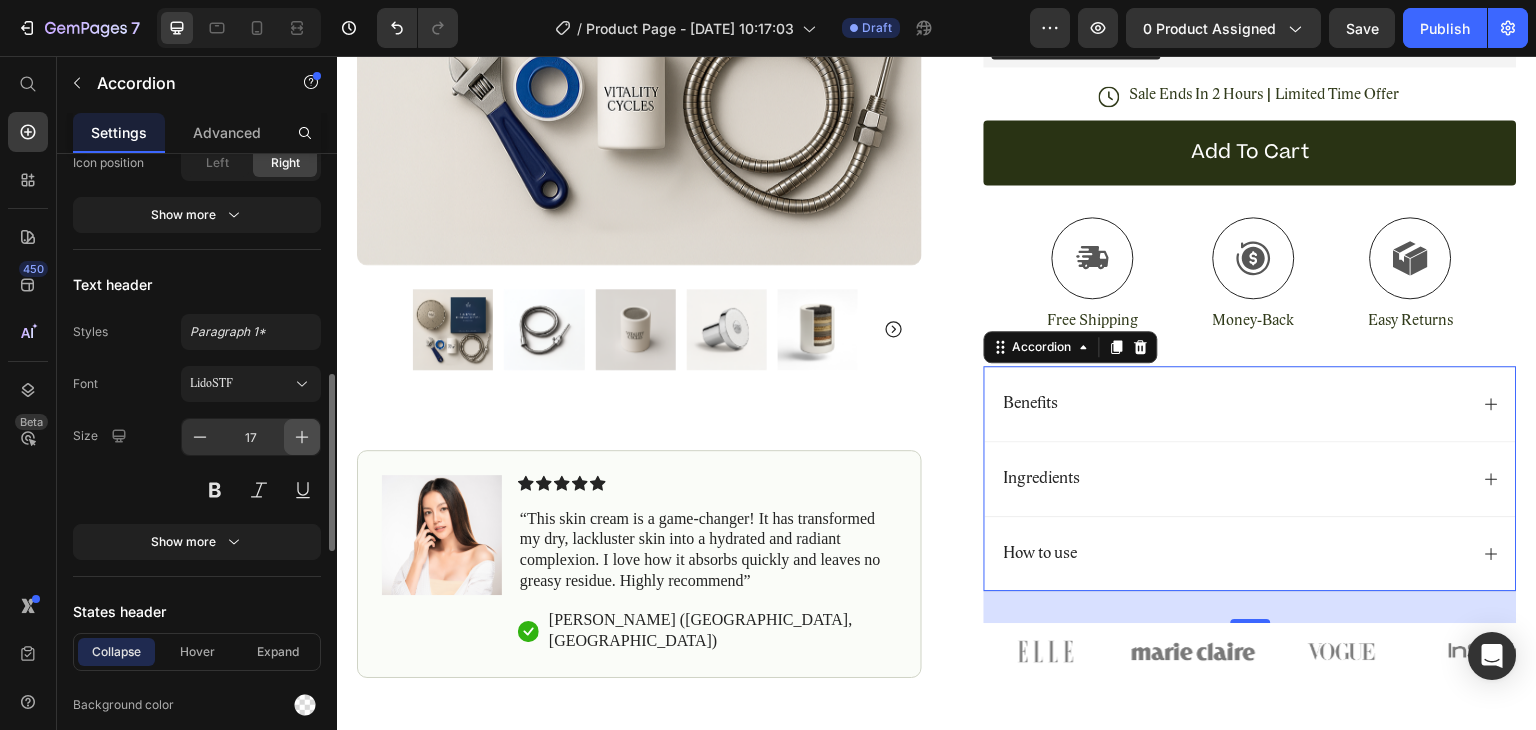 click 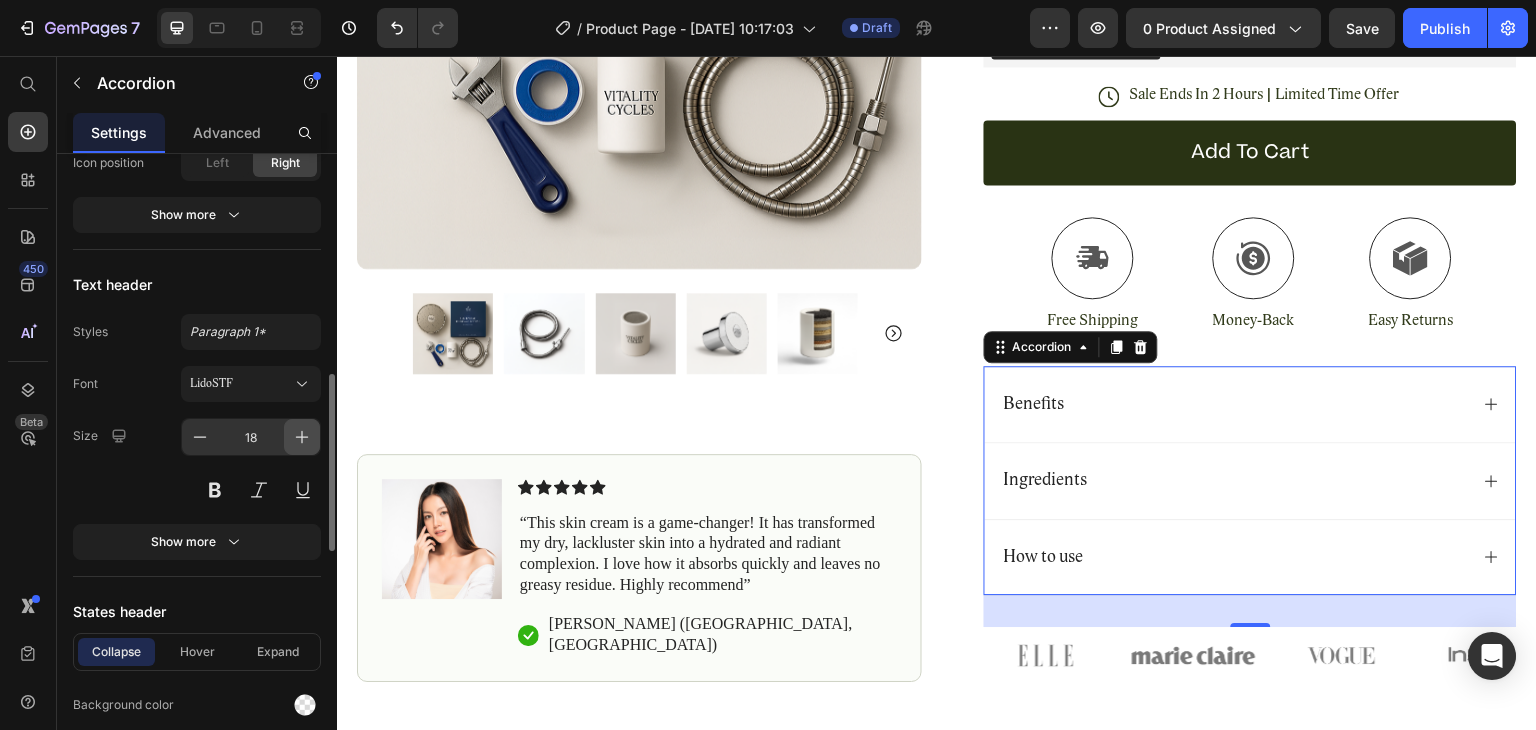 click 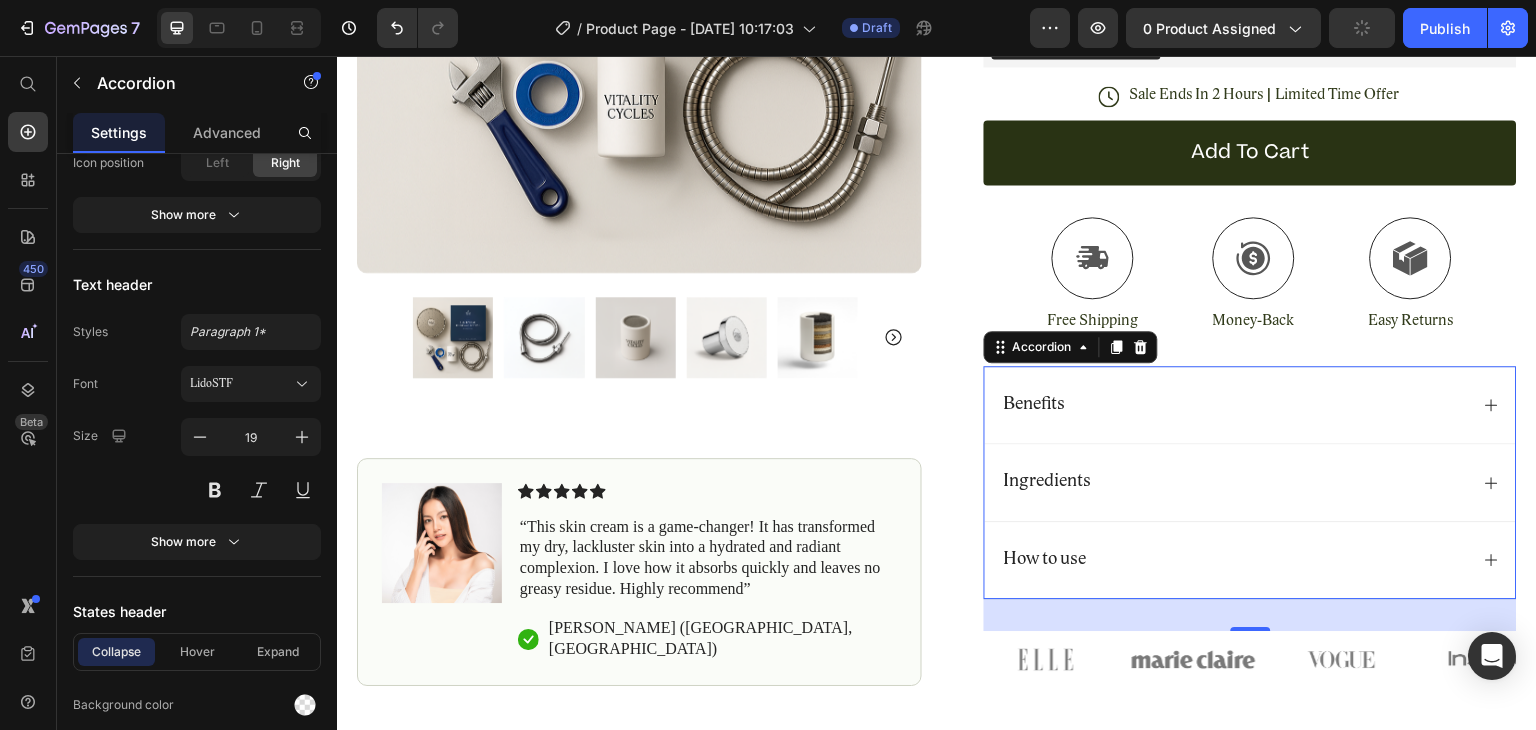 click on "Benefits" at bounding box center (1234, 405) 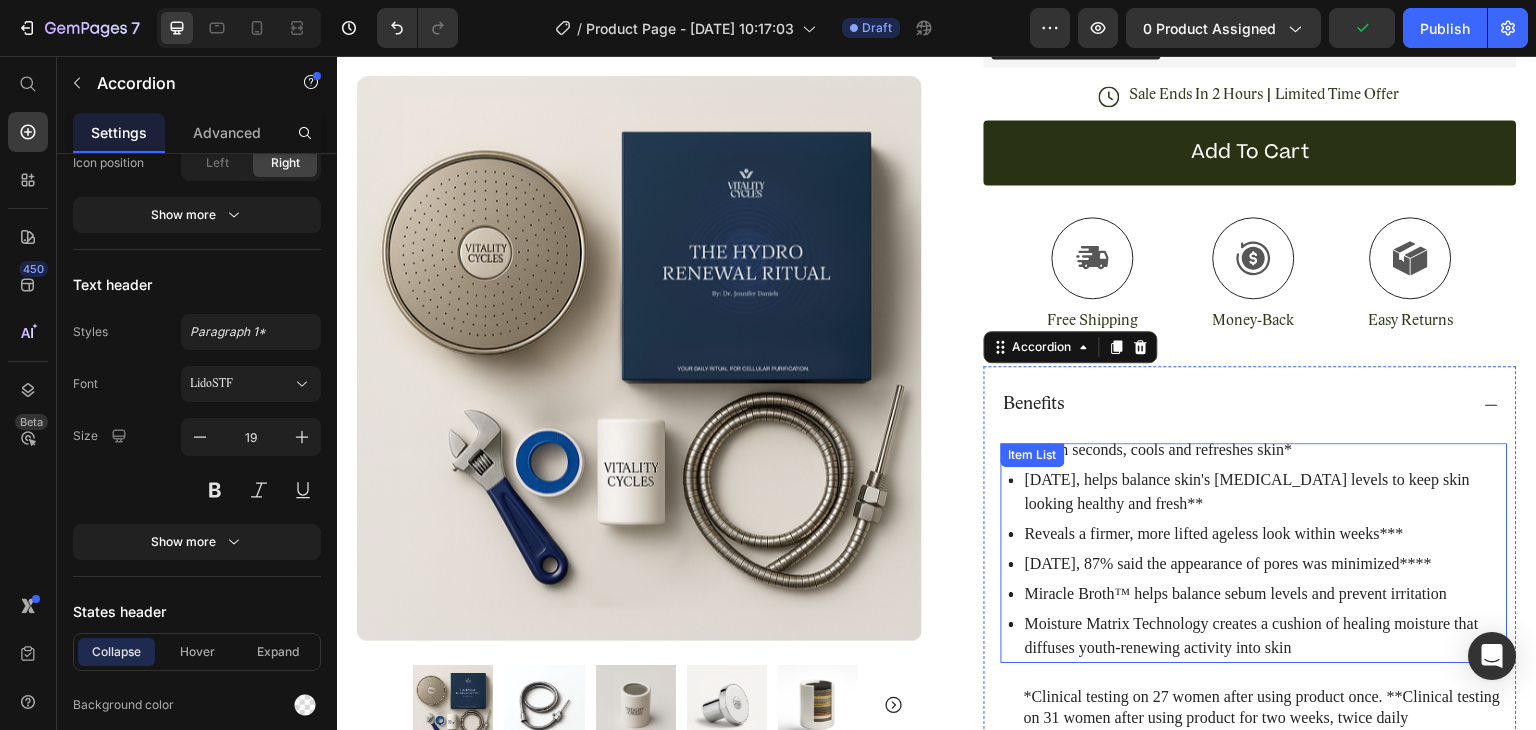 click on "[DATE], helps balance skin's [MEDICAL_DATA] levels to keep skin looking healthy and fresh**" at bounding box center [1265, 492] 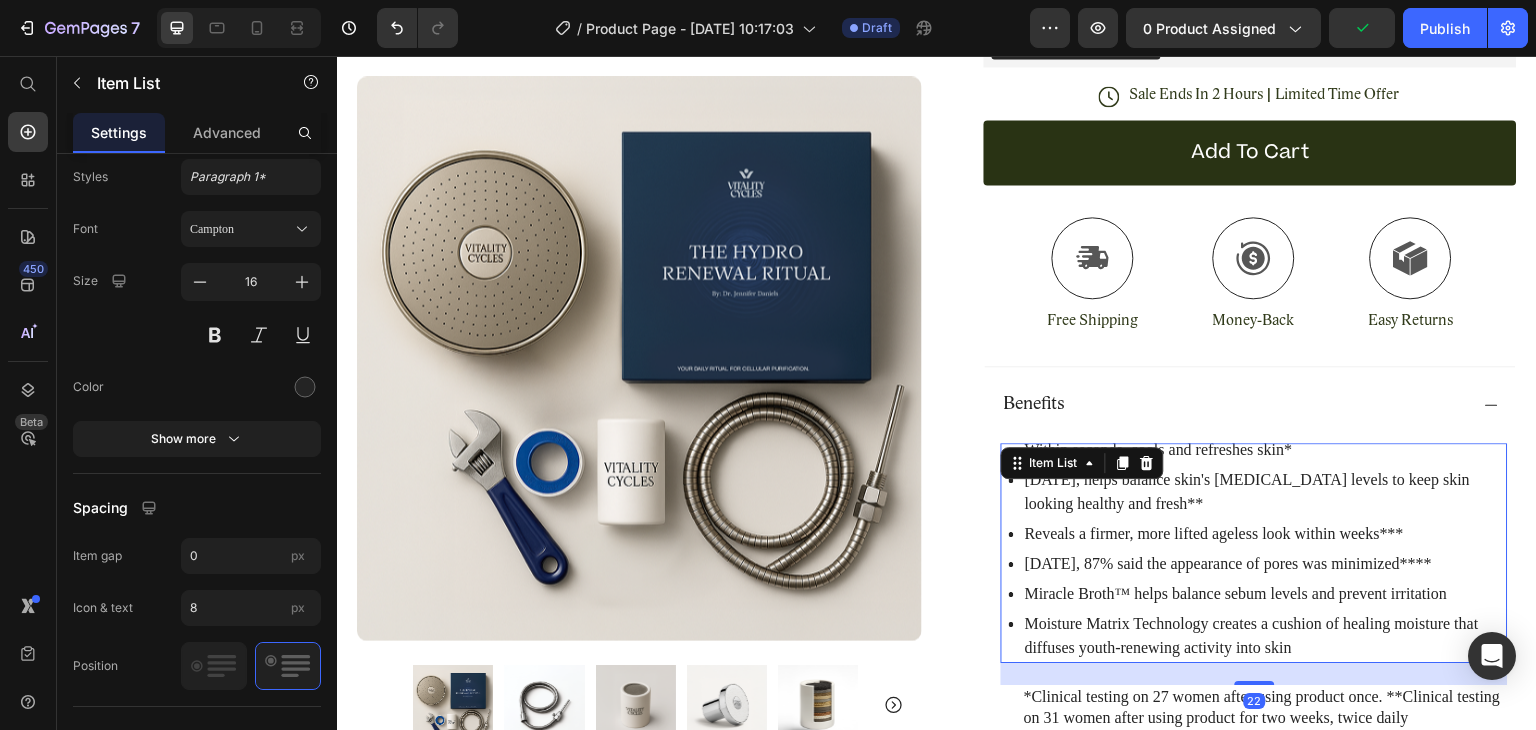 scroll, scrollTop: 0, scrollLeft: 0, axis: both 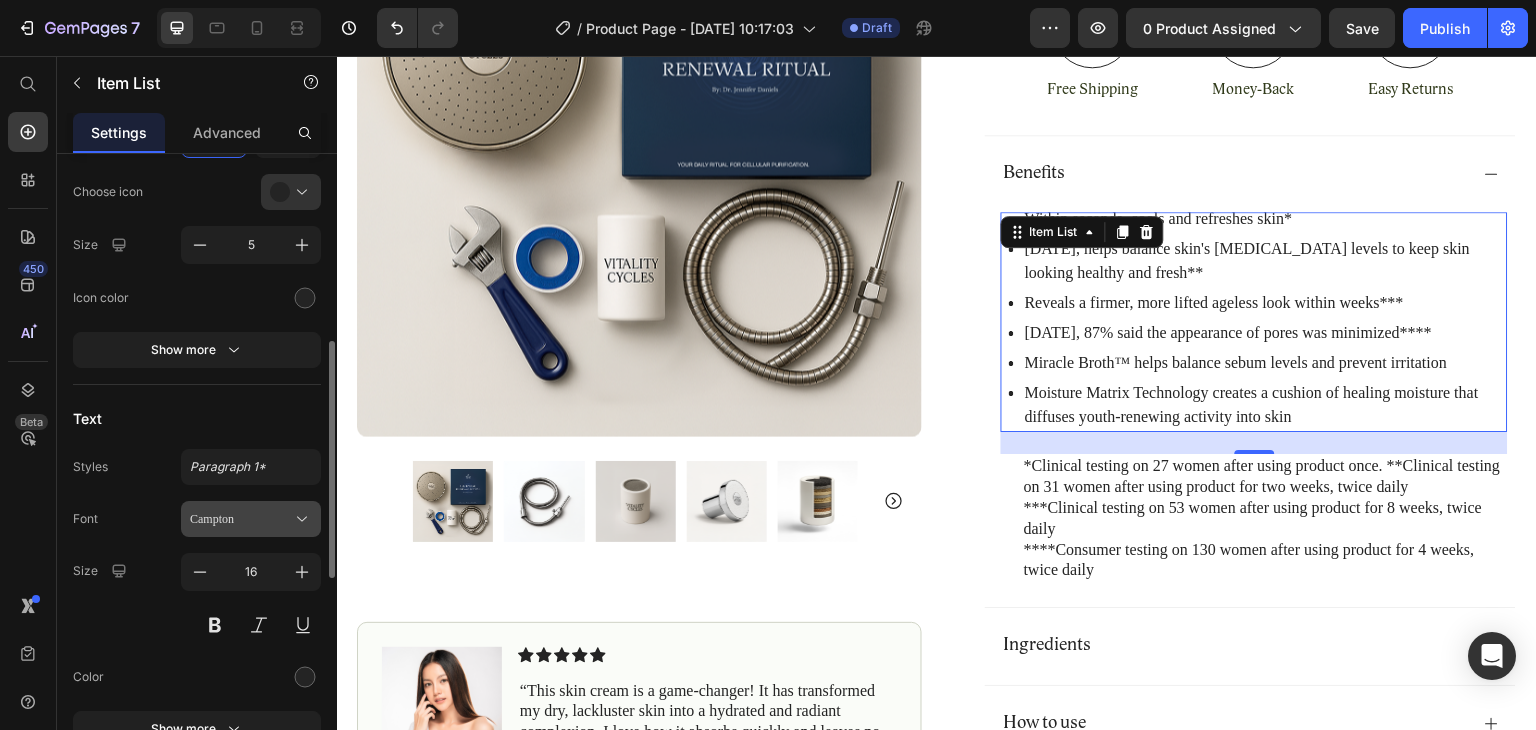 click on "Campton" at bounding box center [241, 519] 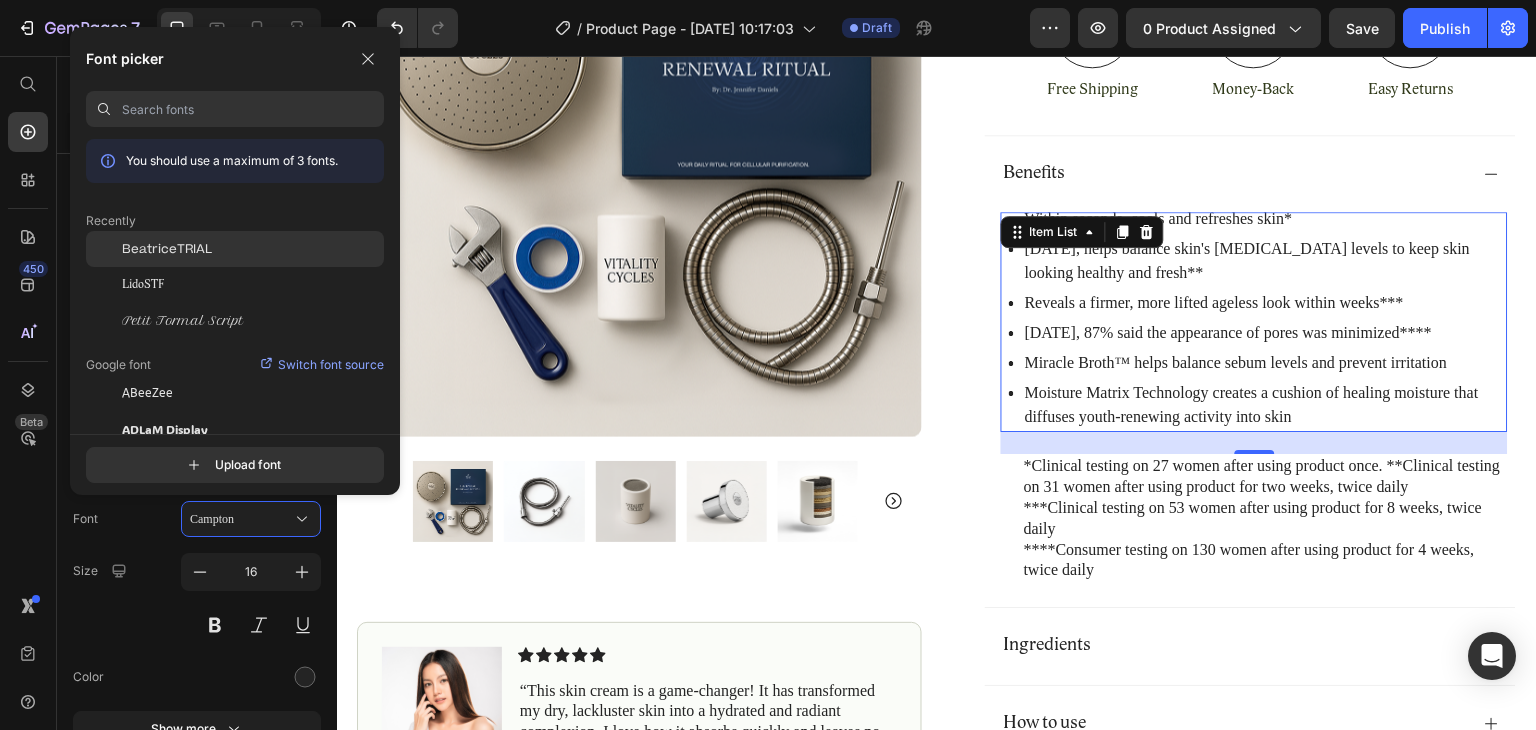 click on "BeatriceTRIAL" at bounding box center (167, 249) 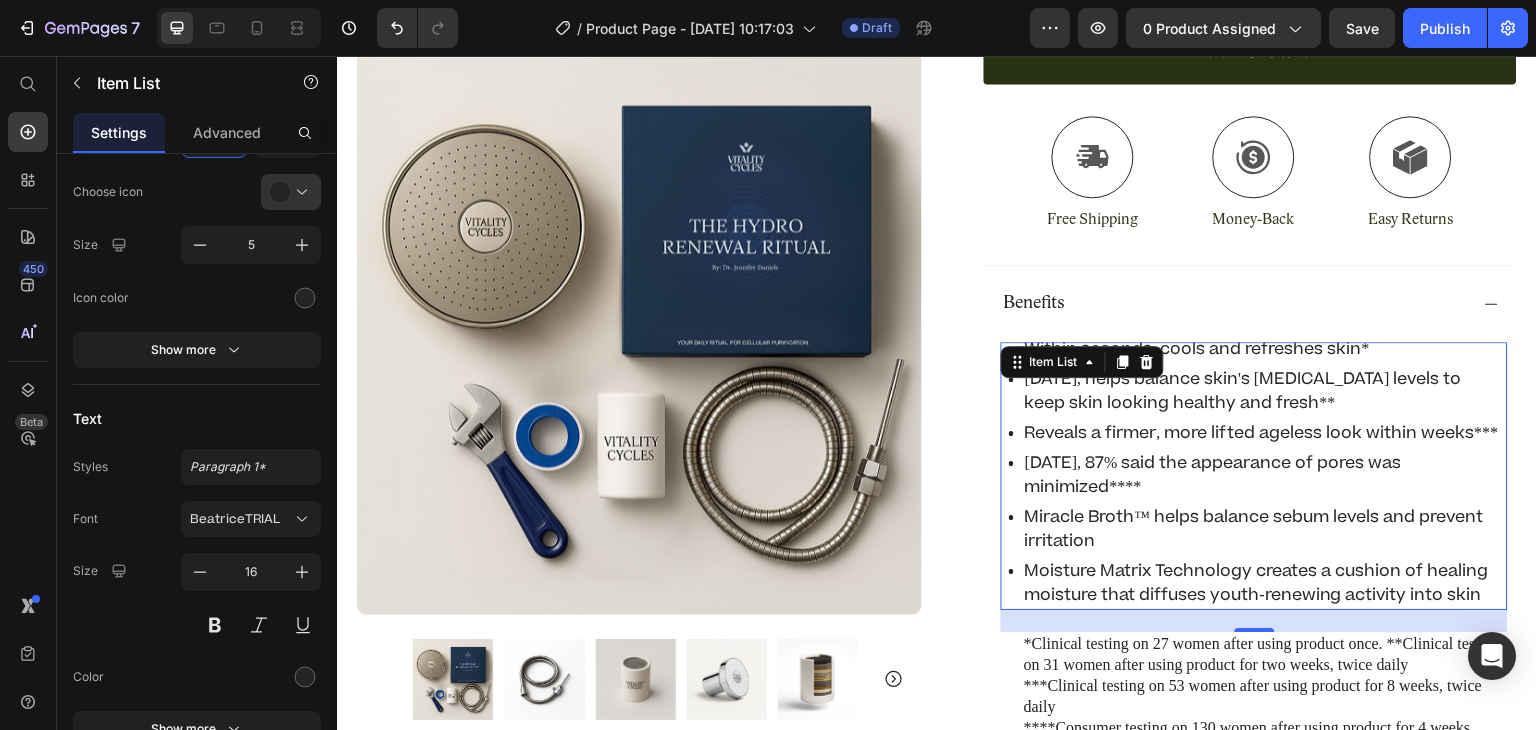 scroll, scrollTop: 720, scrollLeft: 0, axis: vertical 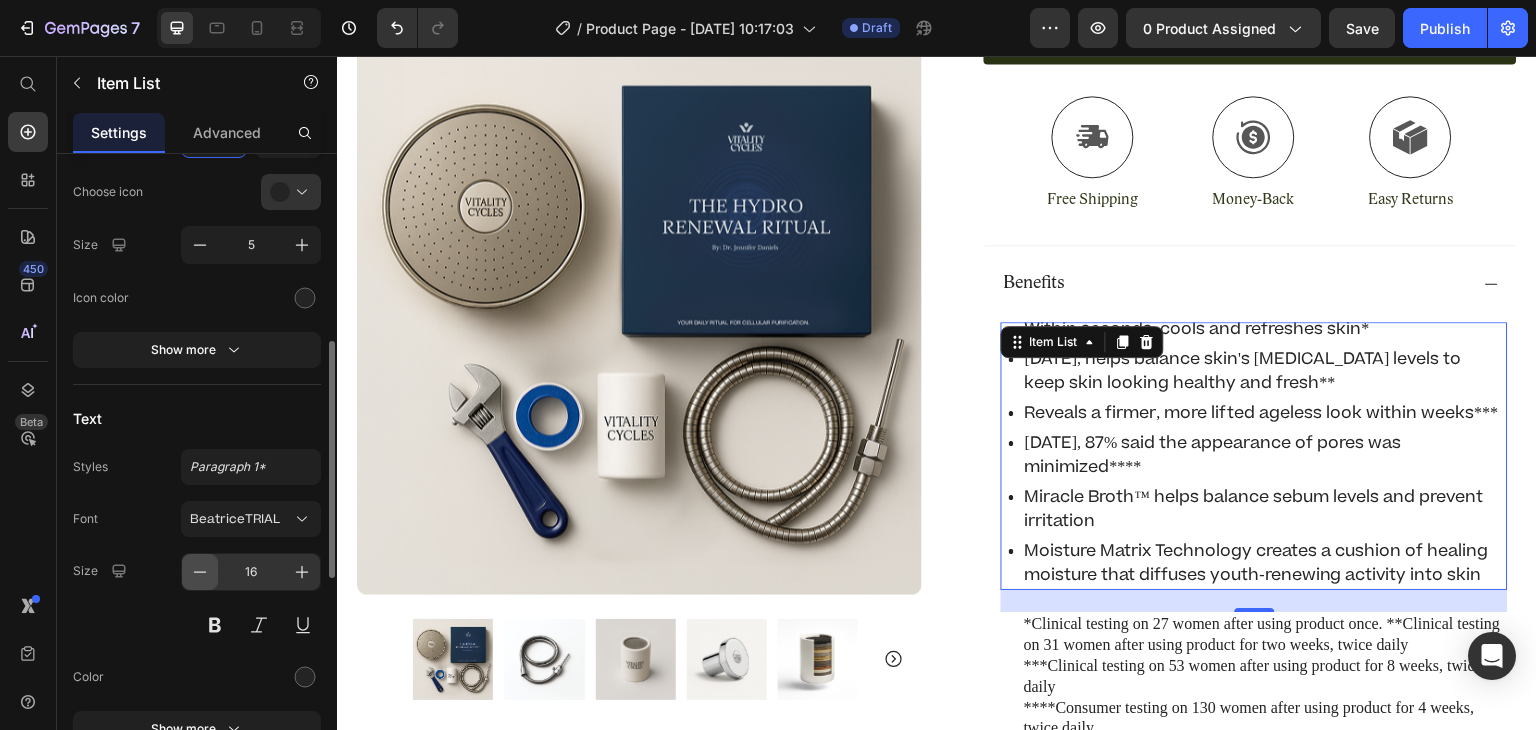 click 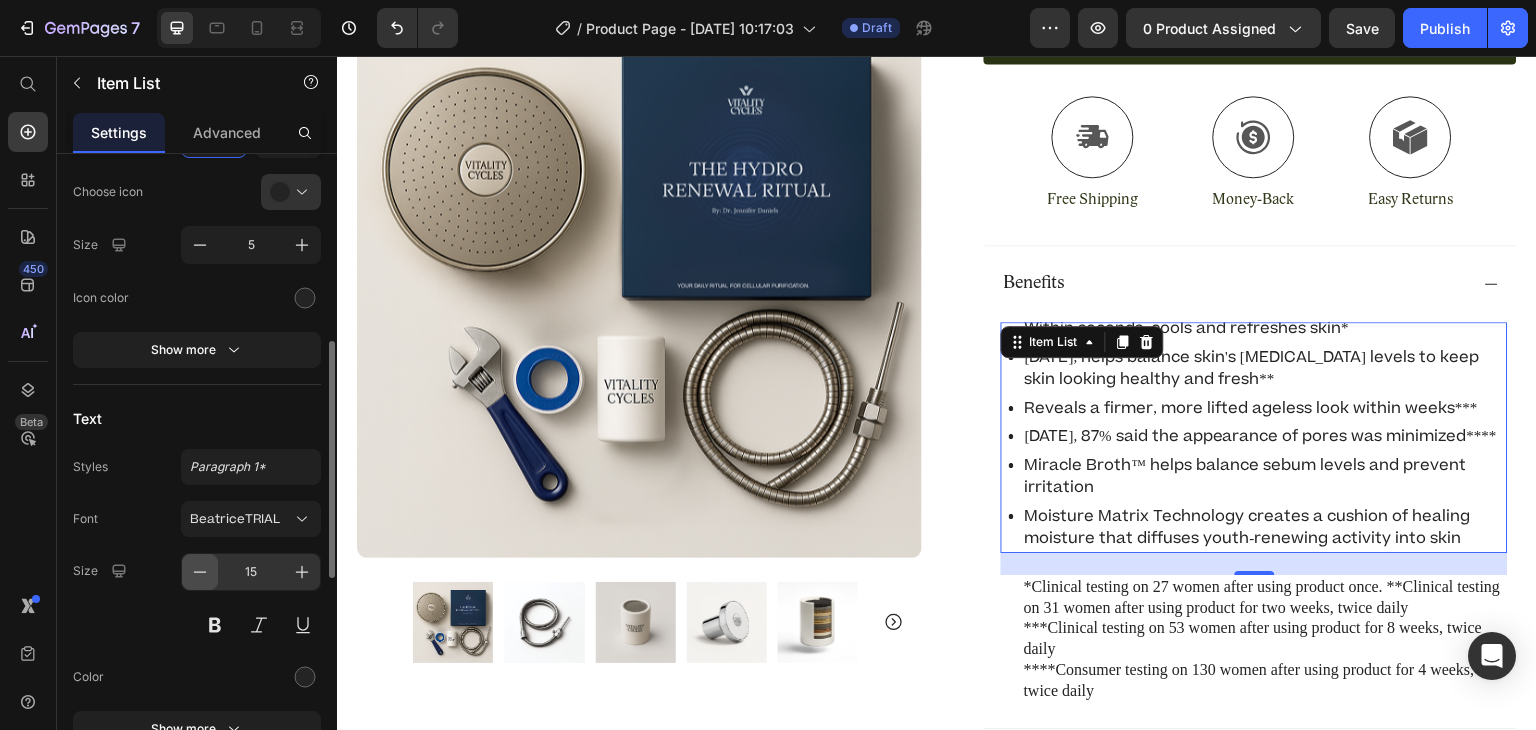 click 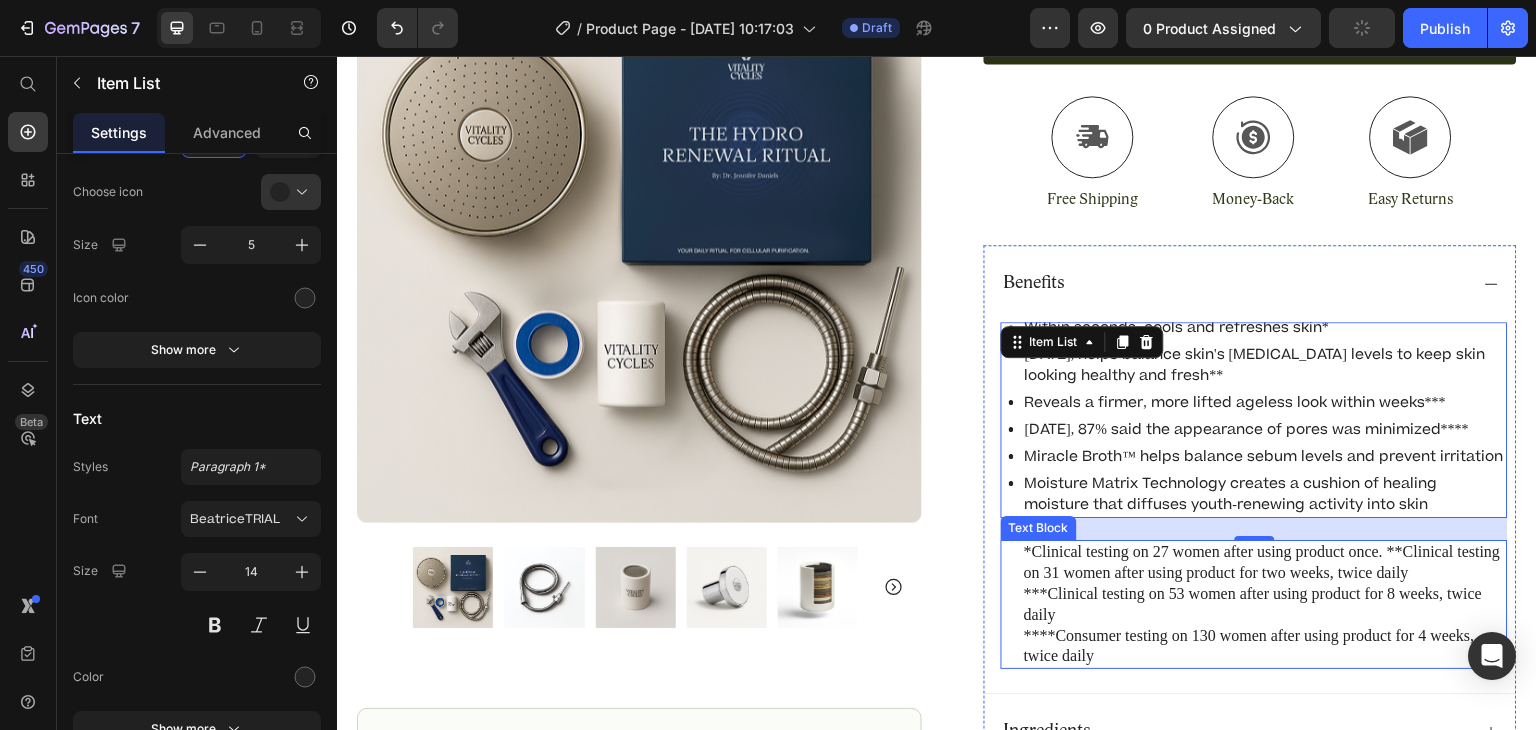 click on "***Clinical testing on 53 women after using product for 8 weeks, twice daily" at bounding box center [1265, 605] 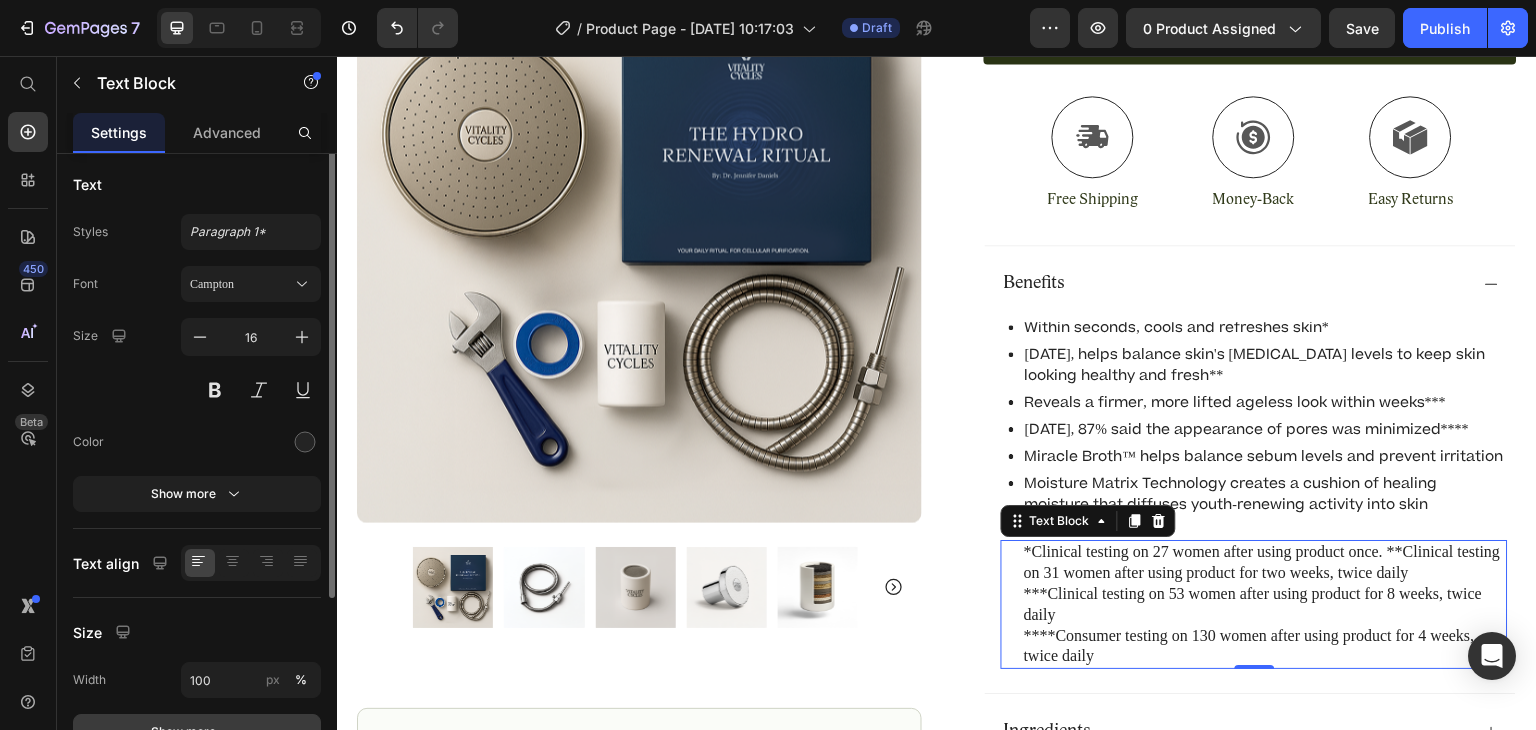 scroll, scrollTop: 0, scrollLeft: 0, axis: both 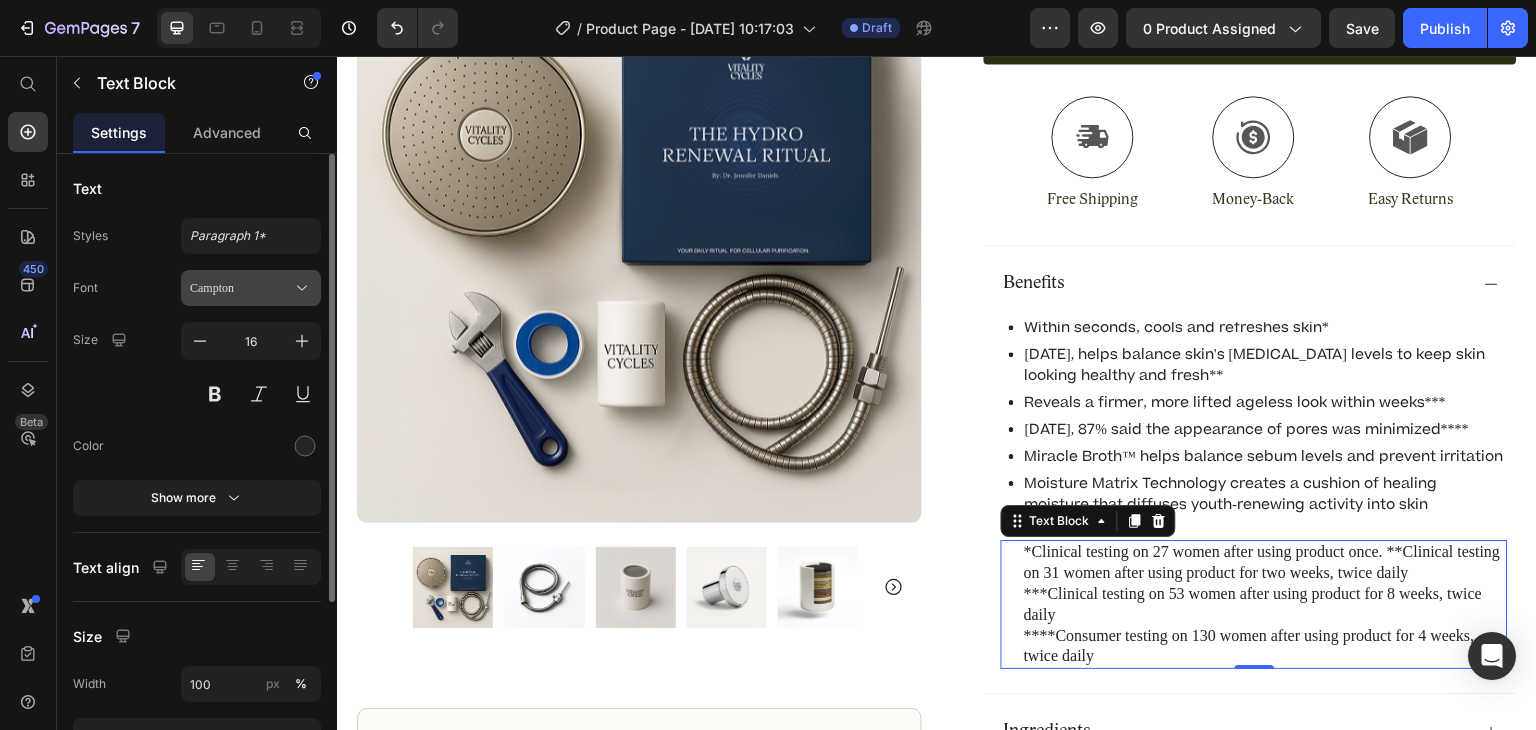 click on "Campton" at bounding box center [251, 288] 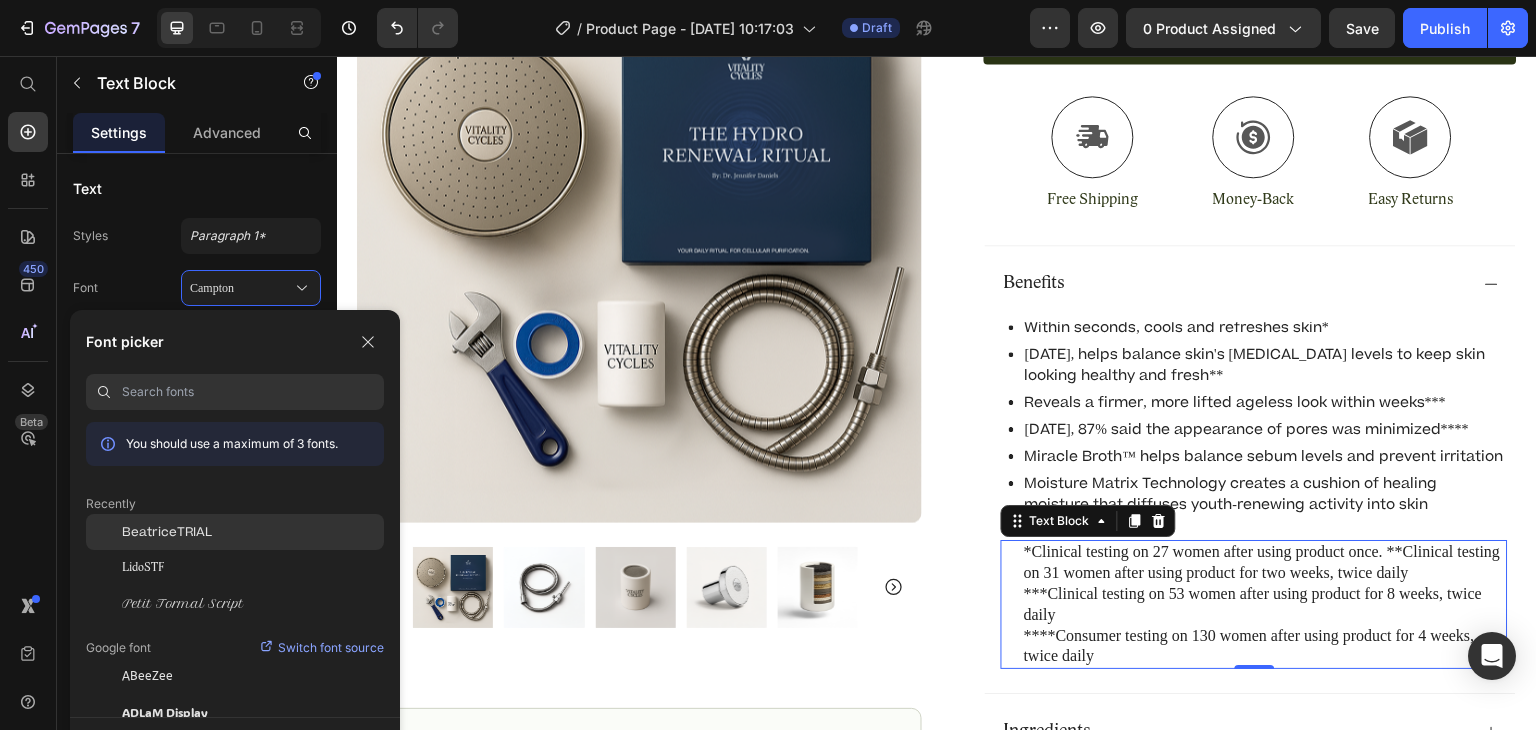 click on "BeatriceTRIAL" at bounding box center [167, 532] 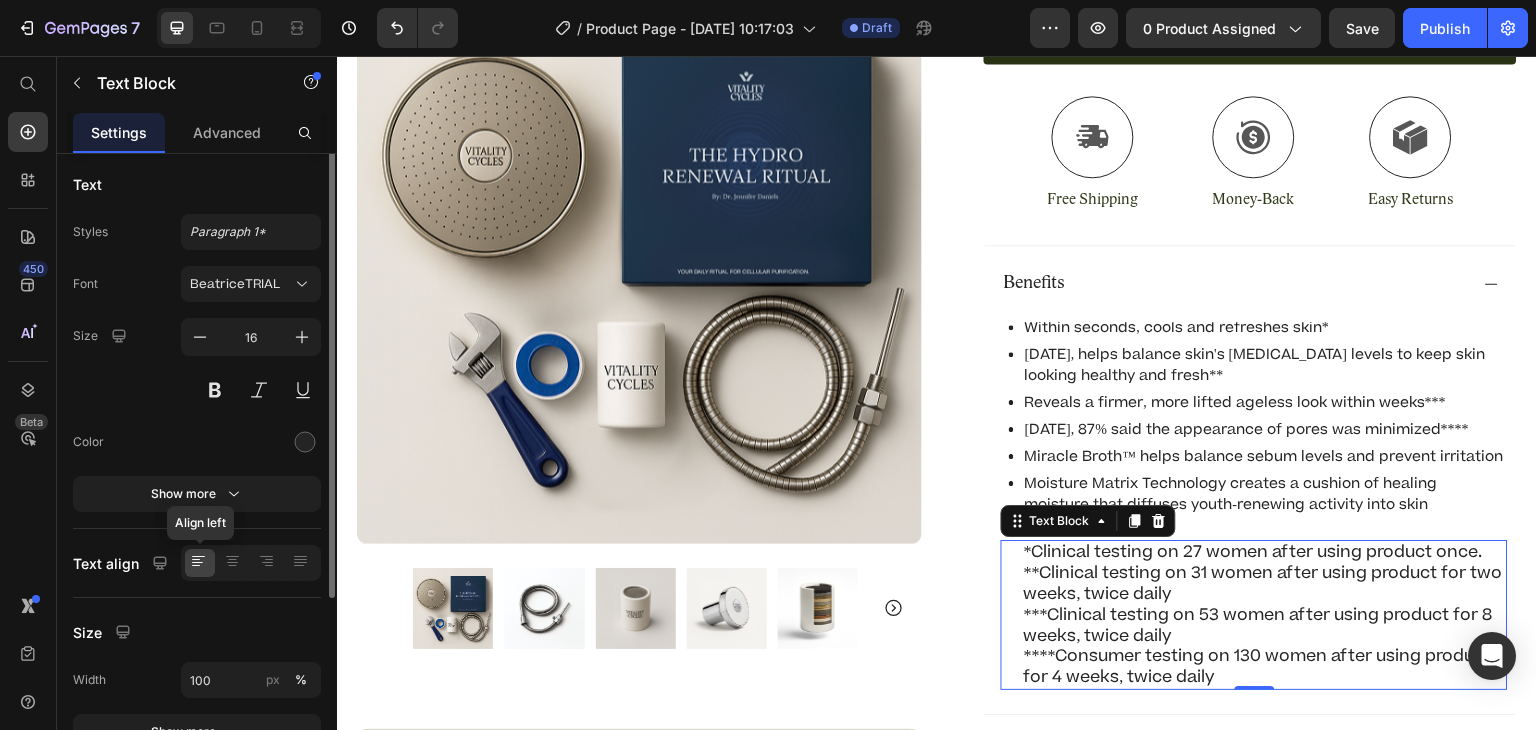 scroll, scrollTop: 0, scrollLeft: 0, axis: both 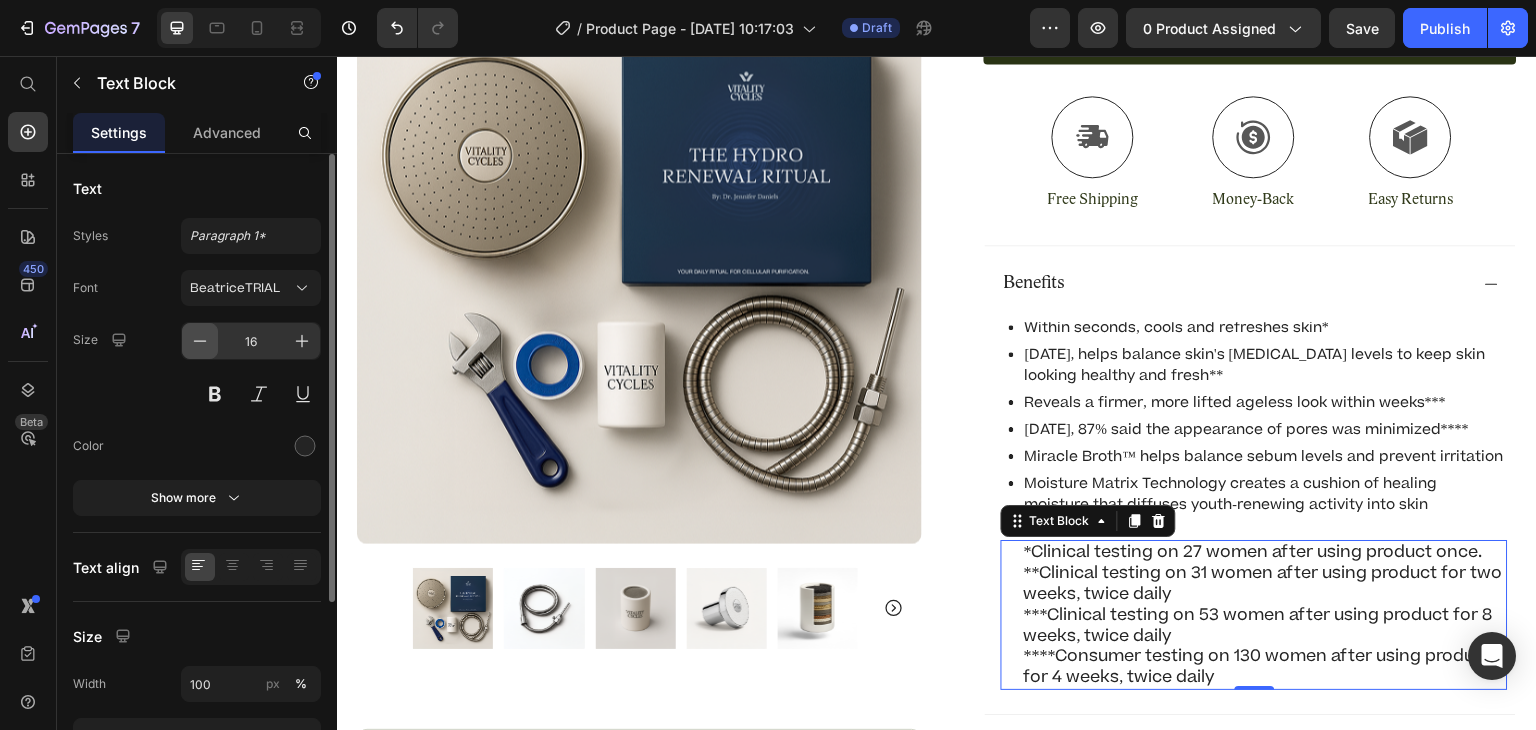 click 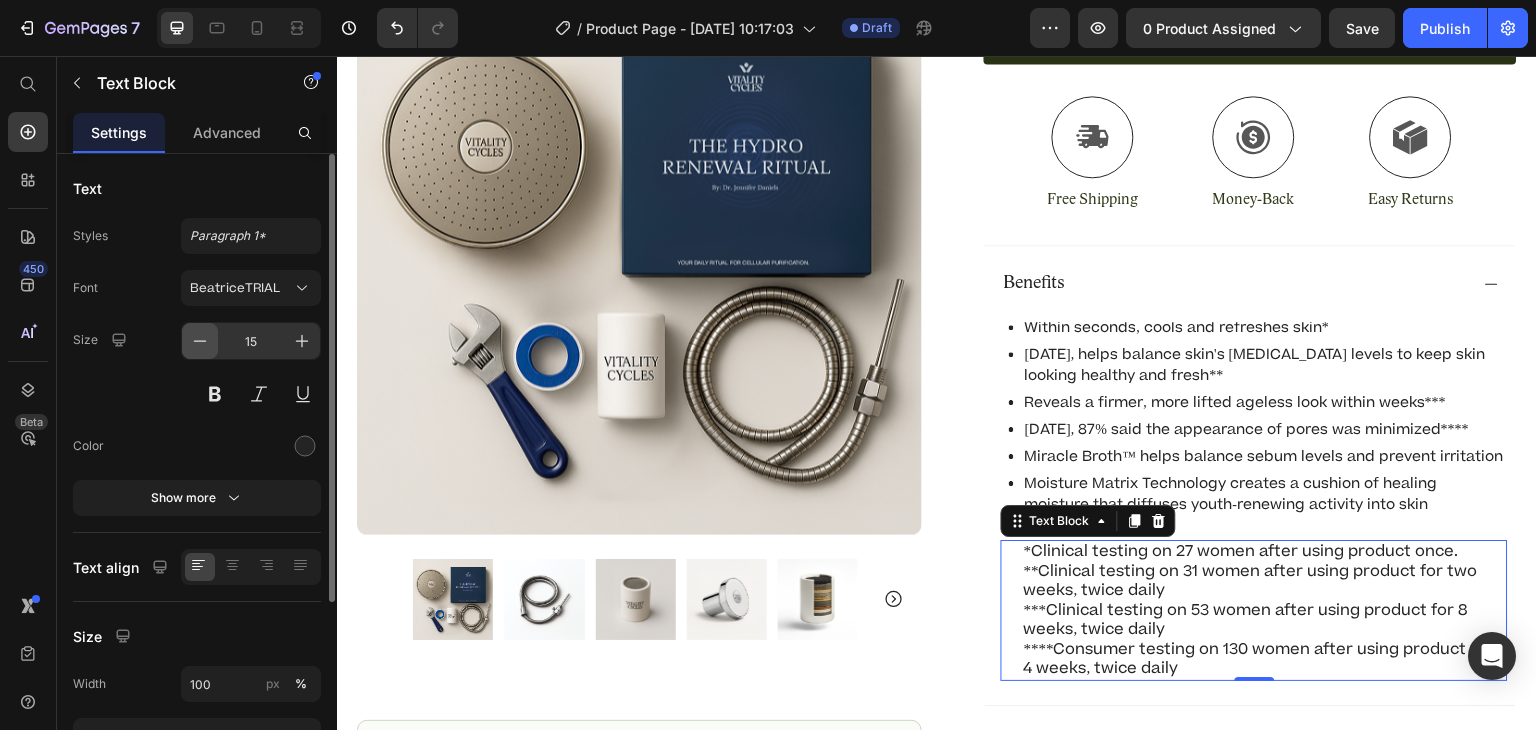 click 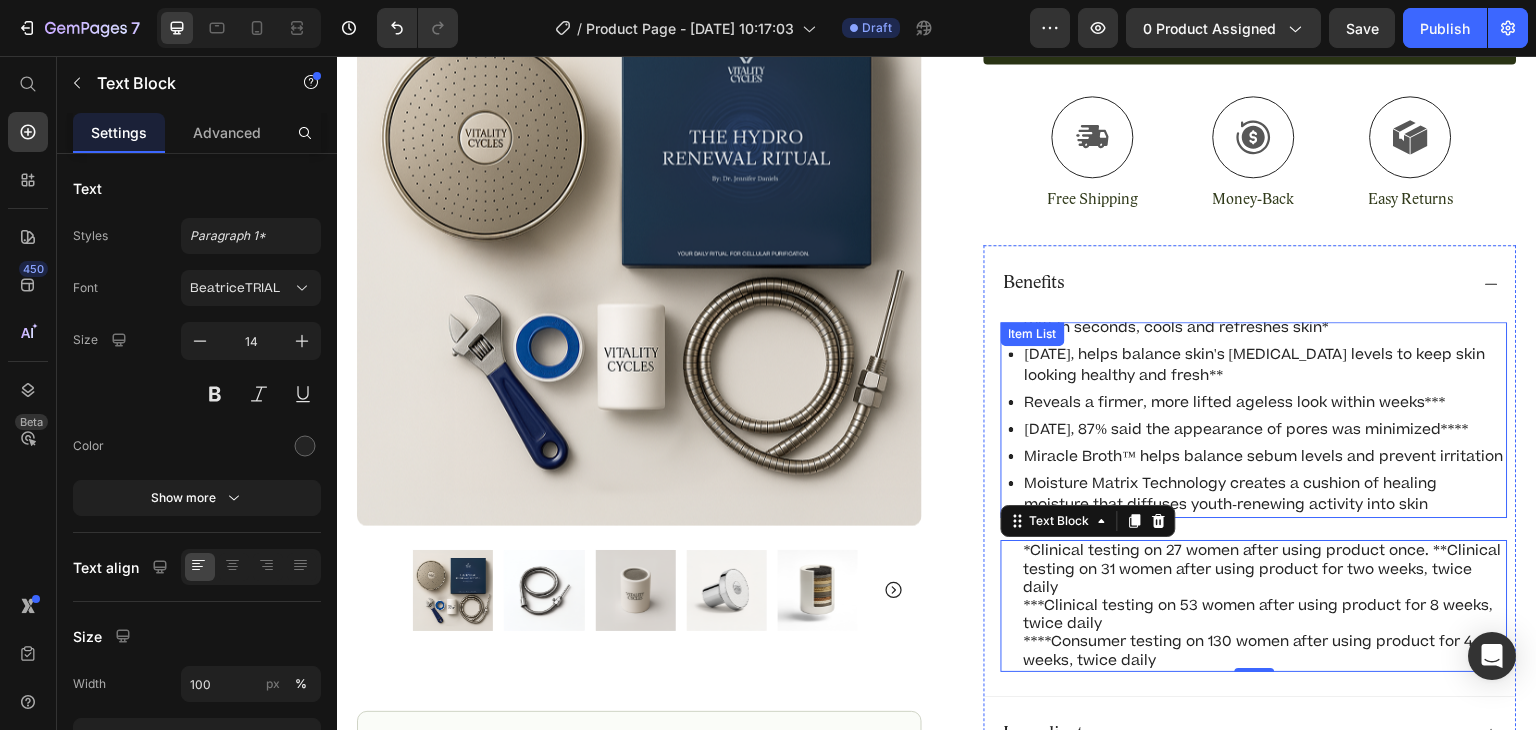 click on "Reveals a firmer, more lifted ageless look within weeks***" at bounding box center (1265, 402) 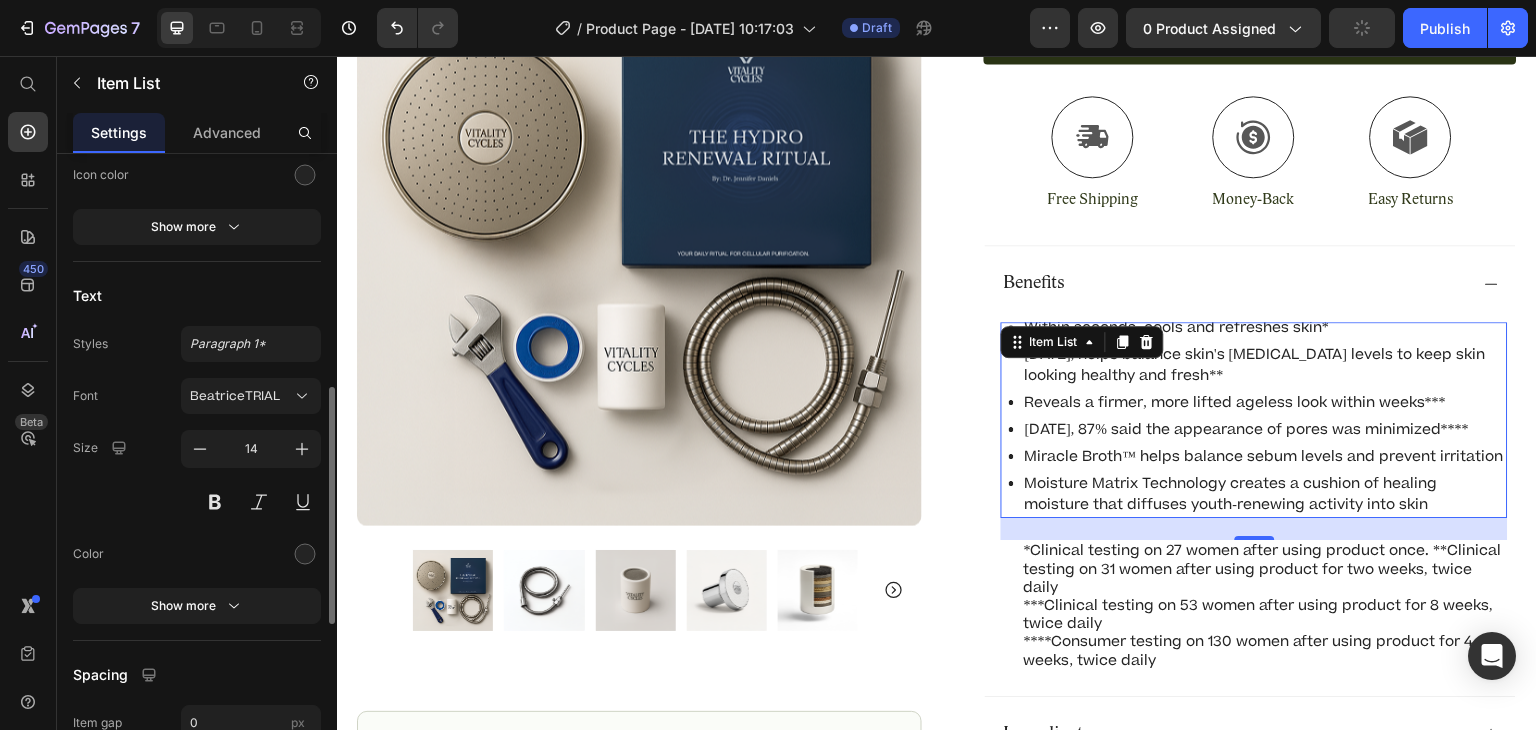 scroll, scrollTop: 622, scrollLeft: 0, axis: vertical 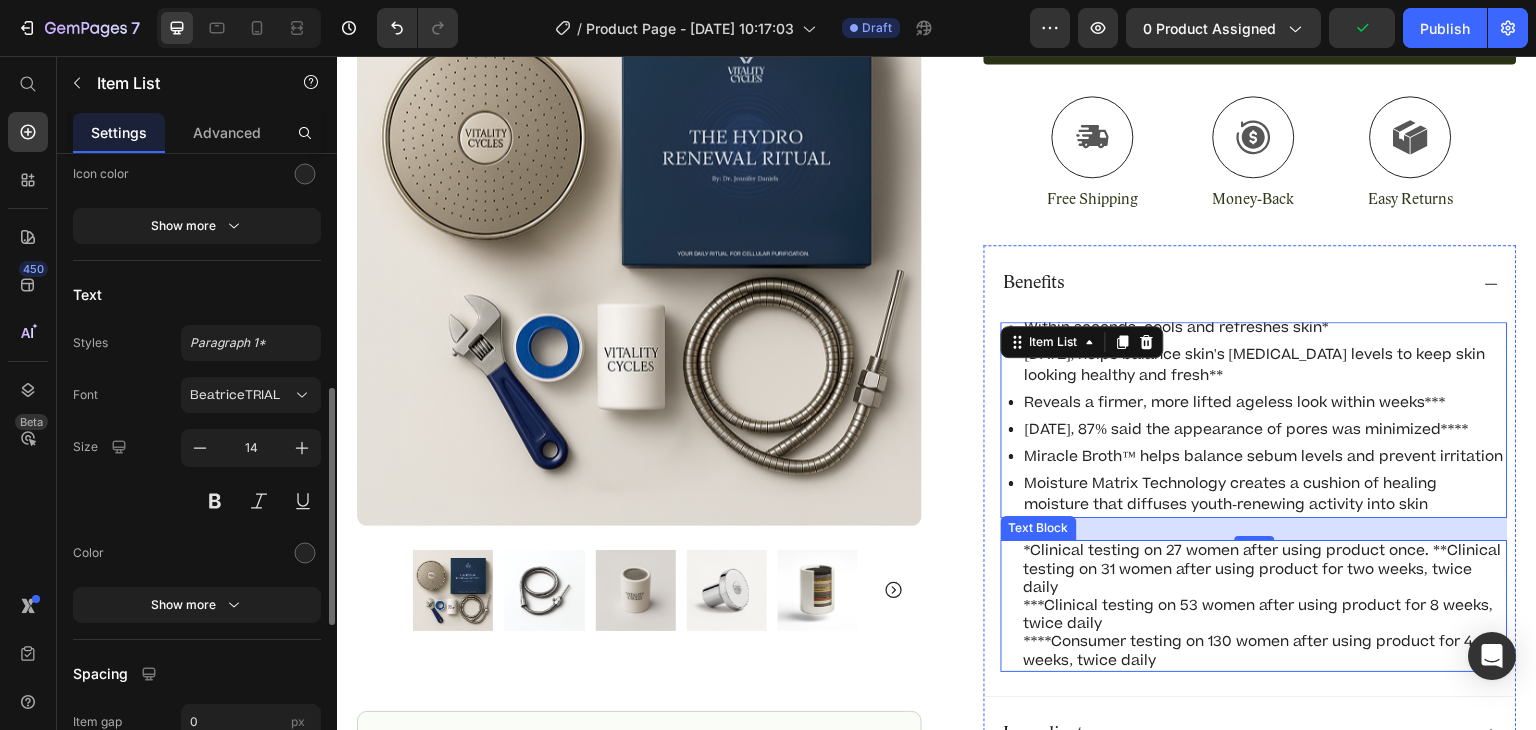 click on "*Clinical testing on 27 women after using product once. **Clinical testing on 31 women after using product for two weeks, twice daily" at bounding box center (1265, 569) 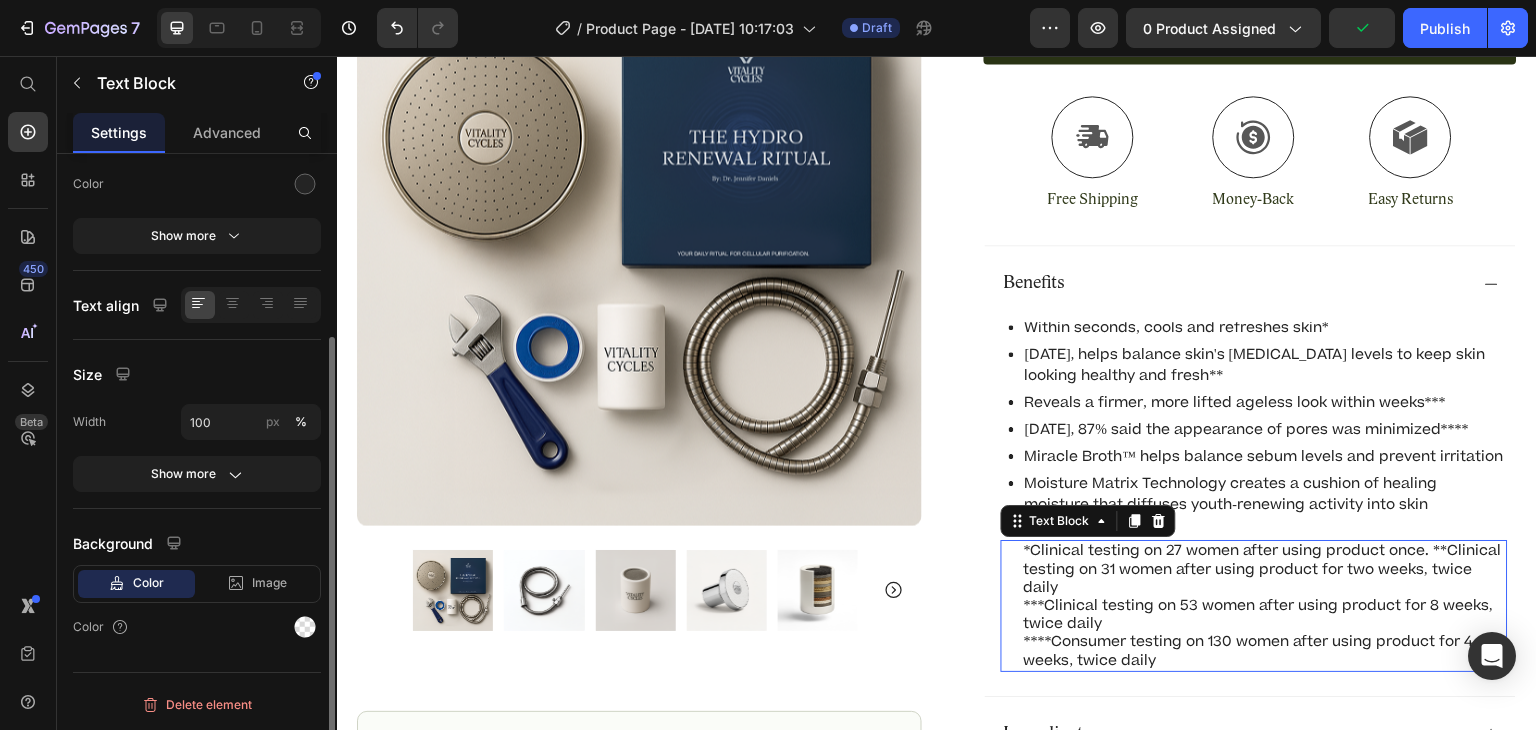 scroll, scrollTop: 0, scrollLeft: 0, axis: both 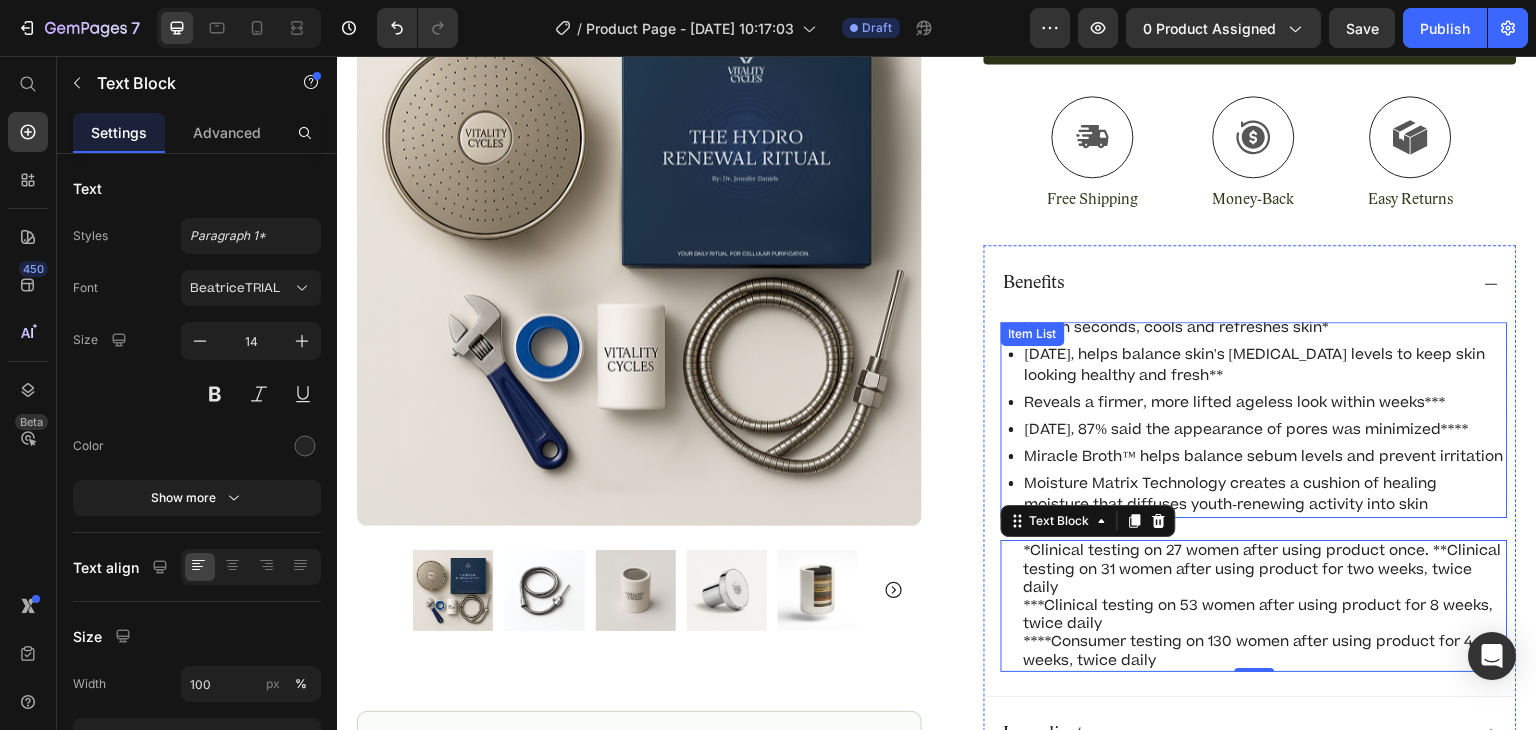 click on "[DATE], 87% said the appearance of pores was minimized****" at bounding box center [1265, 429] 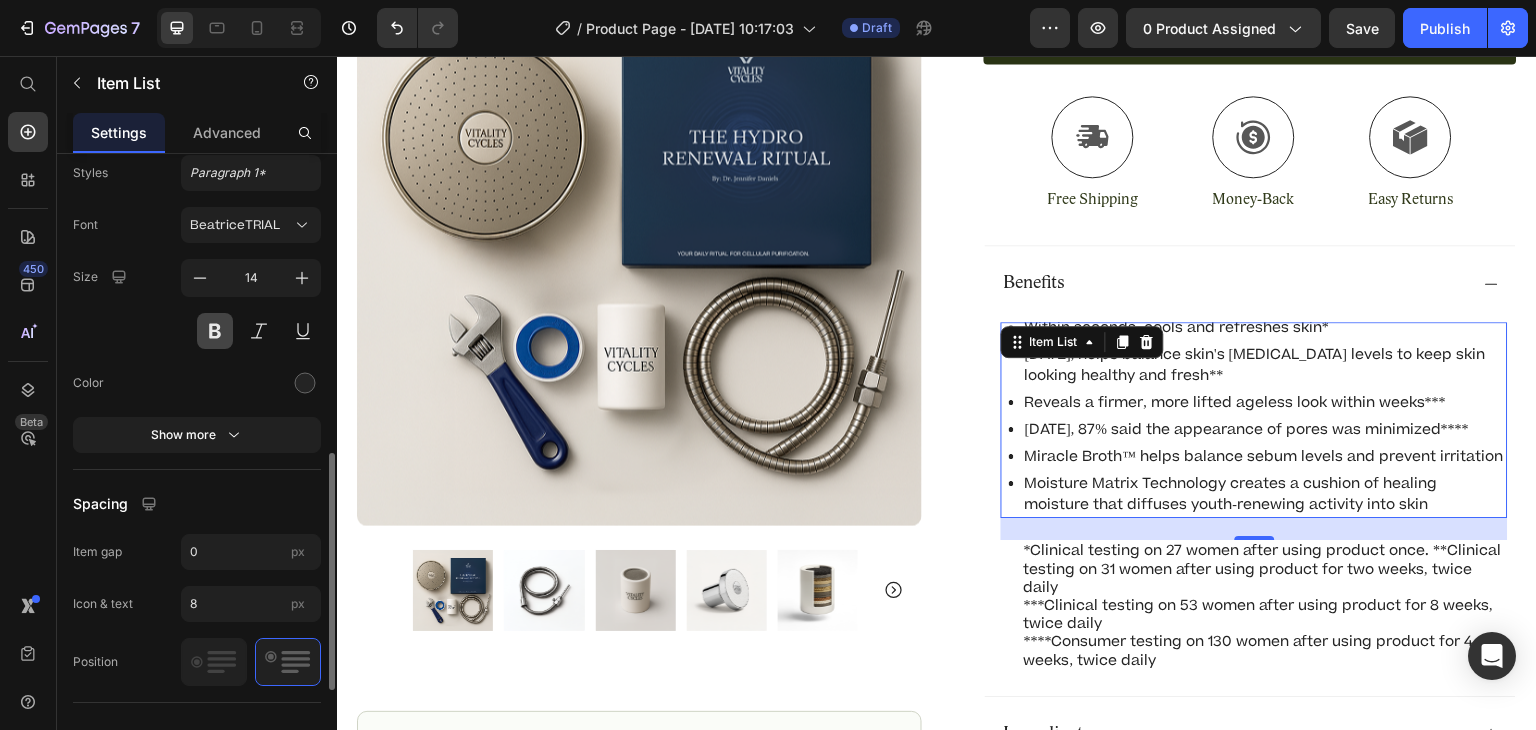 scroll, scrollTop: 793, scrollLeft: 0, axis: vertical 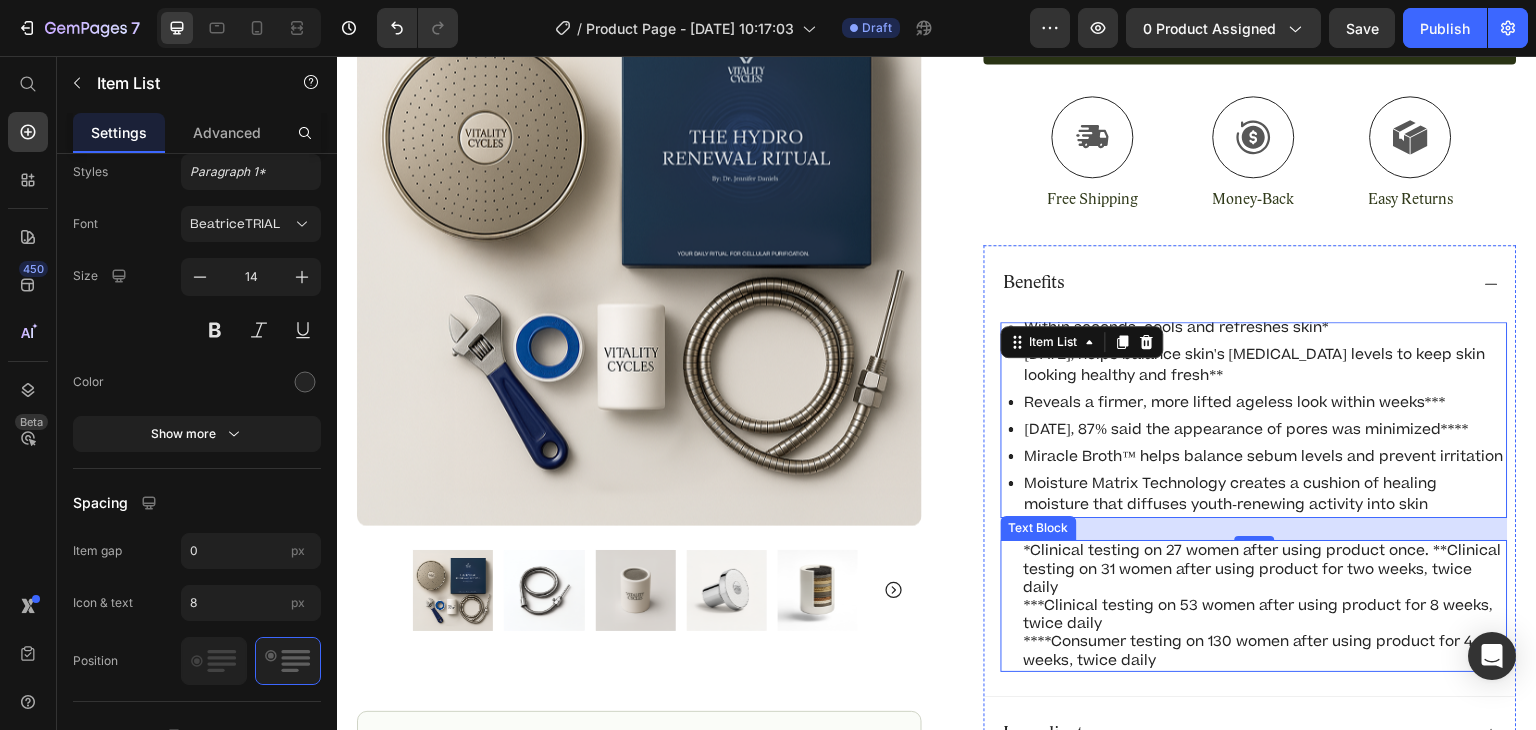 click on "*Clinical testing on 27 women after using product once. **Clinical testing on 31 women after using product for two weeks, twice daily" at bounding box center [1265, 569] 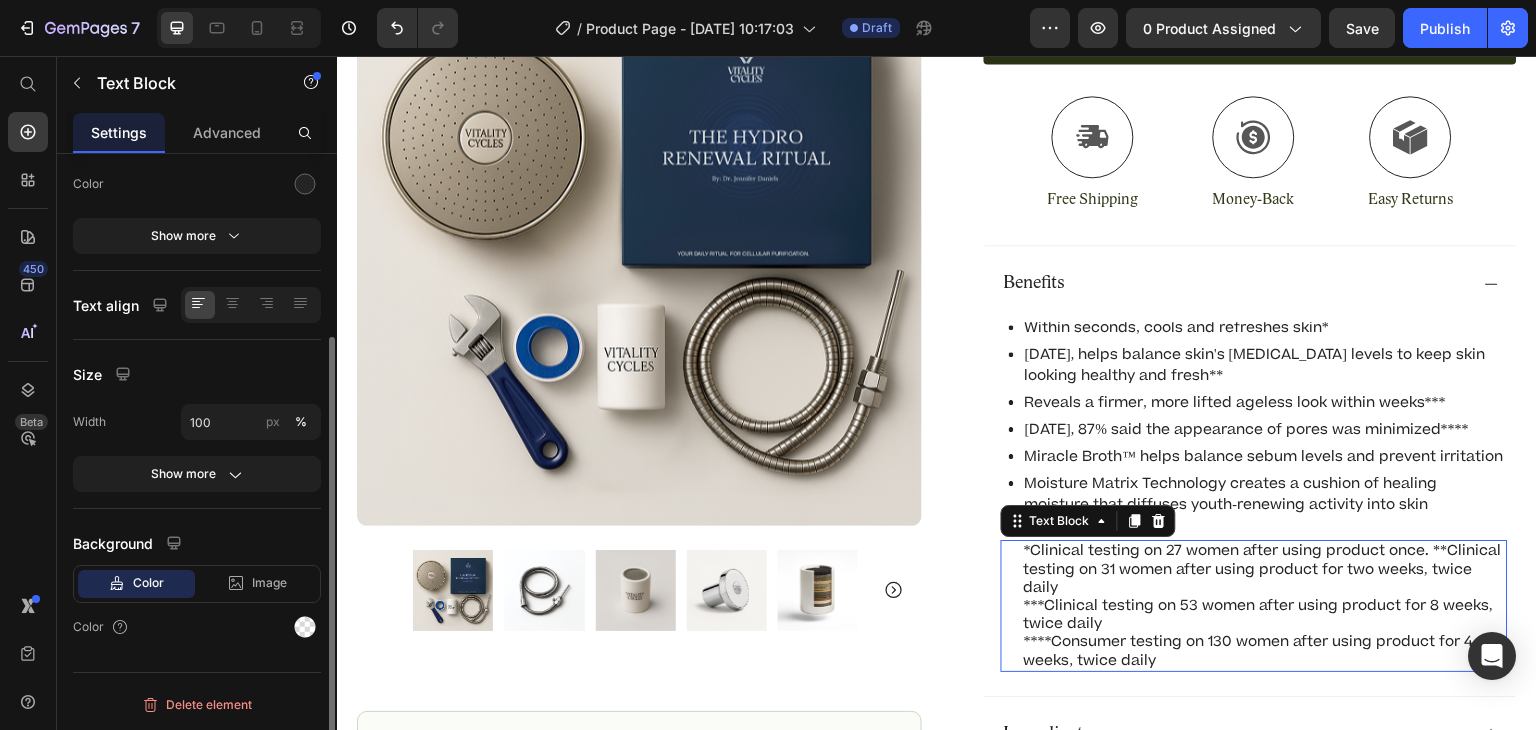 scroll, scrollTop: 0, scrollLeft: 0, axis: both 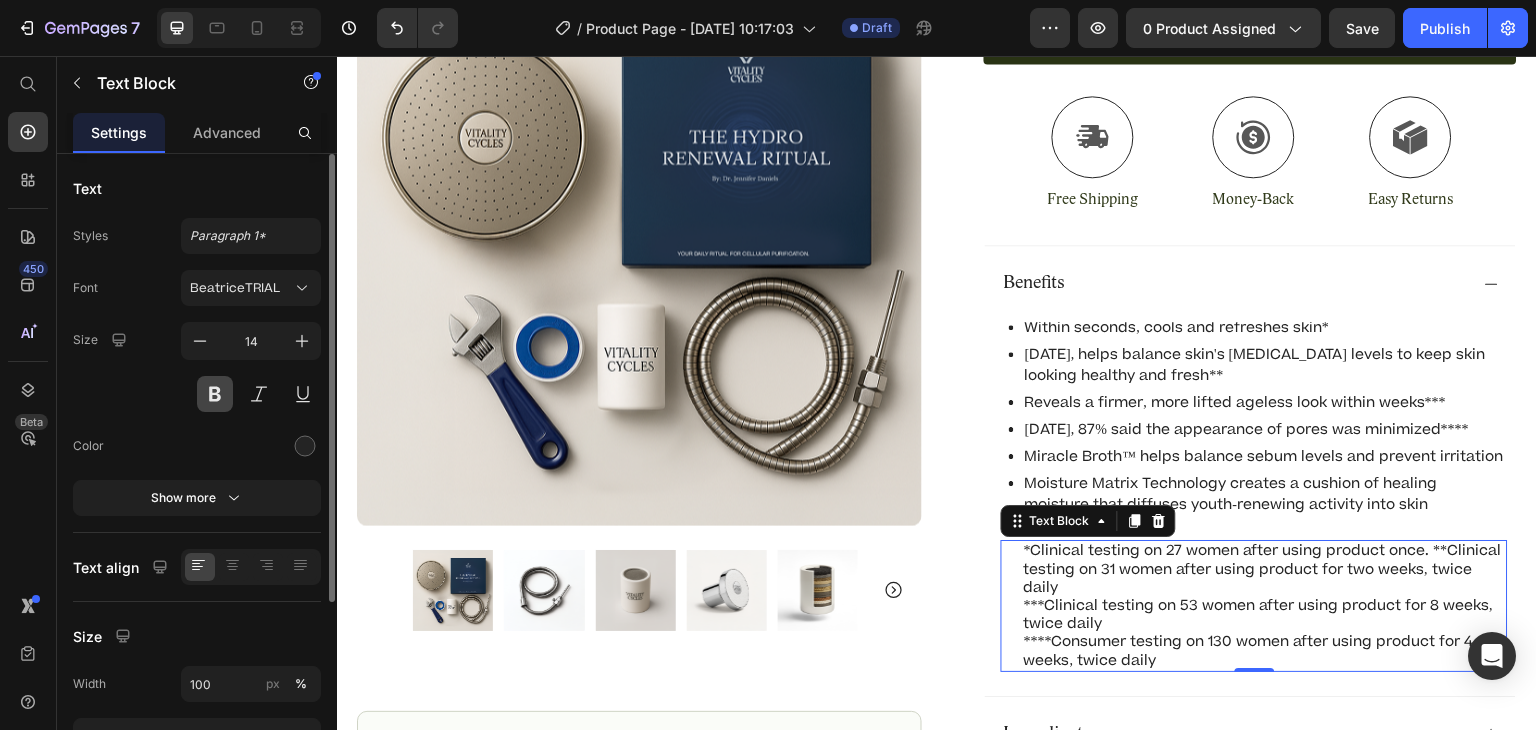 click at bounding box center (215, 394) 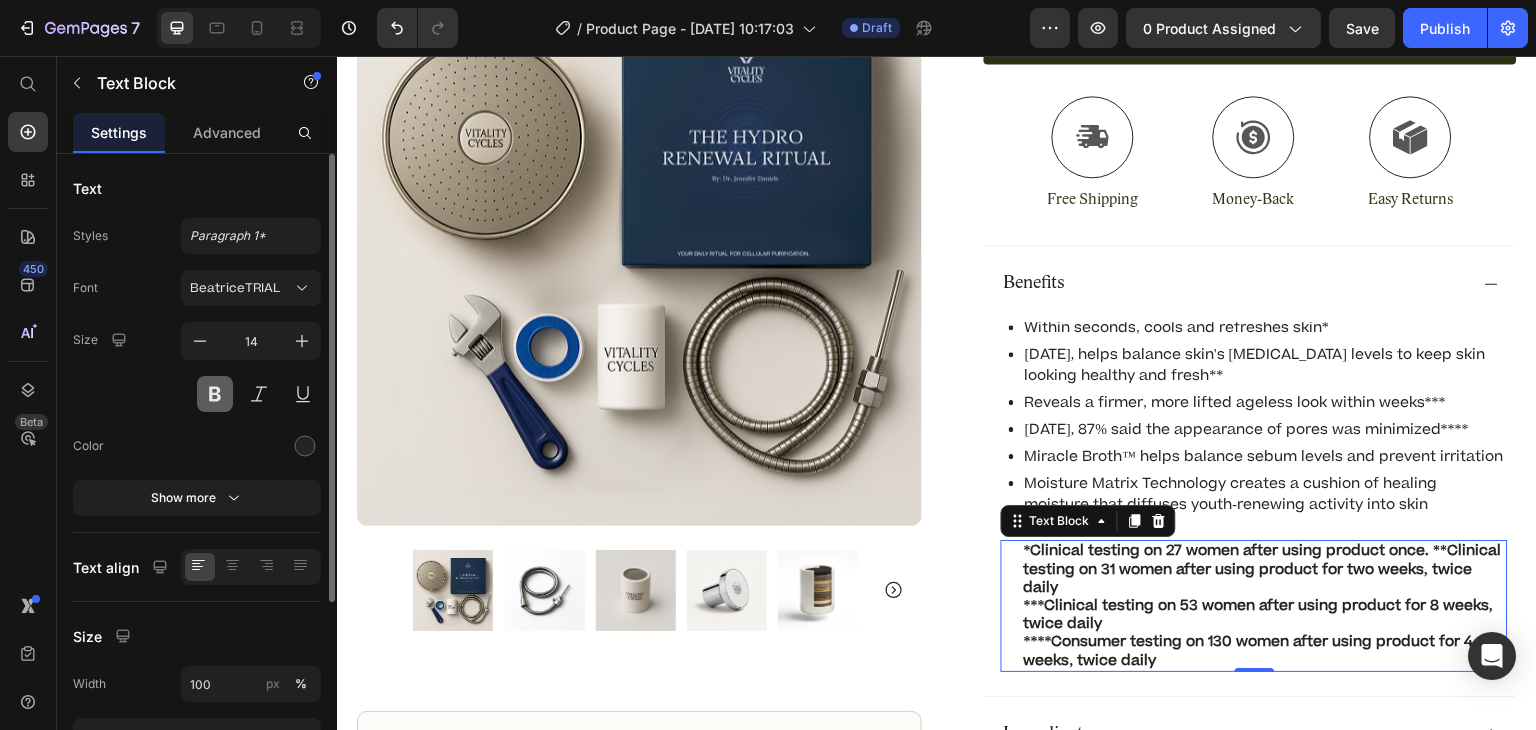 click at bounding box center (215, 394) 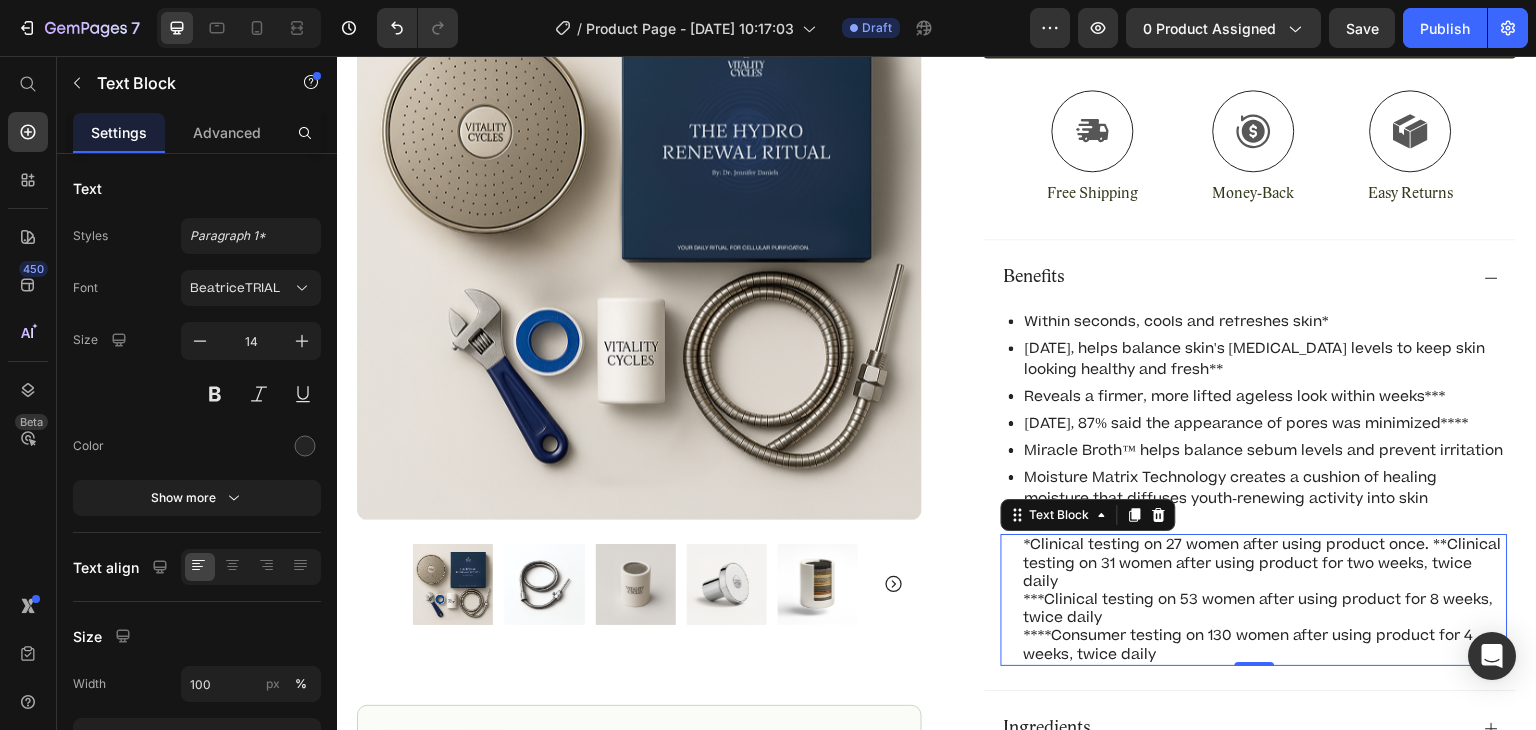 scroll, scrollTop: 727, scrollLeft: 0, axis: vertical 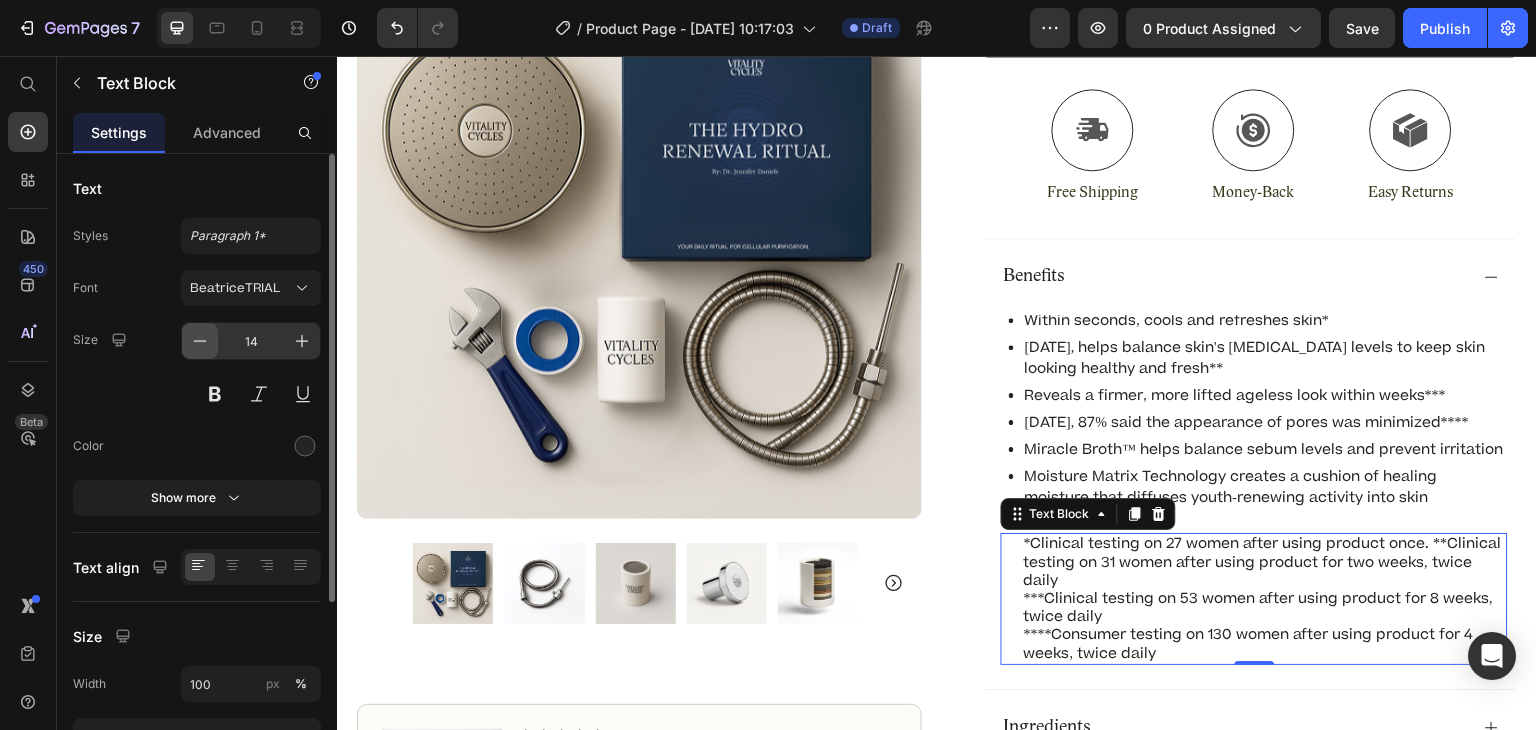 click 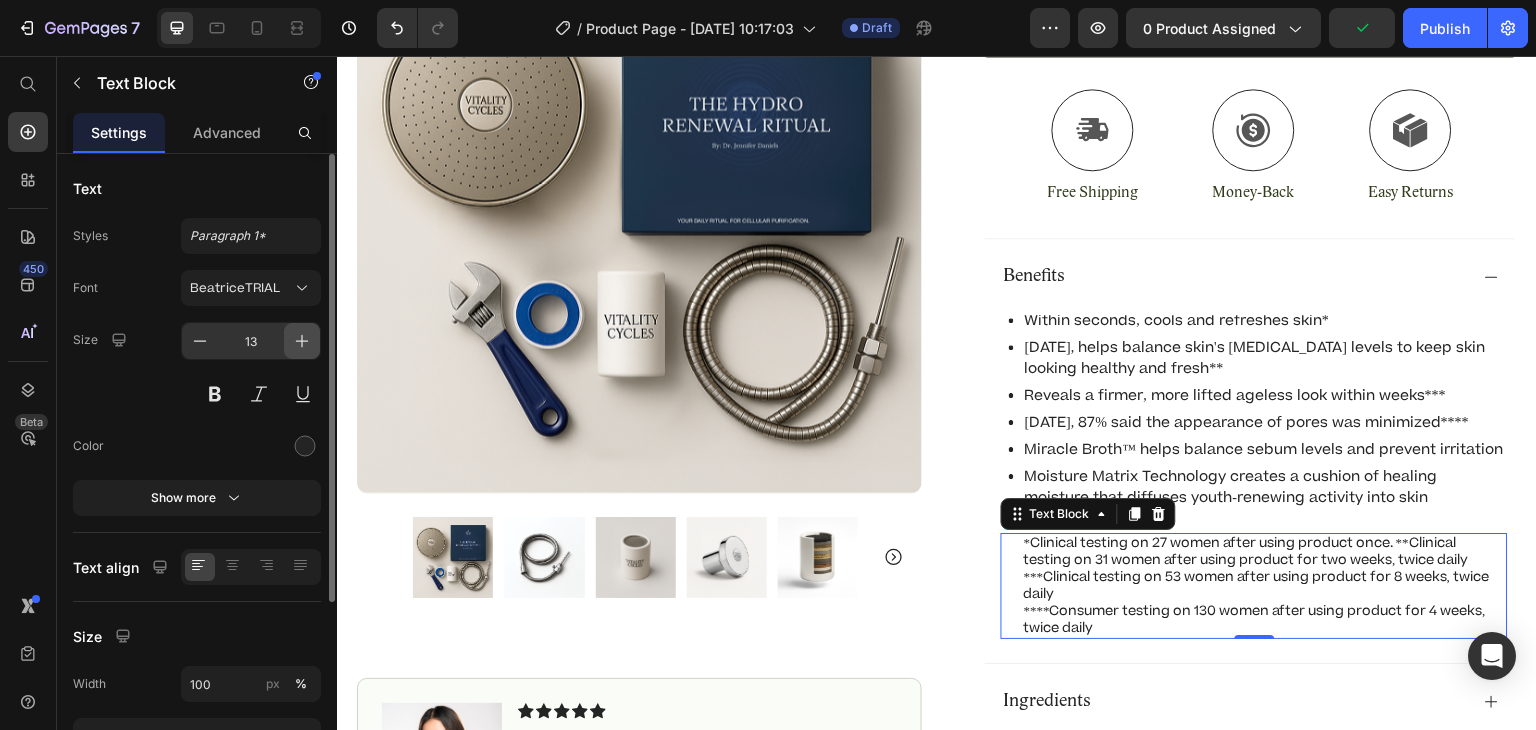 click 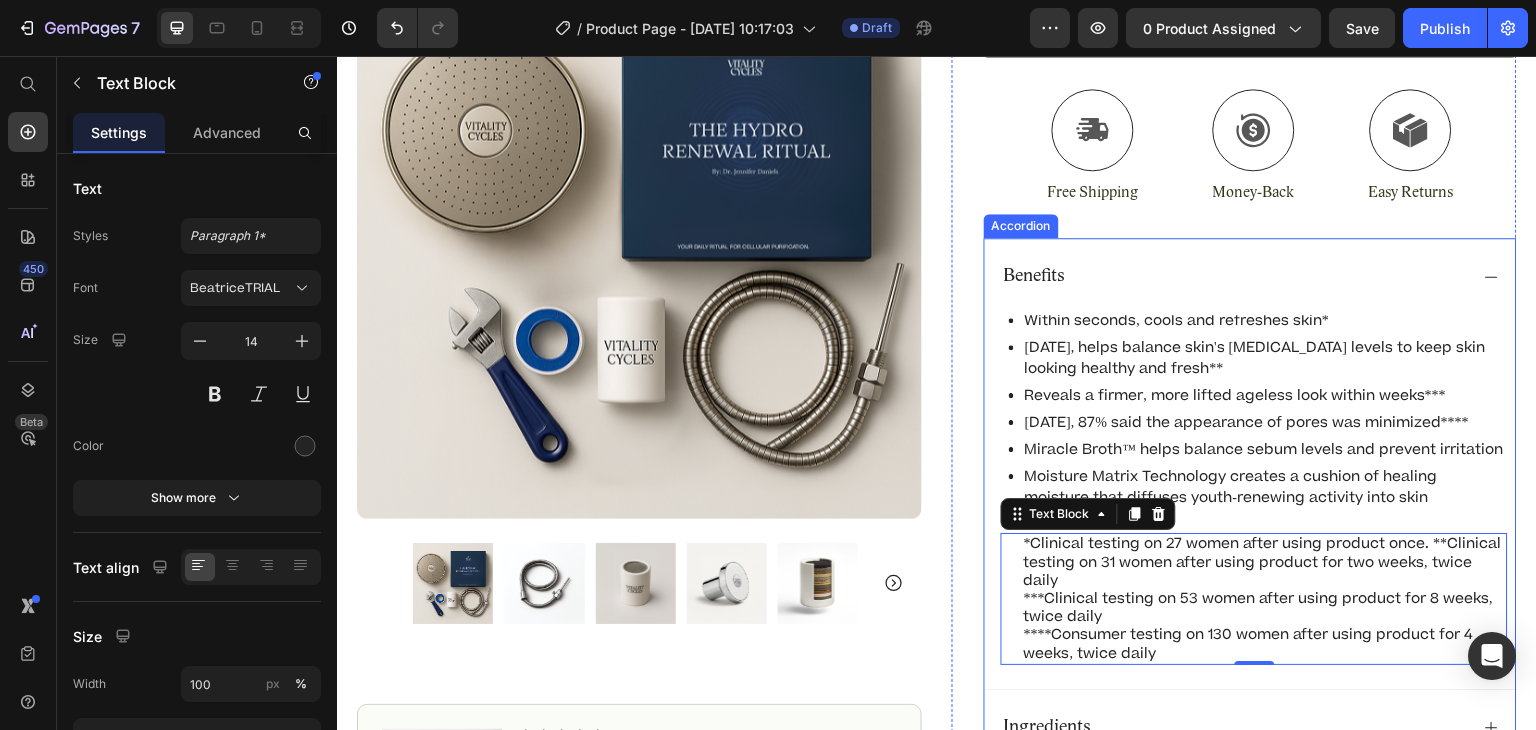 click on "Benefits" at bounding box center (1234, 277) 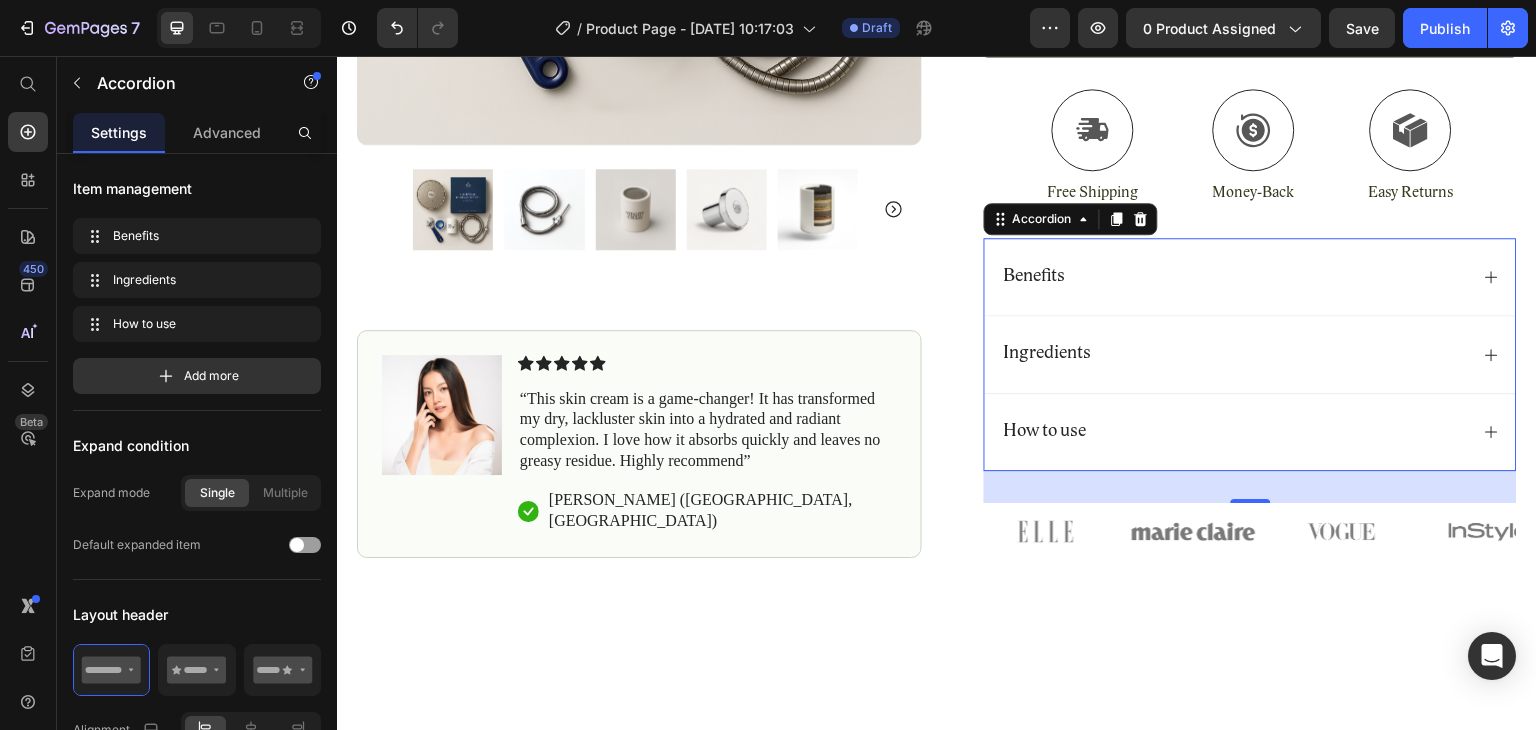 click on "Benefits" at bounding box center [1250, 277] 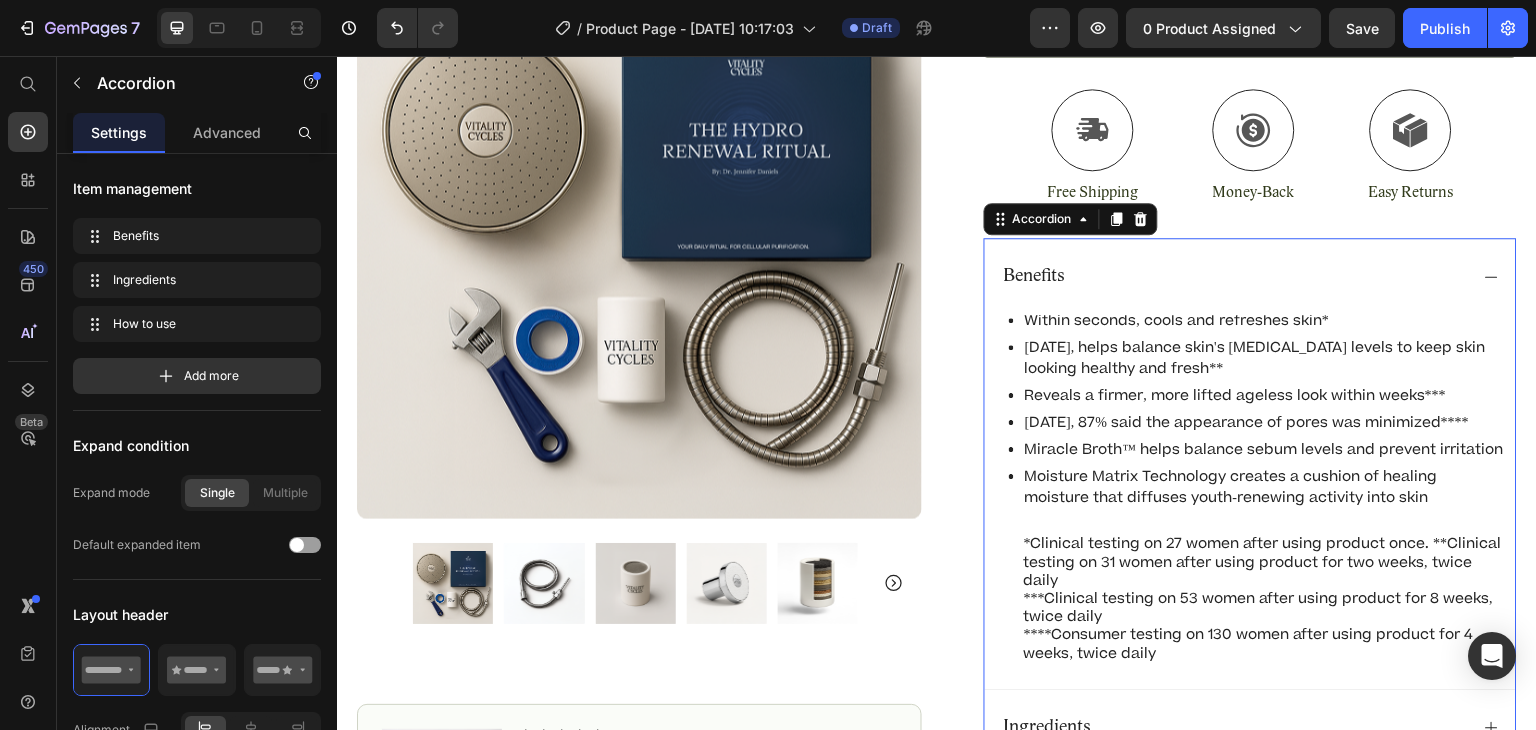 click on "Benefits" at bounding box center (1250, 277) 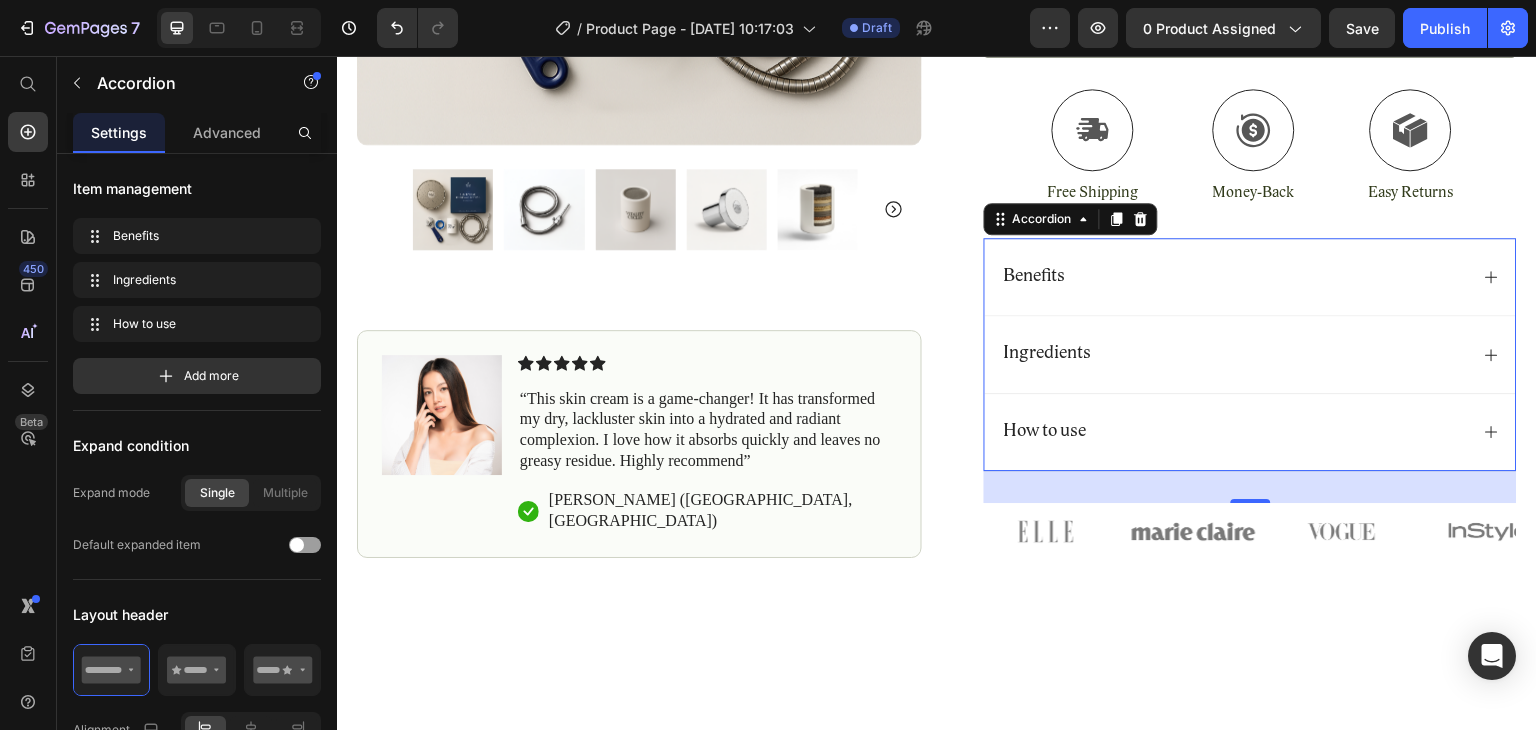 click 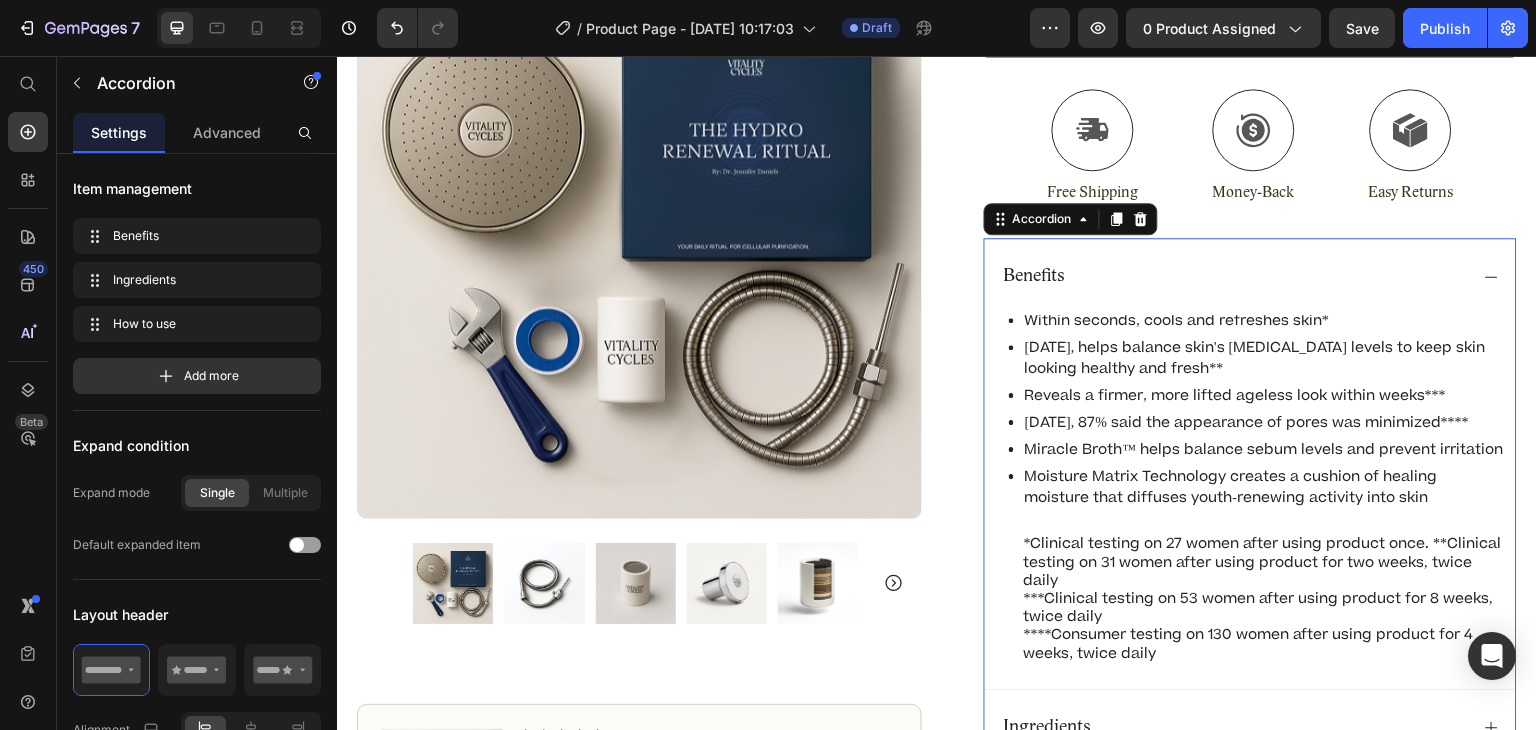 click 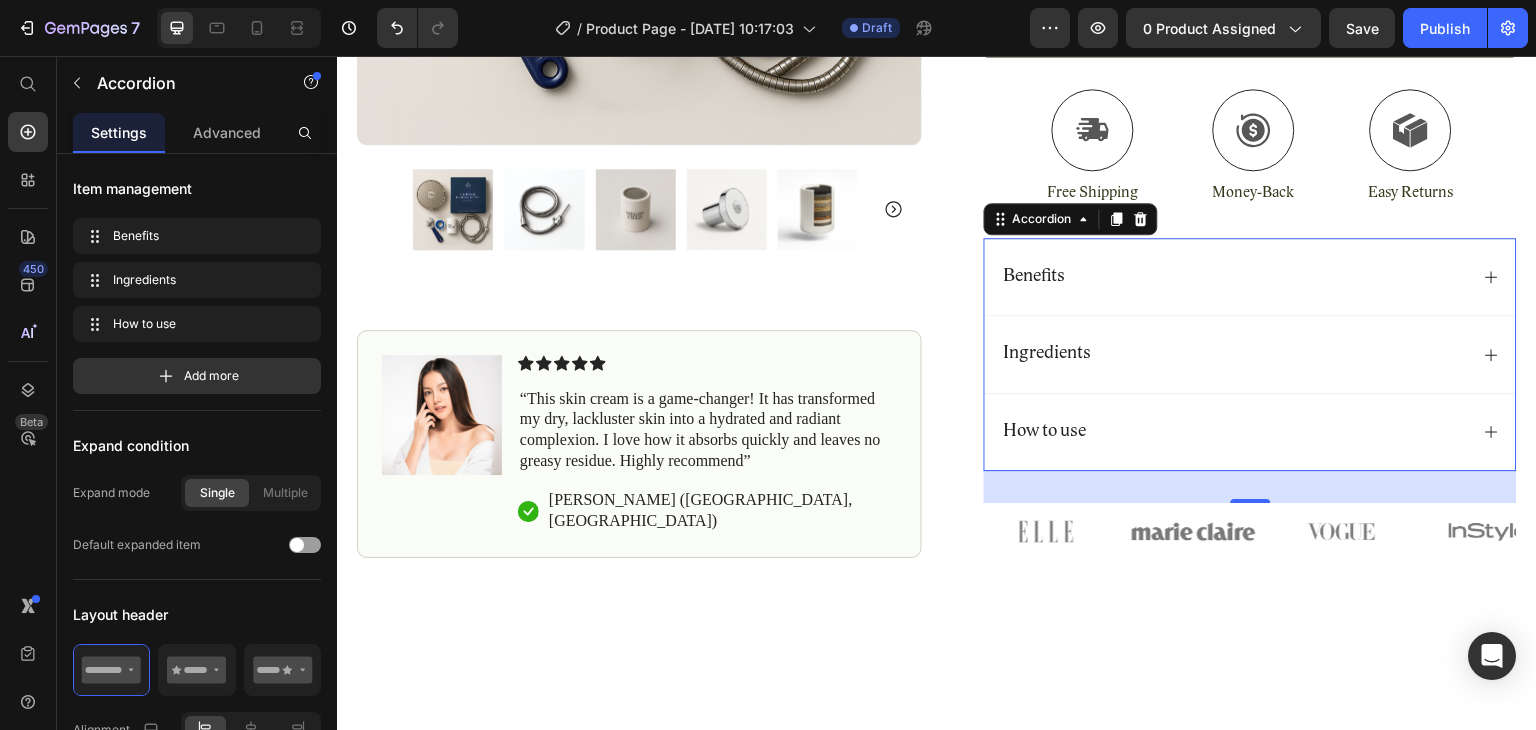 click 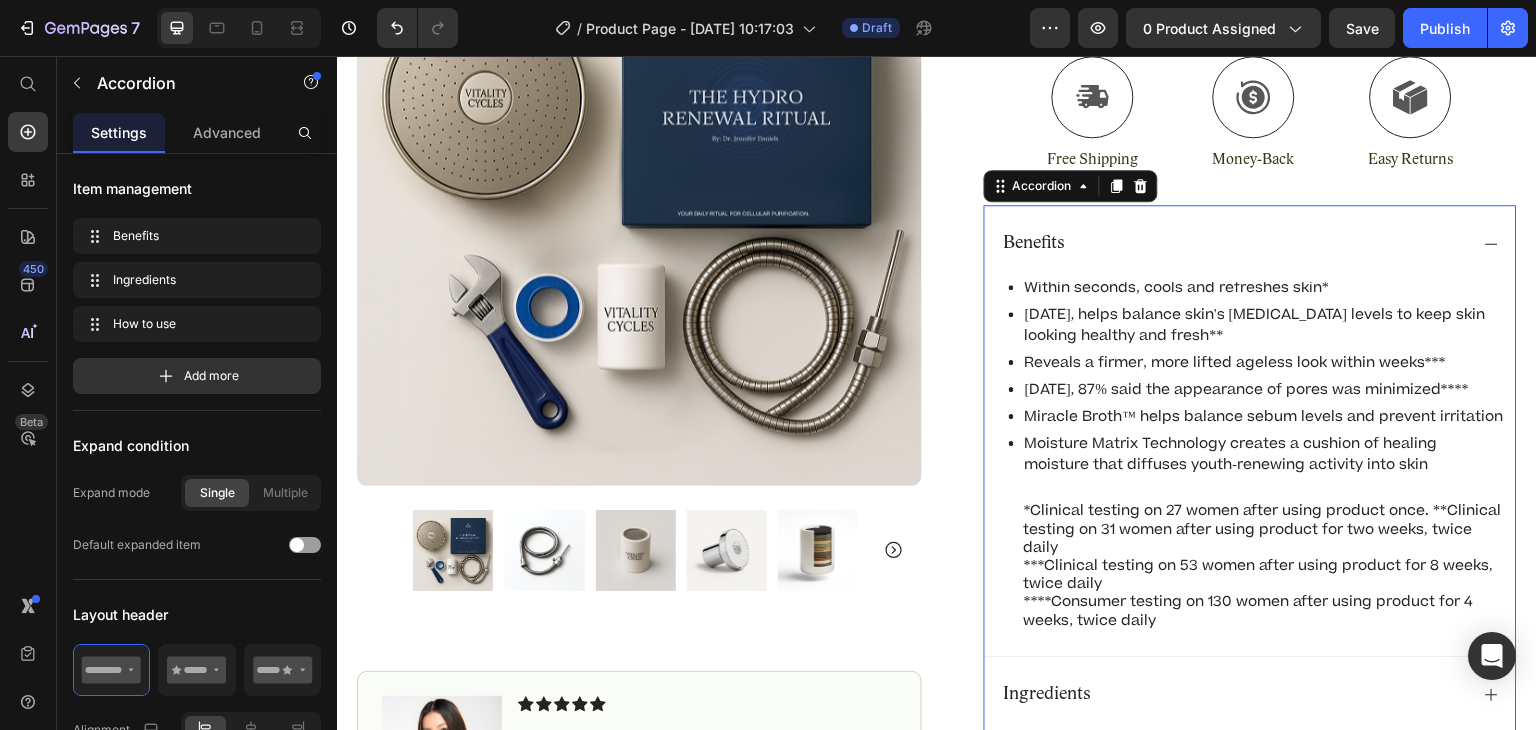 scroll, scrollTop: 763, scrollLeft: 0, axis: vertical 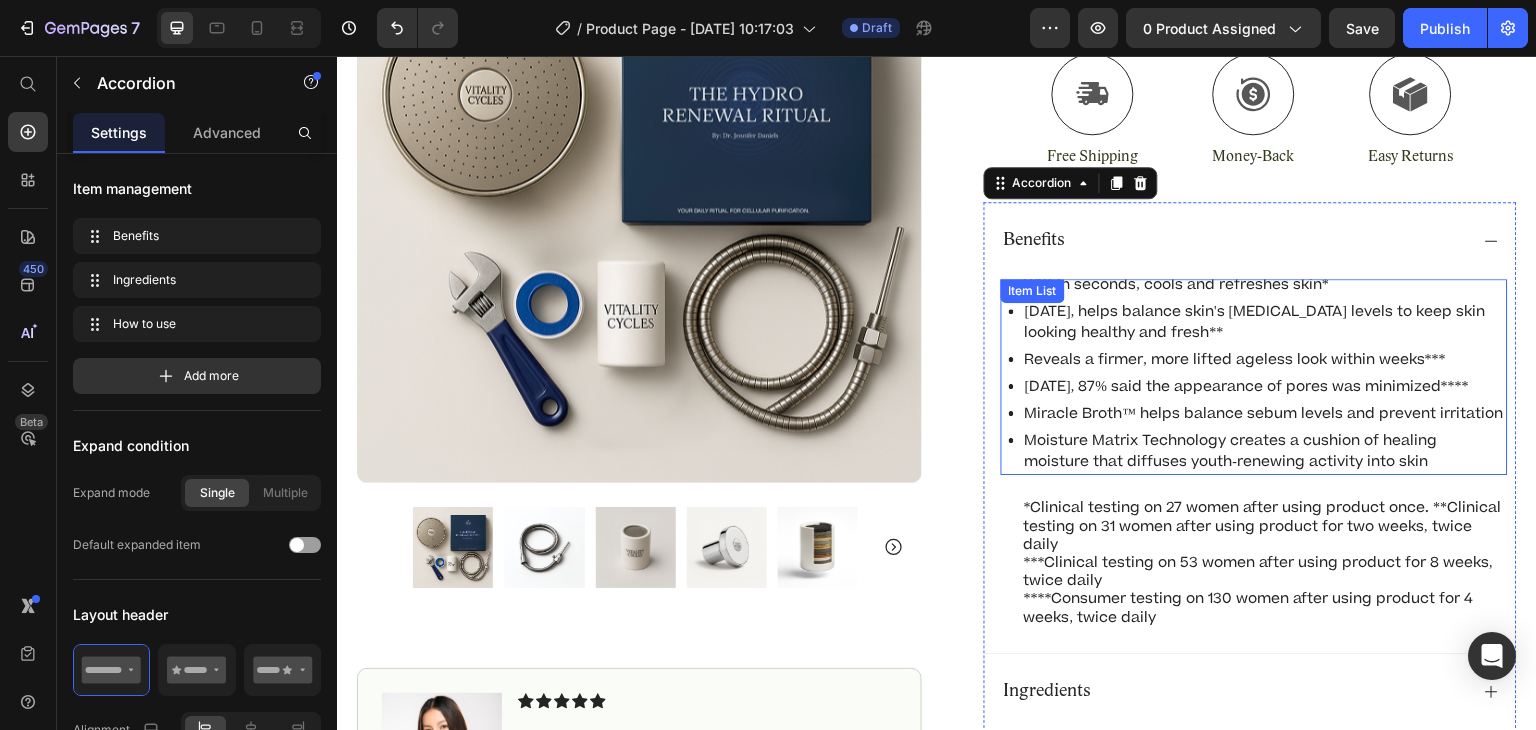 click on "Moisture Matrix Technology creates a cushion of healing moisture that diffuses youth-renewing activity into skin" at bounding box center [1265, 451] 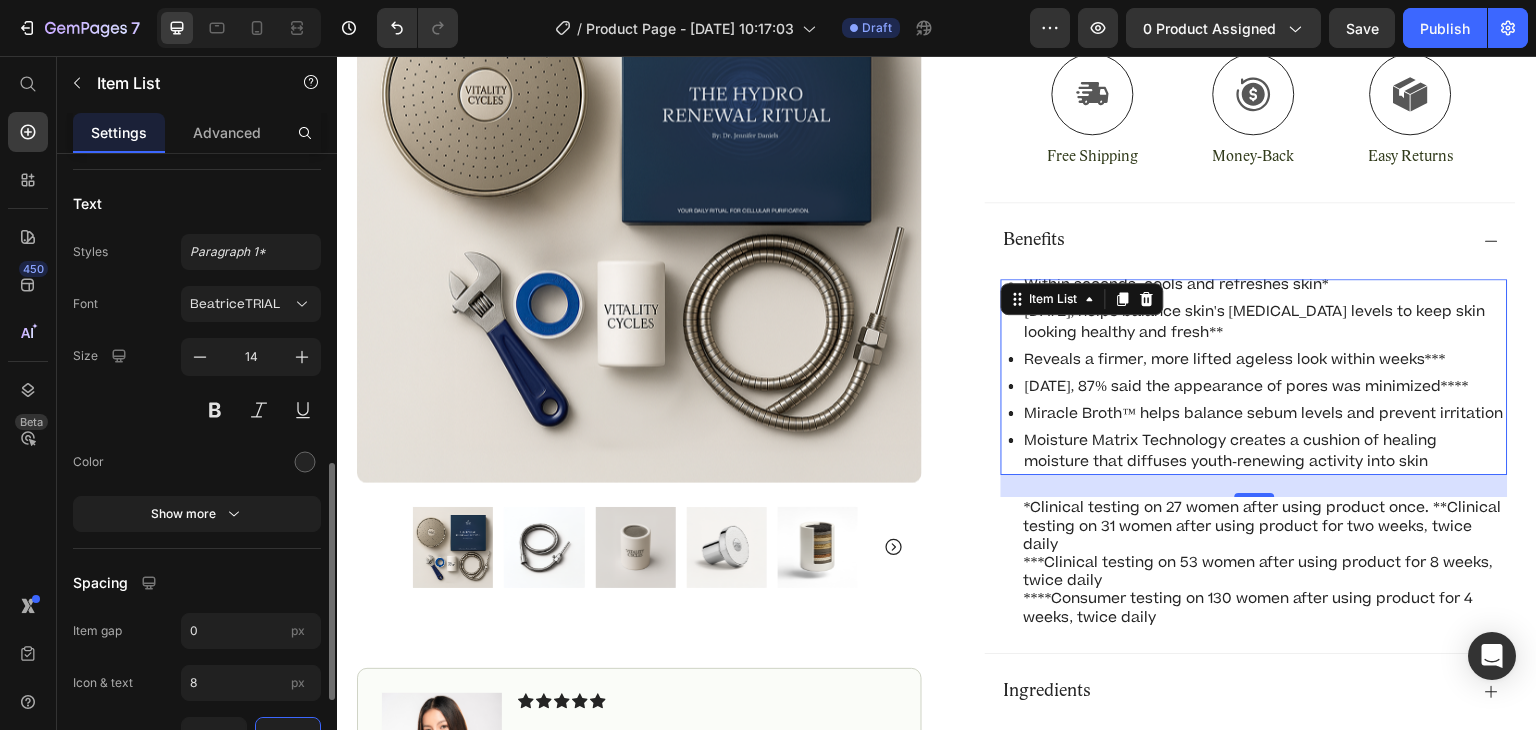 scroll, scrollTop: 752, scrollLeft: 0, axis: vertical 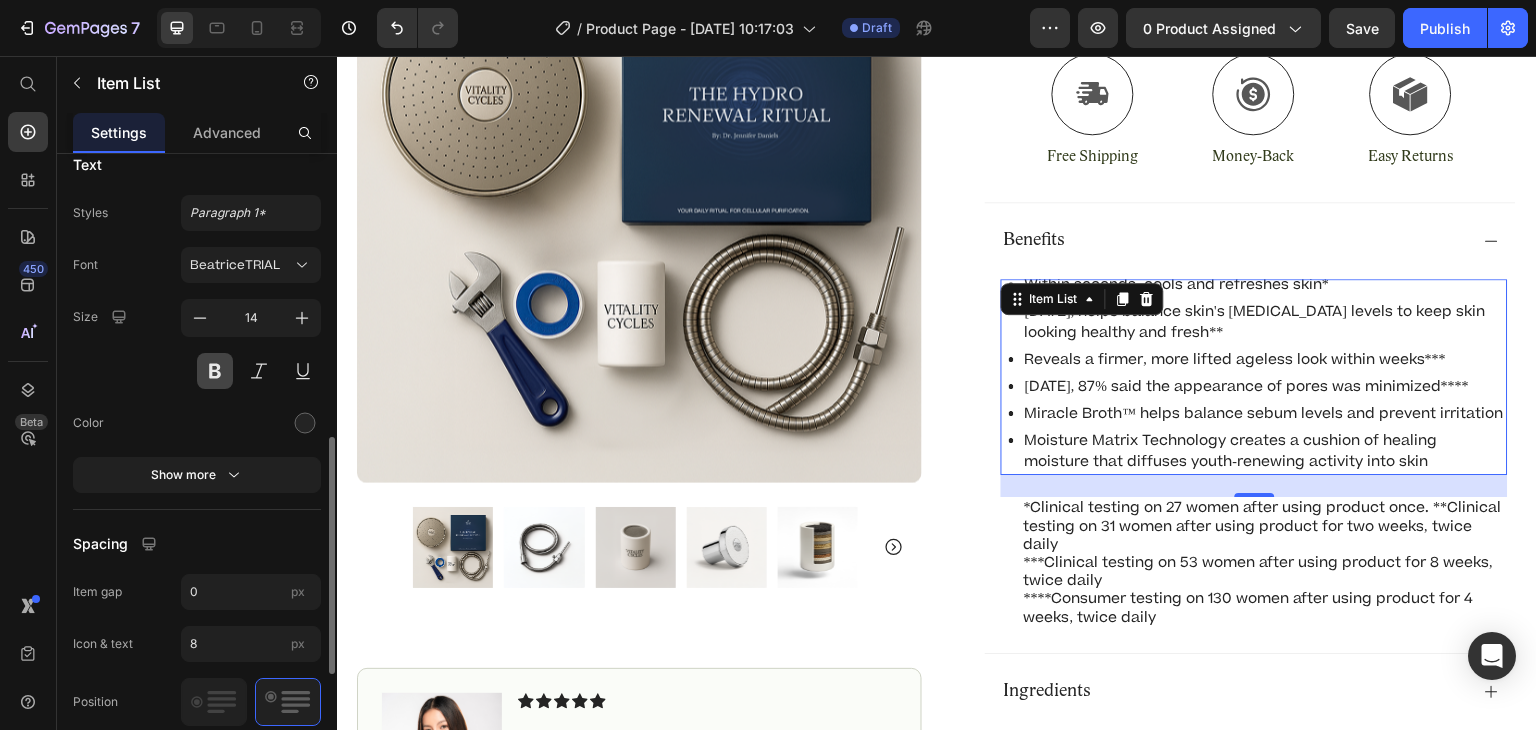 click at bounding box center [215, 371] 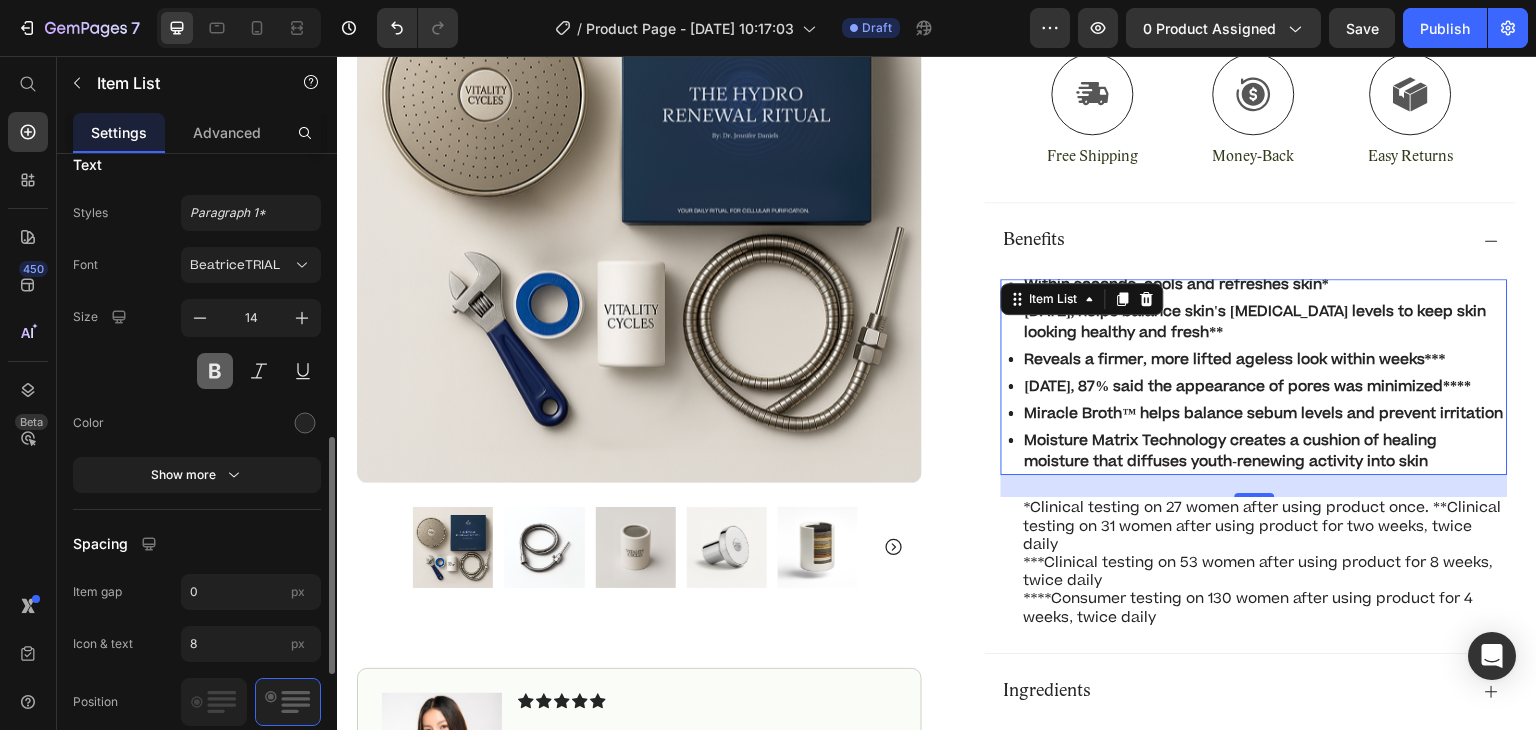 click at bounding box center [215, 371] 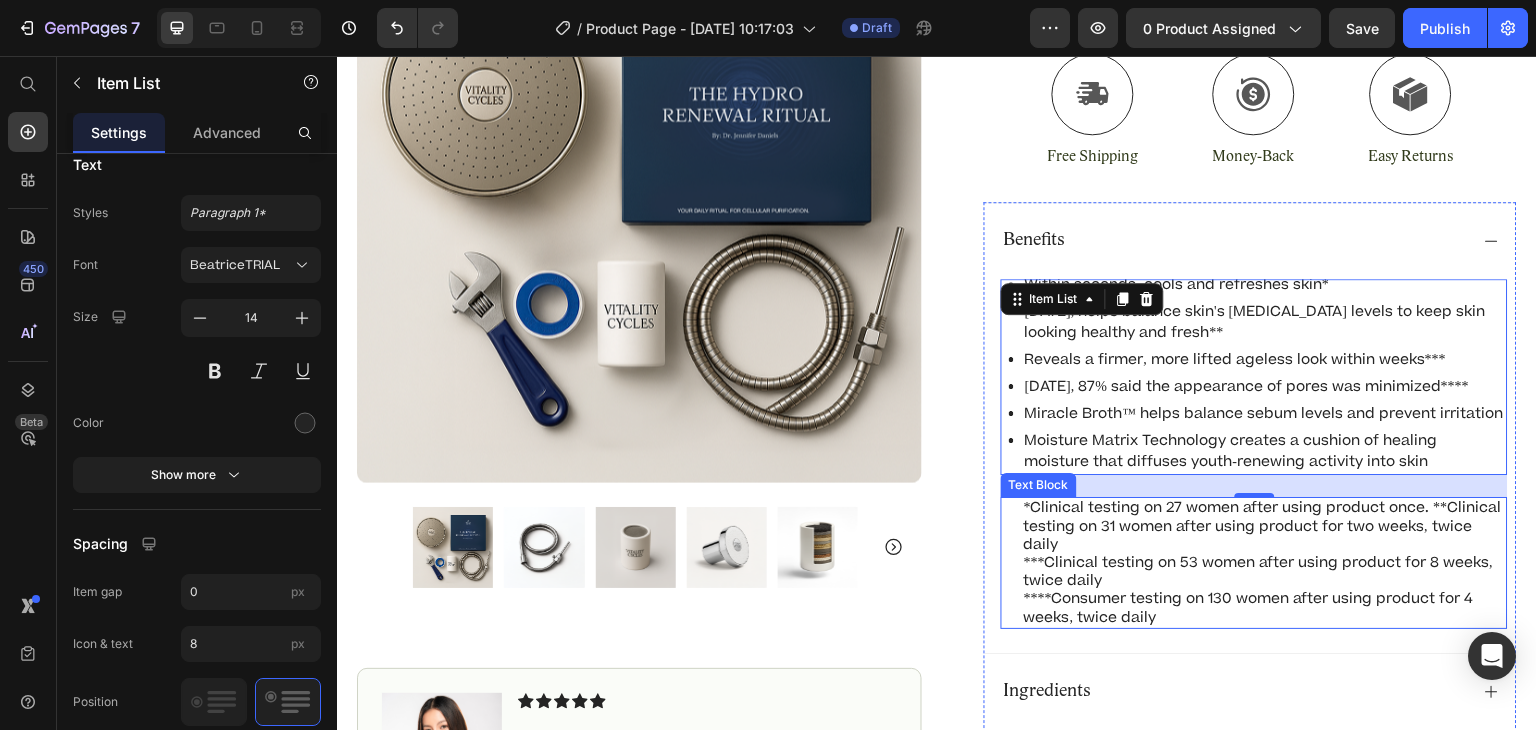 click on "*Clinical testing on 27 women after using product once. **Clinical testing on 31 women after using product for two weeks, twice daily" at bounding box center (1265, 526) 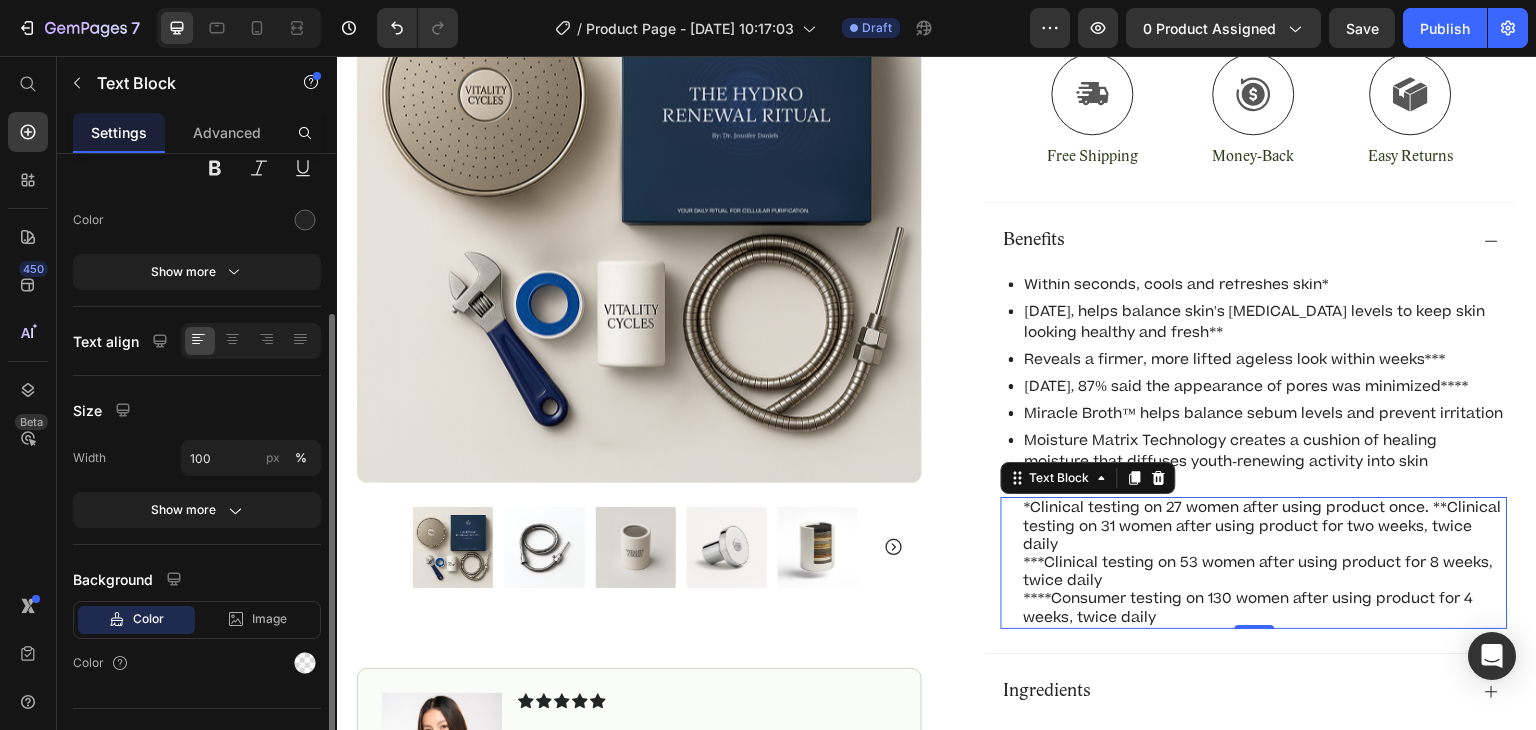scroll, scrollTop: 260, scrollLeft: 0, axis: vertical 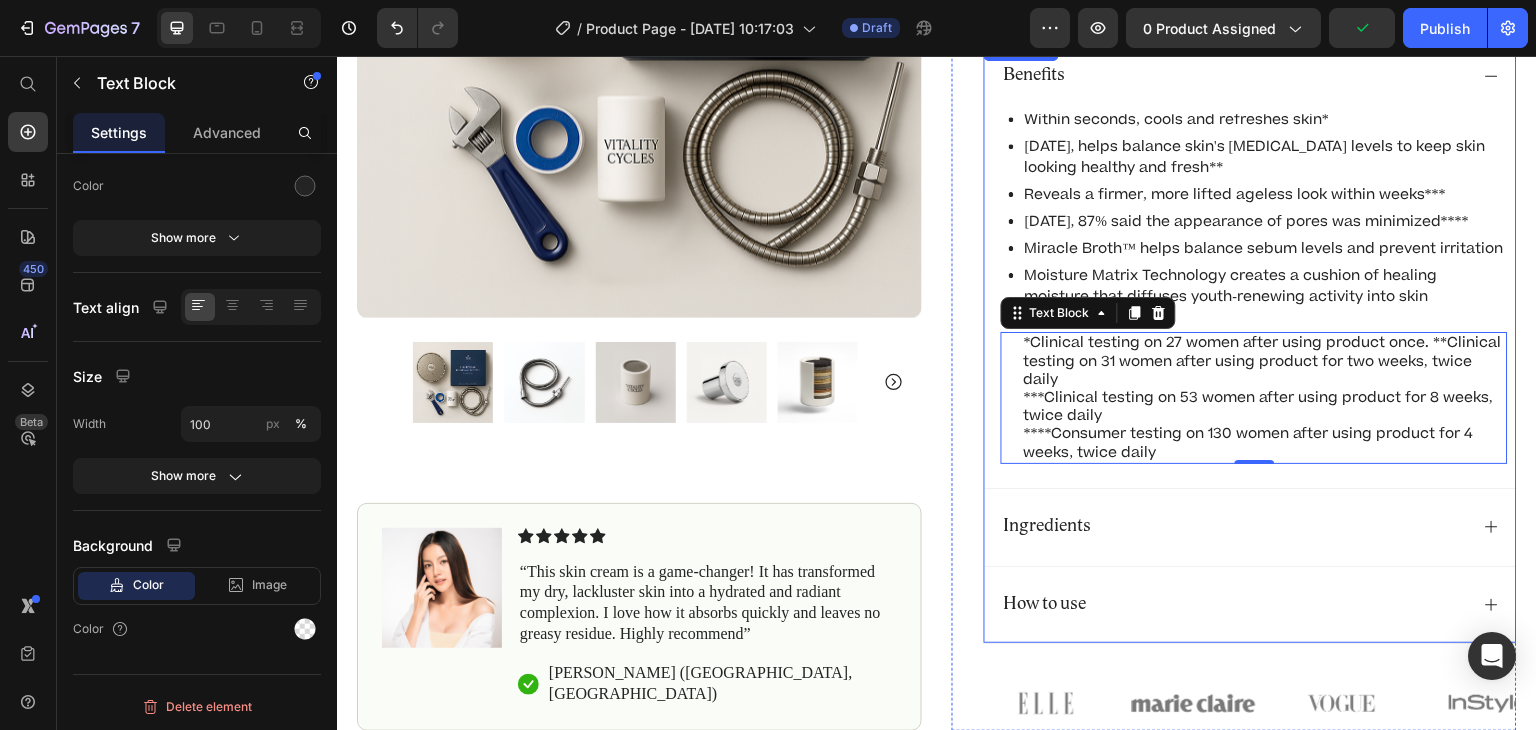 click 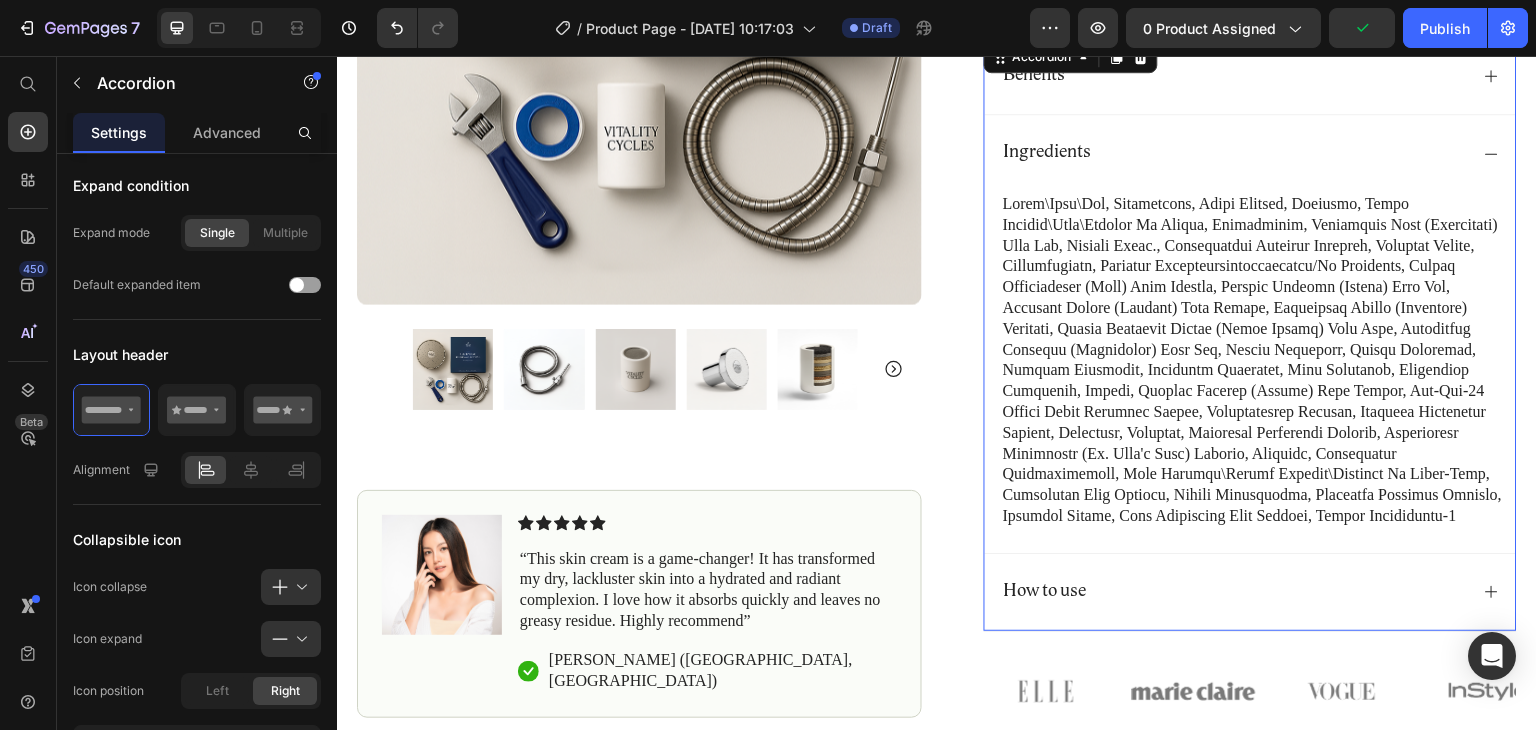 click at bounding box center (1254, 360) 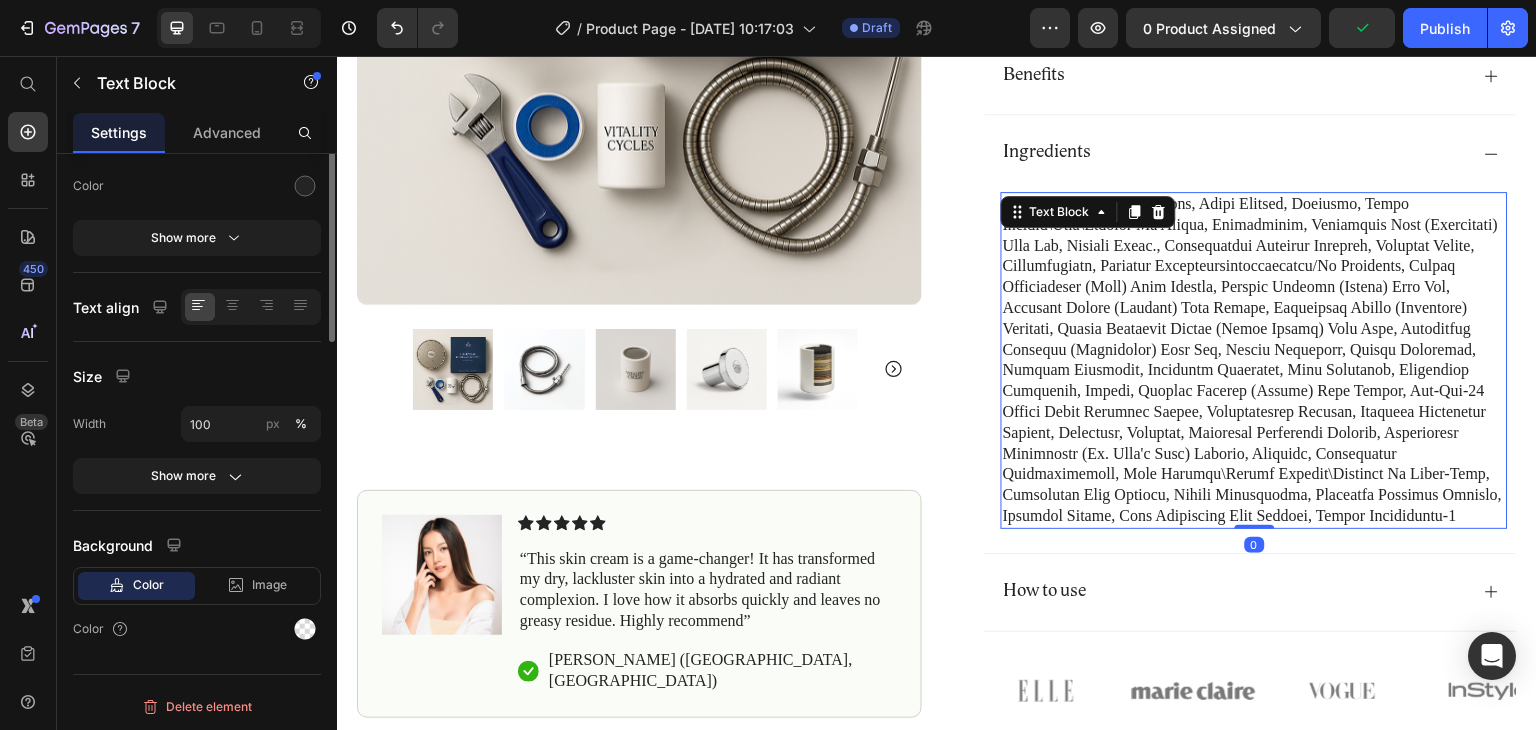 scroll, scrollTop: 0, scrollLeft: 0, axis: both 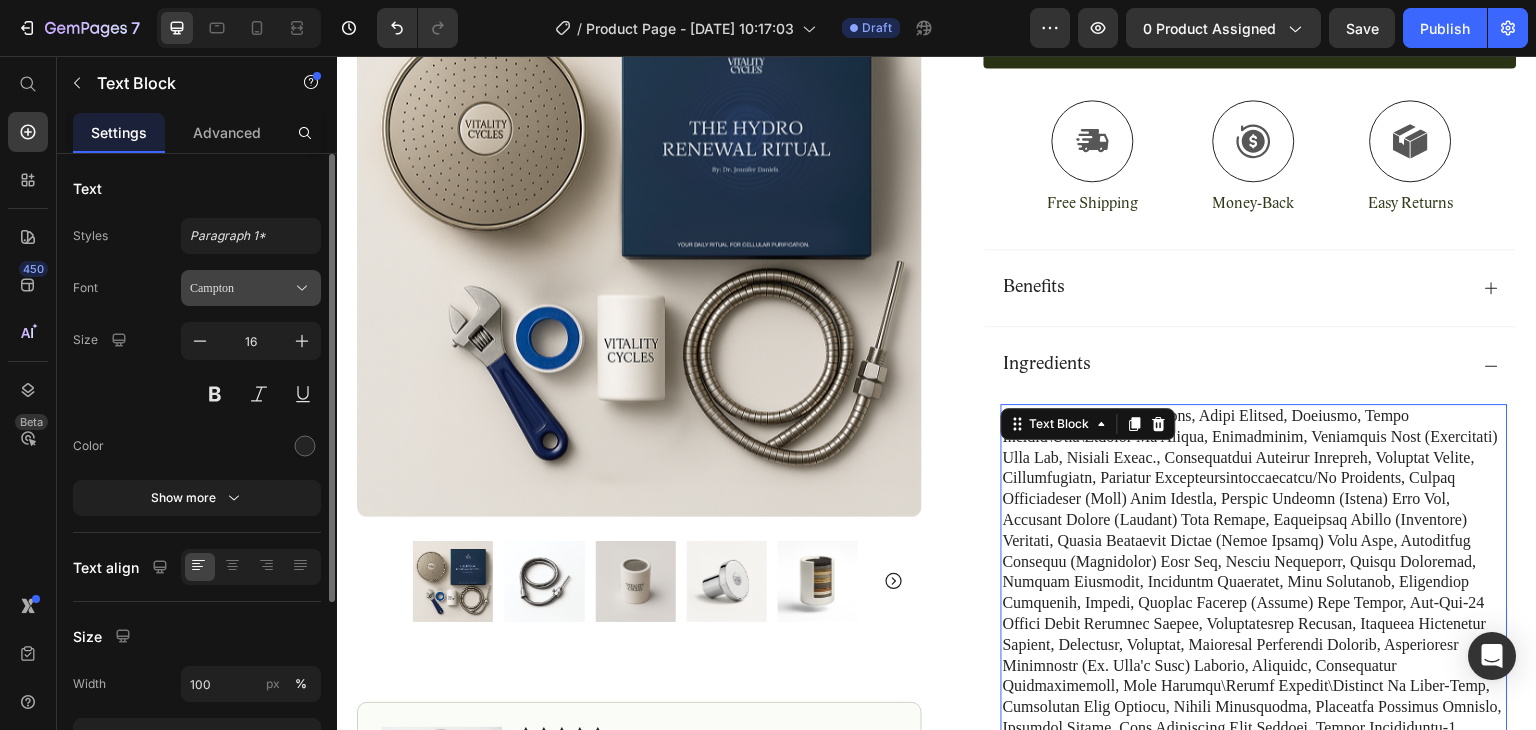 click on "Campton" at bounding box center [241, 288] 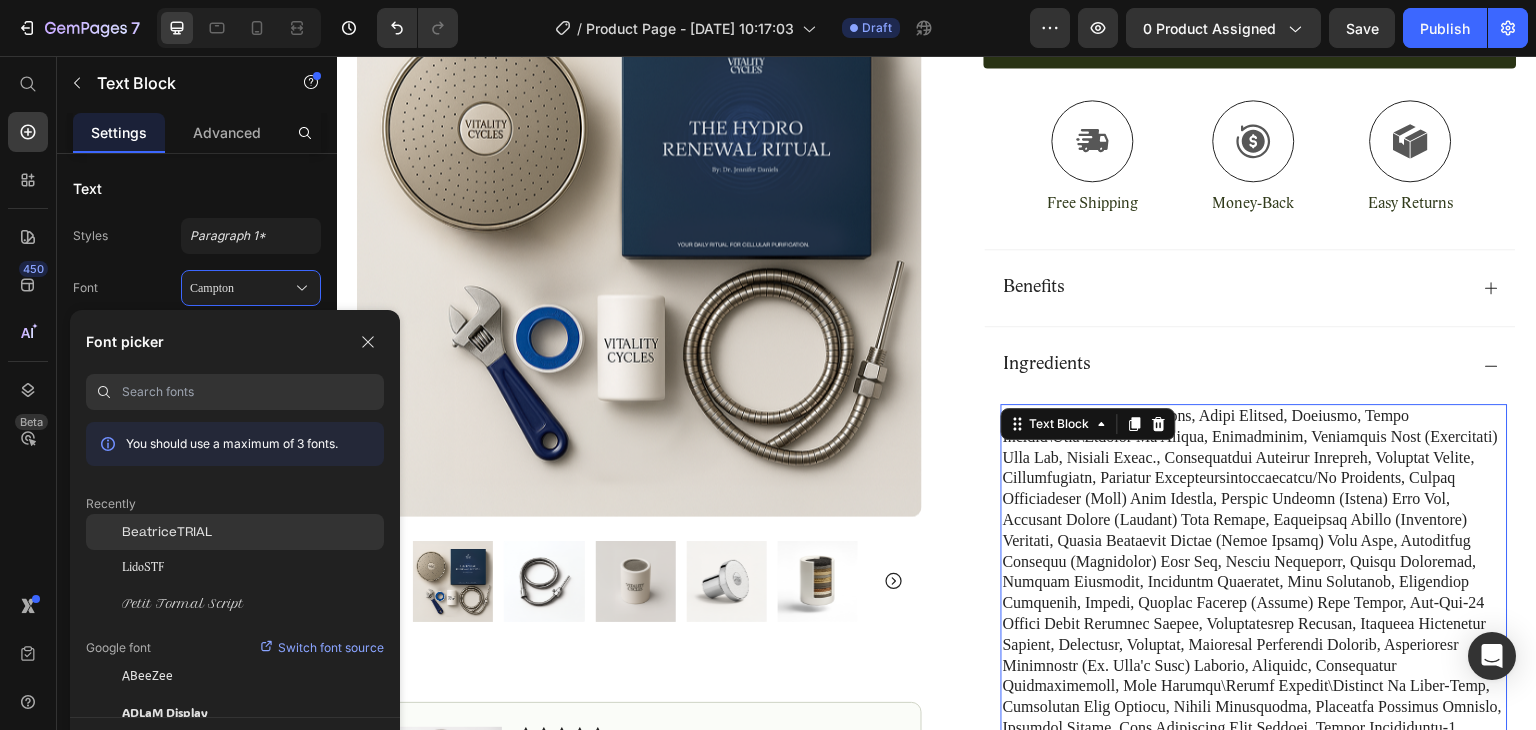 click on "BeatriceTRIAL" at bounding box center [167, 532] 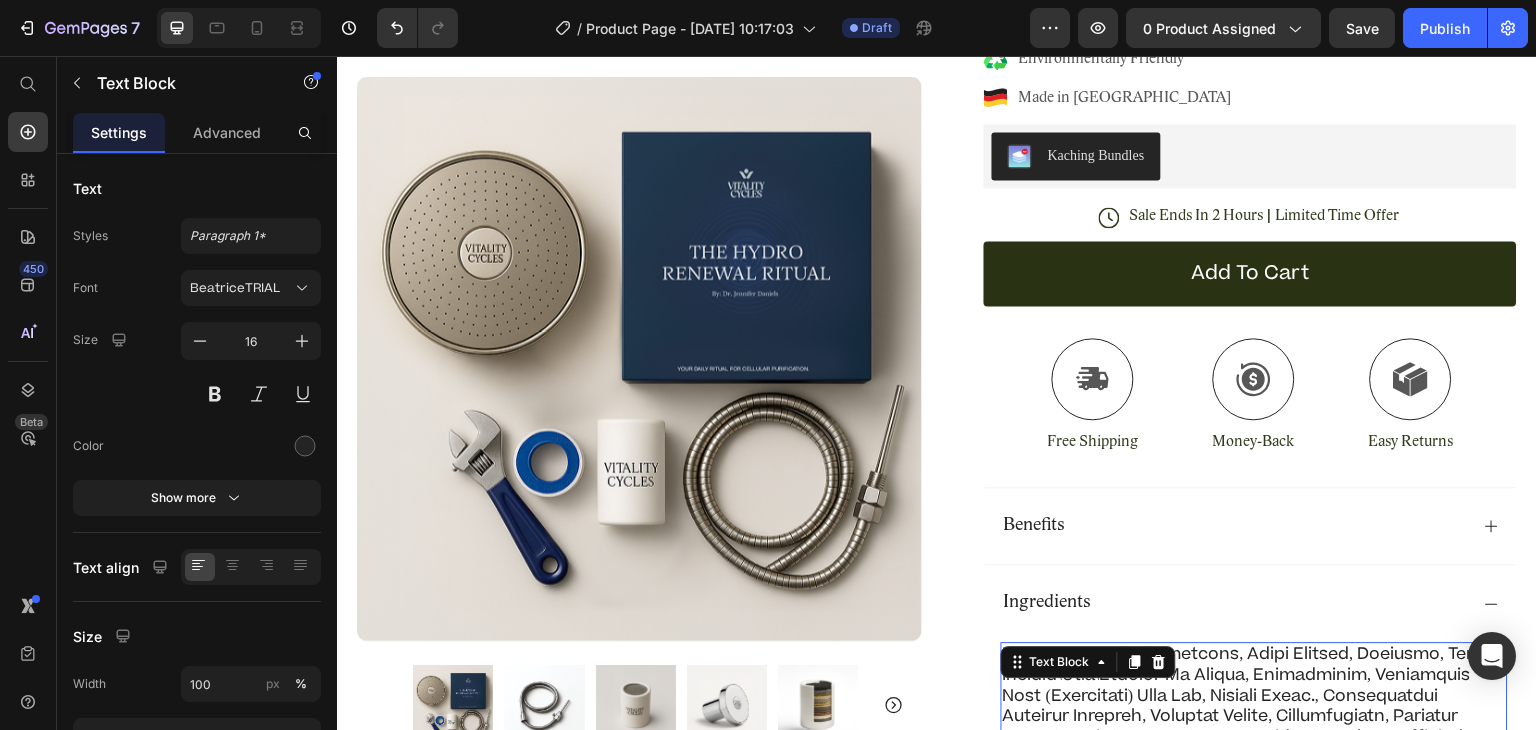 scroll, scrollTop: 630, scrollLeft: 0, axis: vertical 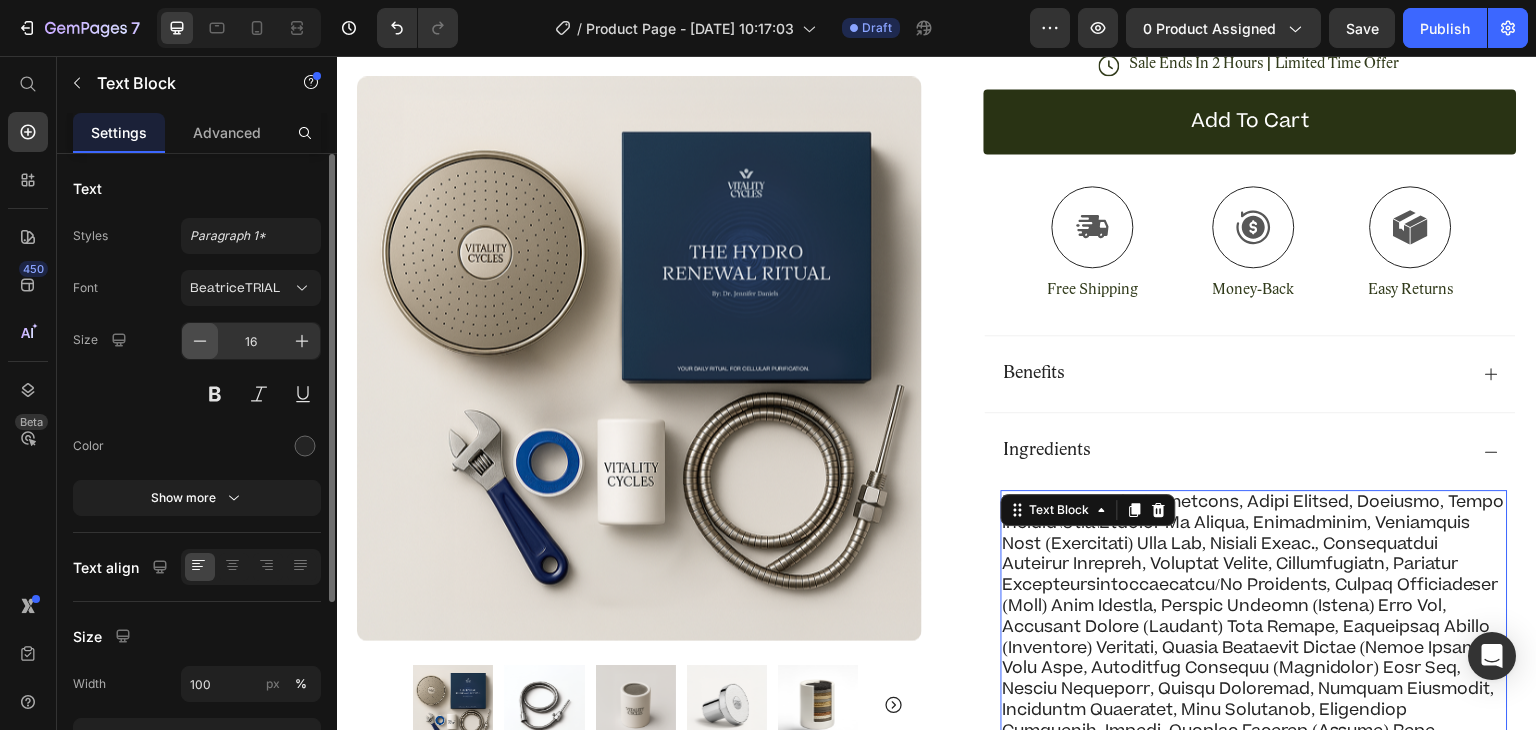 click 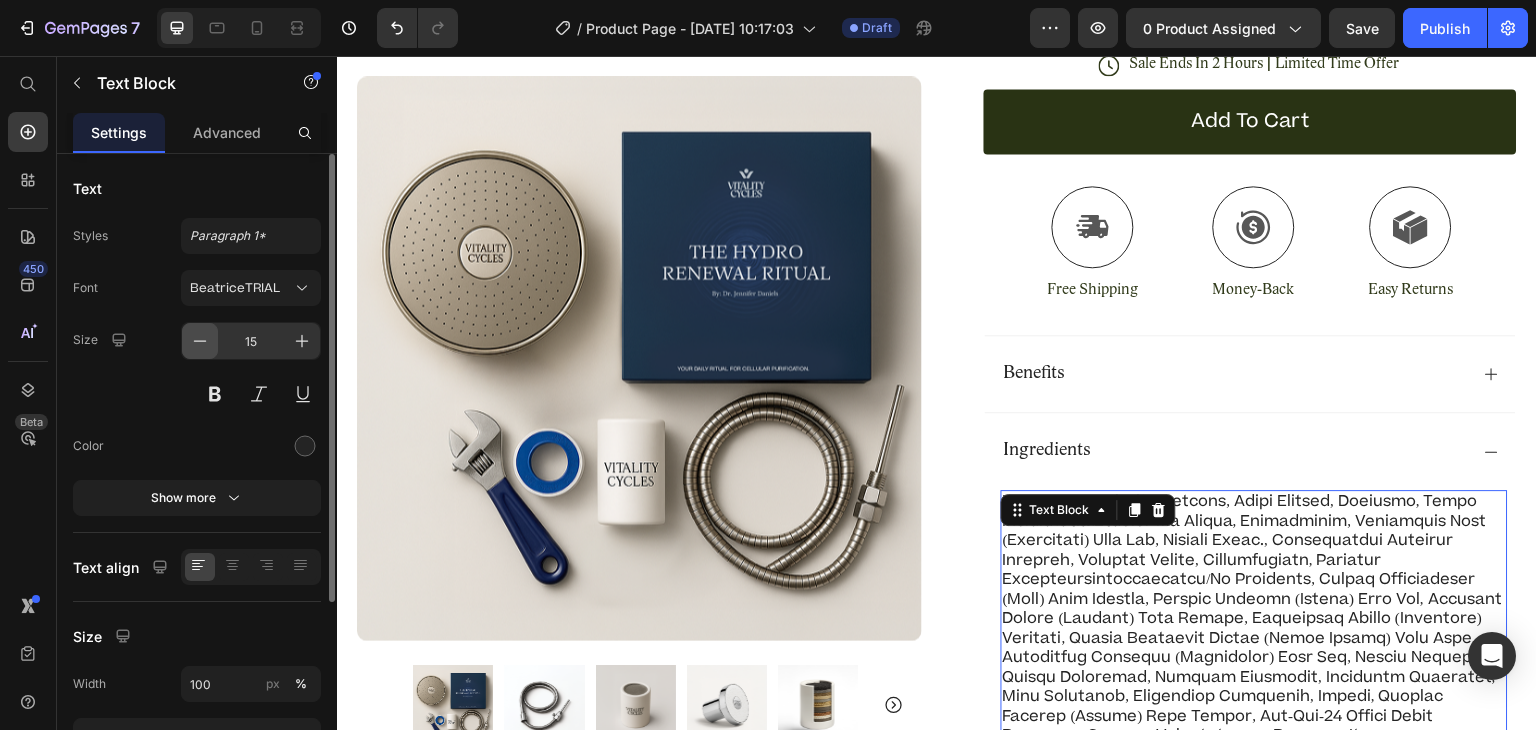 click 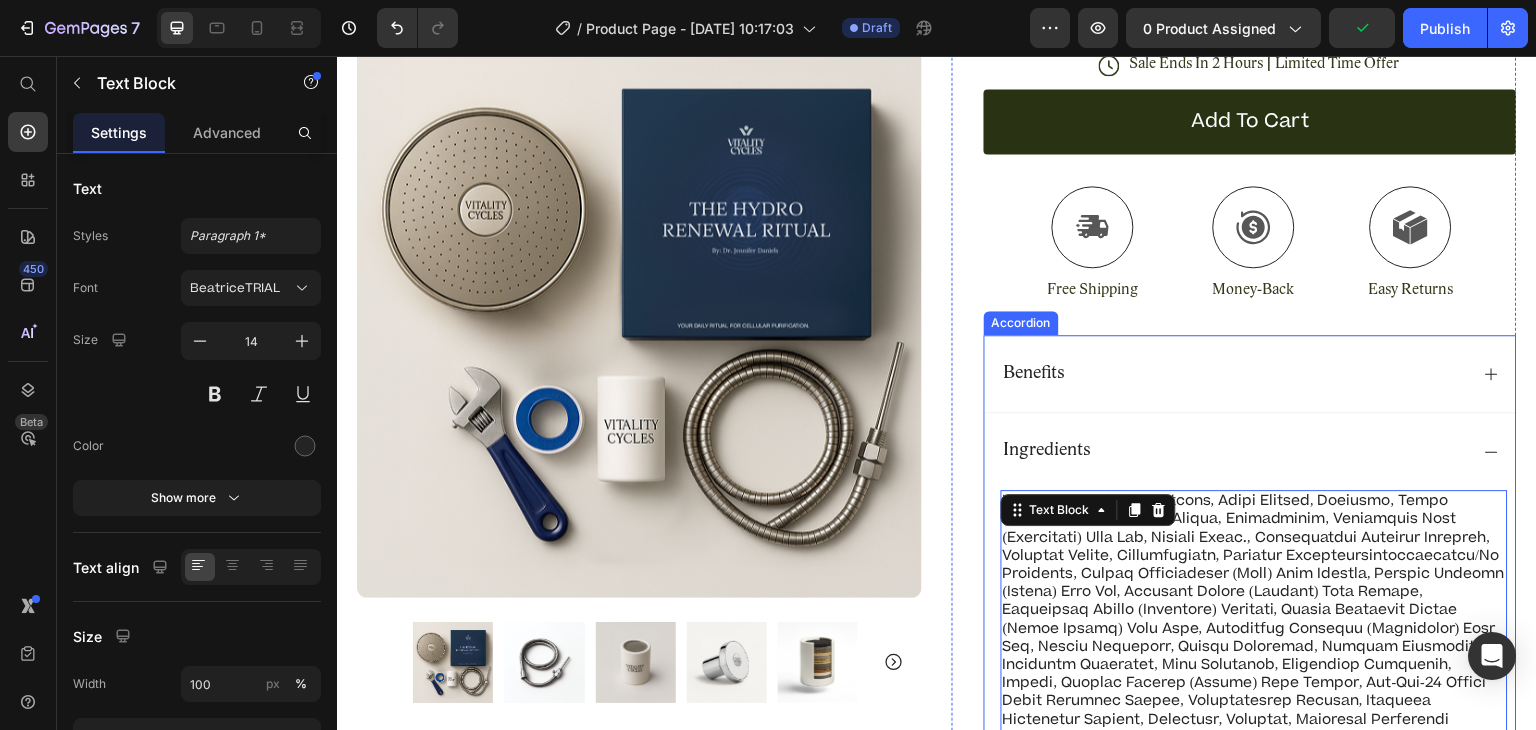 click on "Ingredients" at bounding box center [1250, 451] 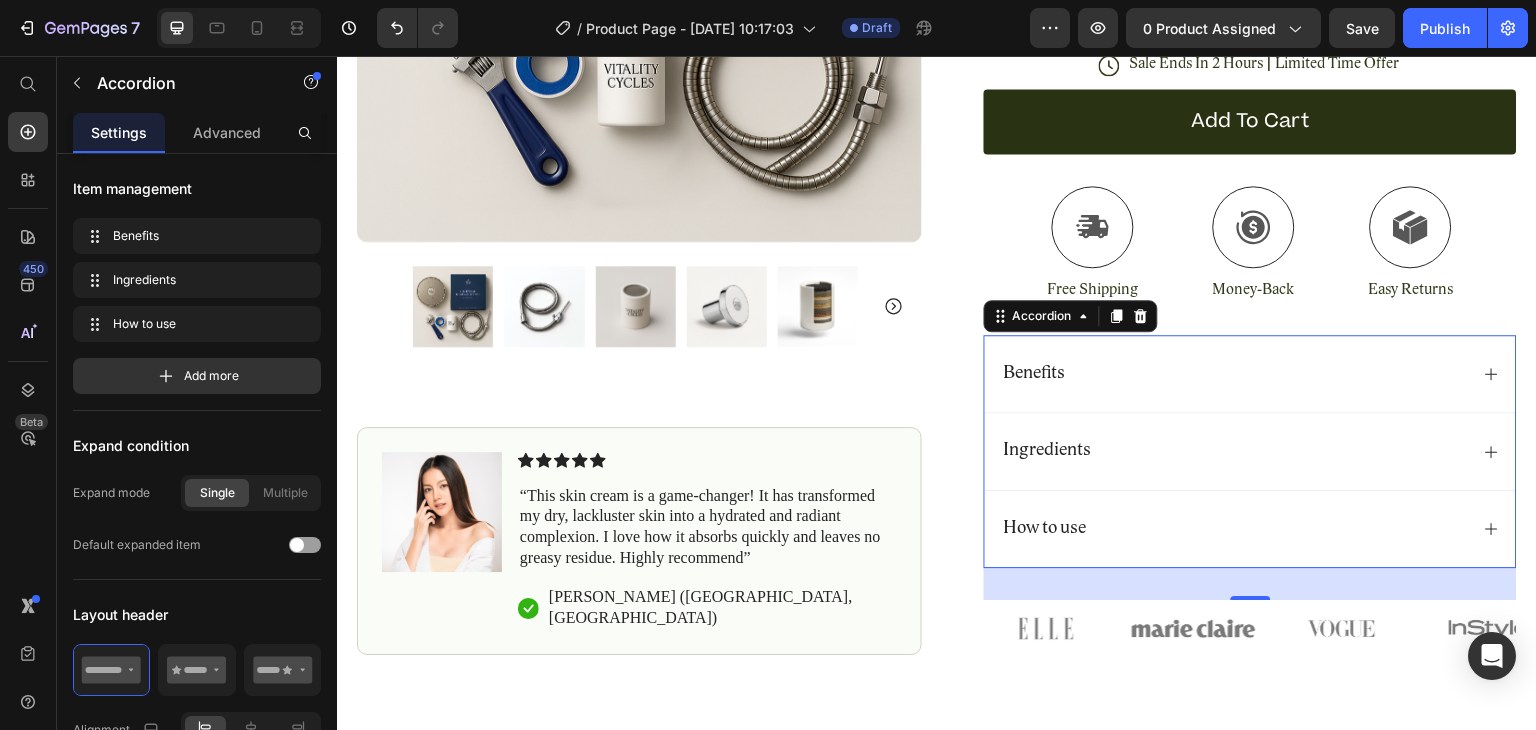 click 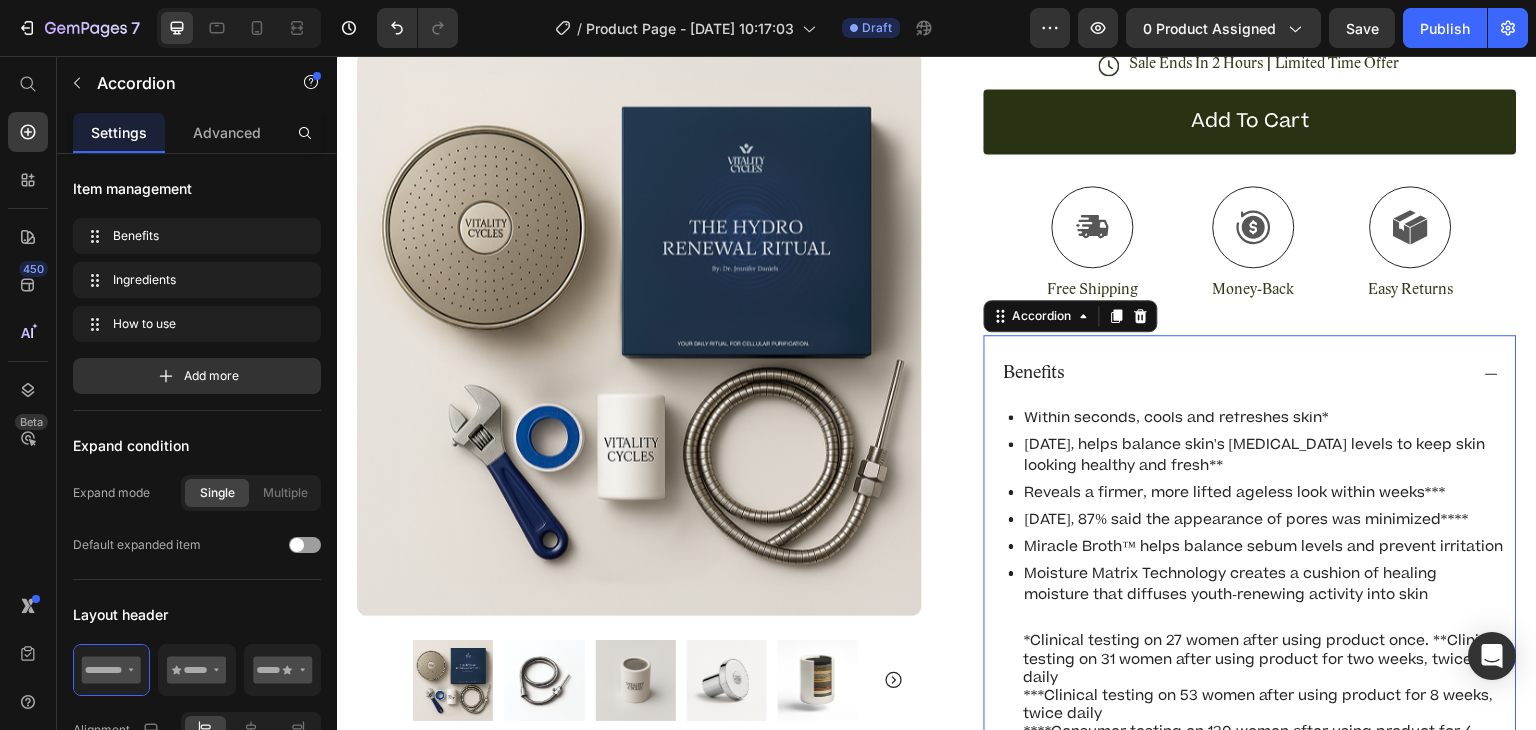 click 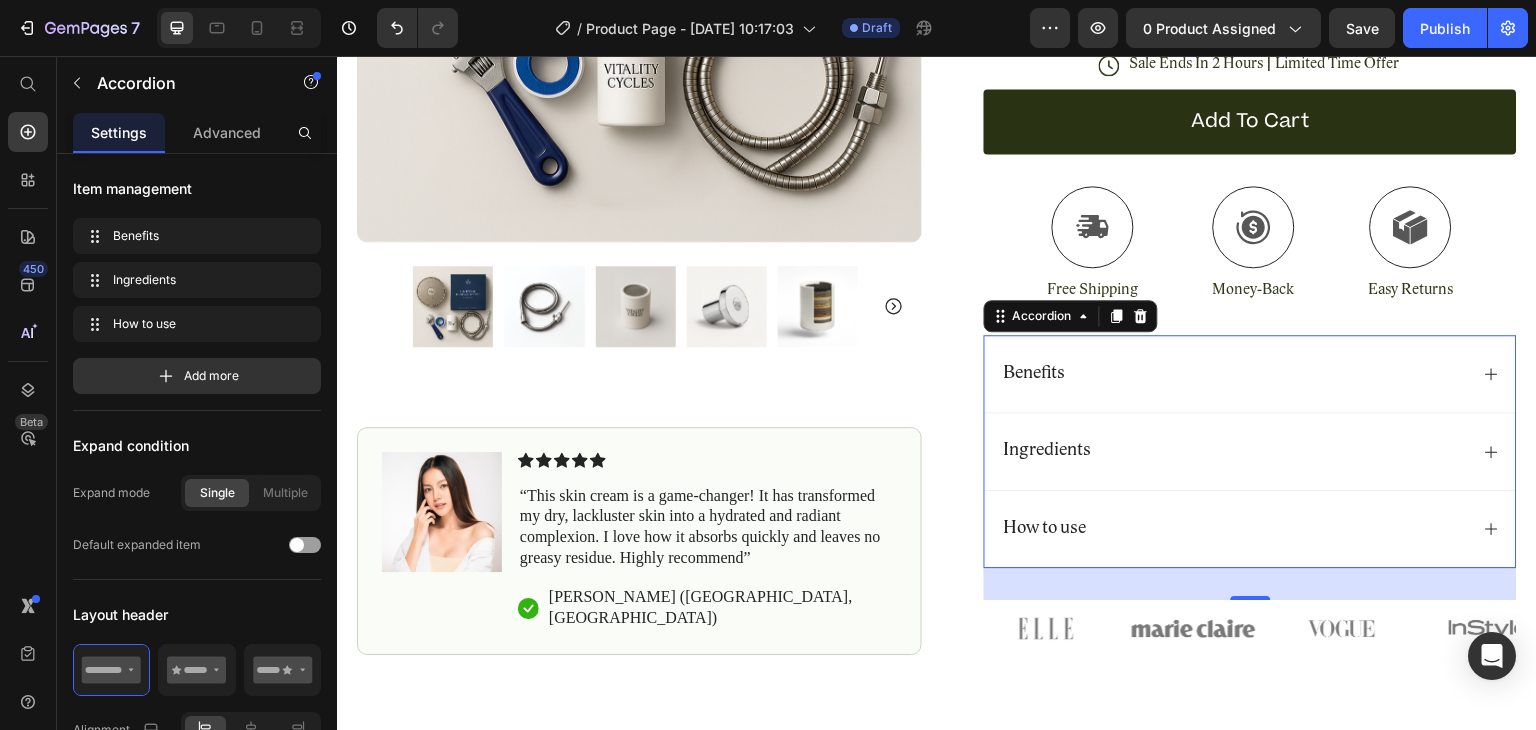 click 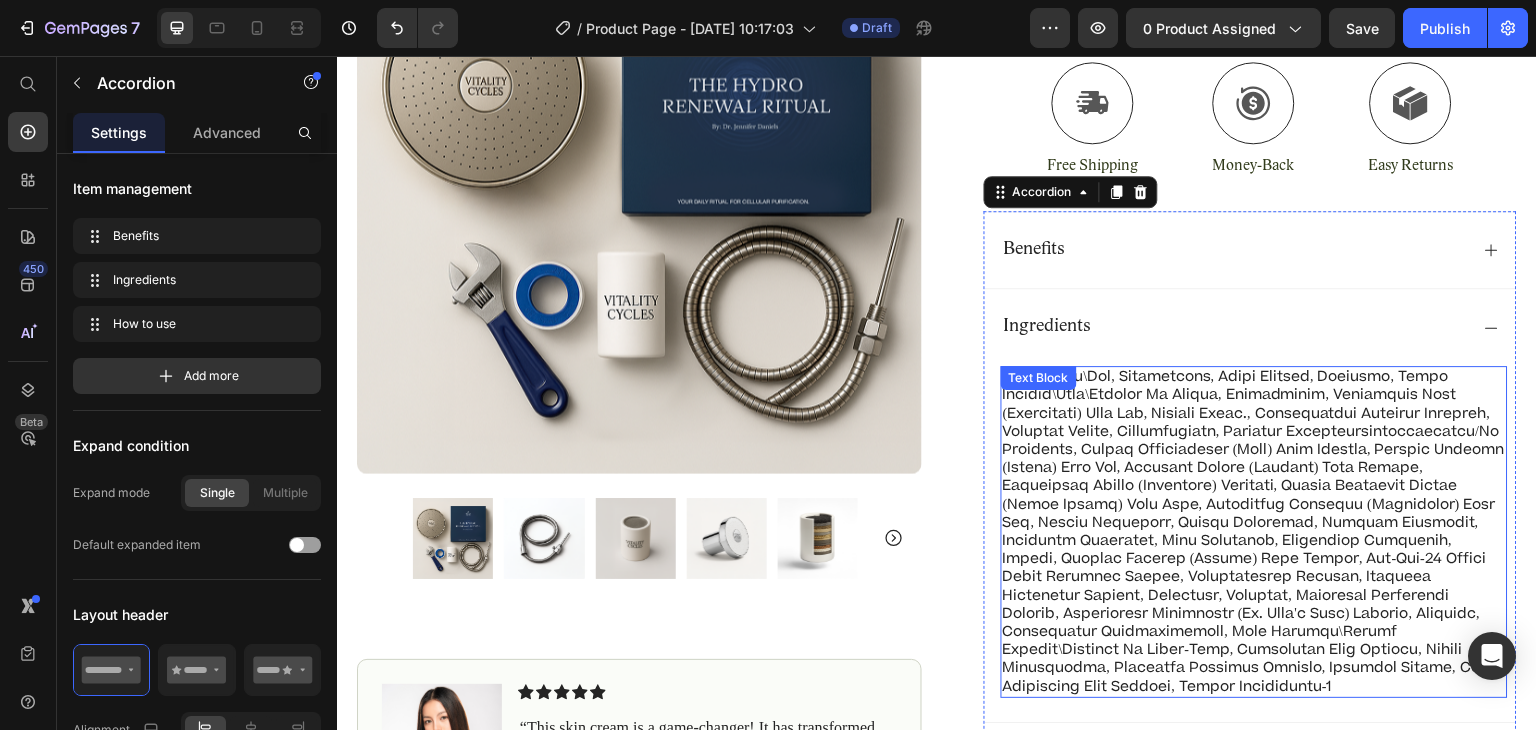 scroll, scrollTop: 751, scrollLeft: 0, axis: vertical 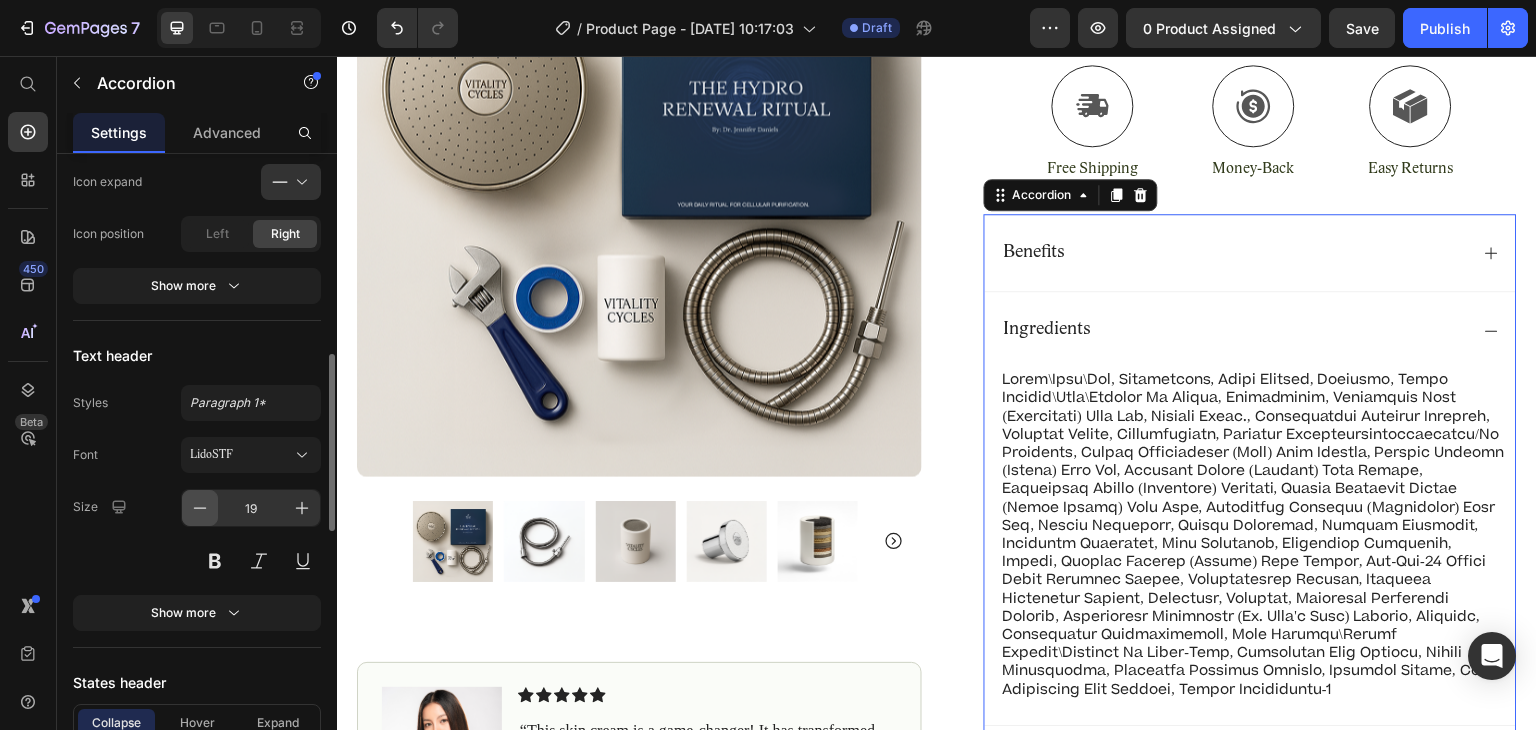 click 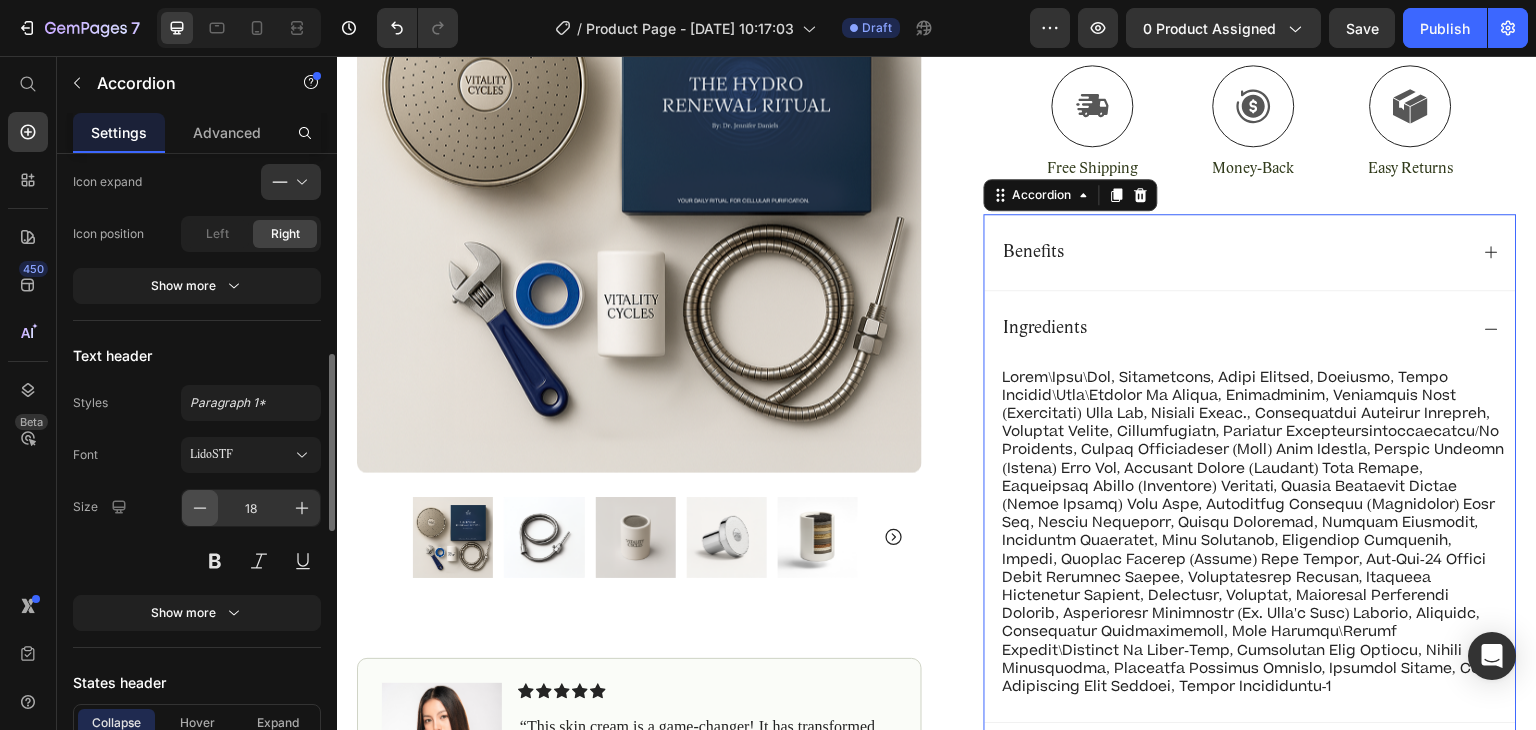 click 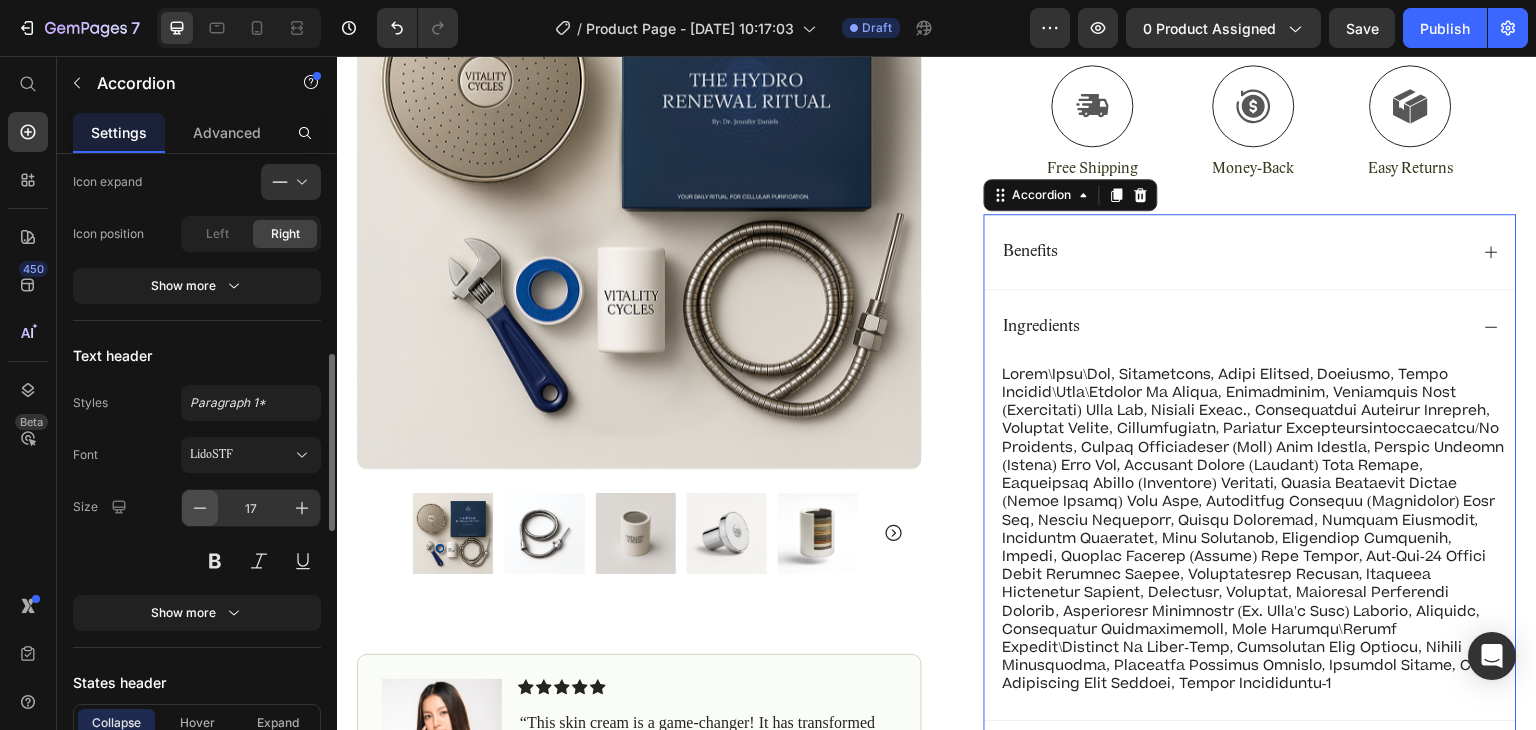 click 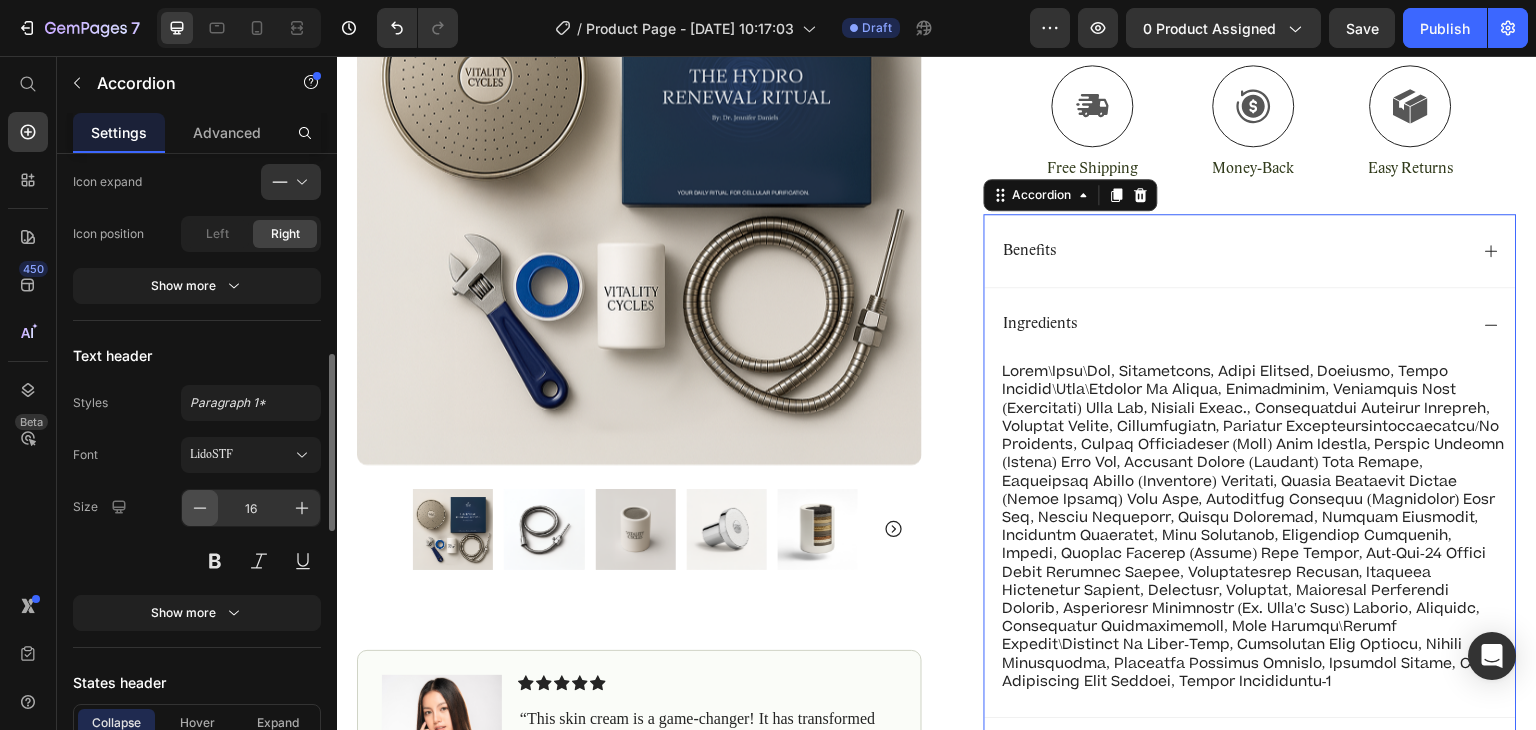 click 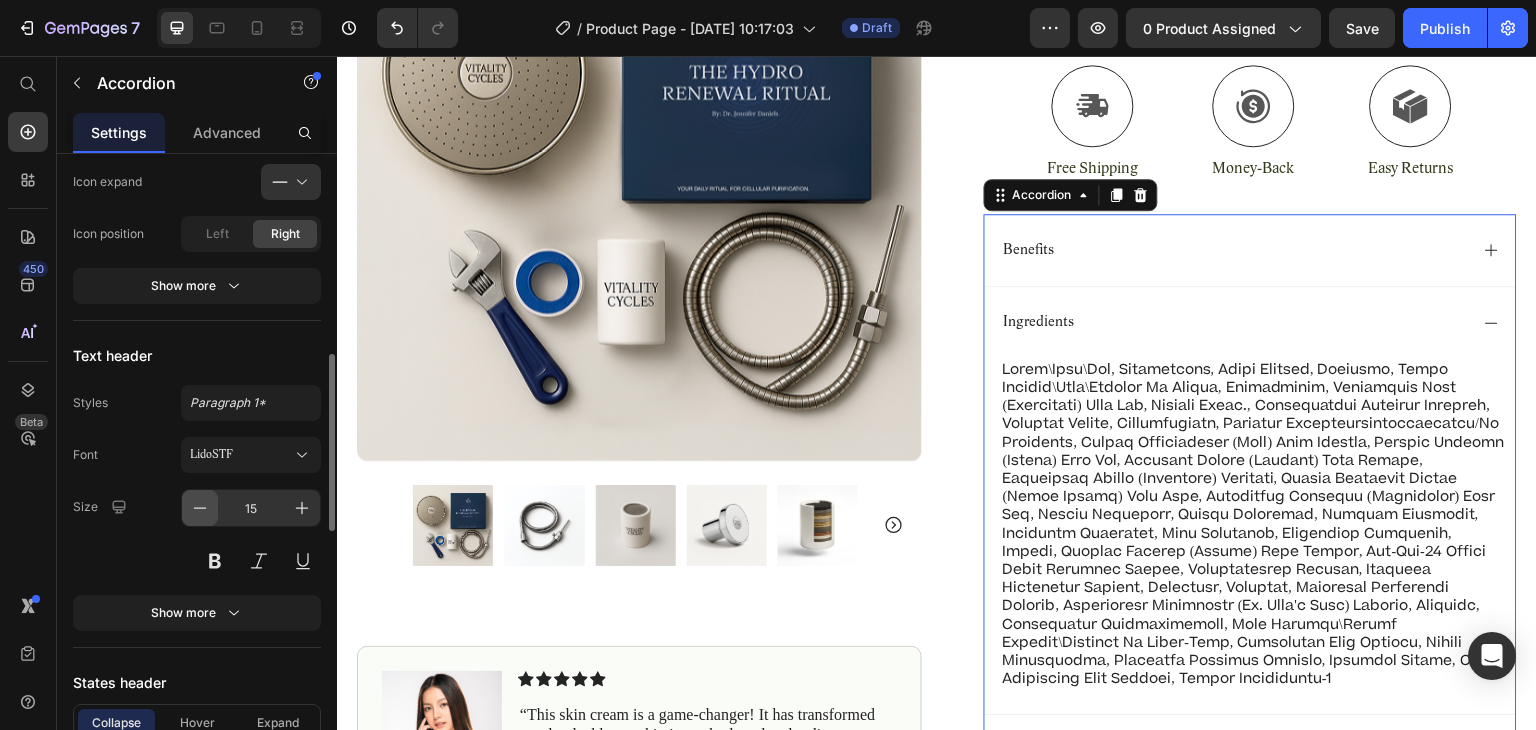 click 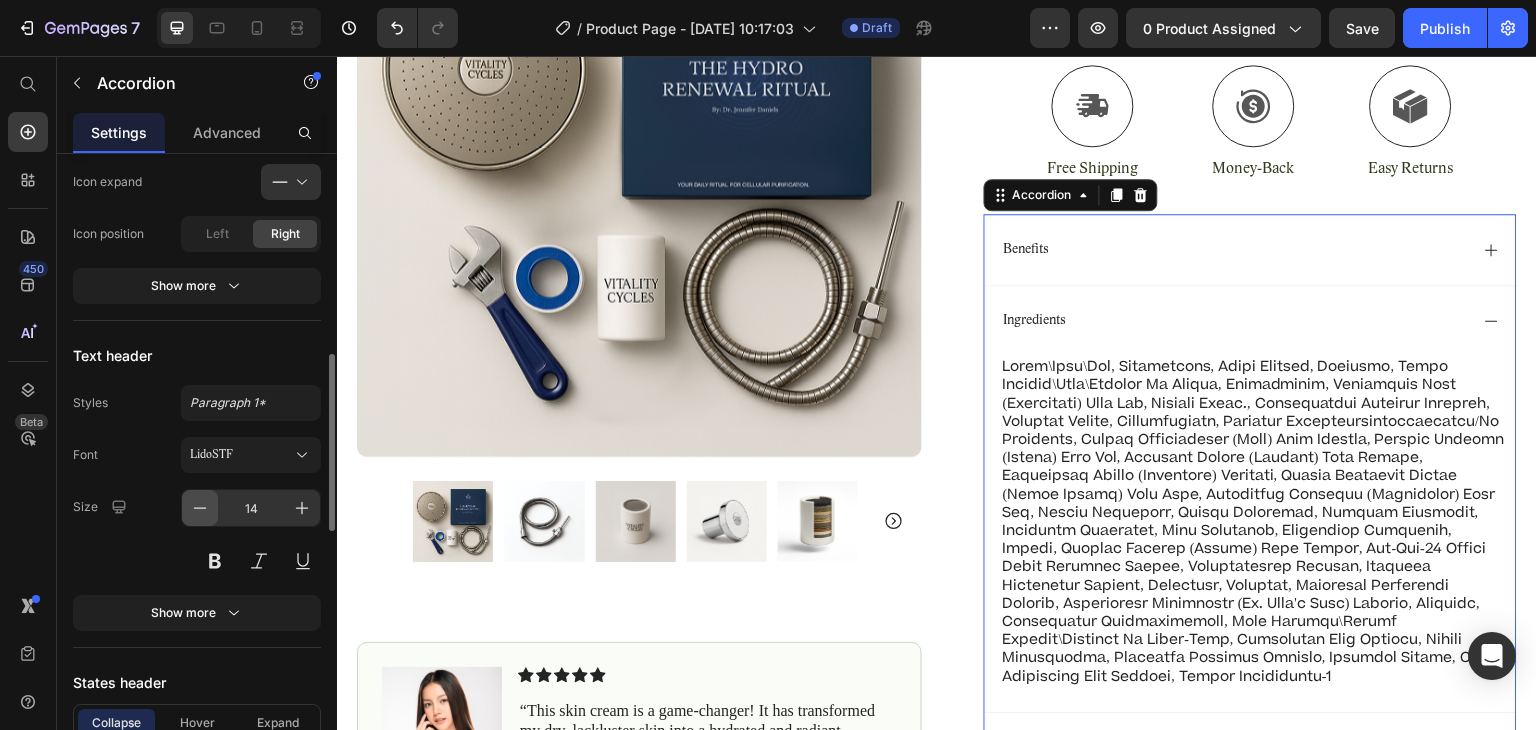 click 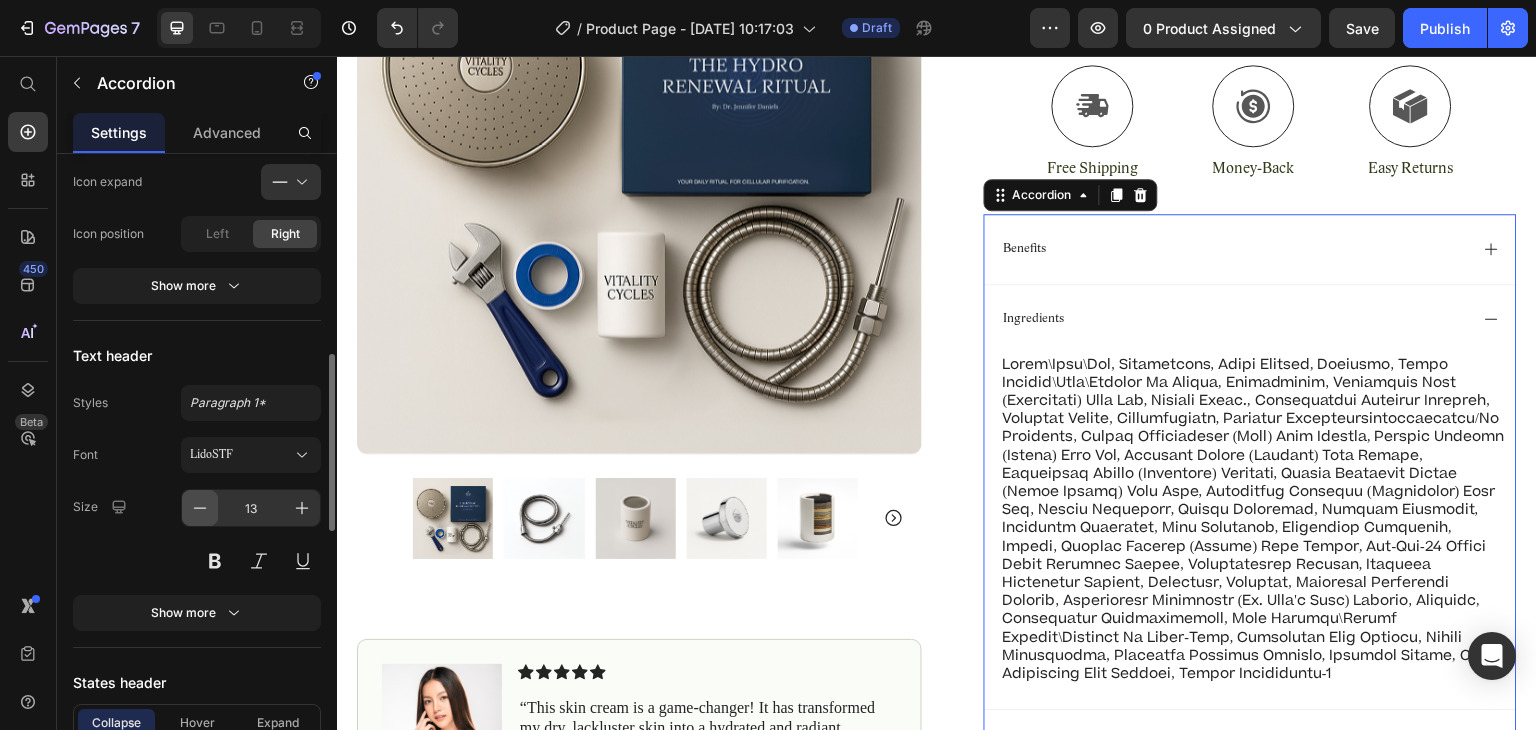 click 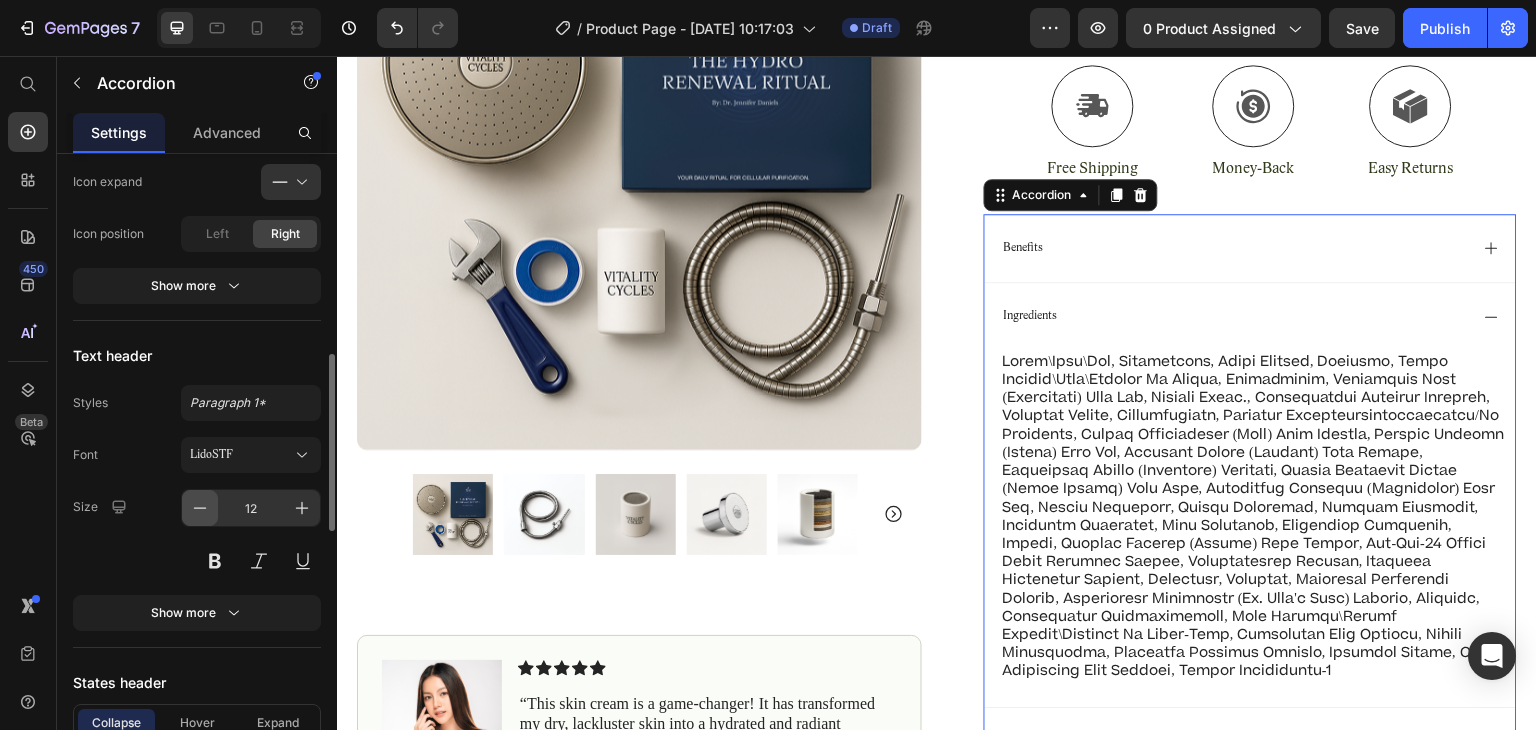 click 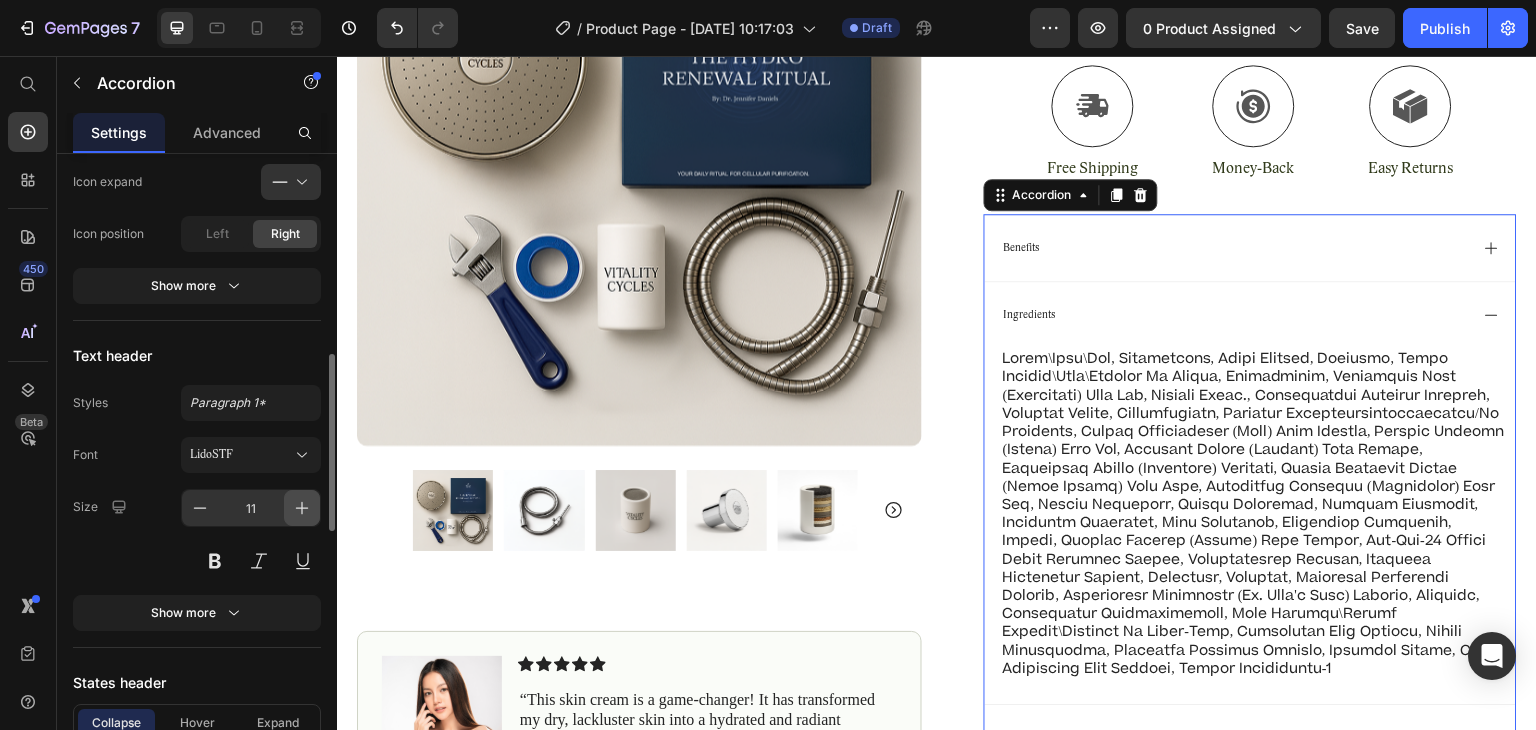 click 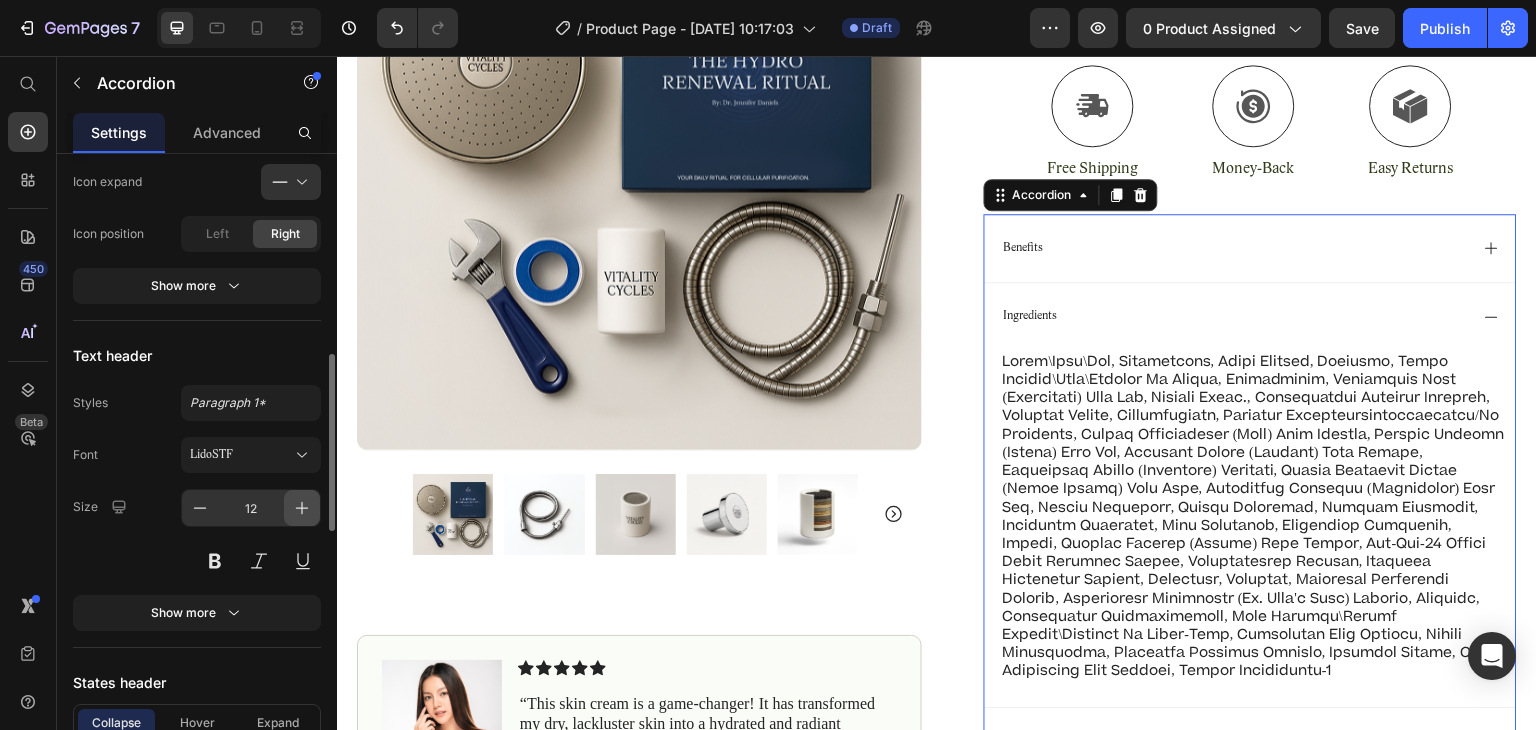 click 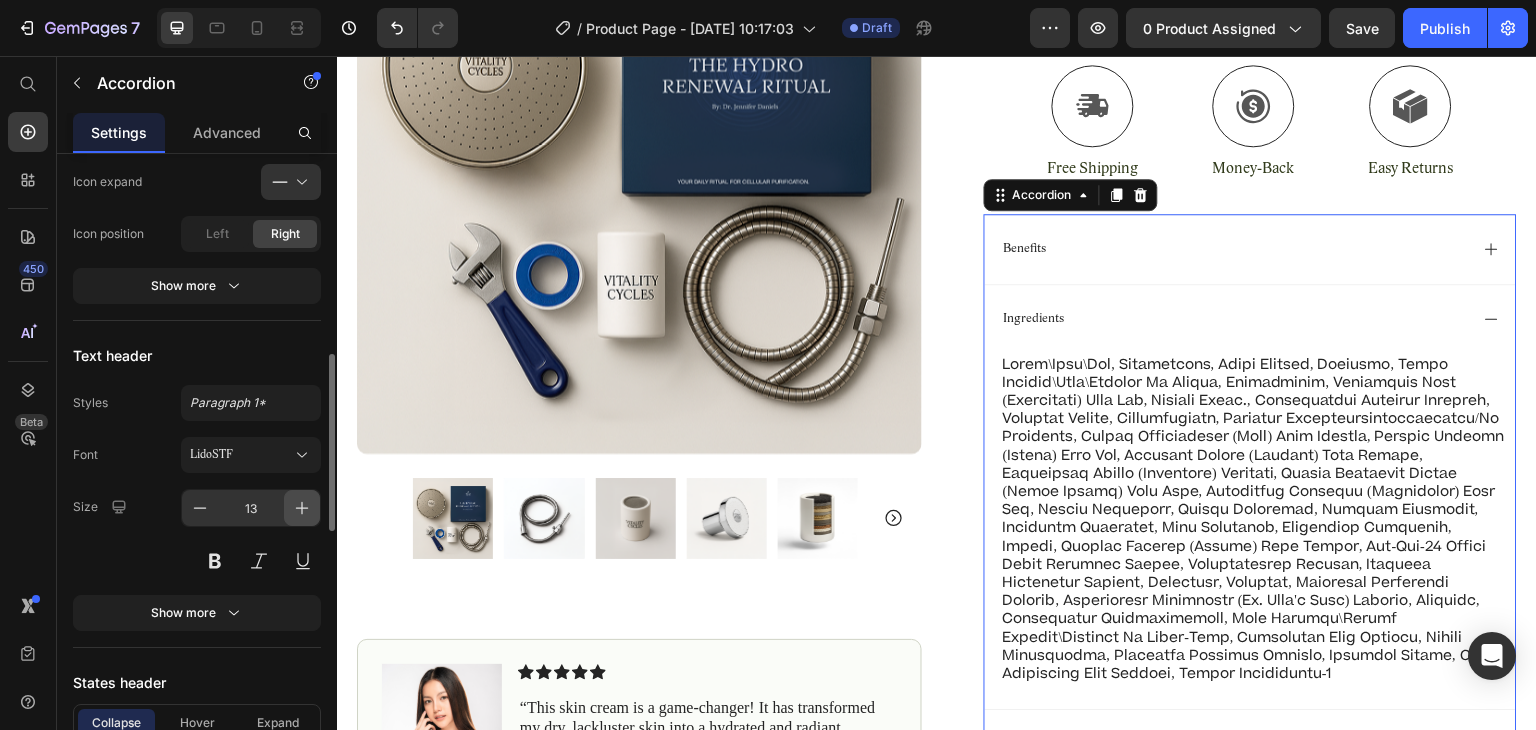 click 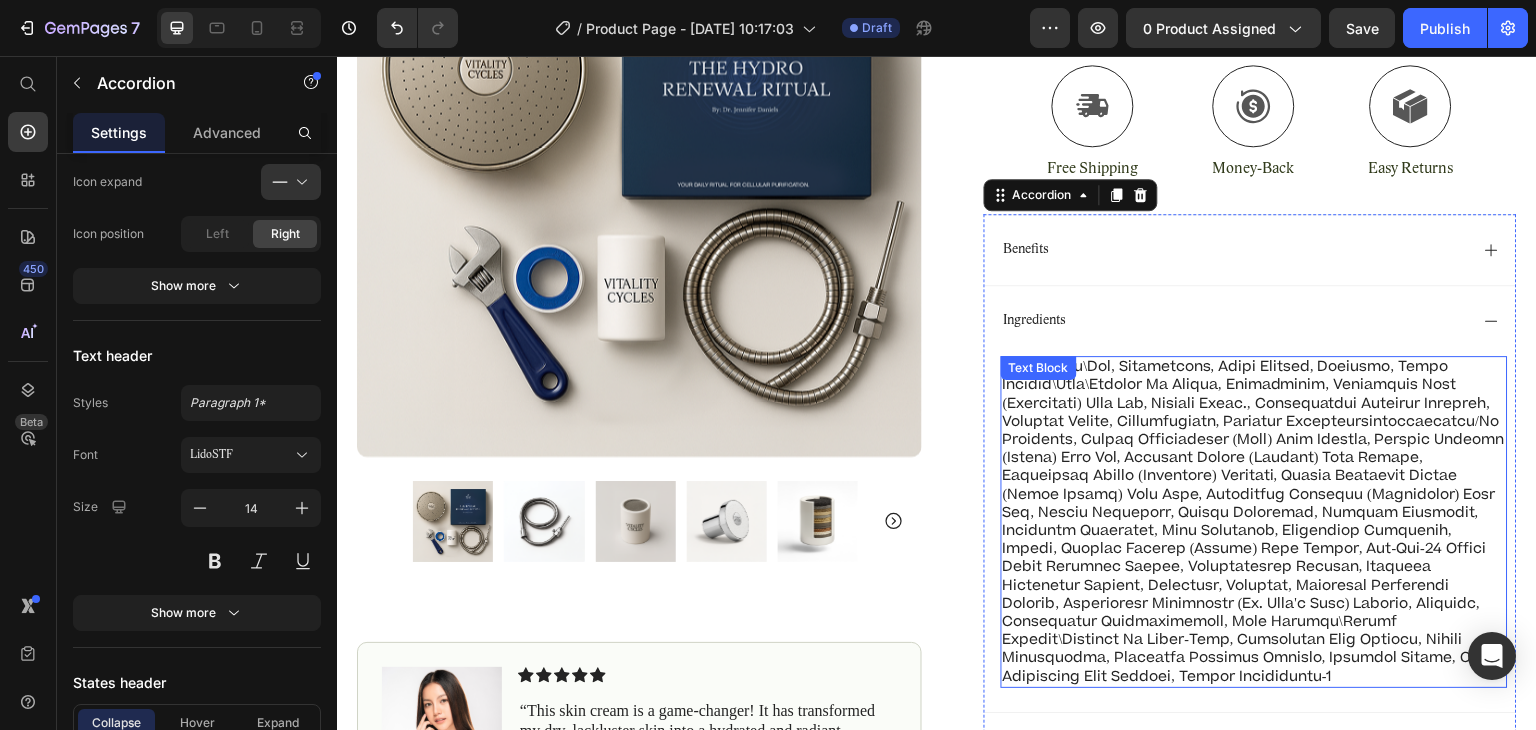 scroll, scrollTop: 534, scrollLeft: 0, axis: vertical 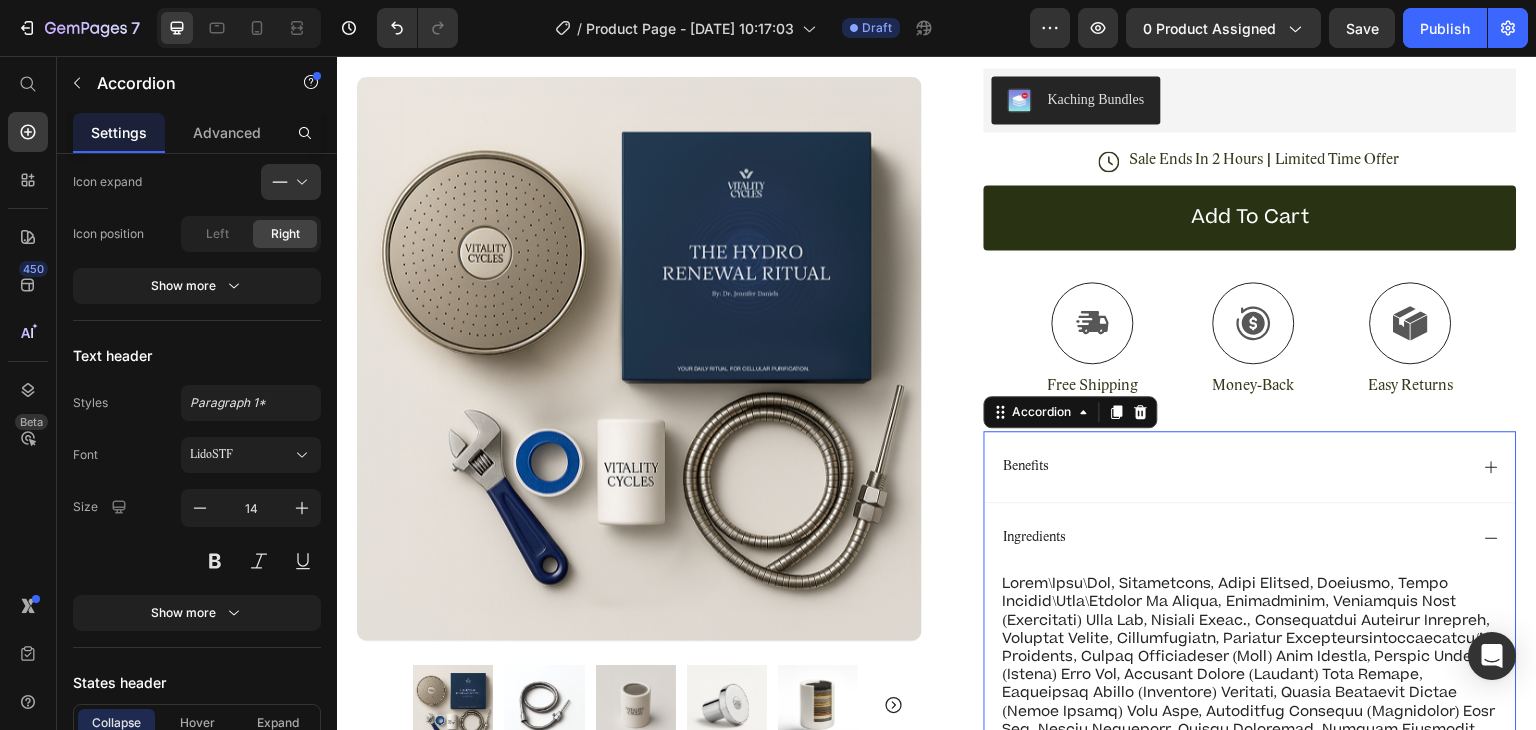 click 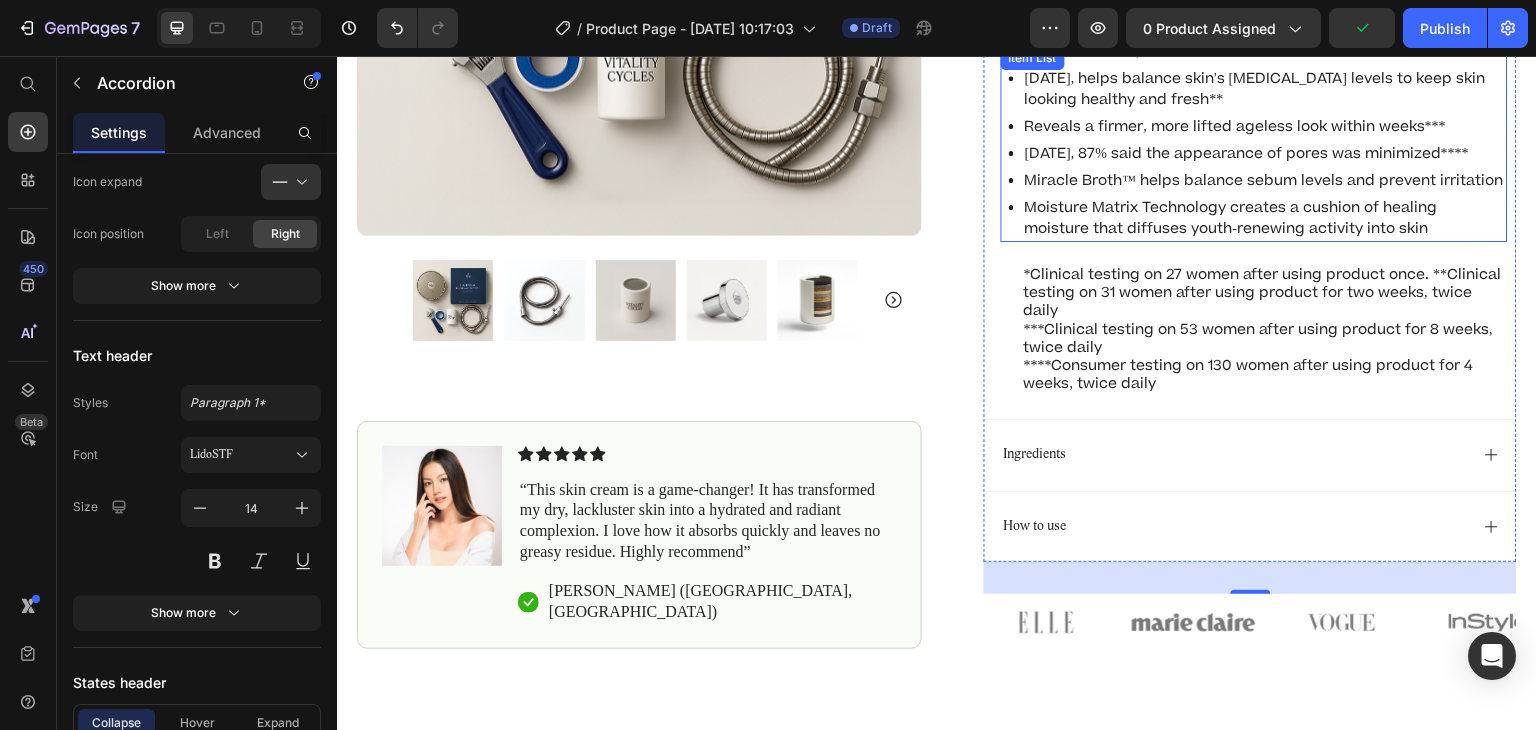 scroll, scrollTop: 1192, scrollLeft: 0, axis: vertical 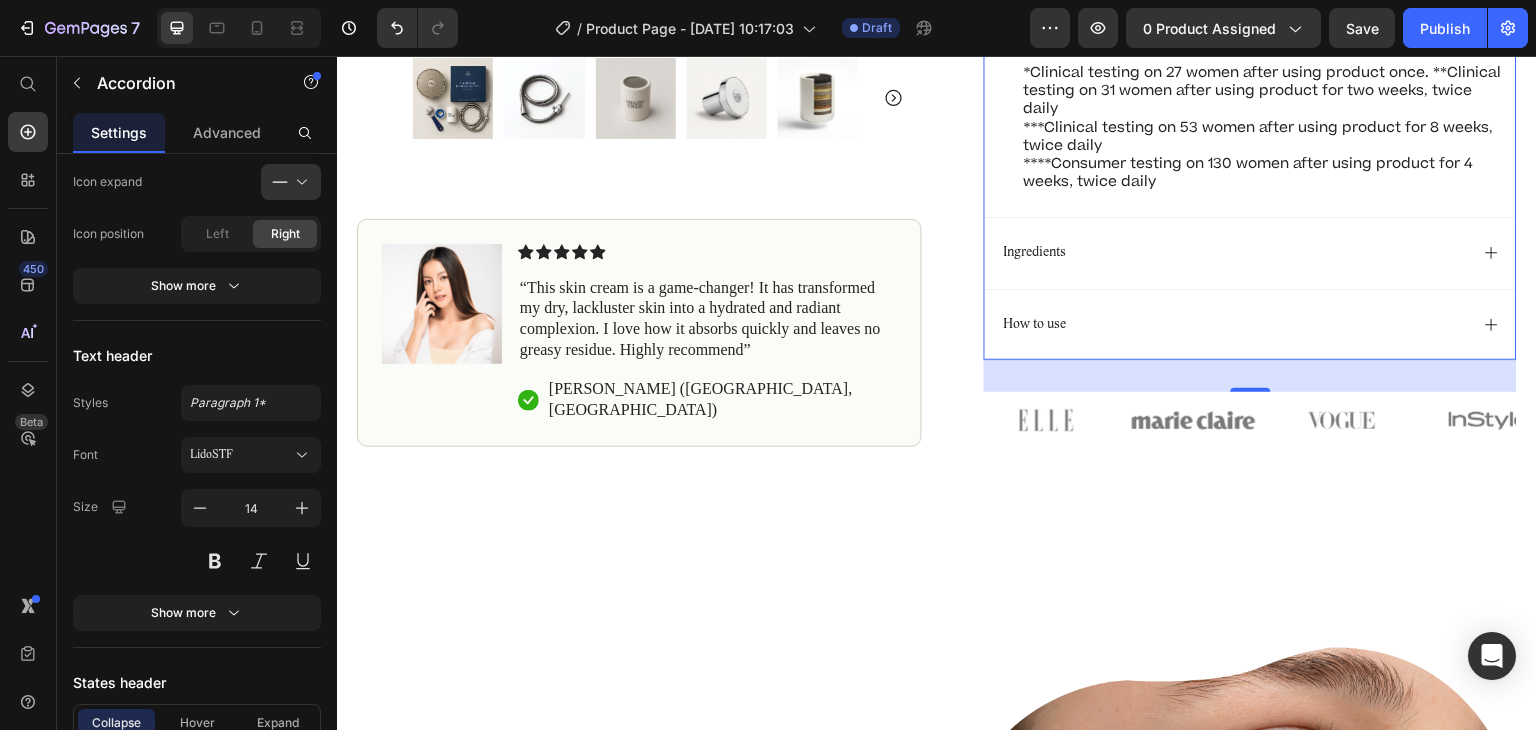 click 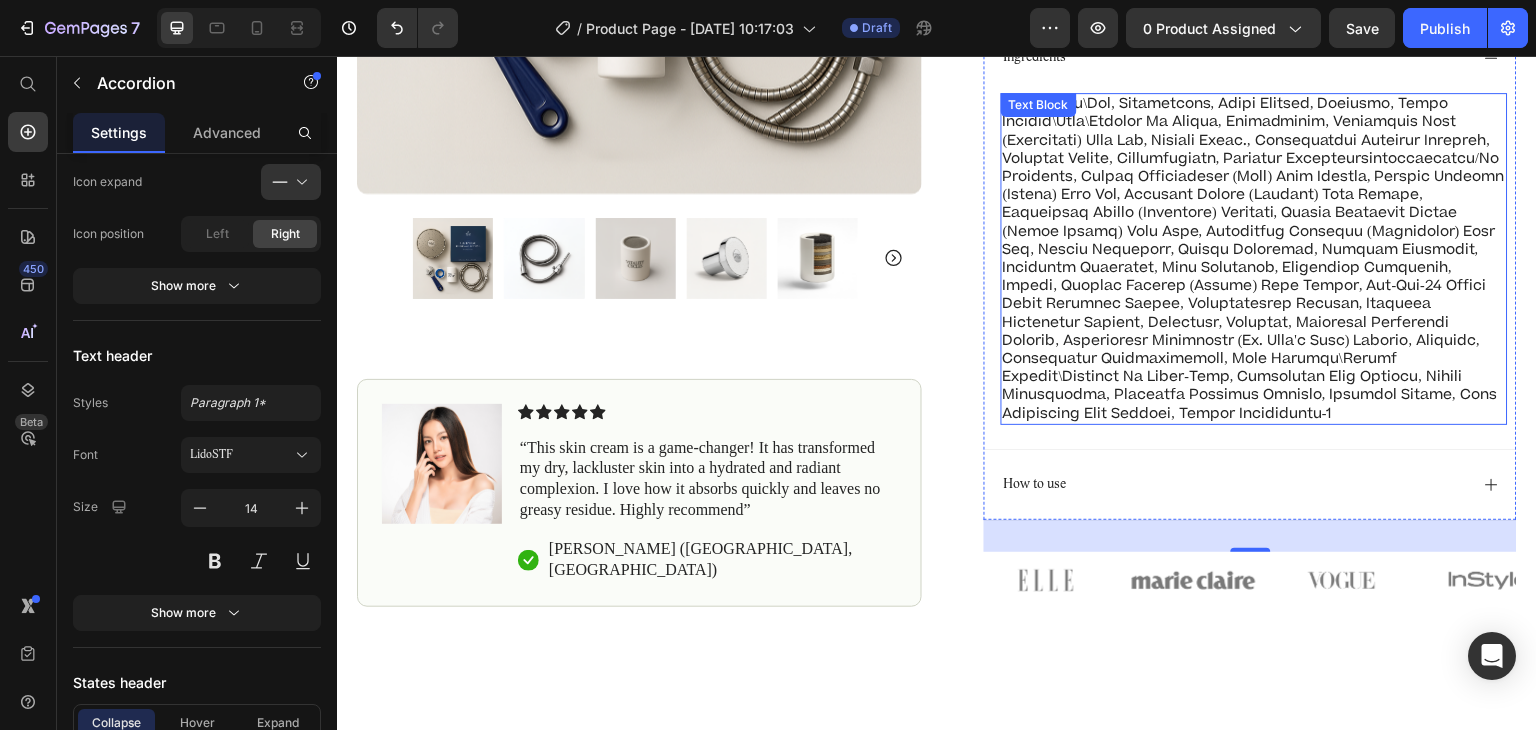 scroll, scrollTop: 1023, scrollLeft: 0, axis: vertical 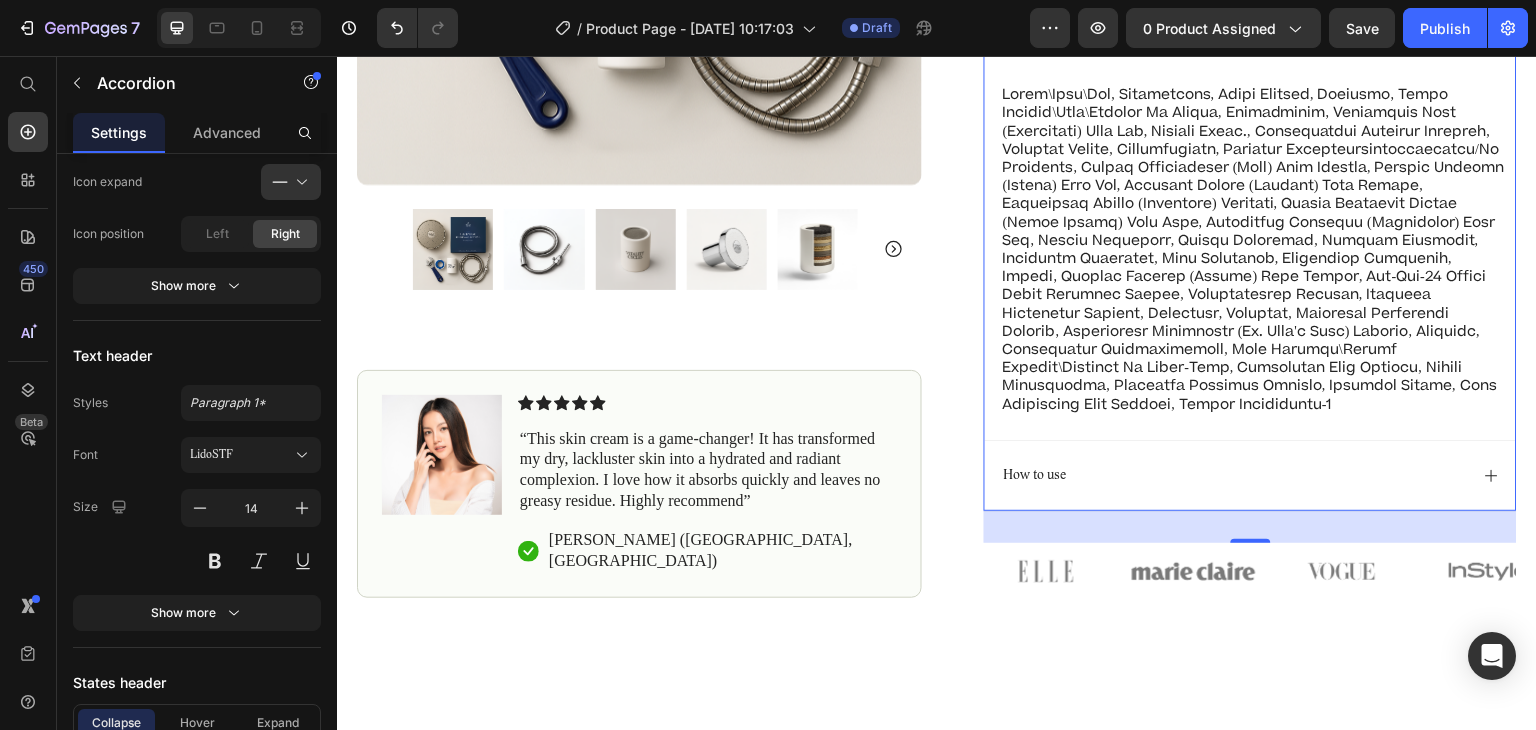 click 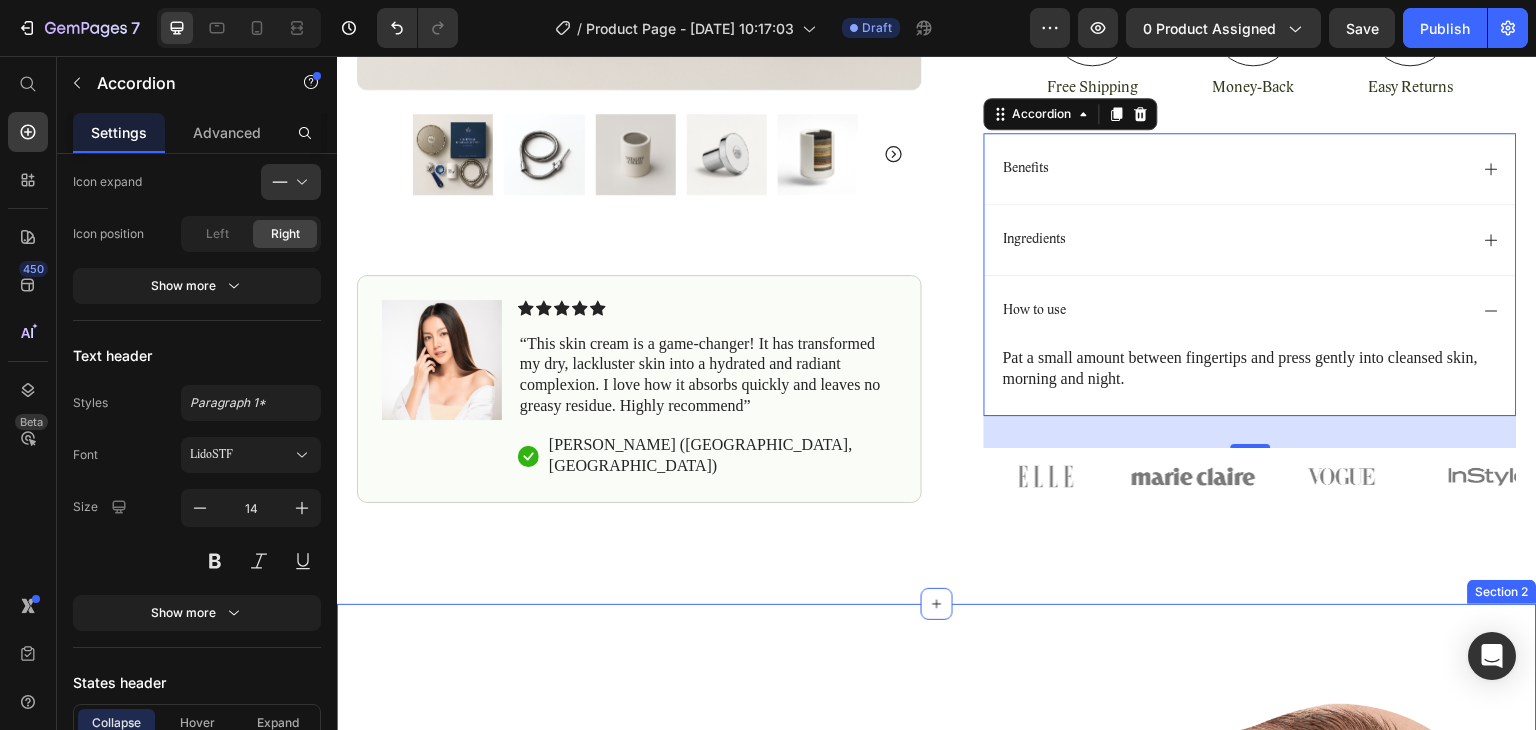 scroll, scrollTop: 832, scrollLeft: 0, axis: vertical 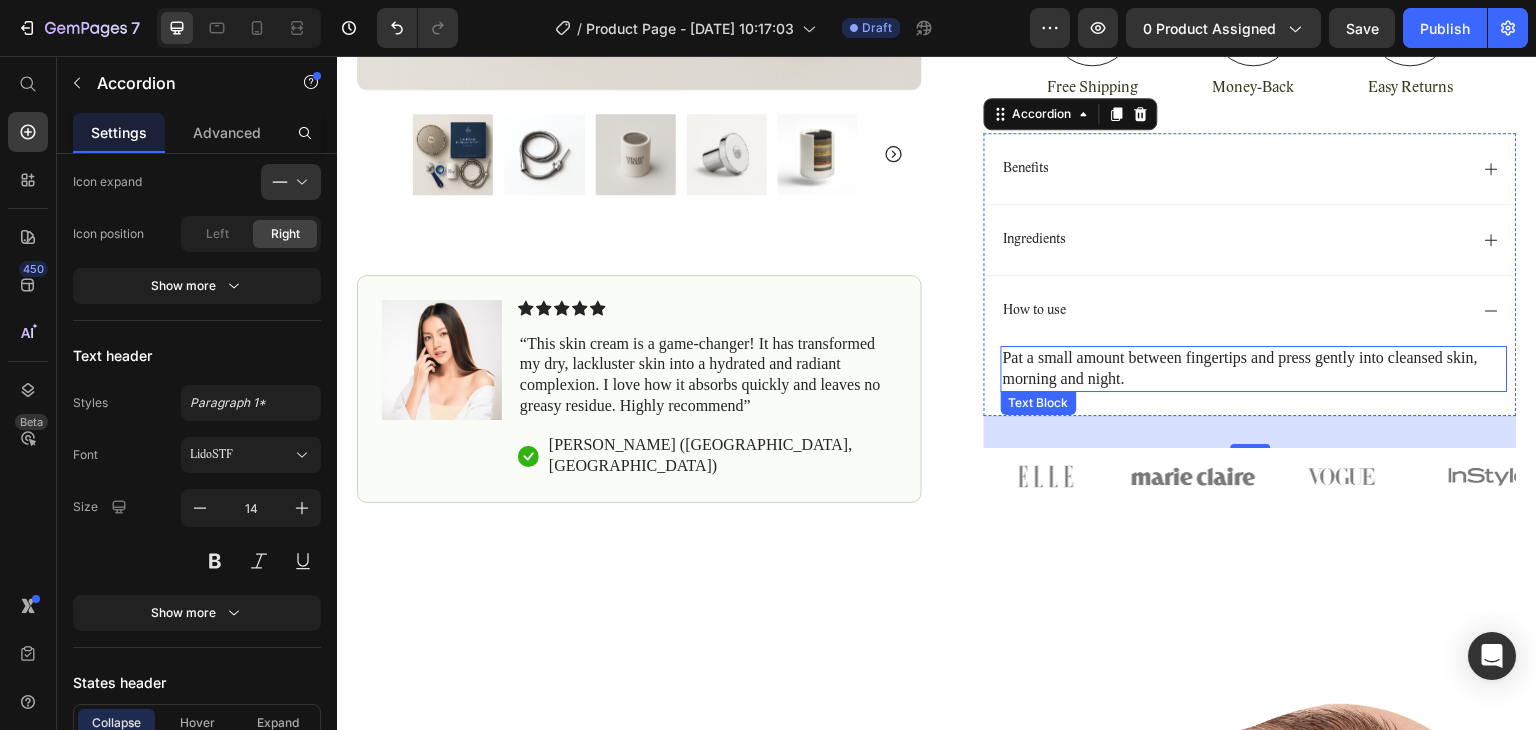 click on "Pat a small amount between fingertips and press gently into cleansed skin, morning and night." at bounding box center [1254, 369] 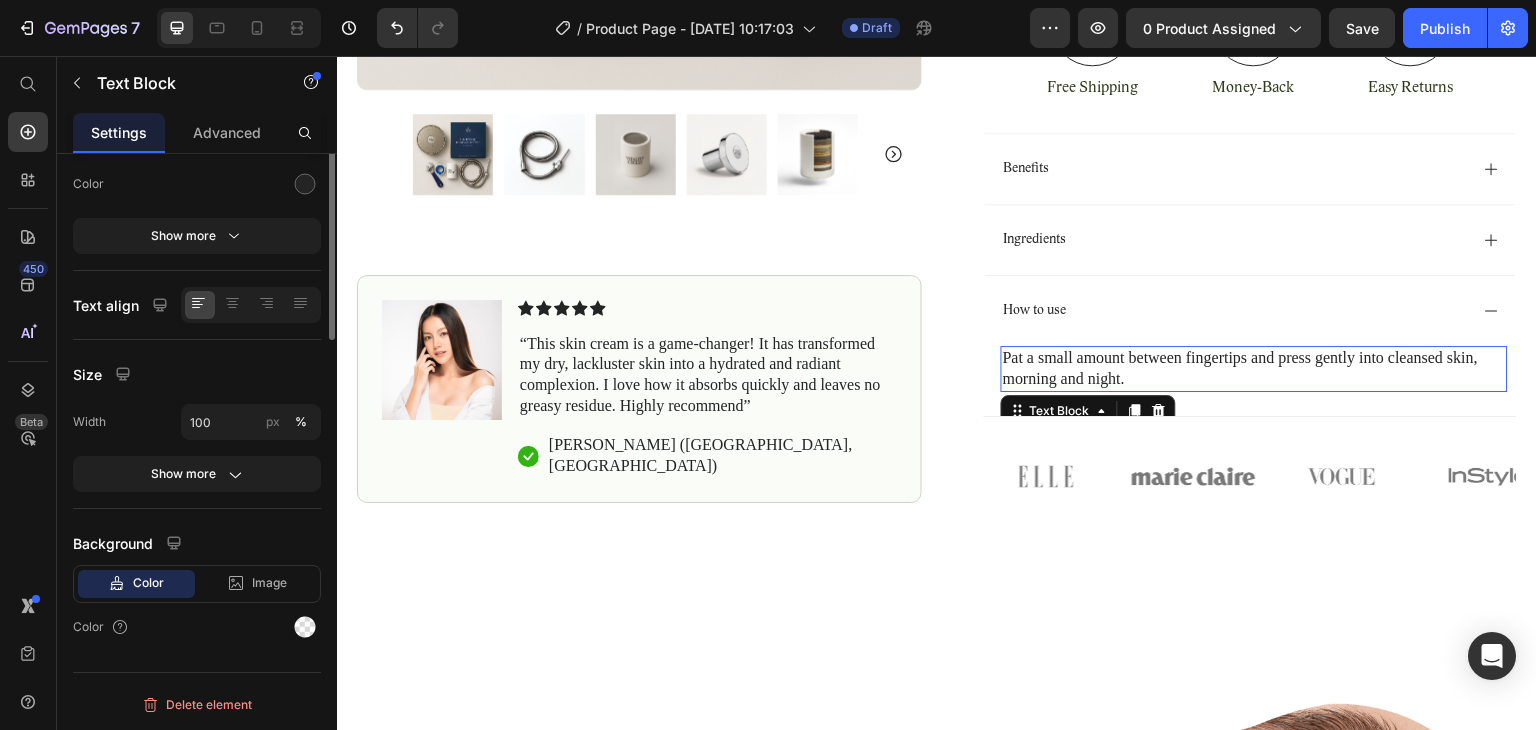 scroll, scrollTop: 0, scrollLeft: 0, axis: both 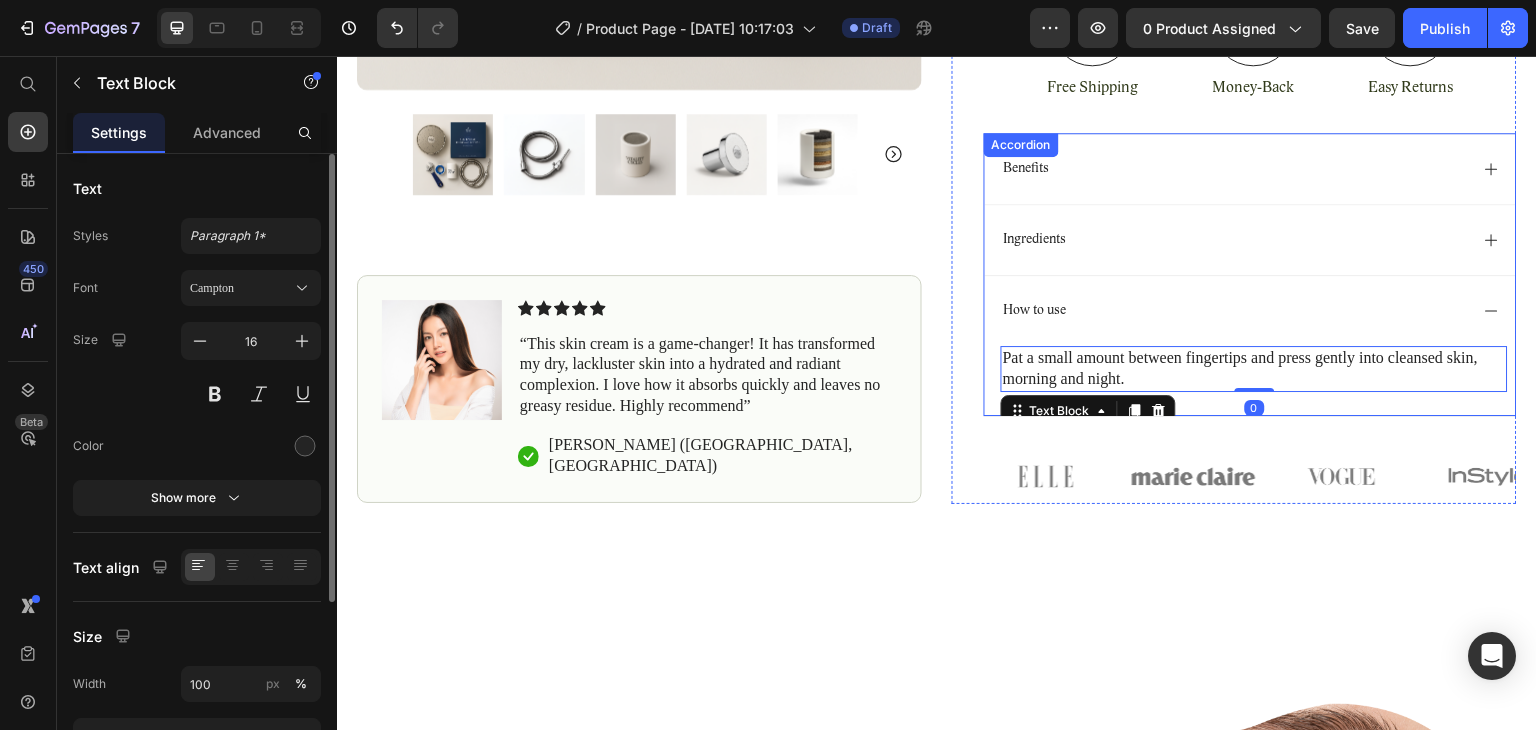 click on "How to use" at bounding box center (1035, 311) 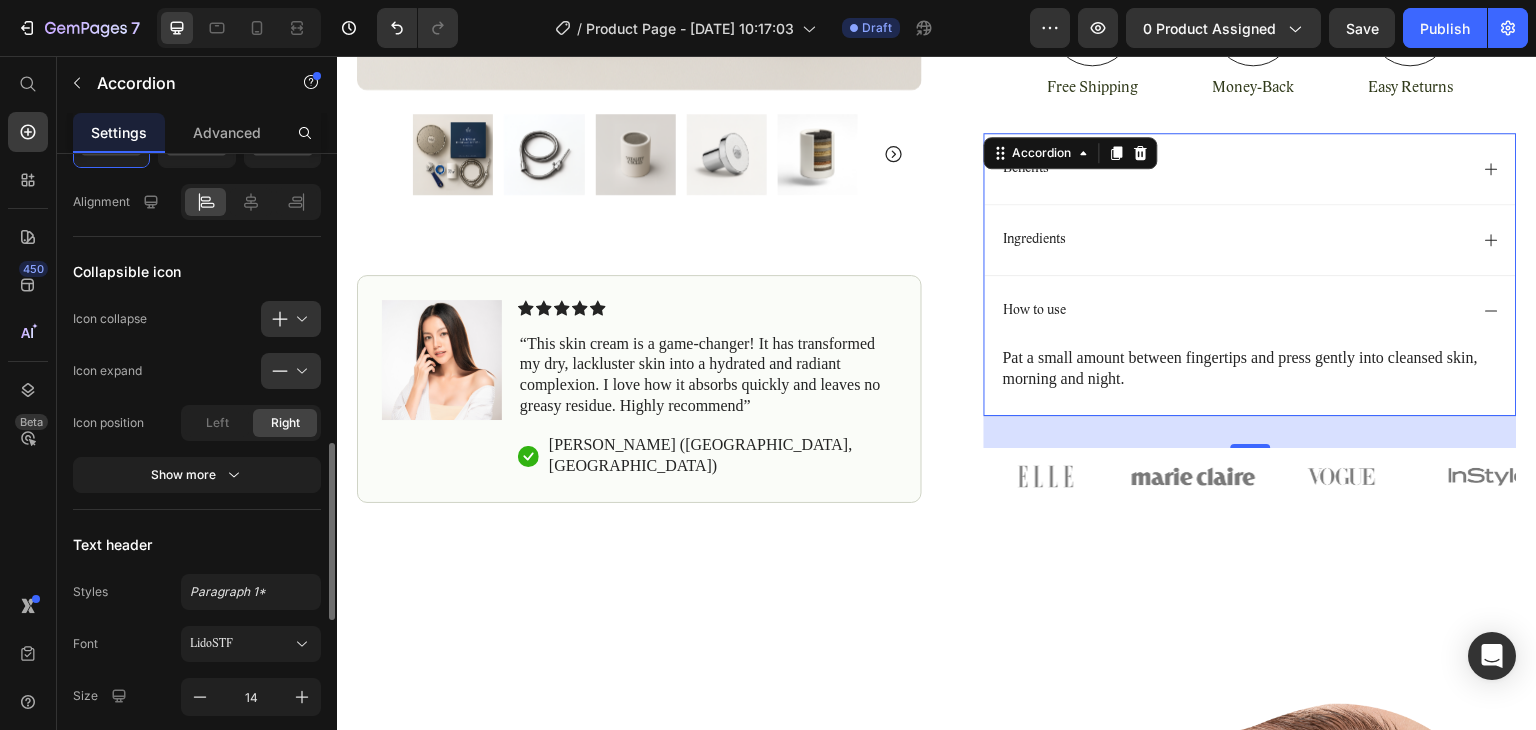 scroll, scrollTop: 676, scrollLeft: 0, axis: vertical 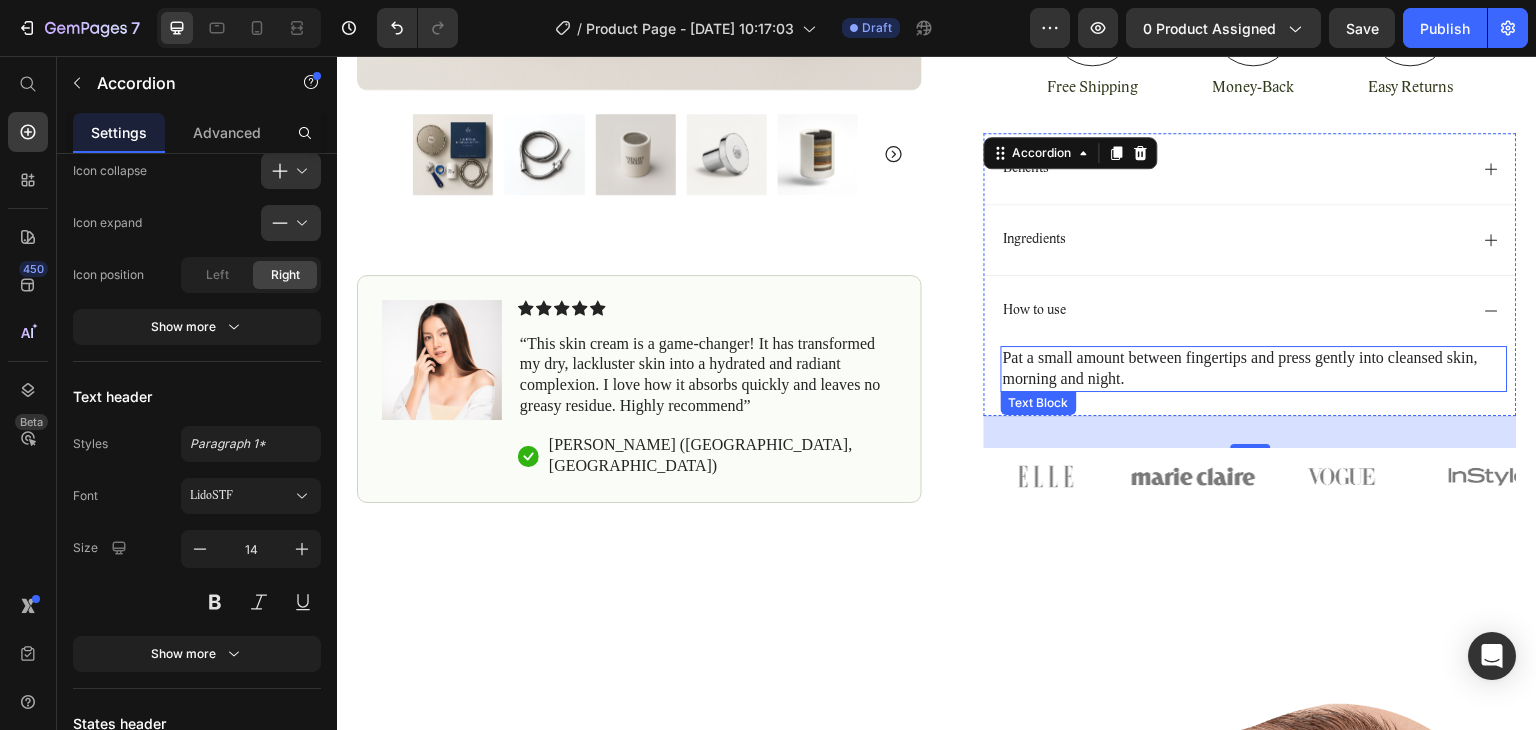 click on "Pat a small amount between fingertips and press gently into cleansed skin, morning and night." at bounding box center [1254, 369] 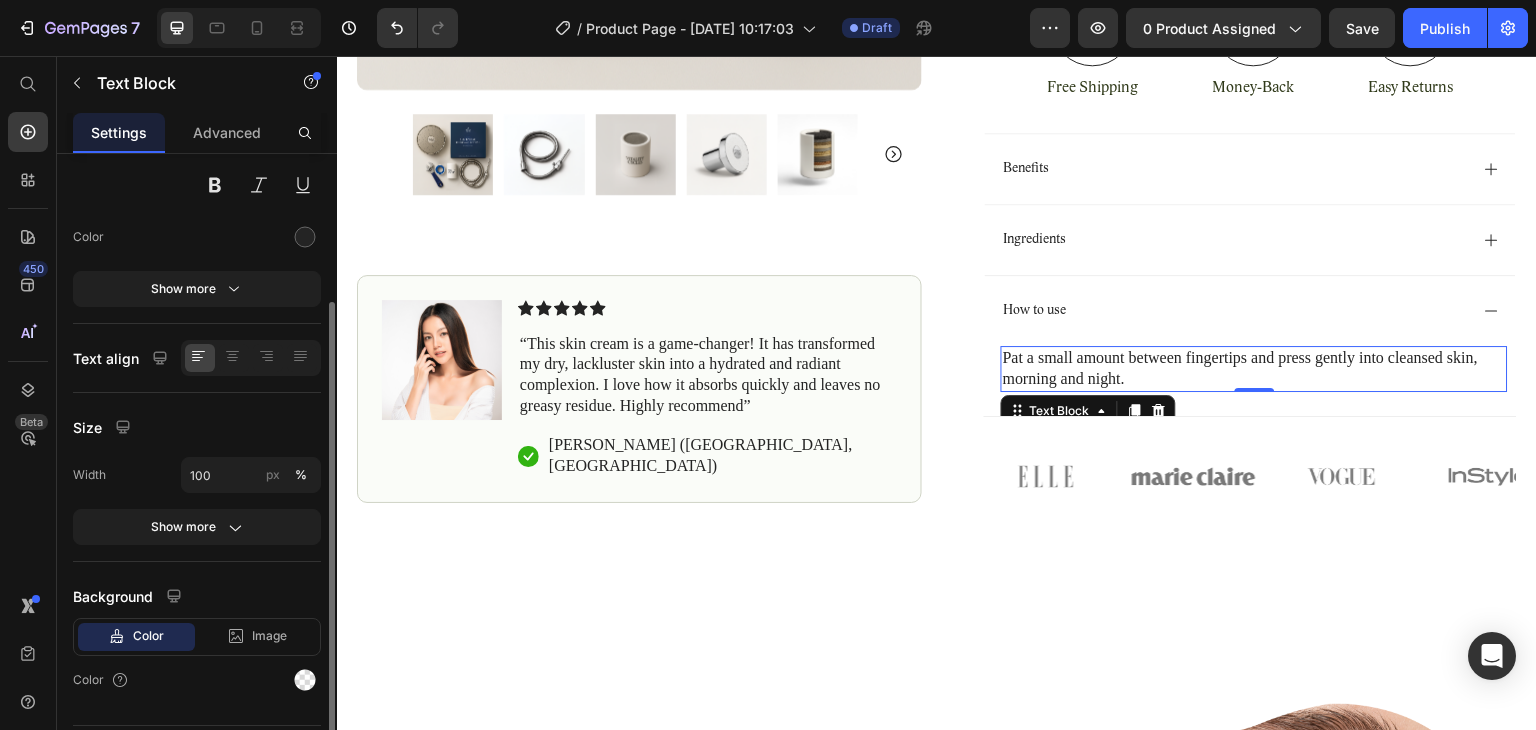 scroll, scrollTop: 0, scrollLeft: 0, axis: both 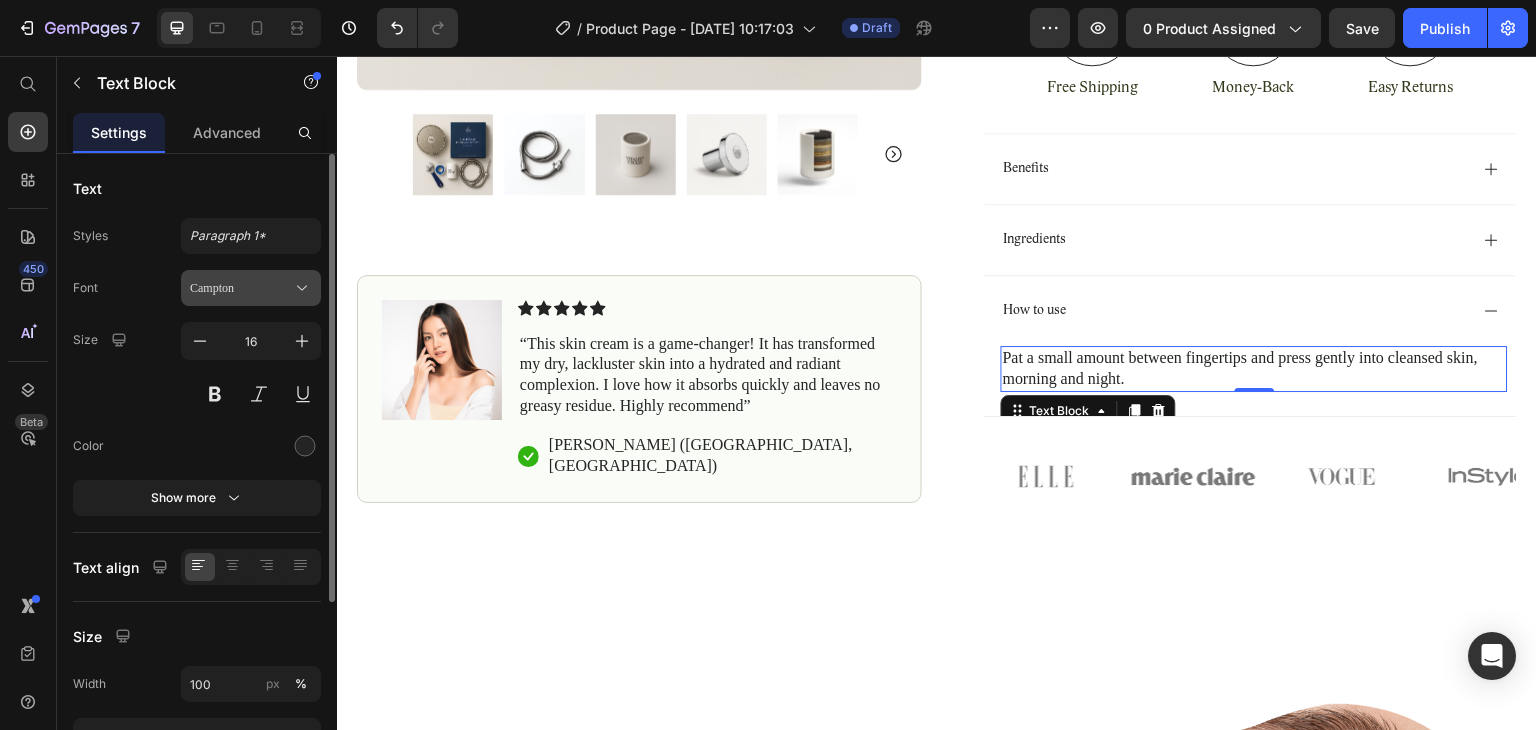 click on "Campton" at bounding box center (241, 288) 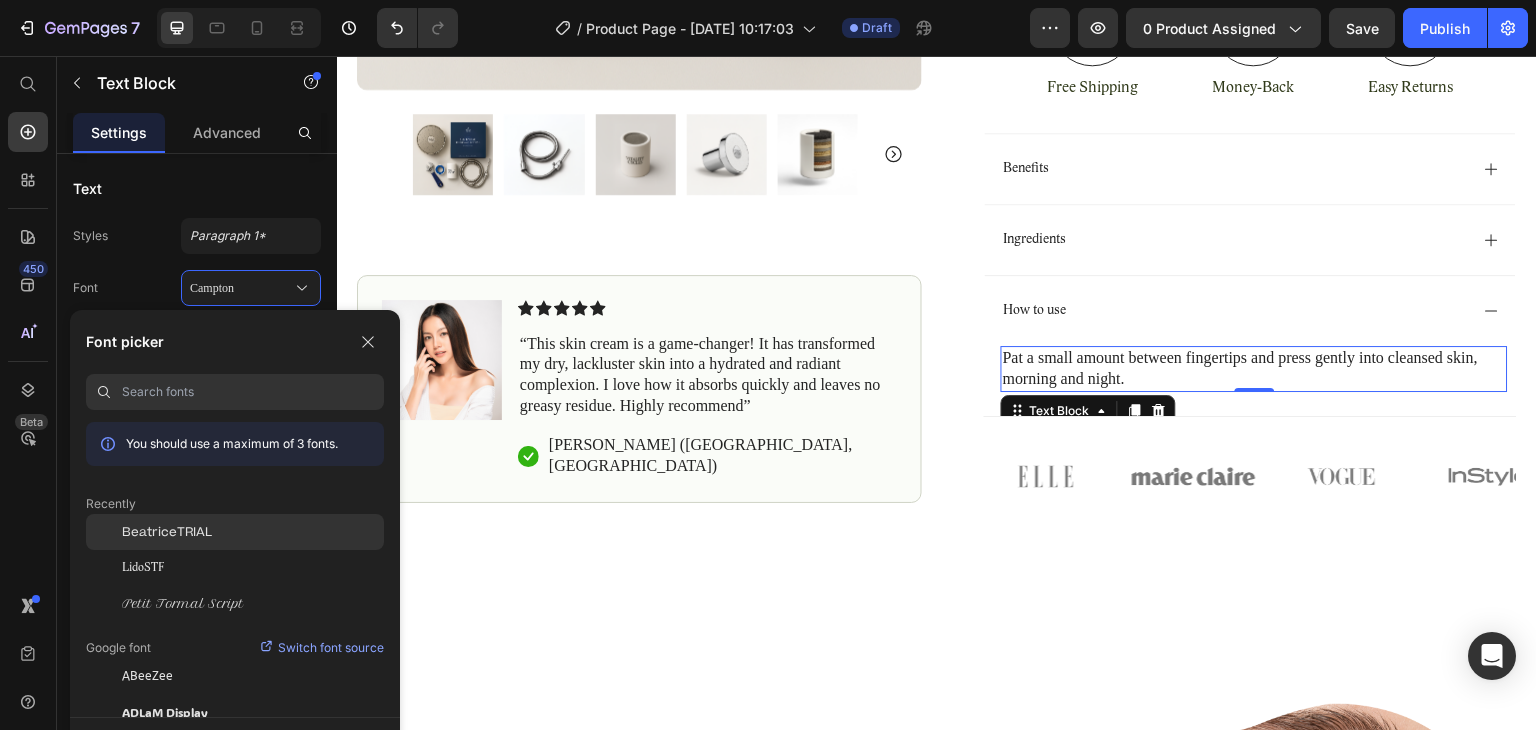 click on "BeatriceTRIAL" at bounding box center [167, 532] 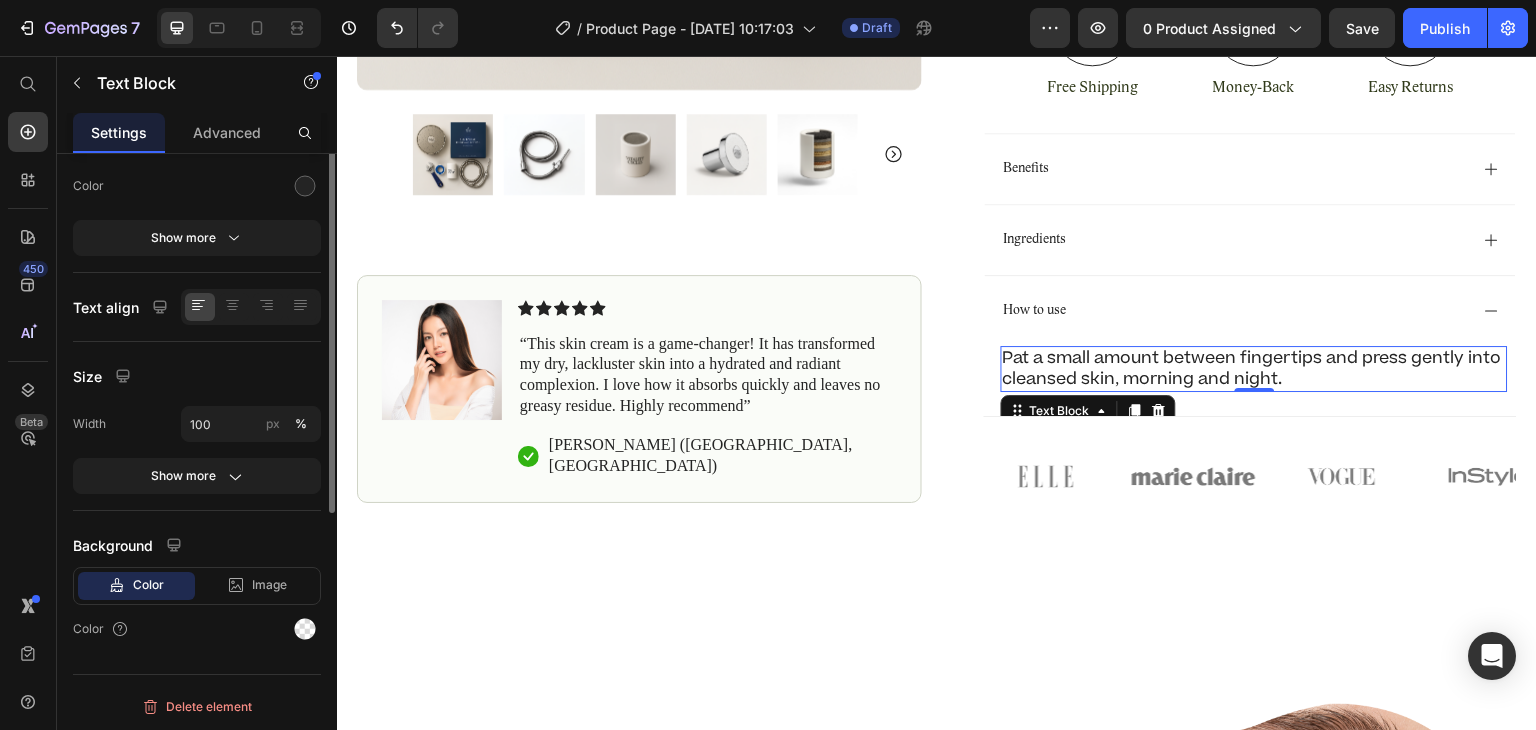 scroll, scrollTop: 0, scrollLeft: 0, axis: both 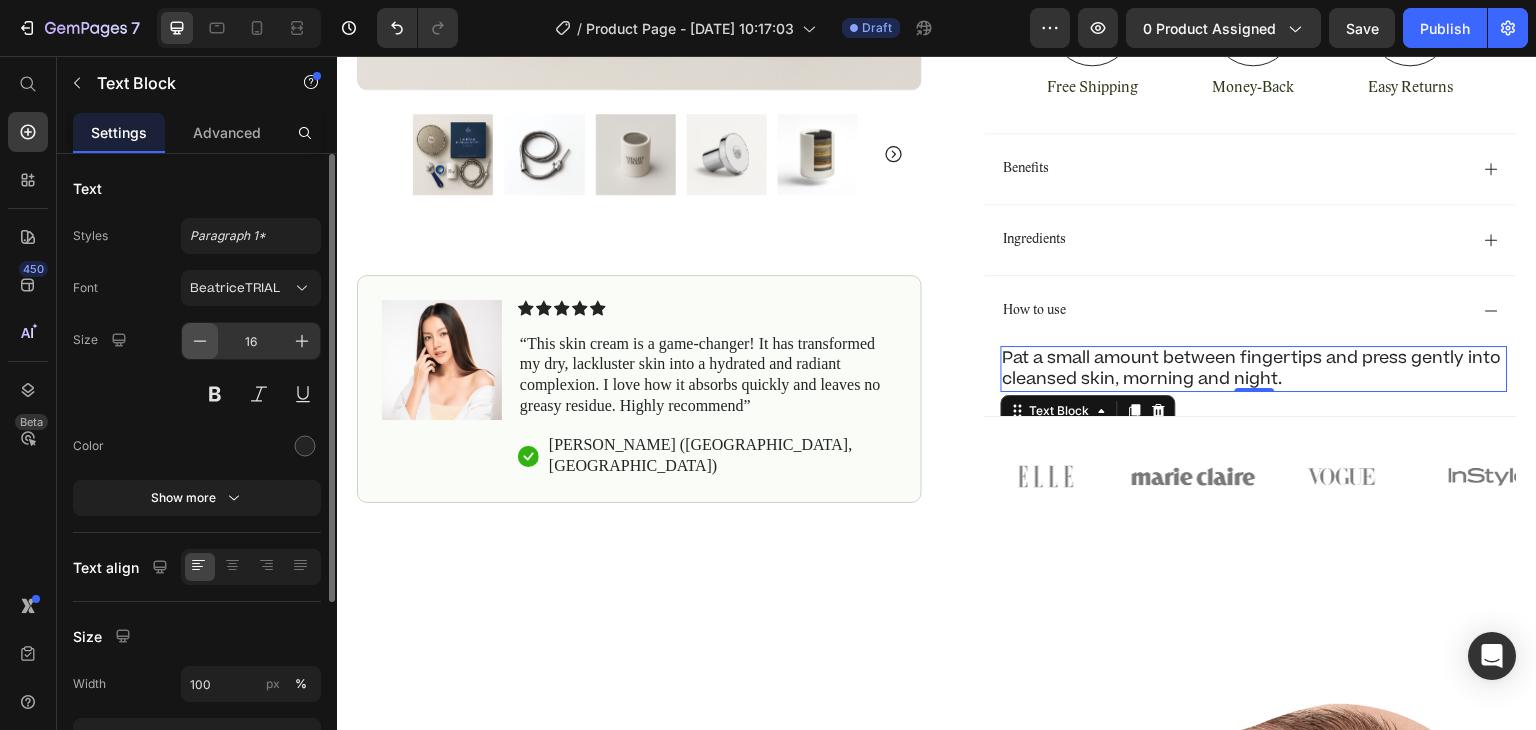 click 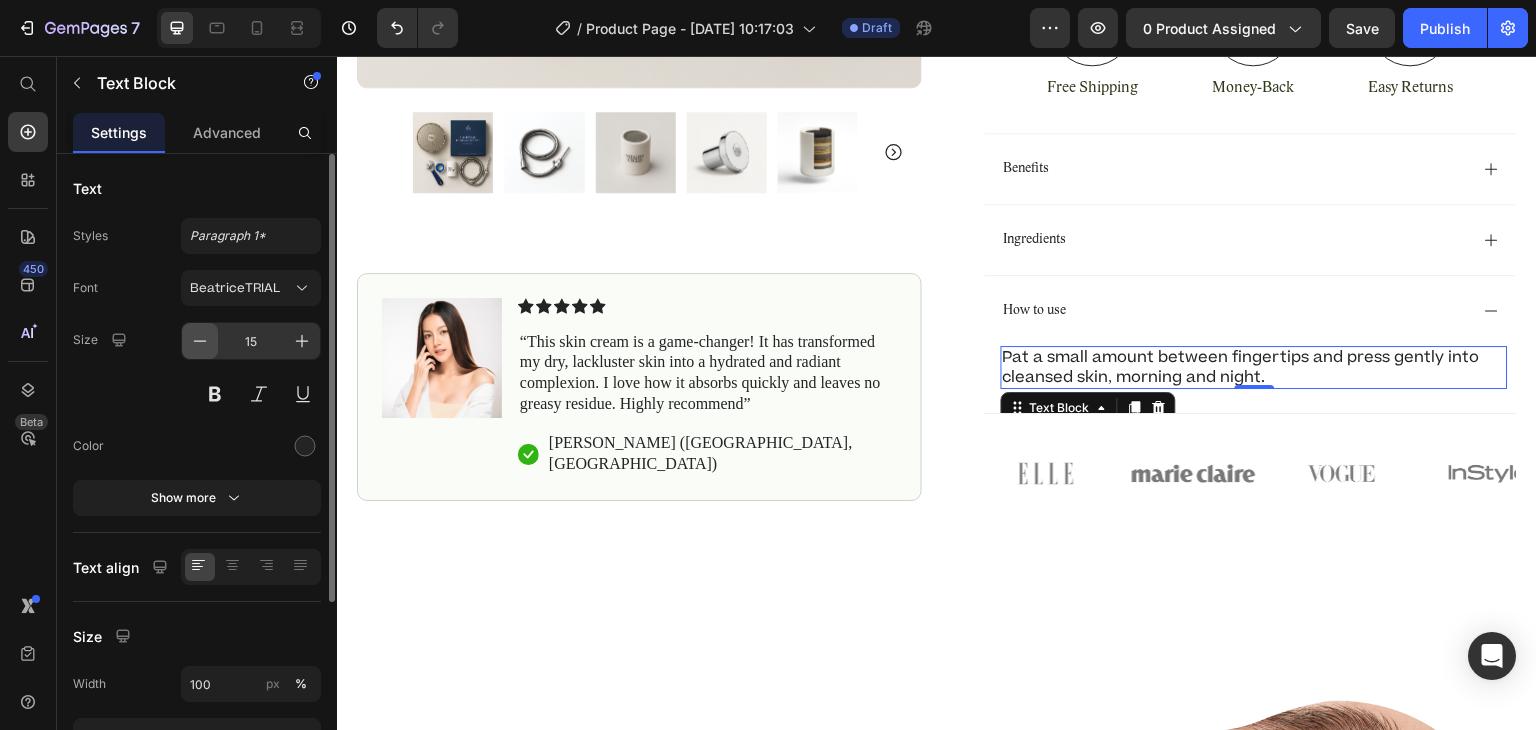 click 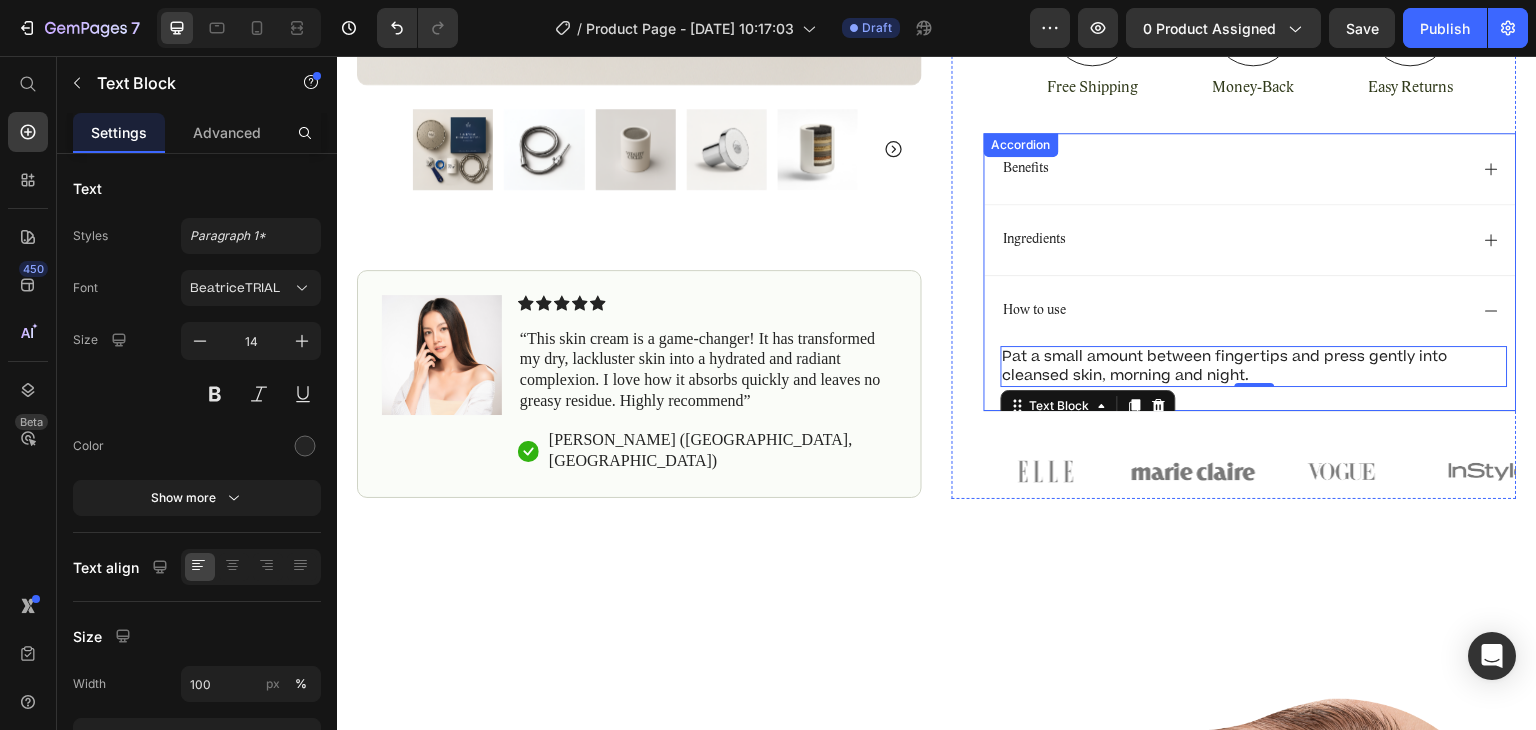 click on "How to use" at bounding box center (1035, 311) 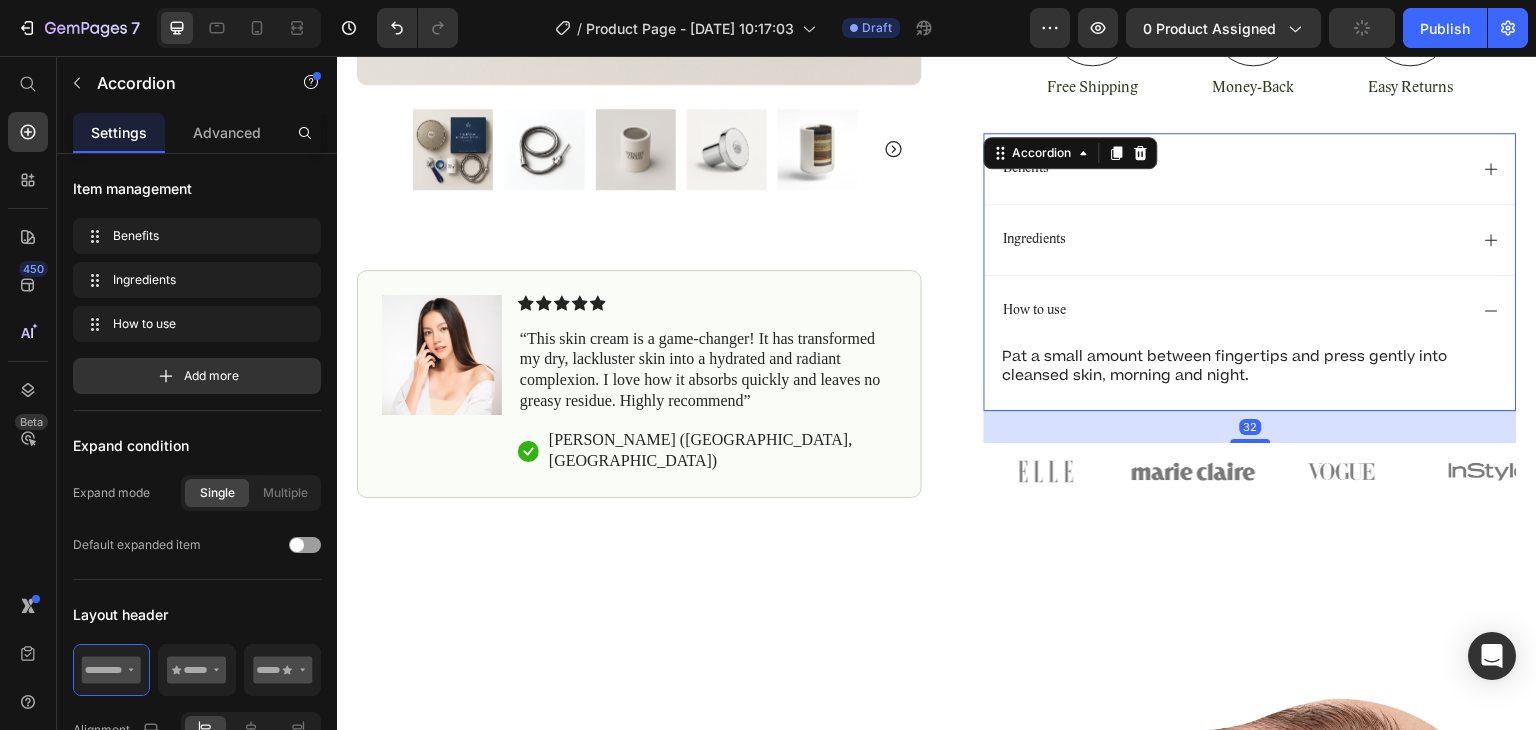 scroll, scrollTop: 520, scrollLeft: 0, axis: vertical 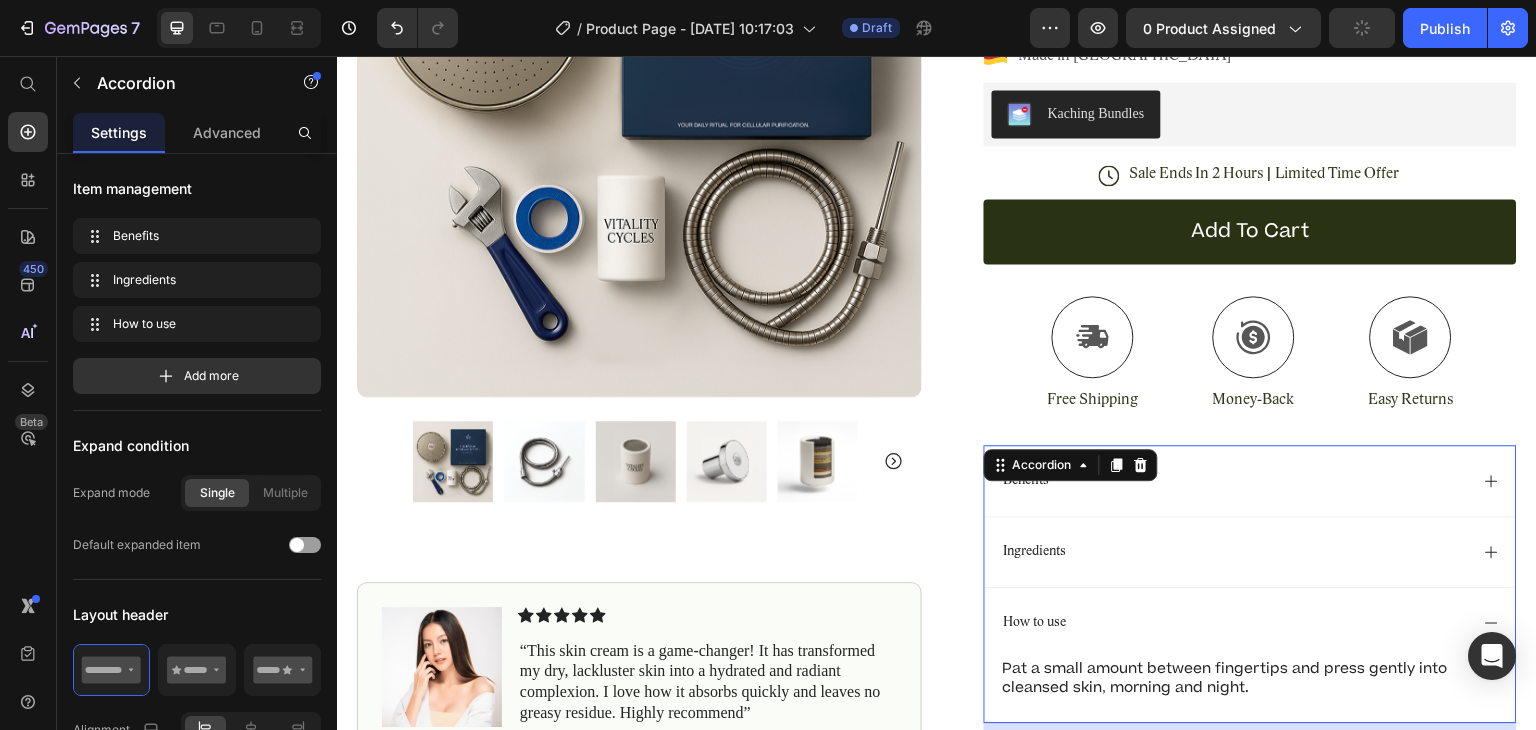 click on "Benefits" at bounding box center (1234, 481) 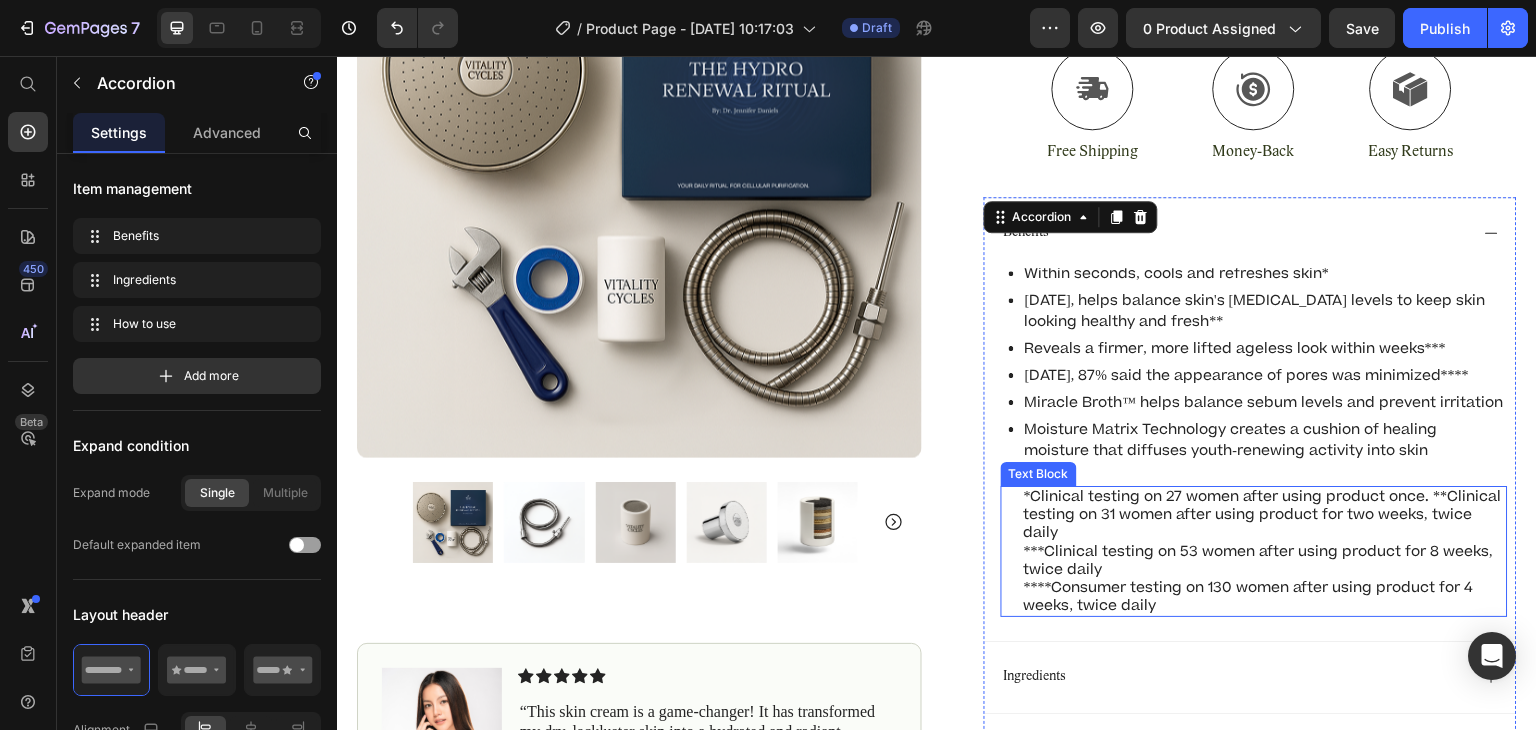 scroll, scrollTop: 767, scrollLeft: 0, axis: vertical 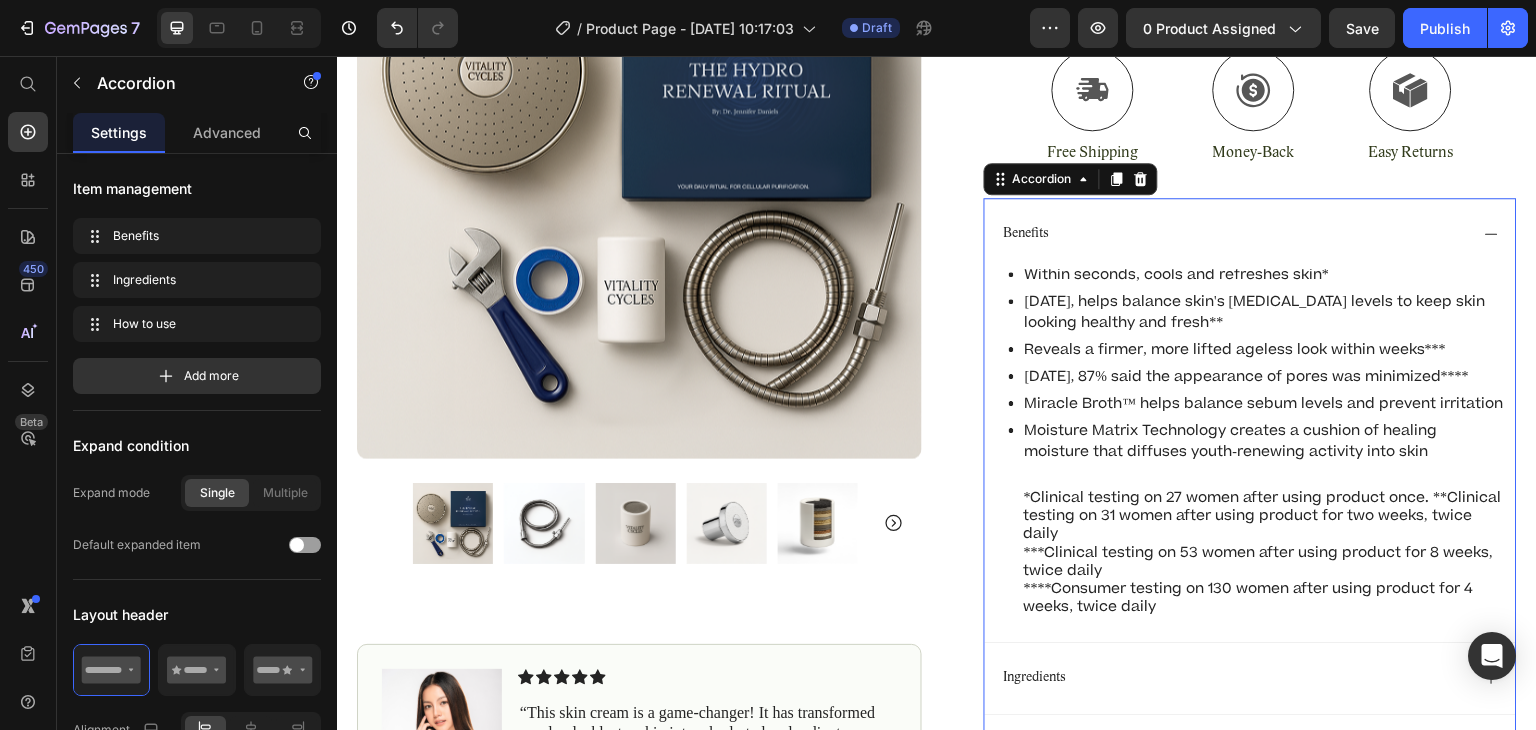 click 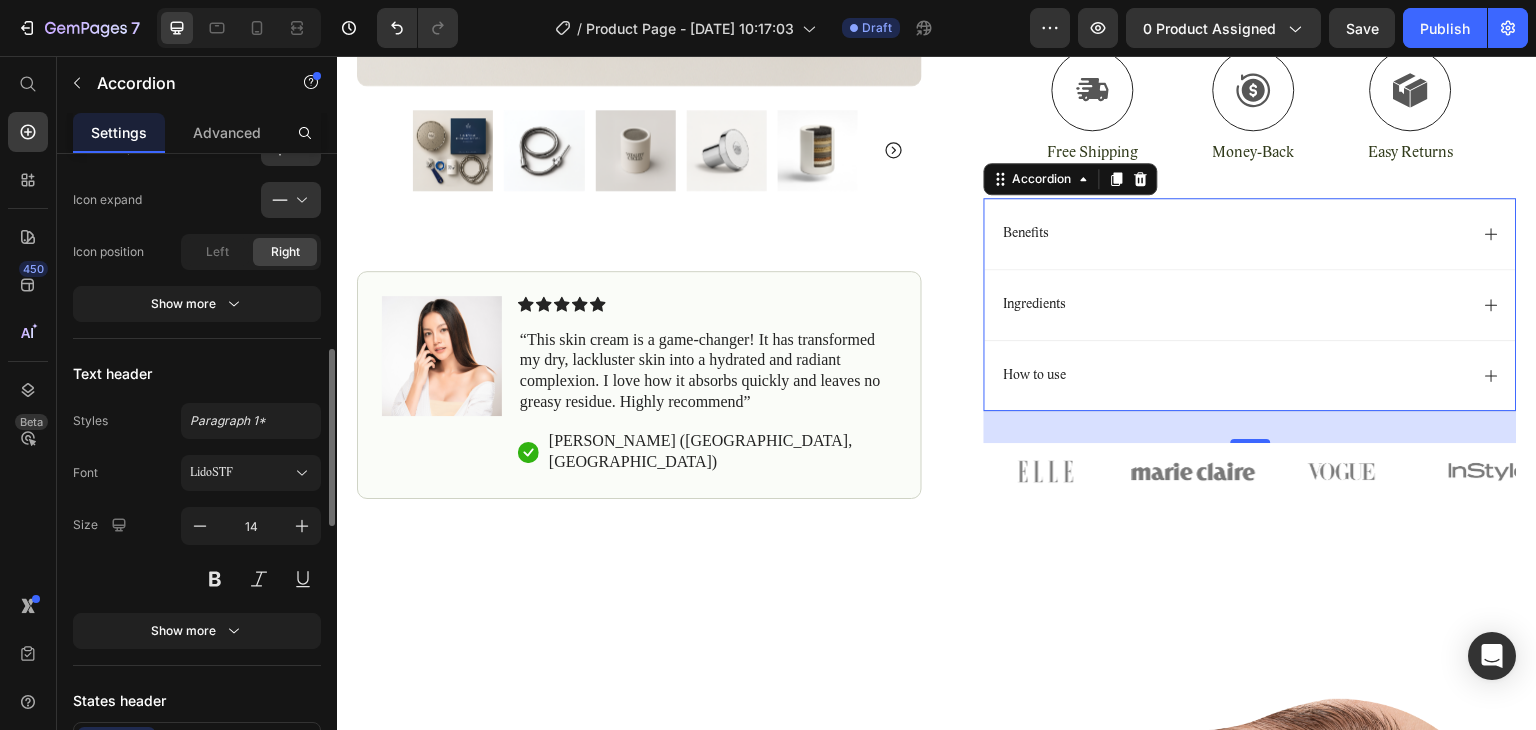 scroll, scrollTop: 760, scrollLeft: 0, axis: vertical 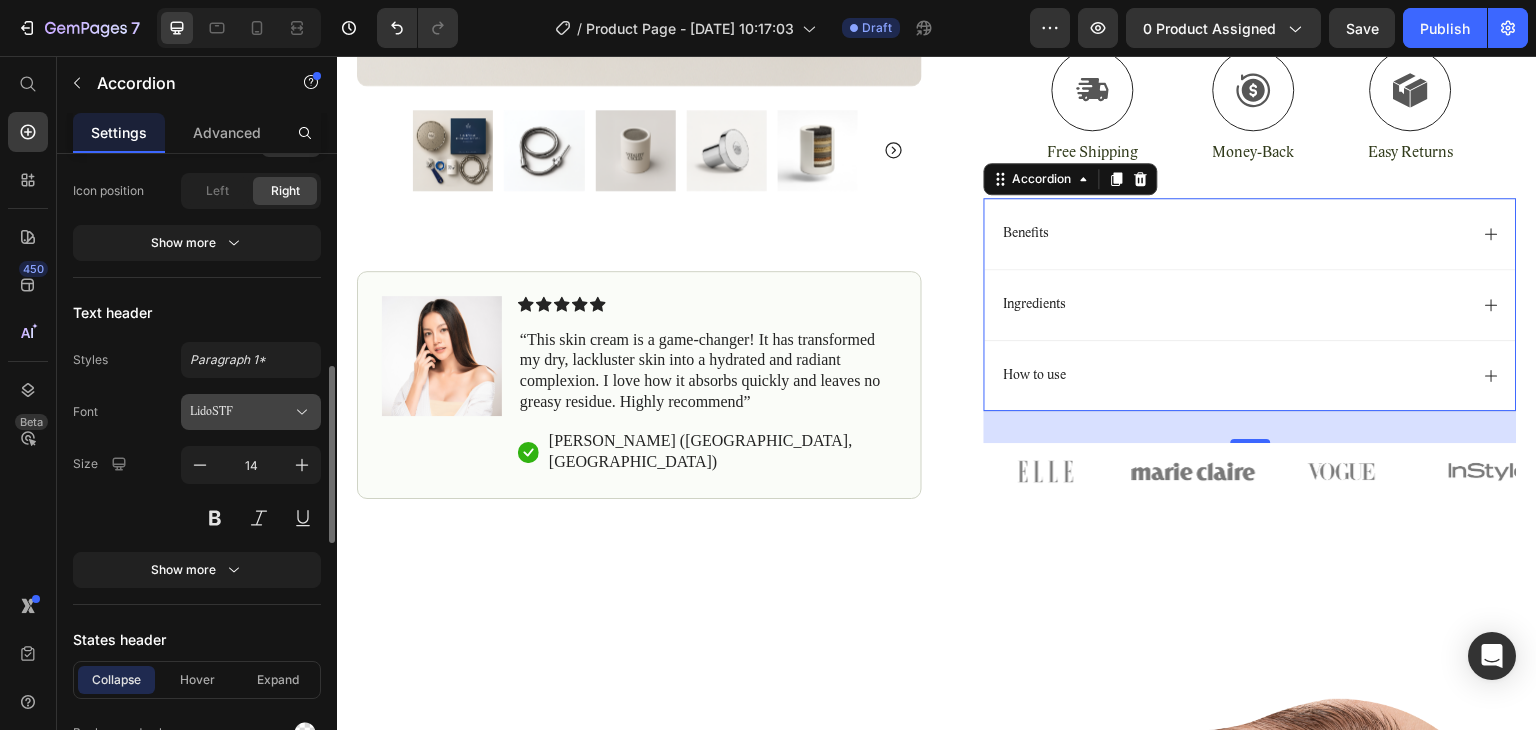 click on "LidoSTF" at bounding box center (241, 412) 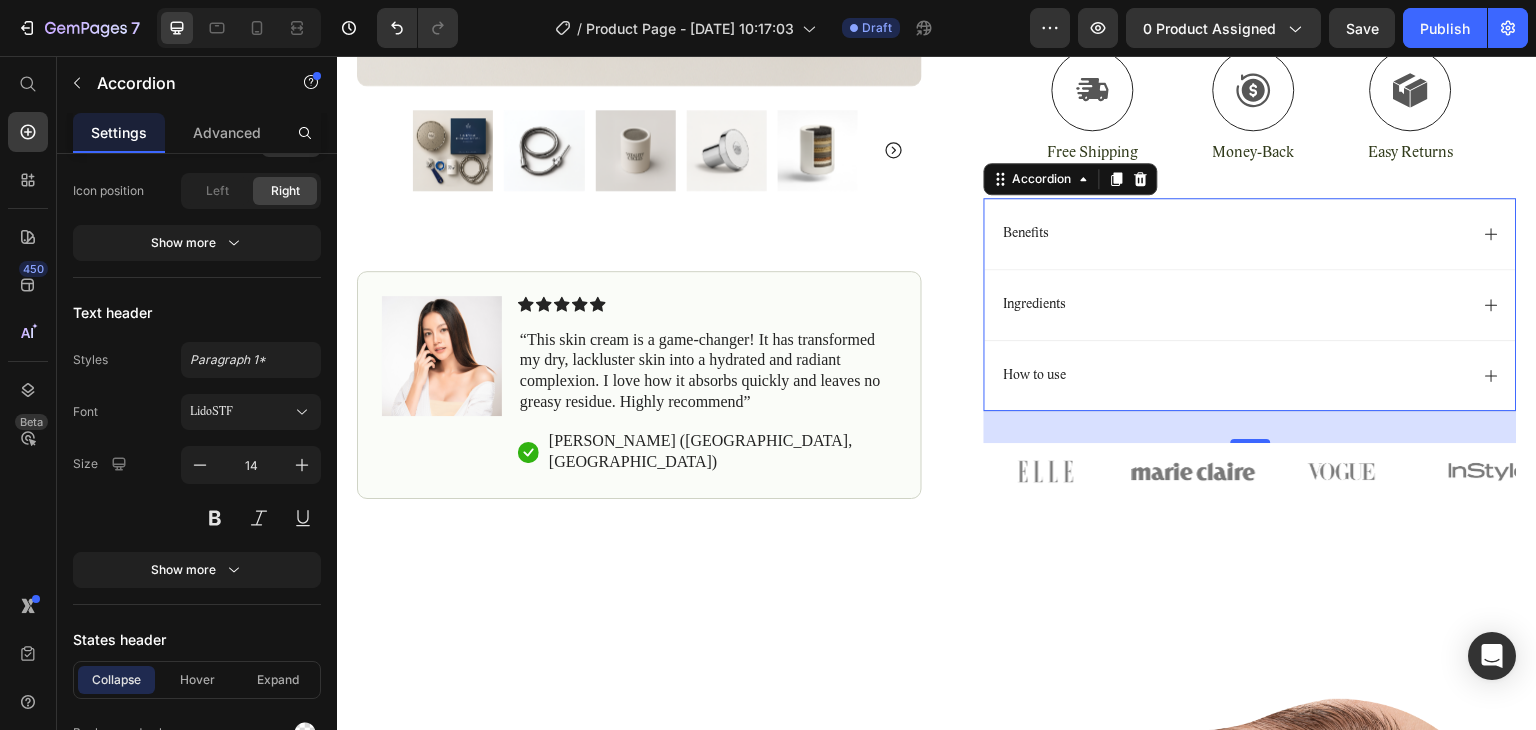click 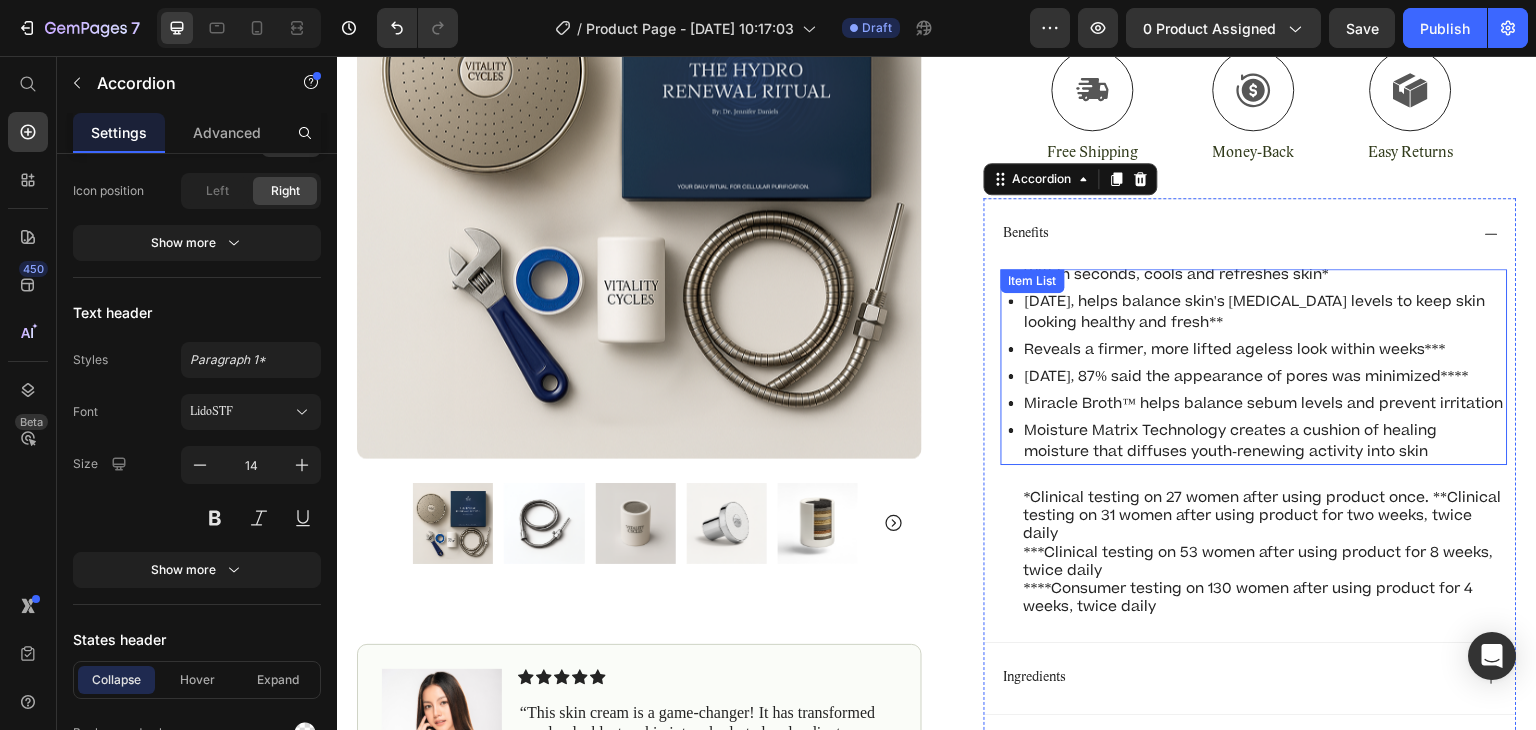 click on "Miracle Broth™ helps balance sebum levels and prevent irritation" at bounding box center [1265, 403] 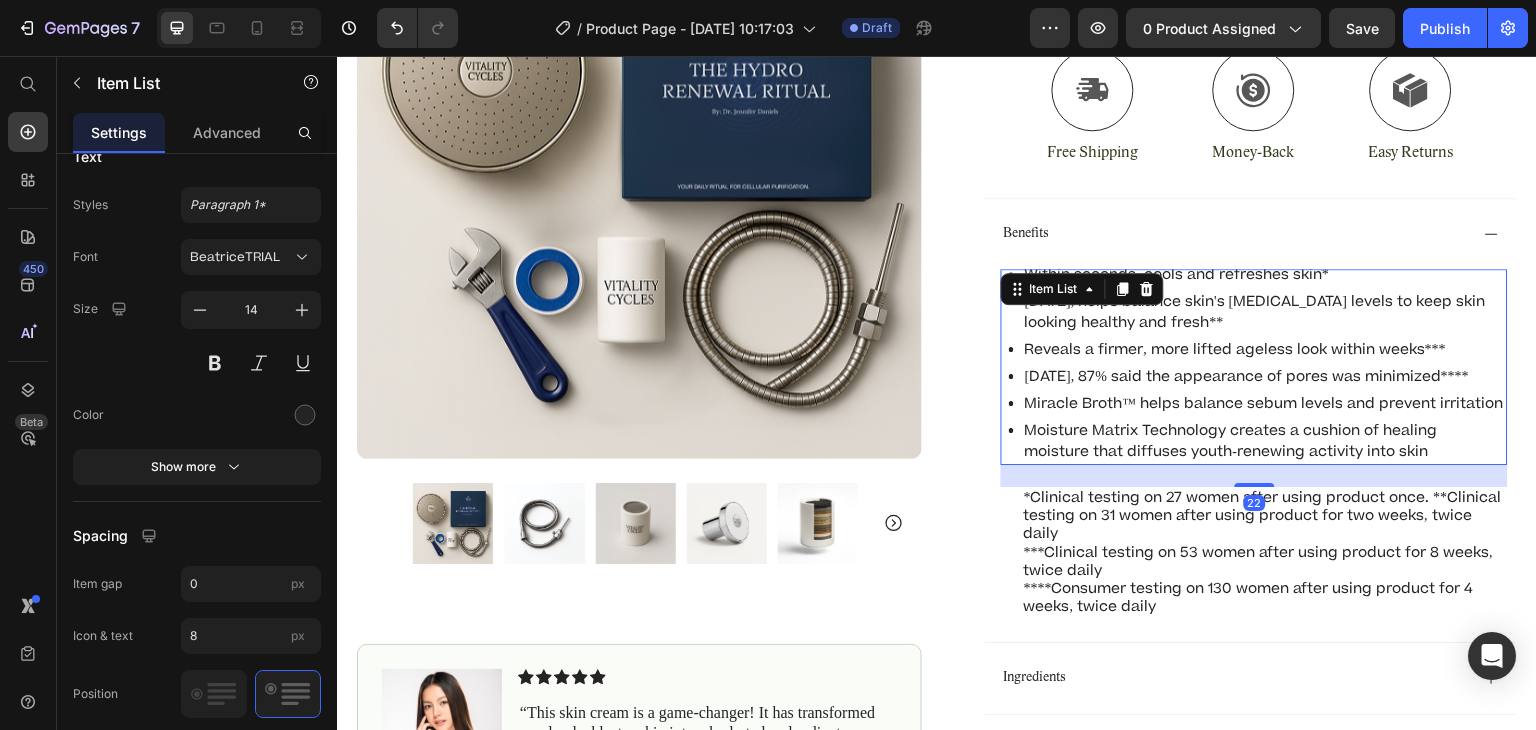 scroll, scrollTop: 0, scrollLeft: 0, axis: both 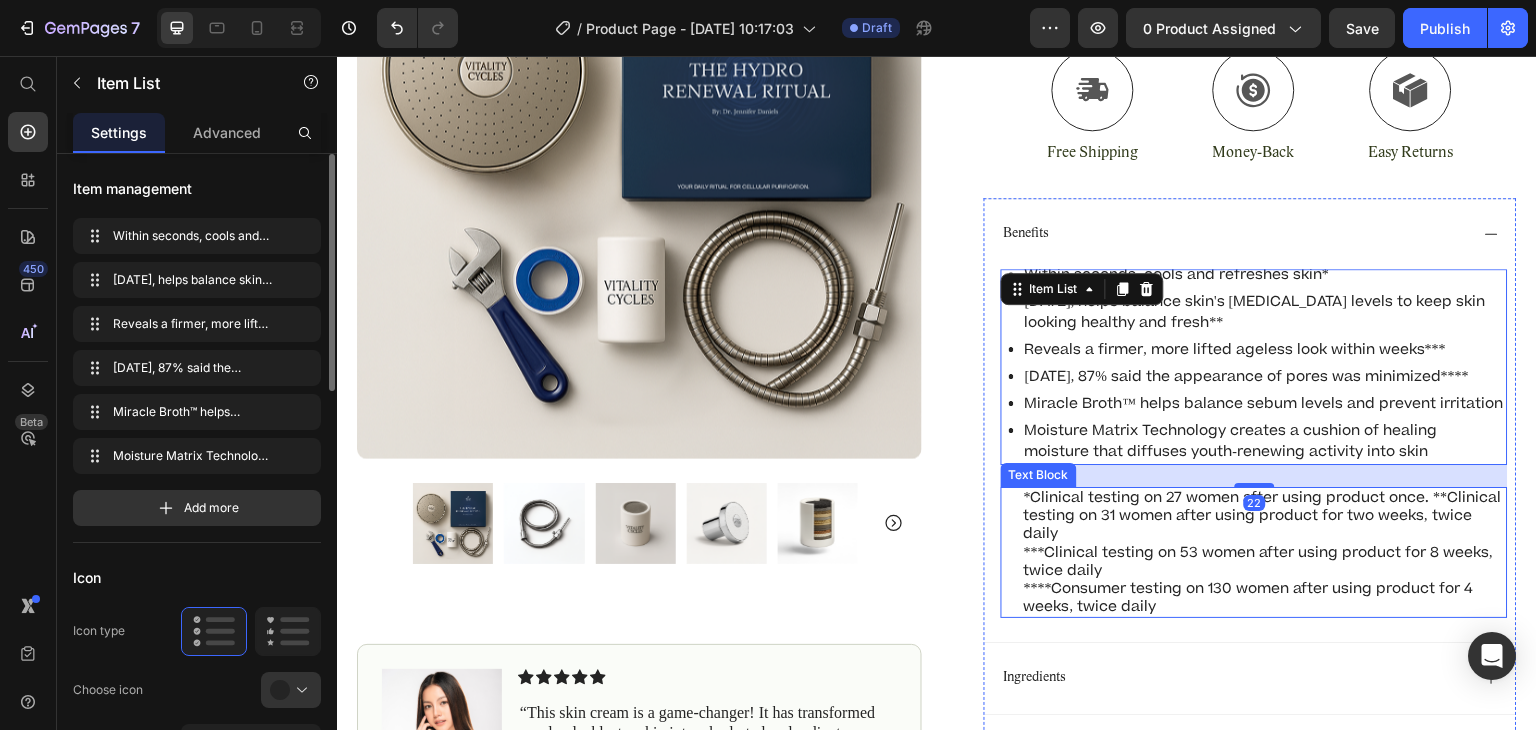 click on "***Clinical testing on 53 women after using product for 8 weeks, twice daily" at bounding box center (1265, 562) 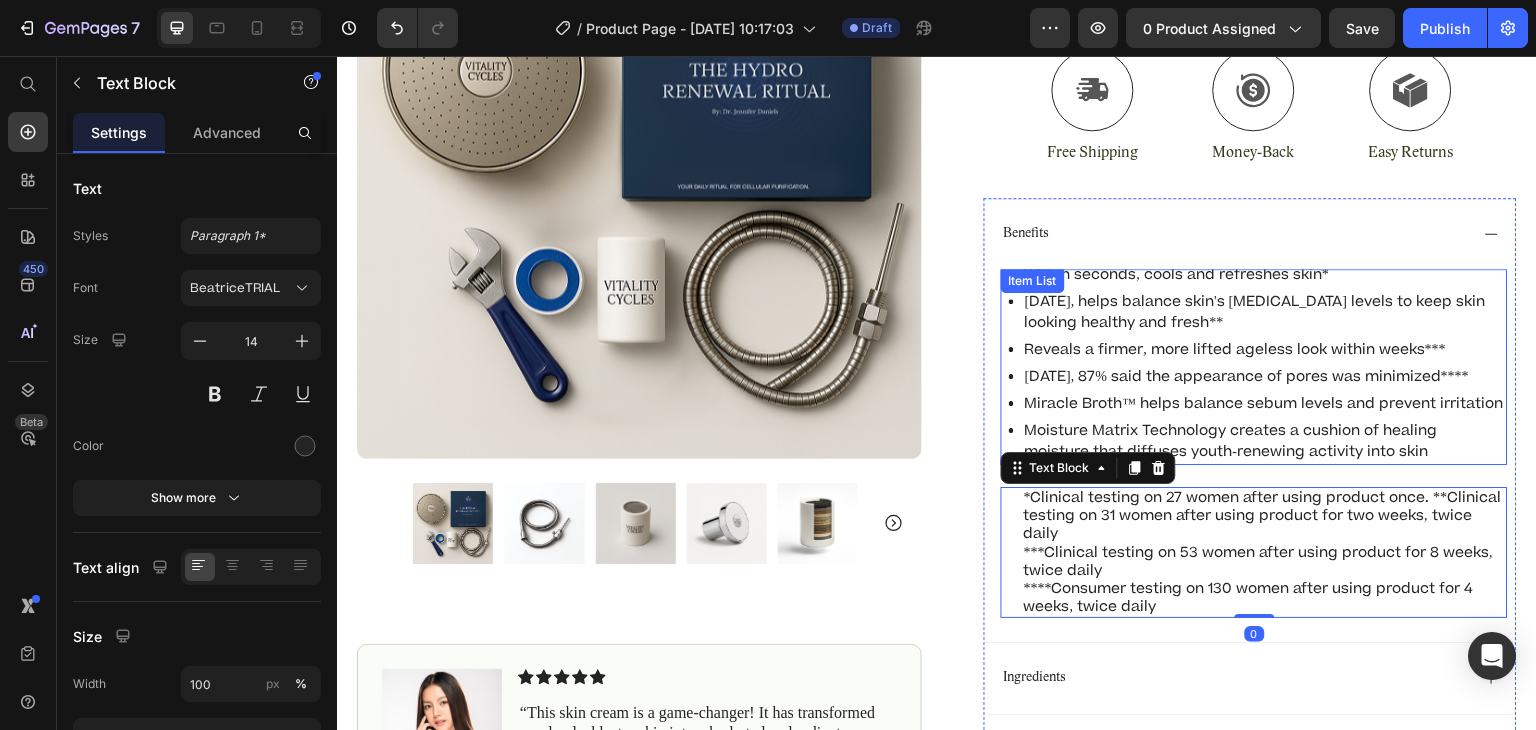 click on "[DATE], 87% said the appearance of pores was minimized****" at bounding box center [1265, 376] 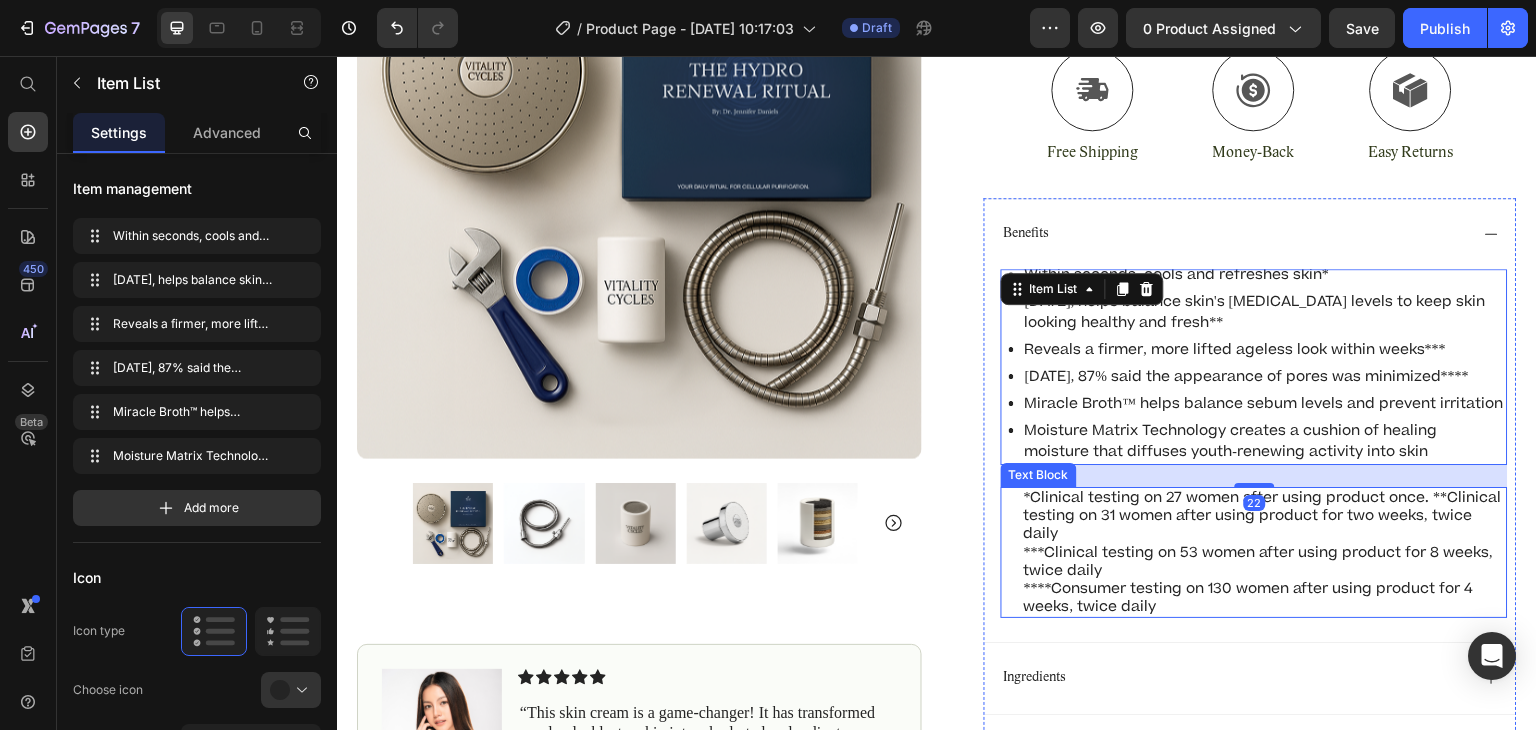 click on "*Clinical testing on 27 women after using product once. **Clinical testing on 31 women after using product for two weeks, twice daily" at bounding box center [1265, 516] 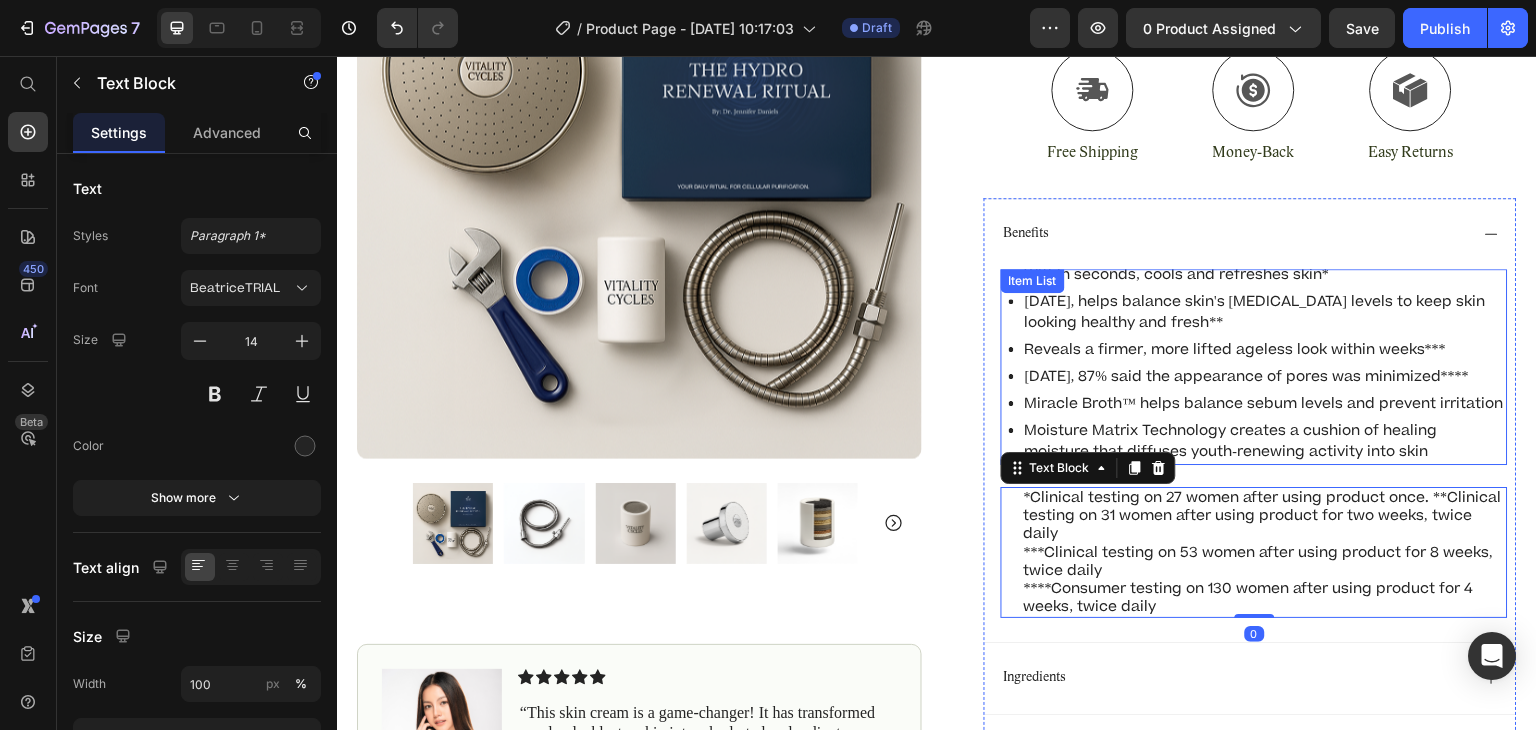 click on "Reveals a firmer, more lifted ageless look within weeks***" at bounding box center [1265, 349] 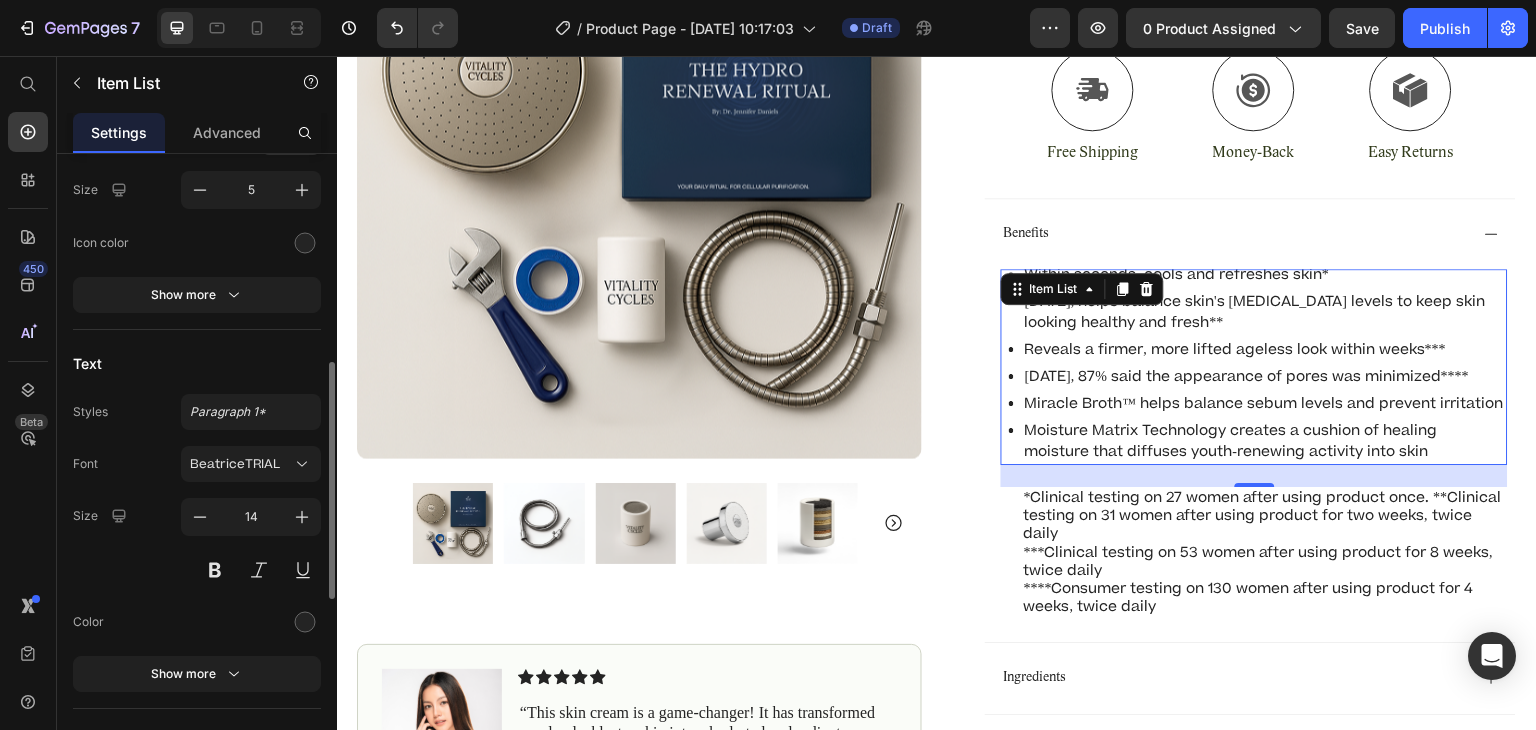 scroll, scrollTop: 554, scrollLeft: 0, axis: vertical 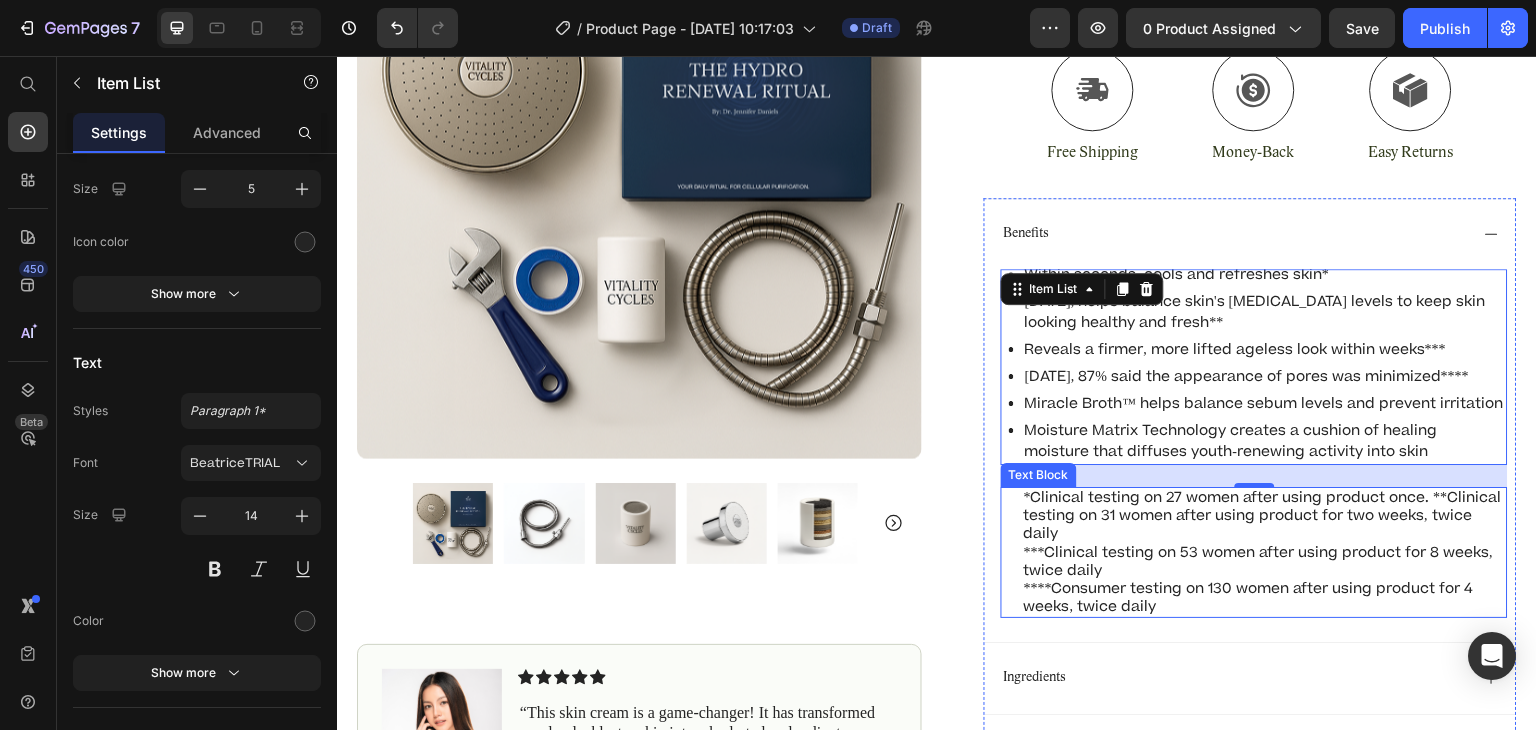 click on "***Clinical testing on 53 women after using product for 8 weeks, twice daily" at bounding box center [1265, 562] 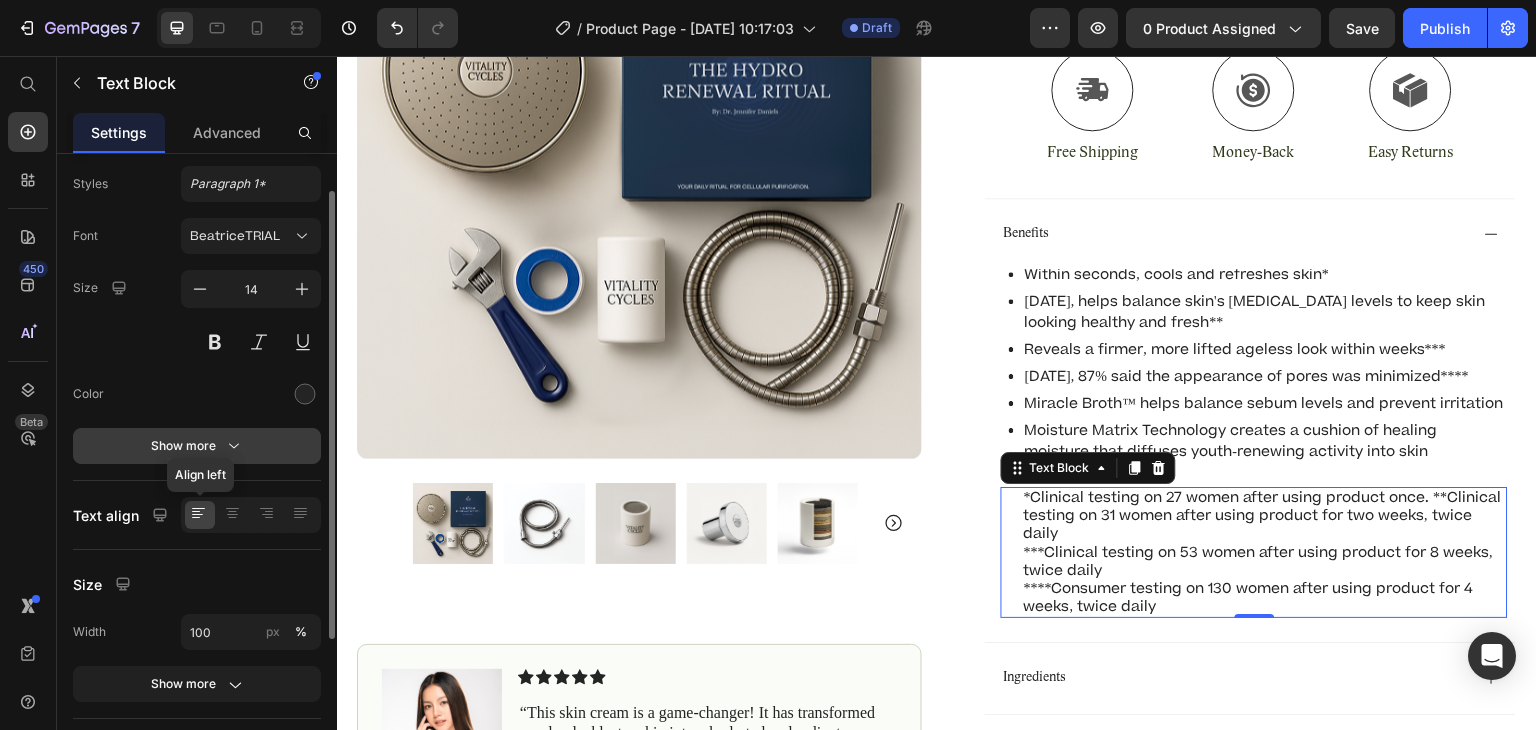 scroll, scrollTop: 52, scrollLeft: 0, axis: vertical 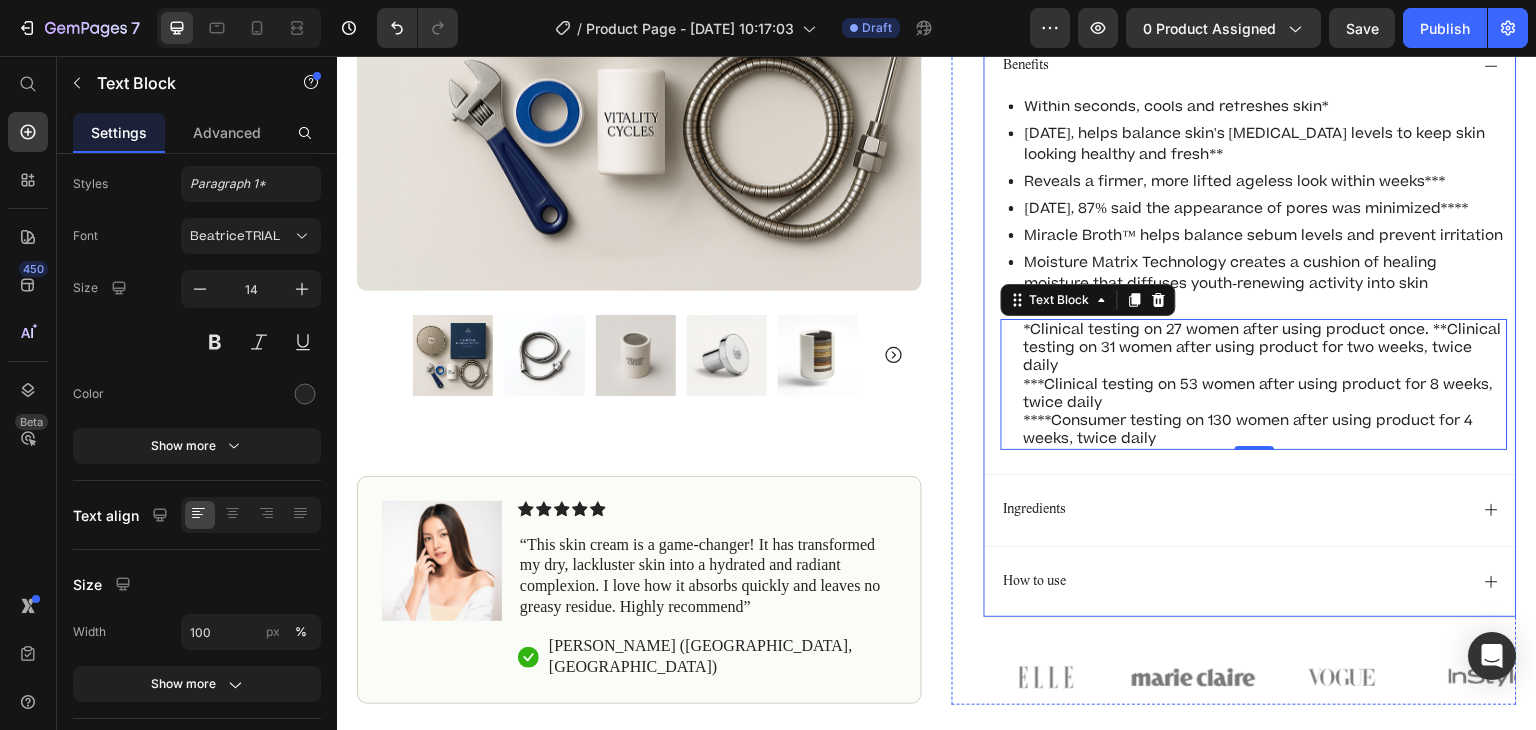click on "Ingredients" at bounding box center (1234, 510) 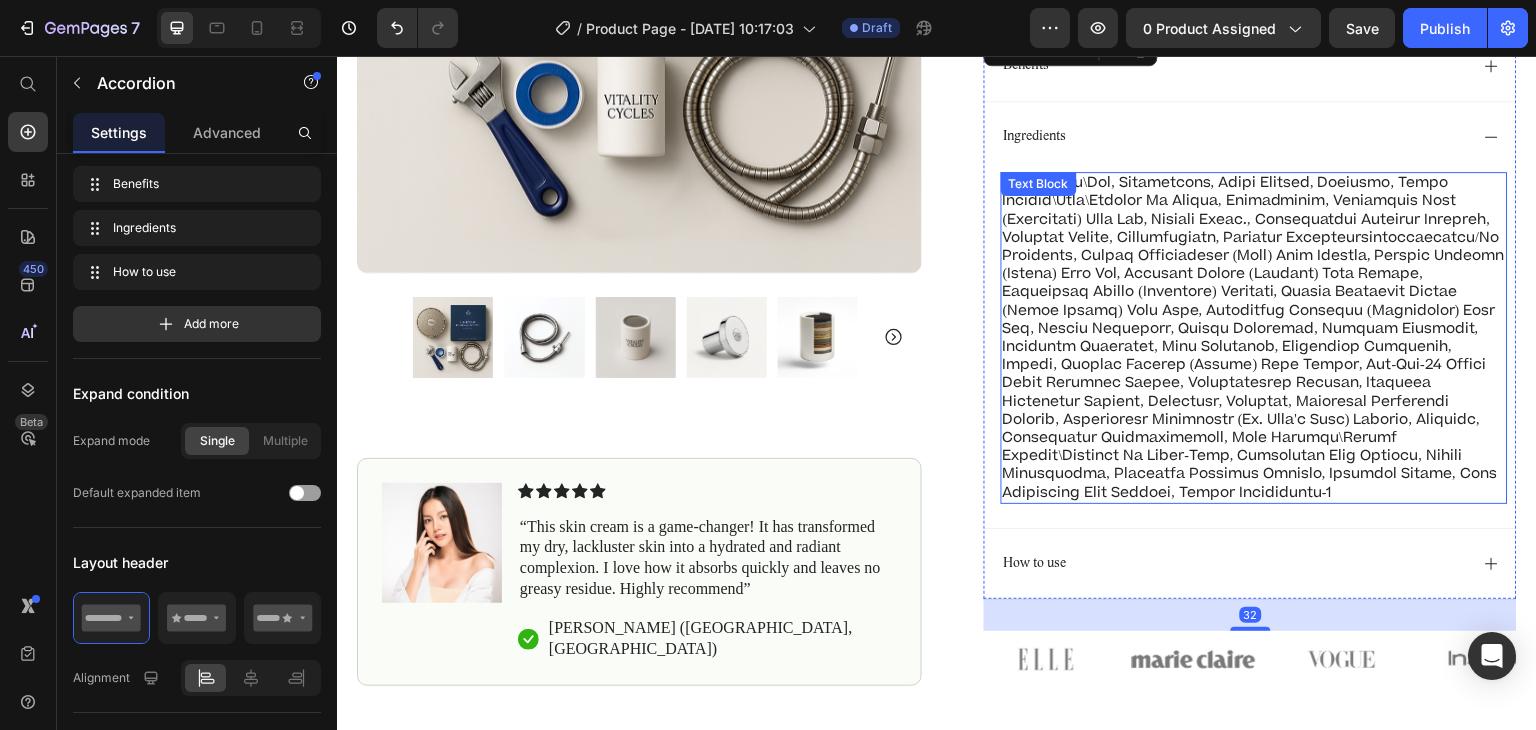 scroll, scrollTop: 0, scrollLeft: 0, axis: both 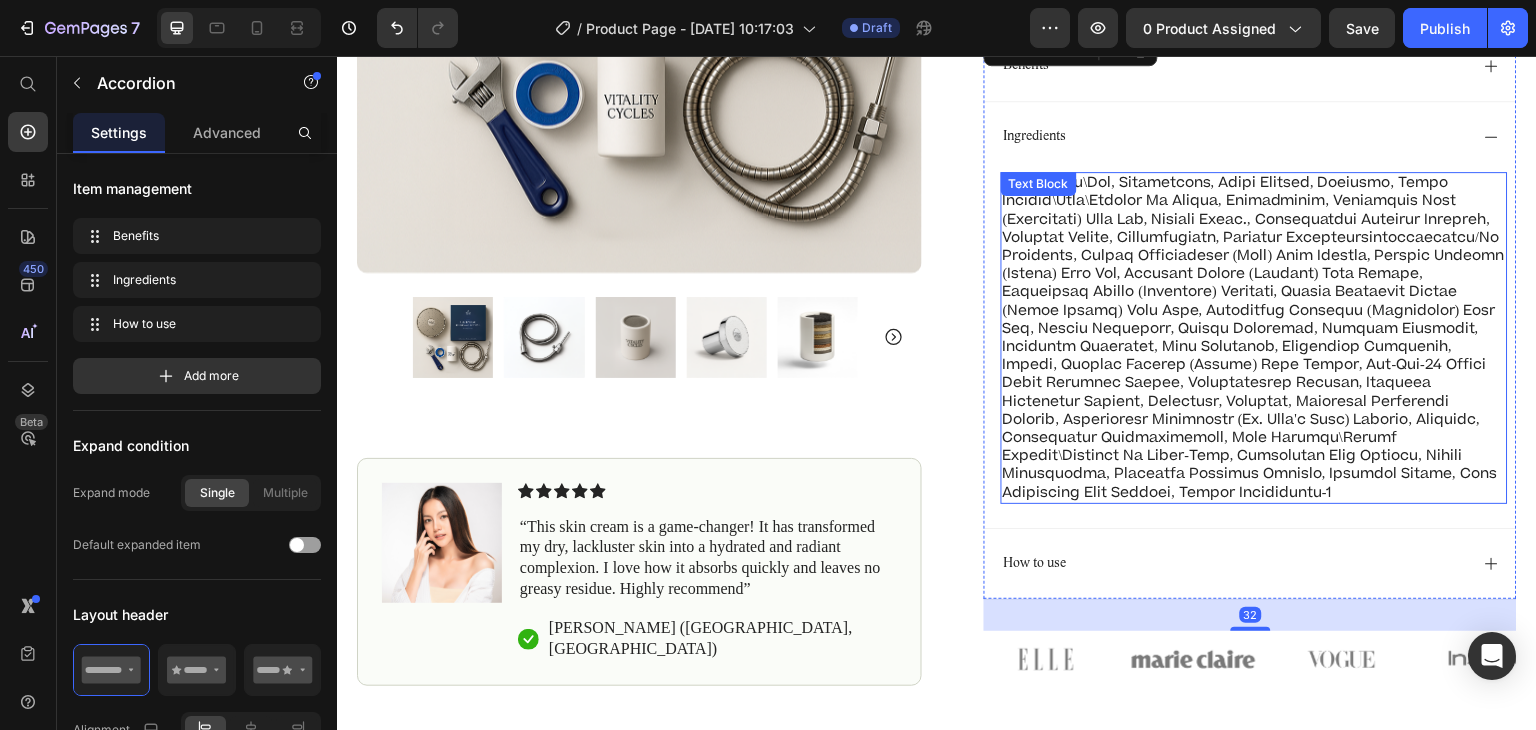 click at bounding box center [1254, 338] 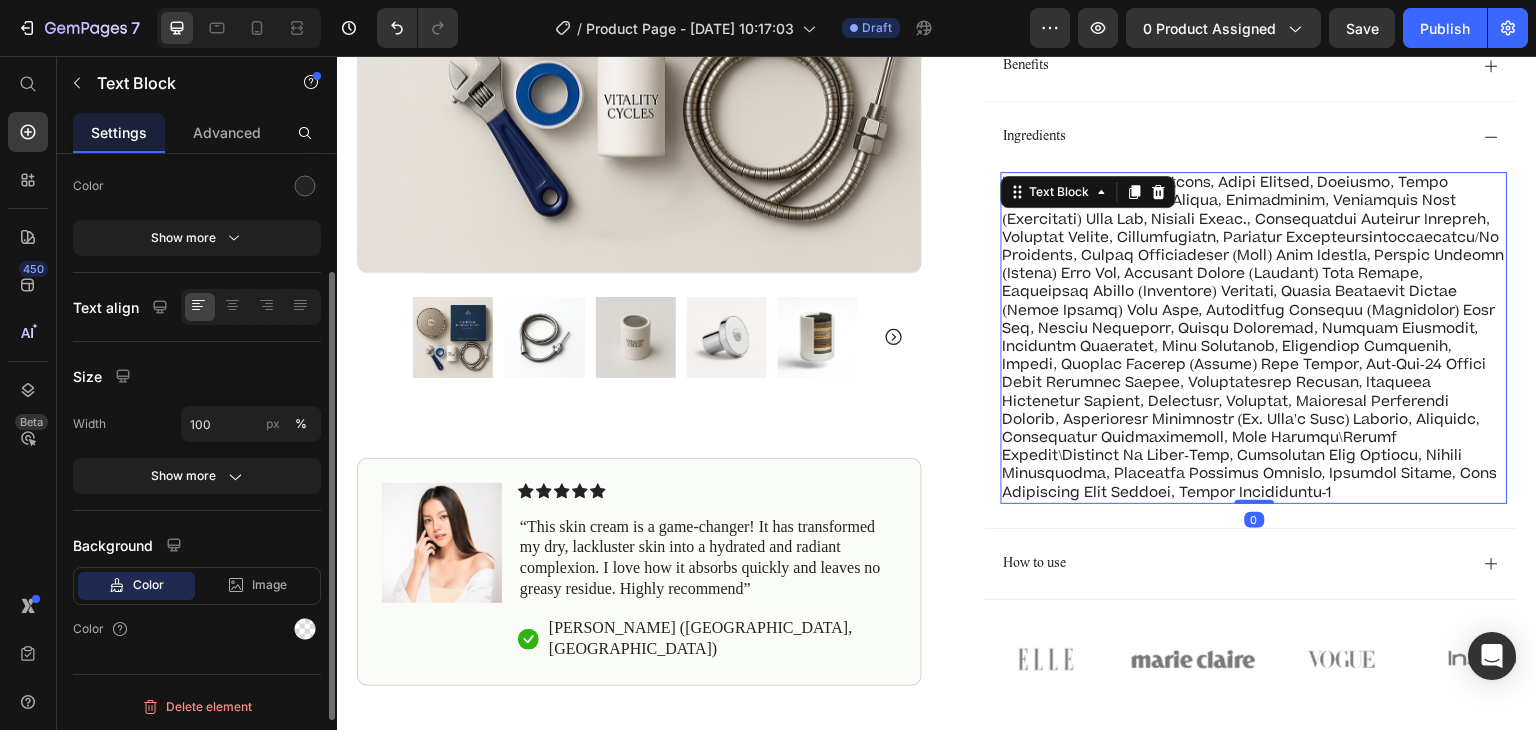 scroll, scrollTop: 0, scrollLeft: 0, axis: both 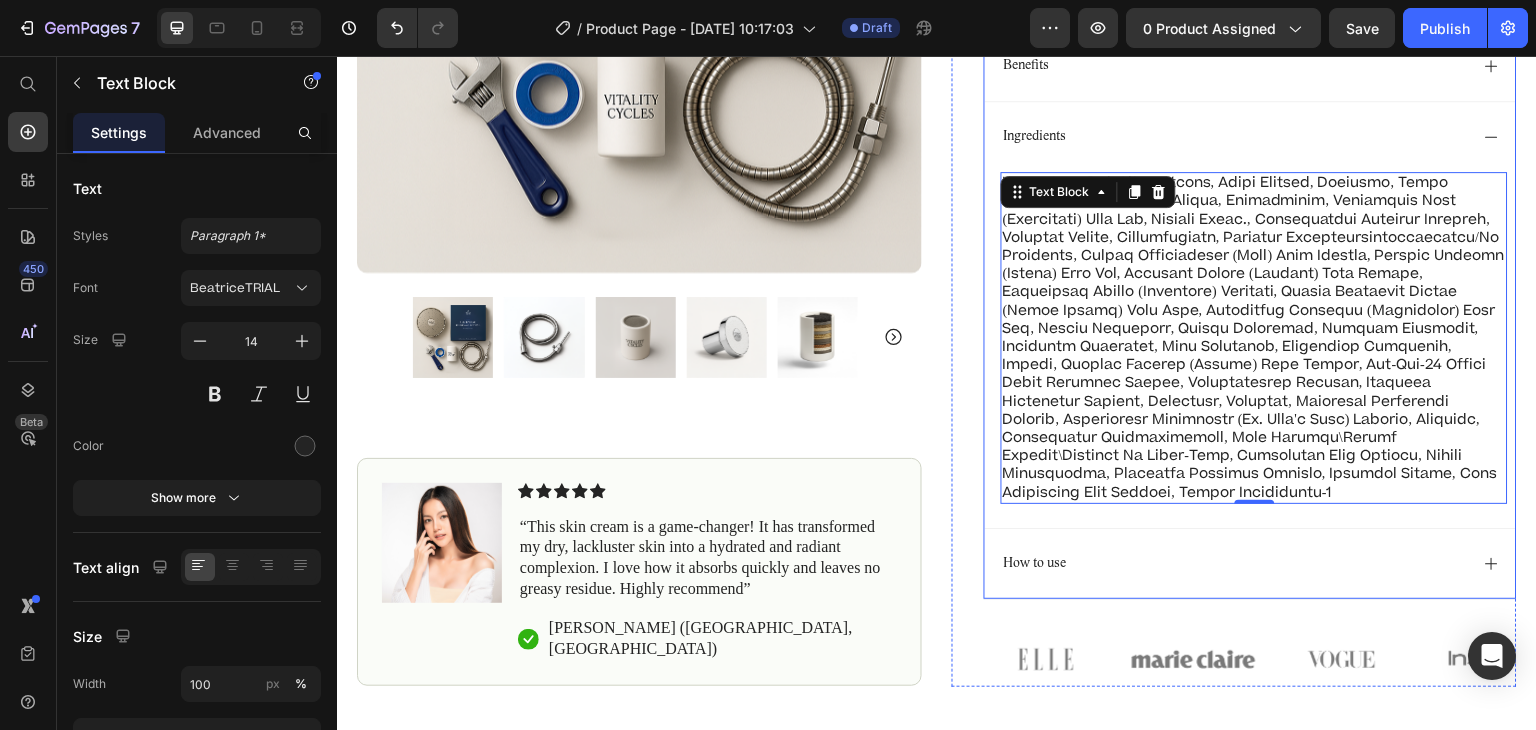 click on "How to use" at bounding box center (1234, 564) 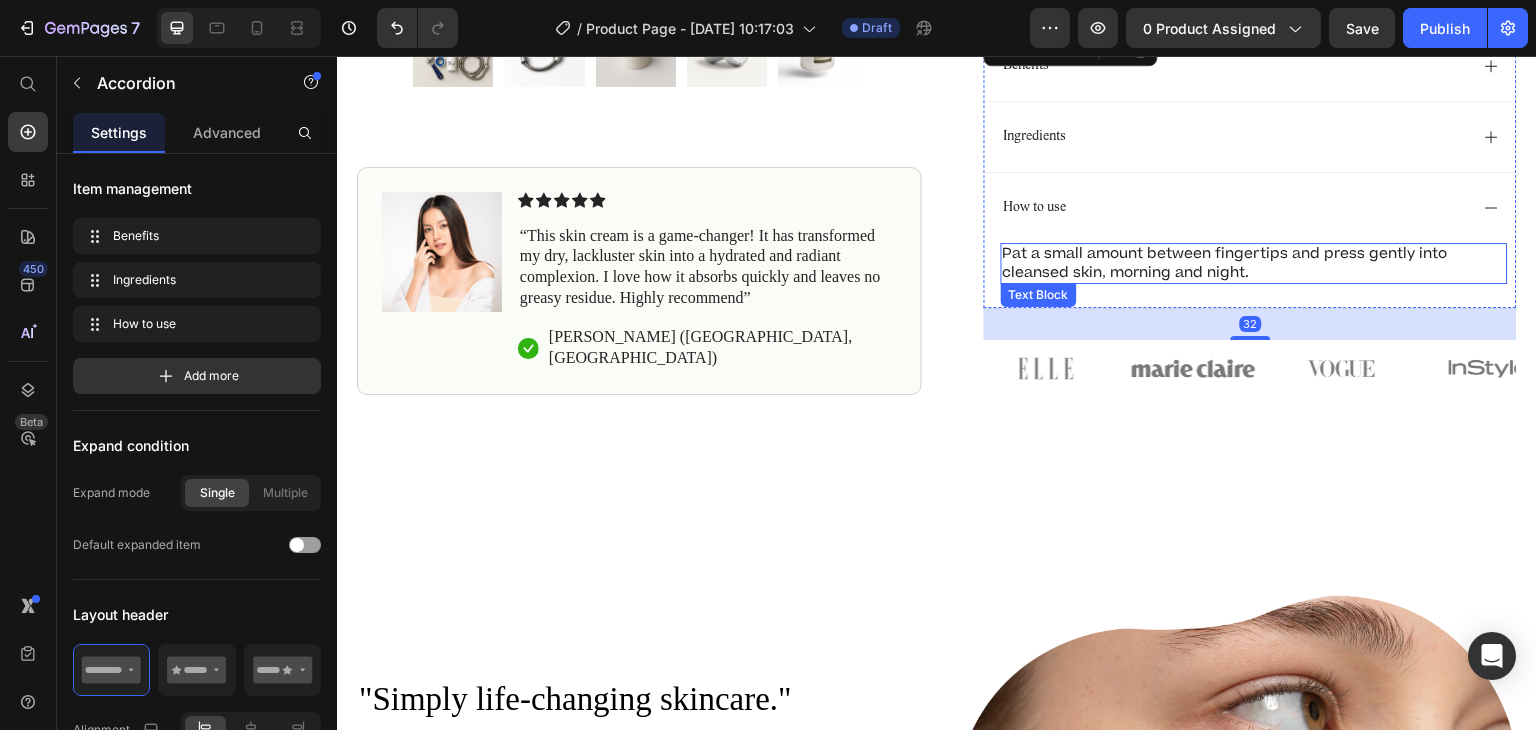 click on "Pat a small amount between fingertips and press gently into cleansed skin, morning and night." at bounding box center [1254, 263] 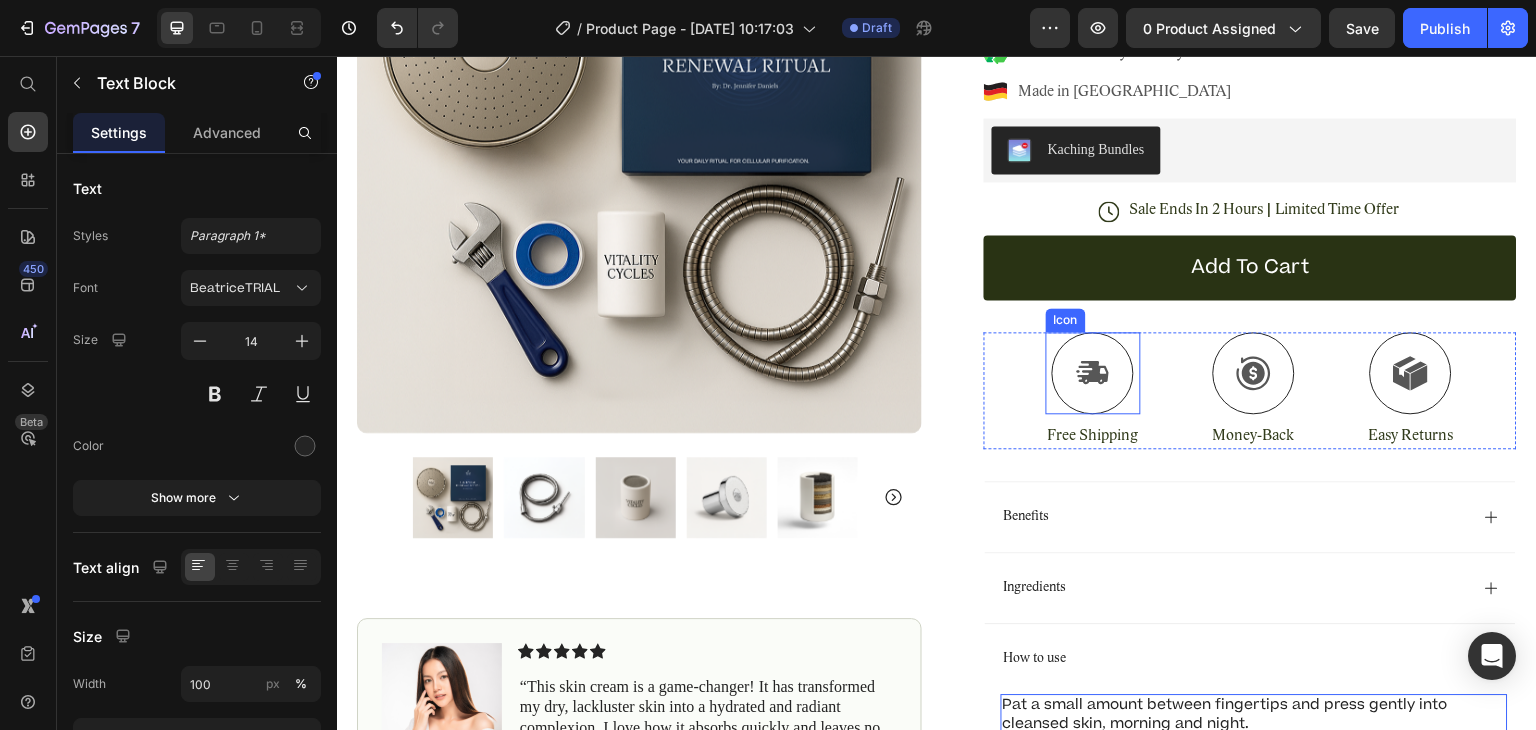 scroll, scrollTop: 495, scrollLeft: 0, axis: vertical 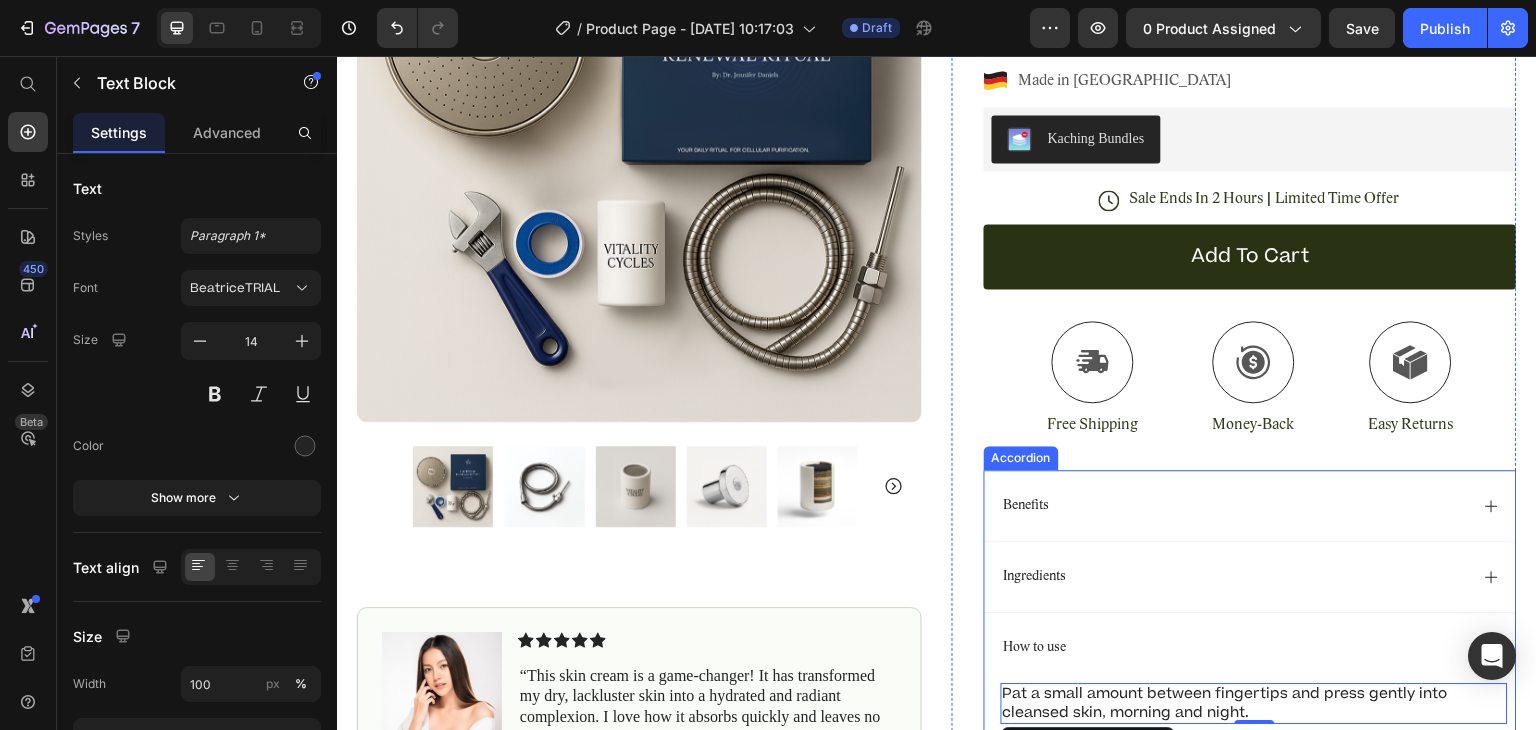 click on "Benefits" at bounding box center (1234, 506) 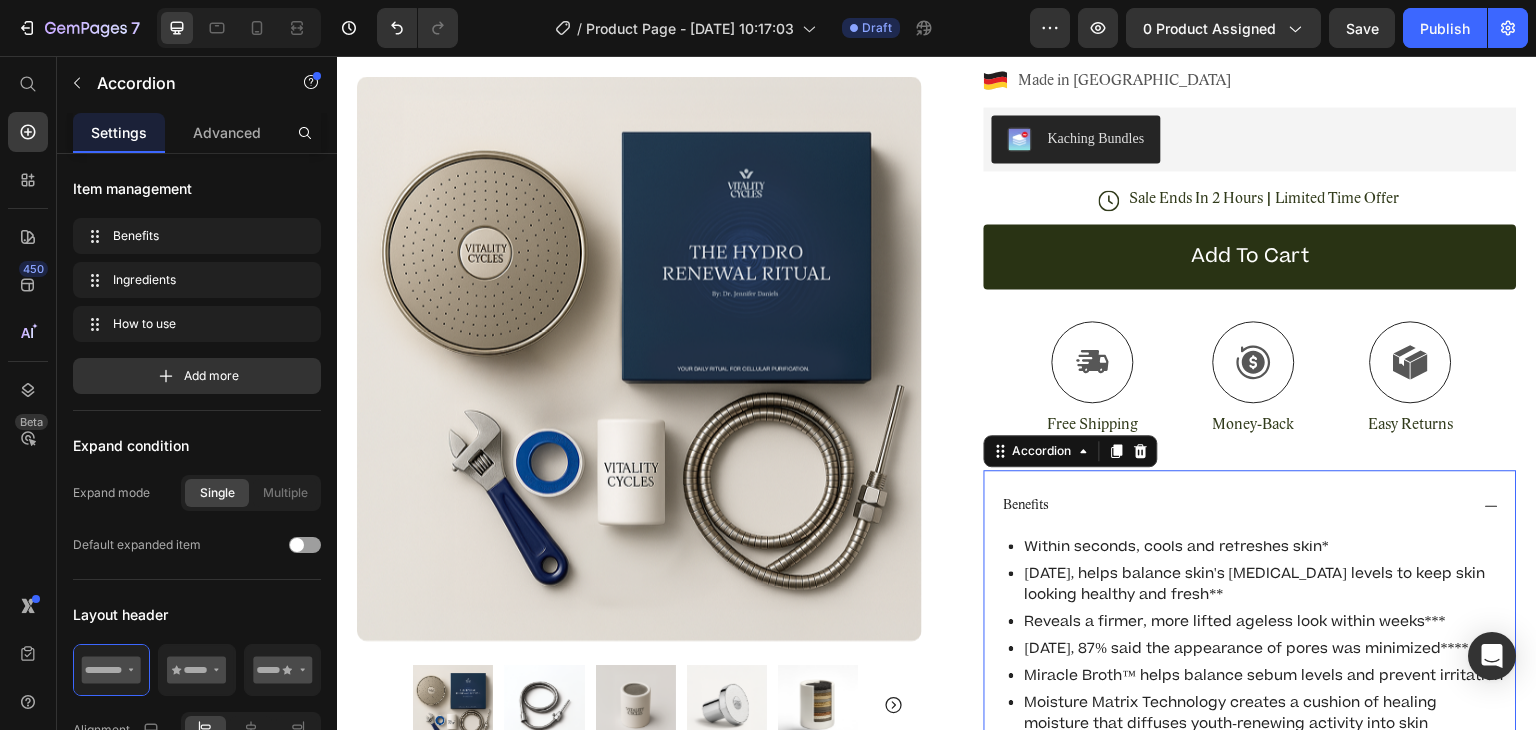 click on "Benefits" at bounding box center [1250, 505] 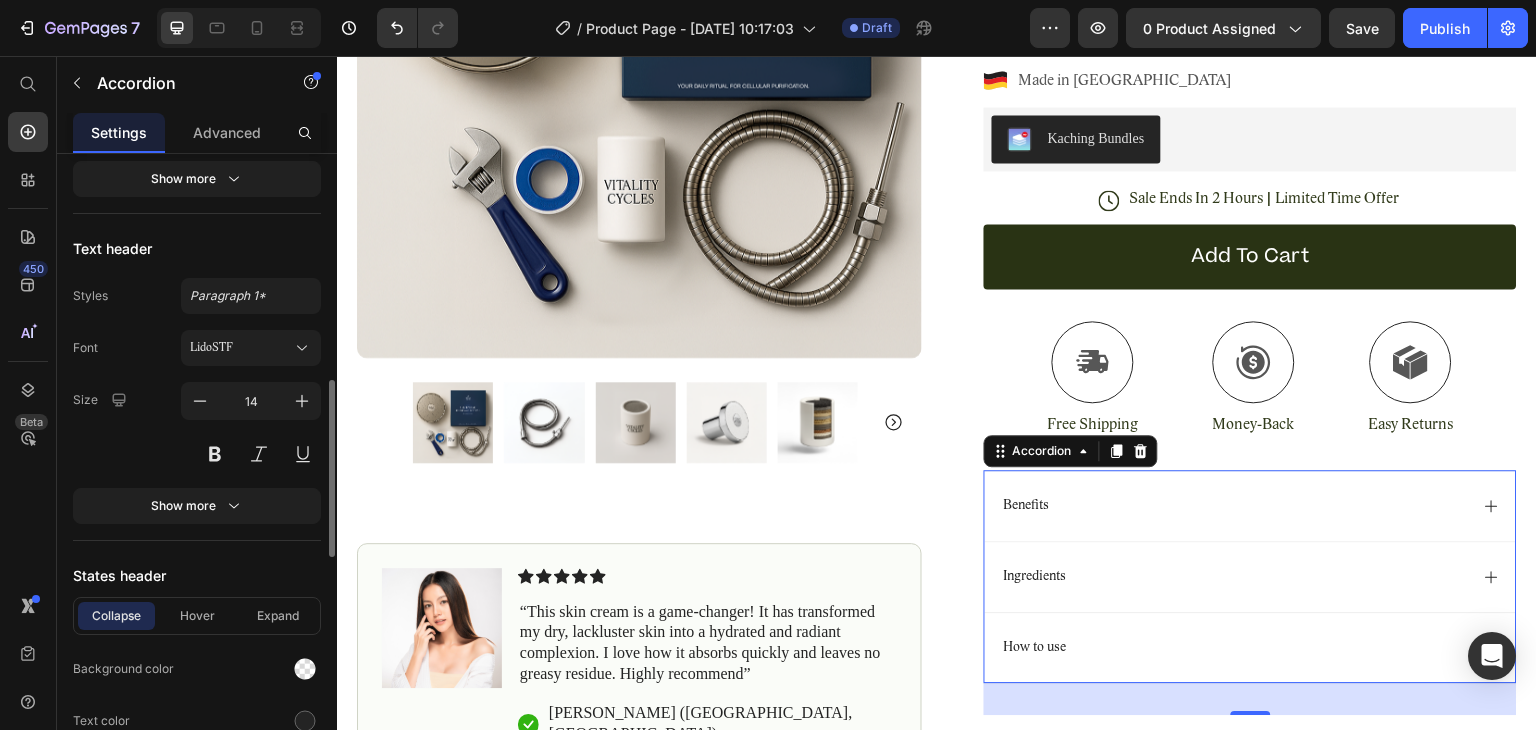 scroll, scrollTop: 828, scrollLeft: 0, axis: vertical 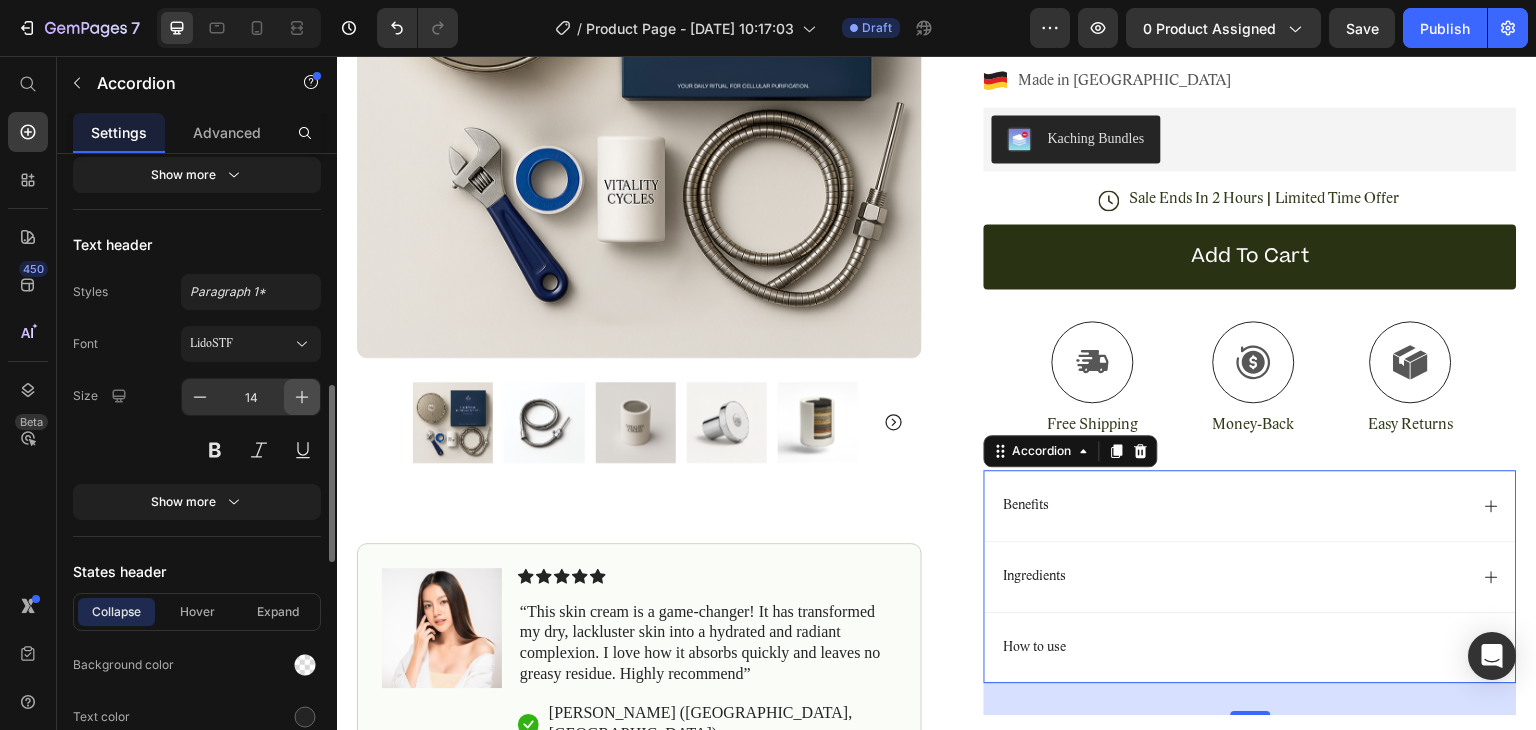 click 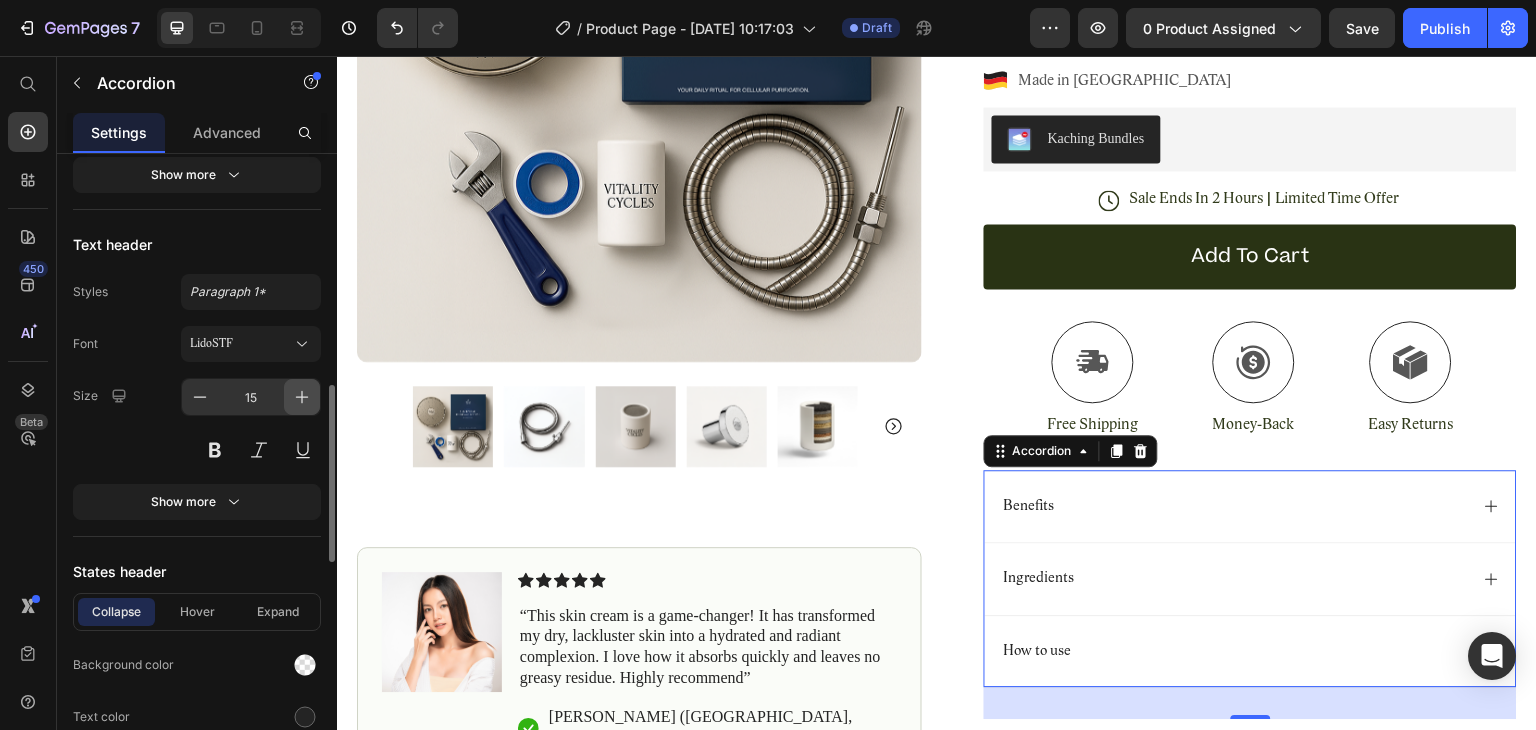 click 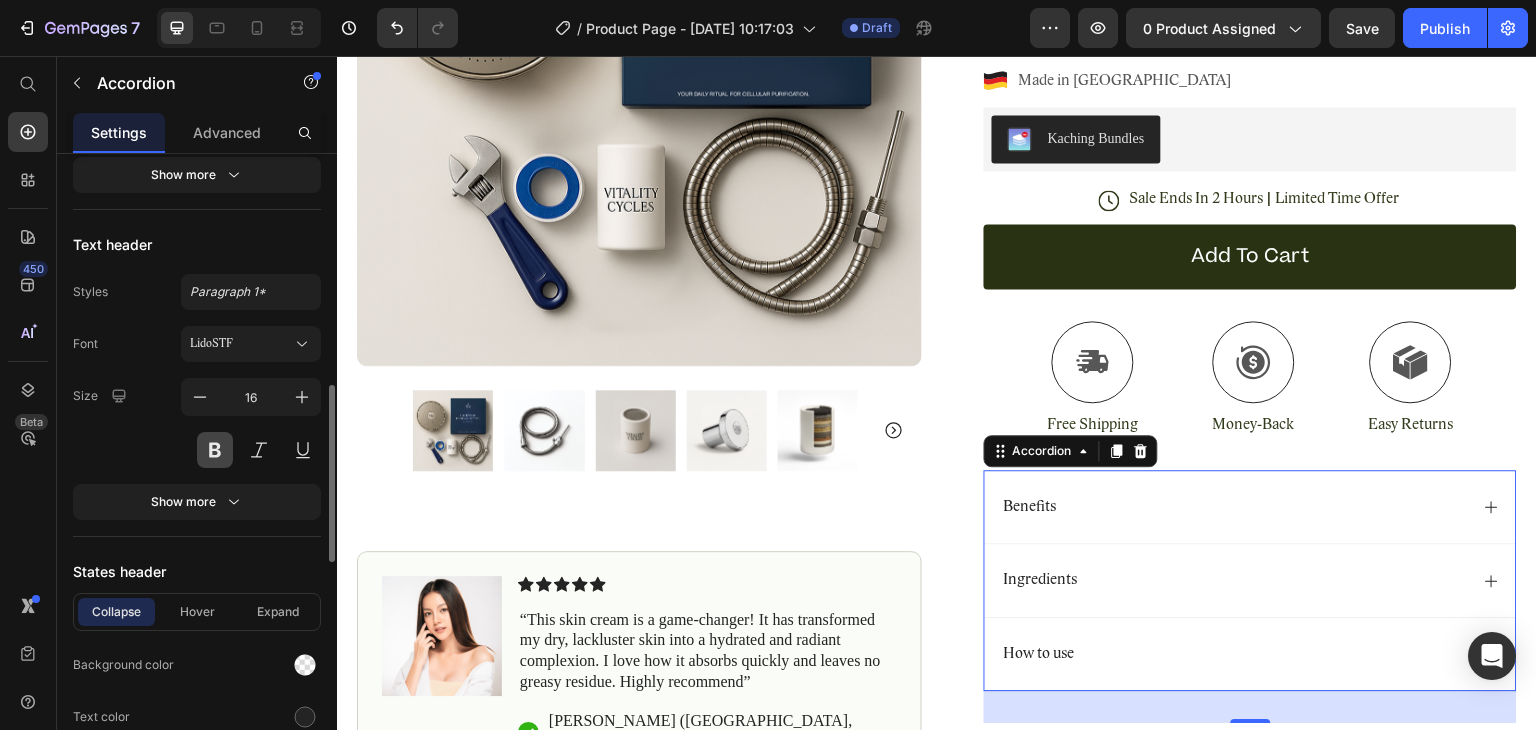 click at bounding box center (215, 450) 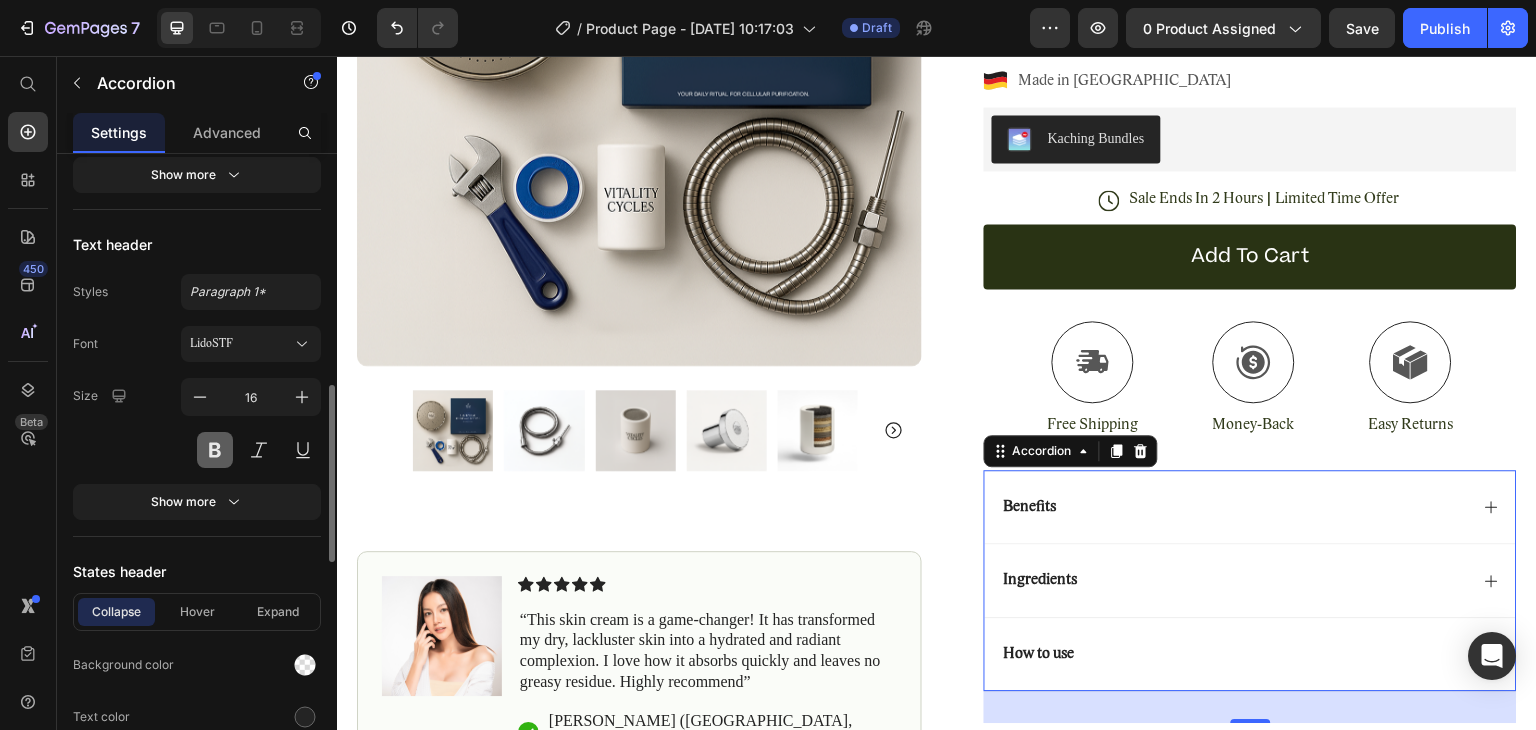 click at bounding box center (215, 450) 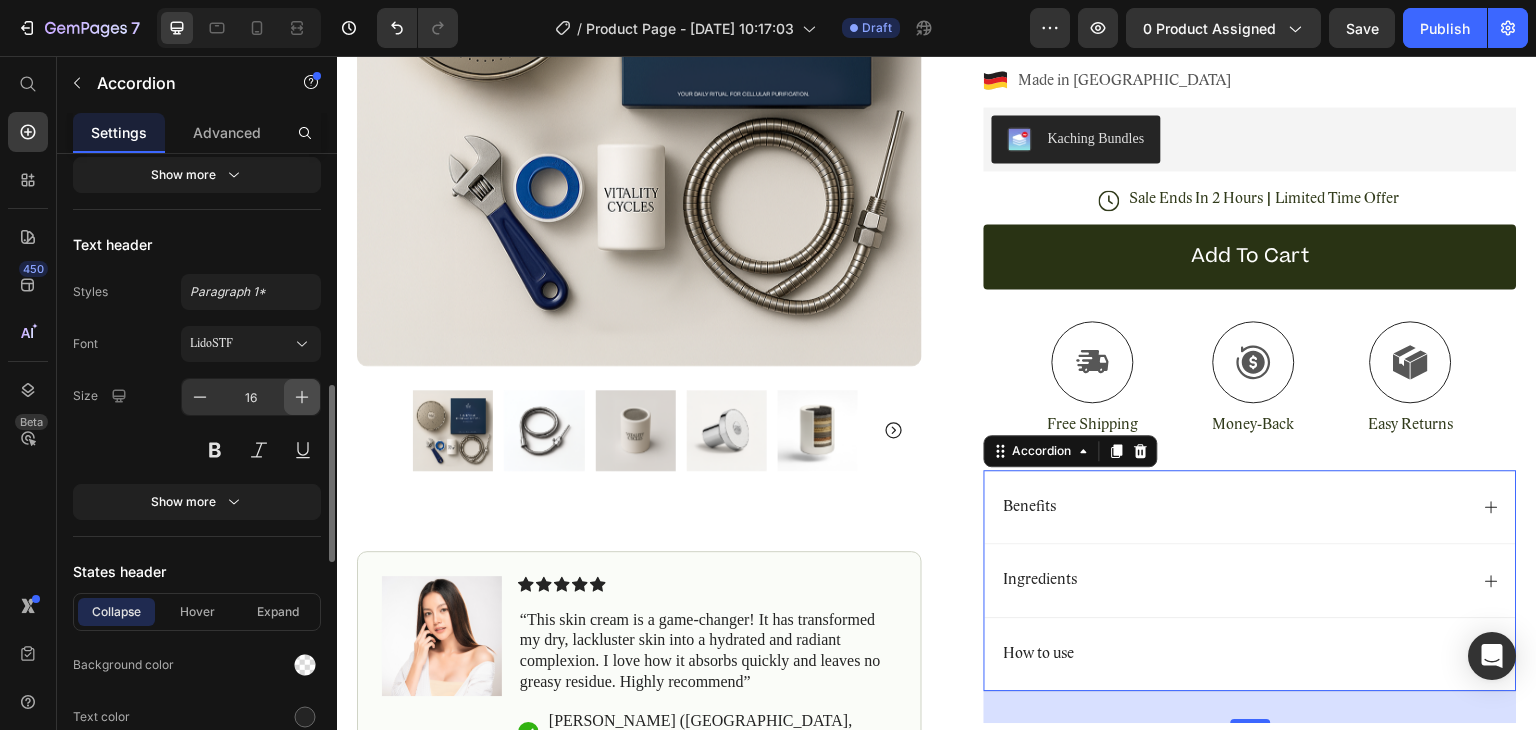 click 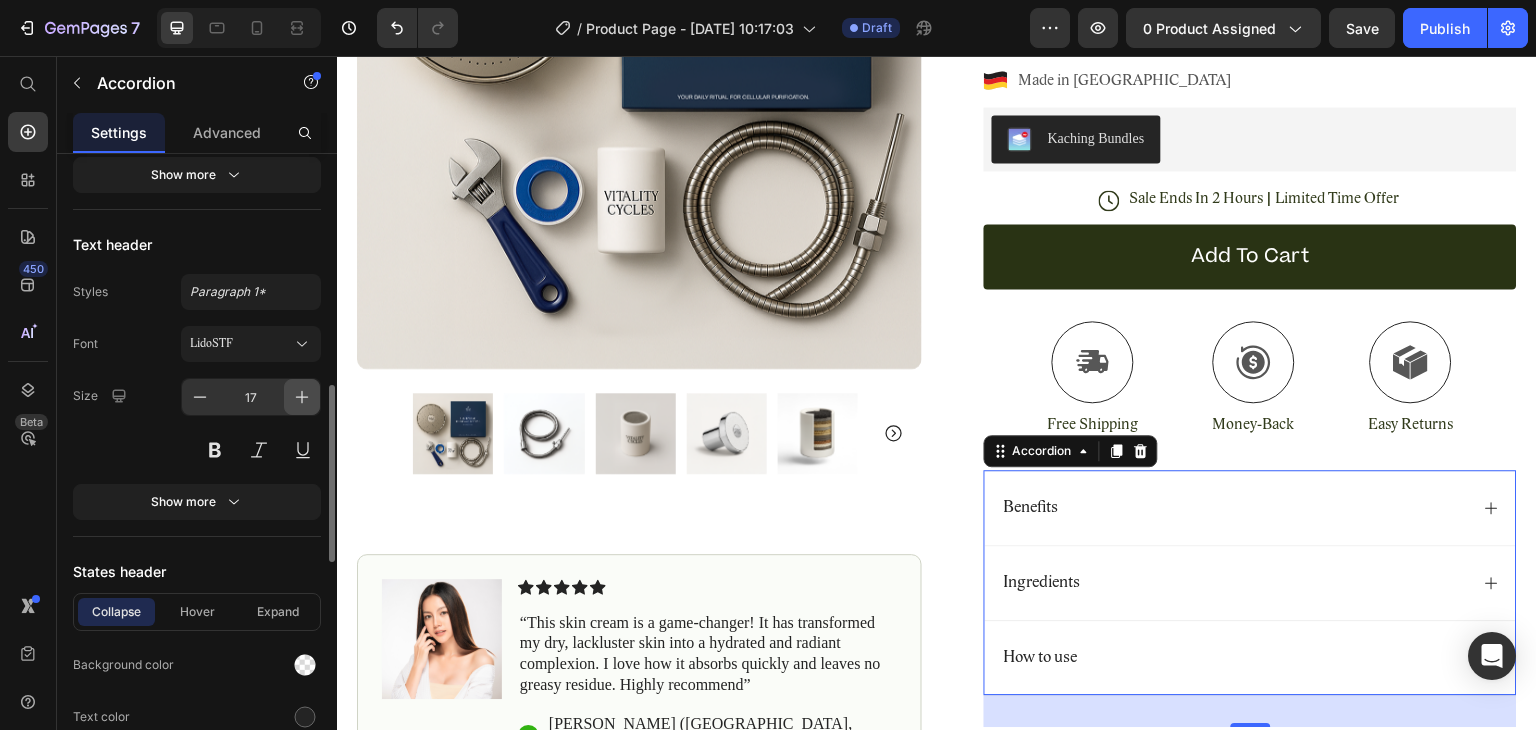 click 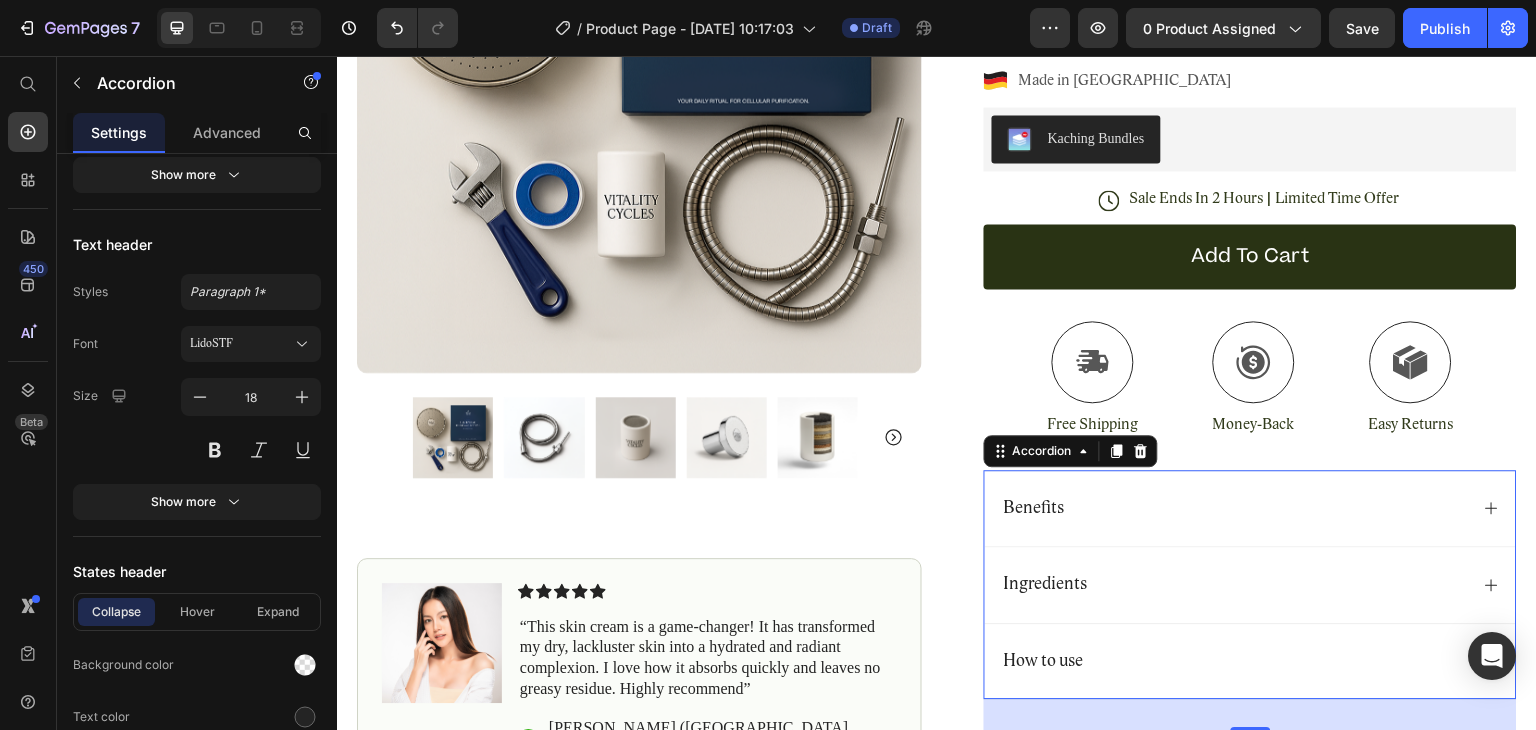 scroll, scrollTop: 714, scrollLeft: 0, axis: vertical 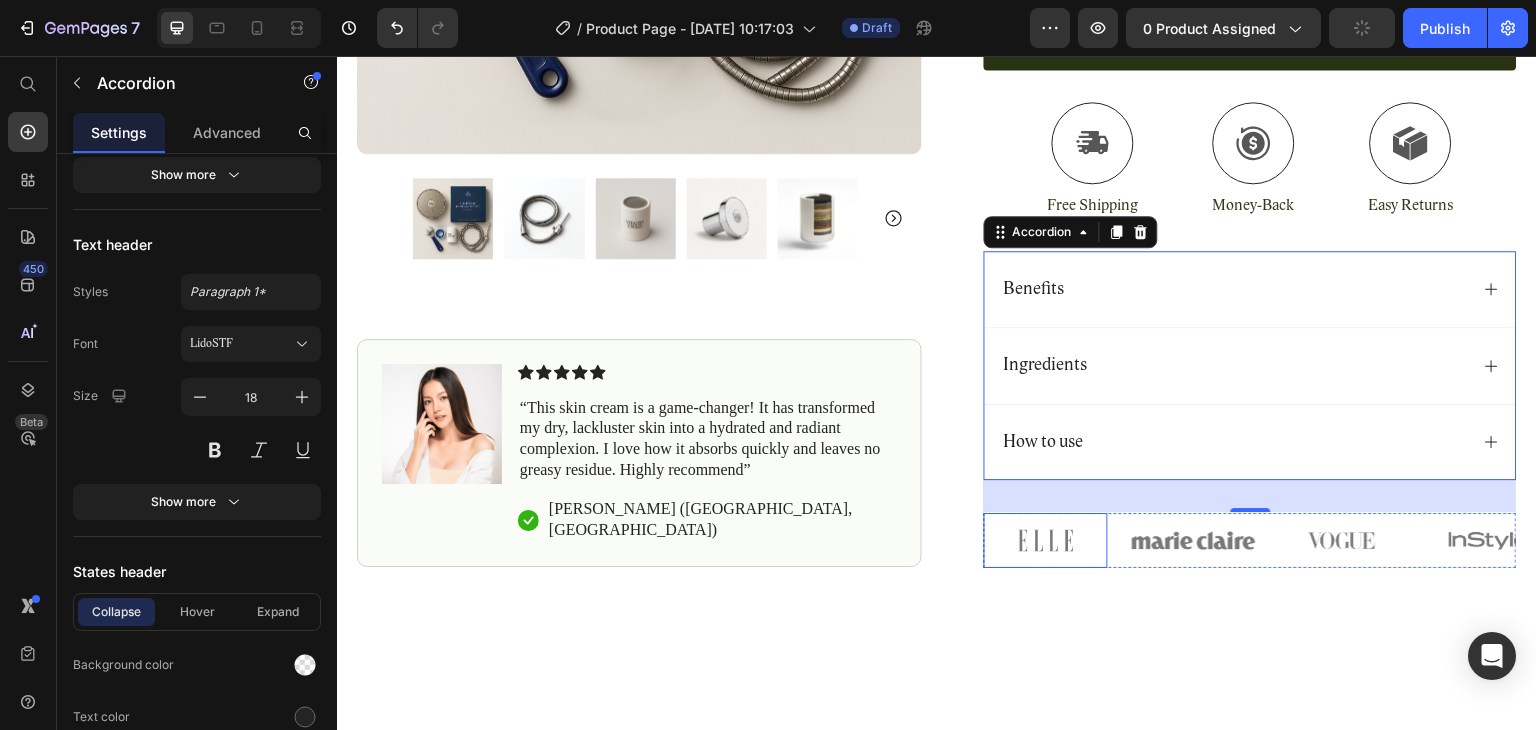 click at bounding box center [1046, 540] 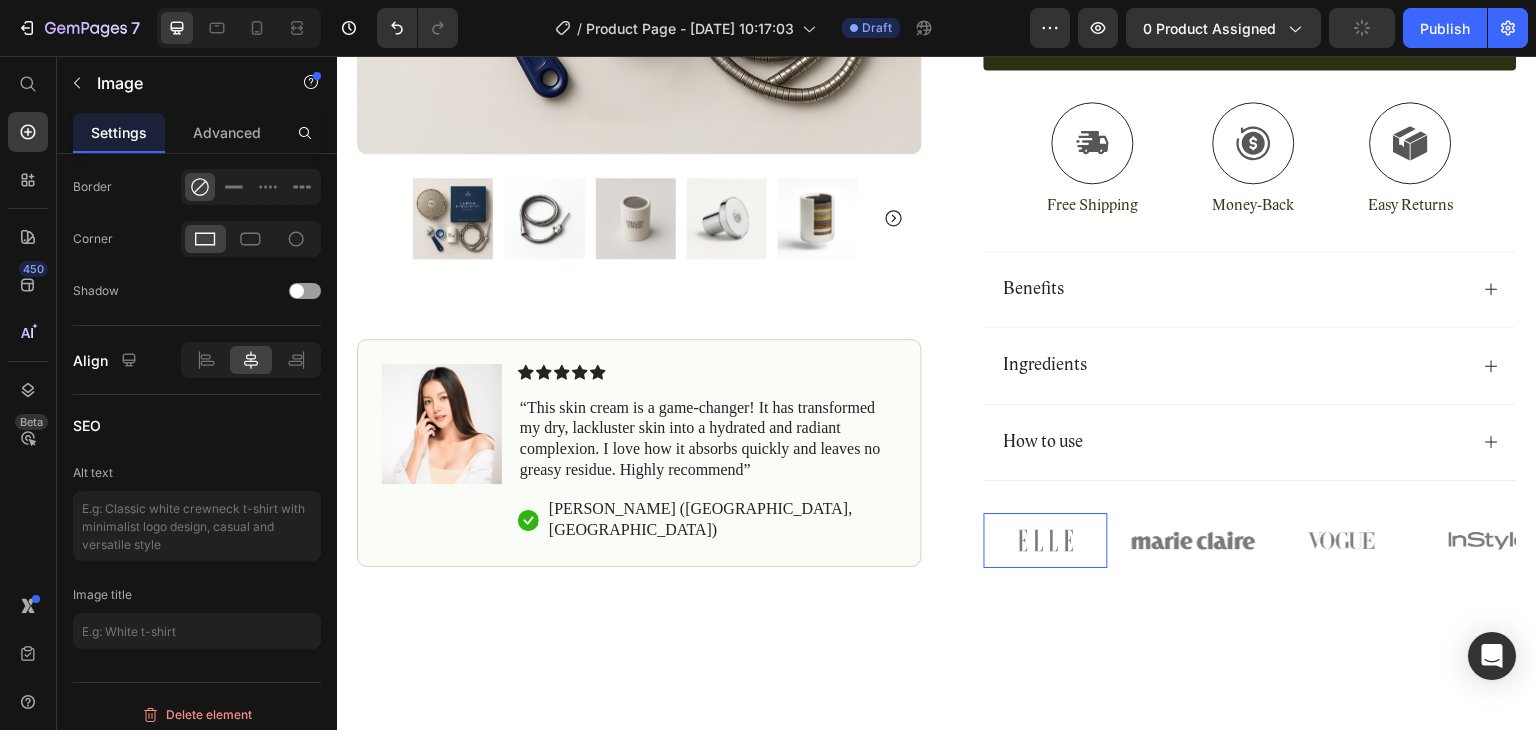 scroll, scrollTop: 0, scrollLeft: 0, axis: both 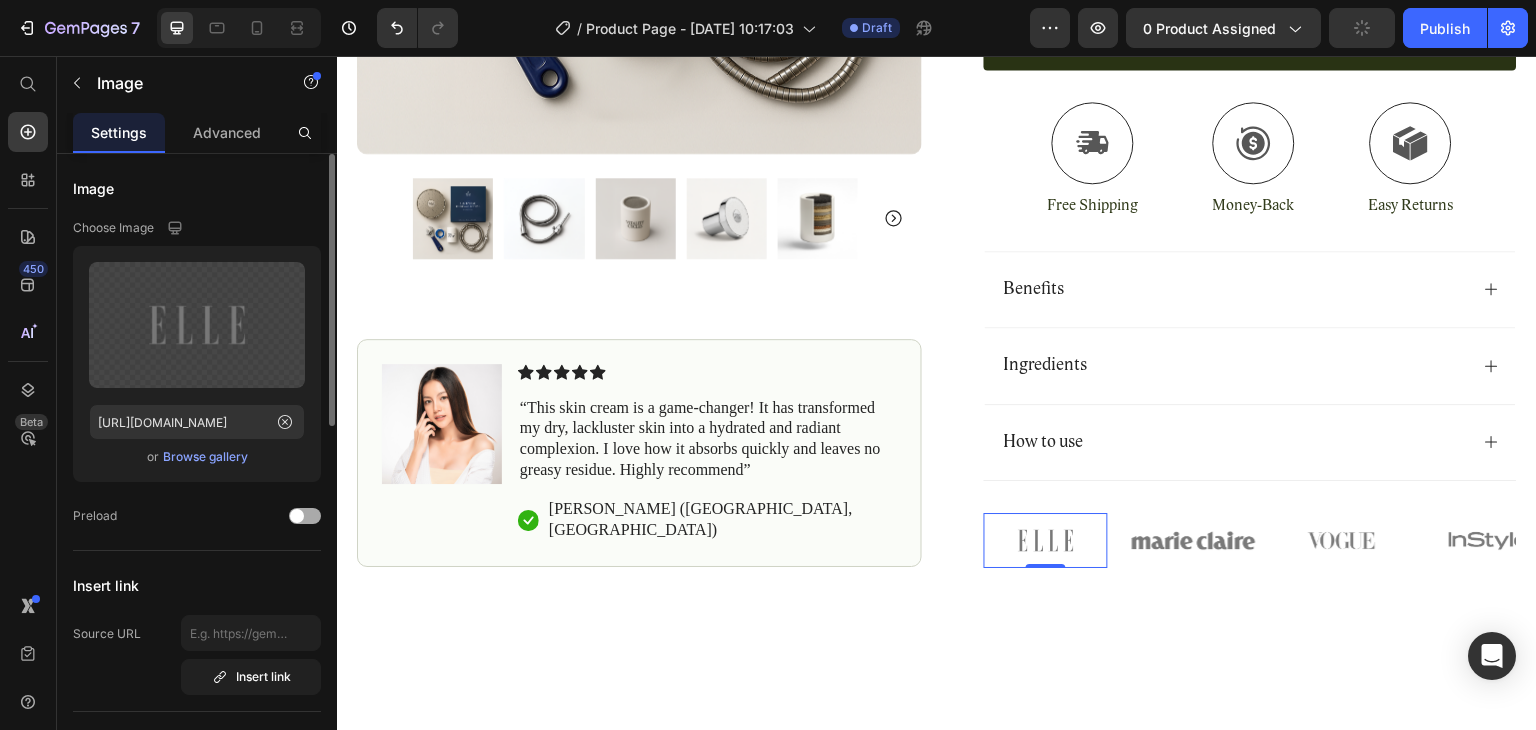 click on "Preload" 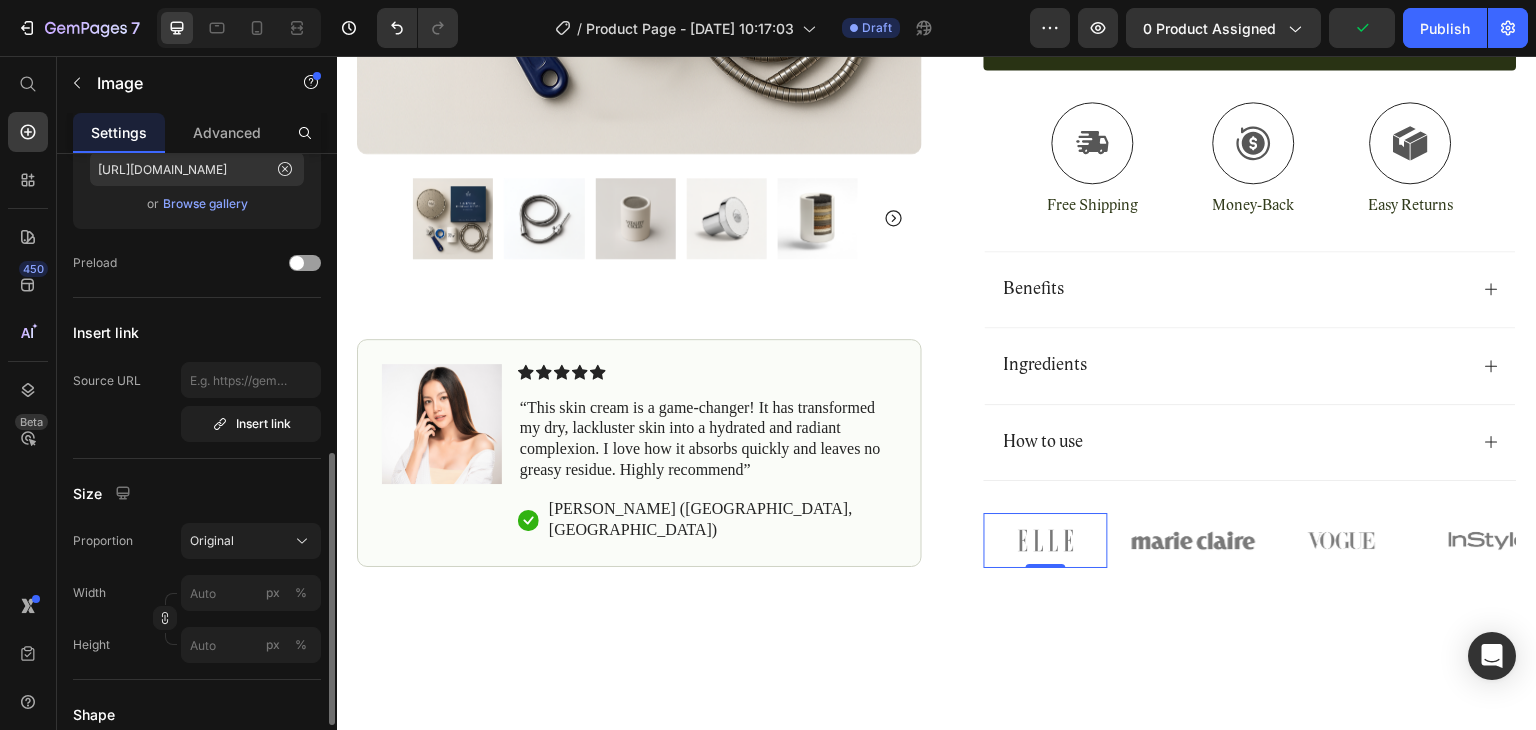 scroll, scrollTop: 387, scrollLeft: 0, axis: vertical 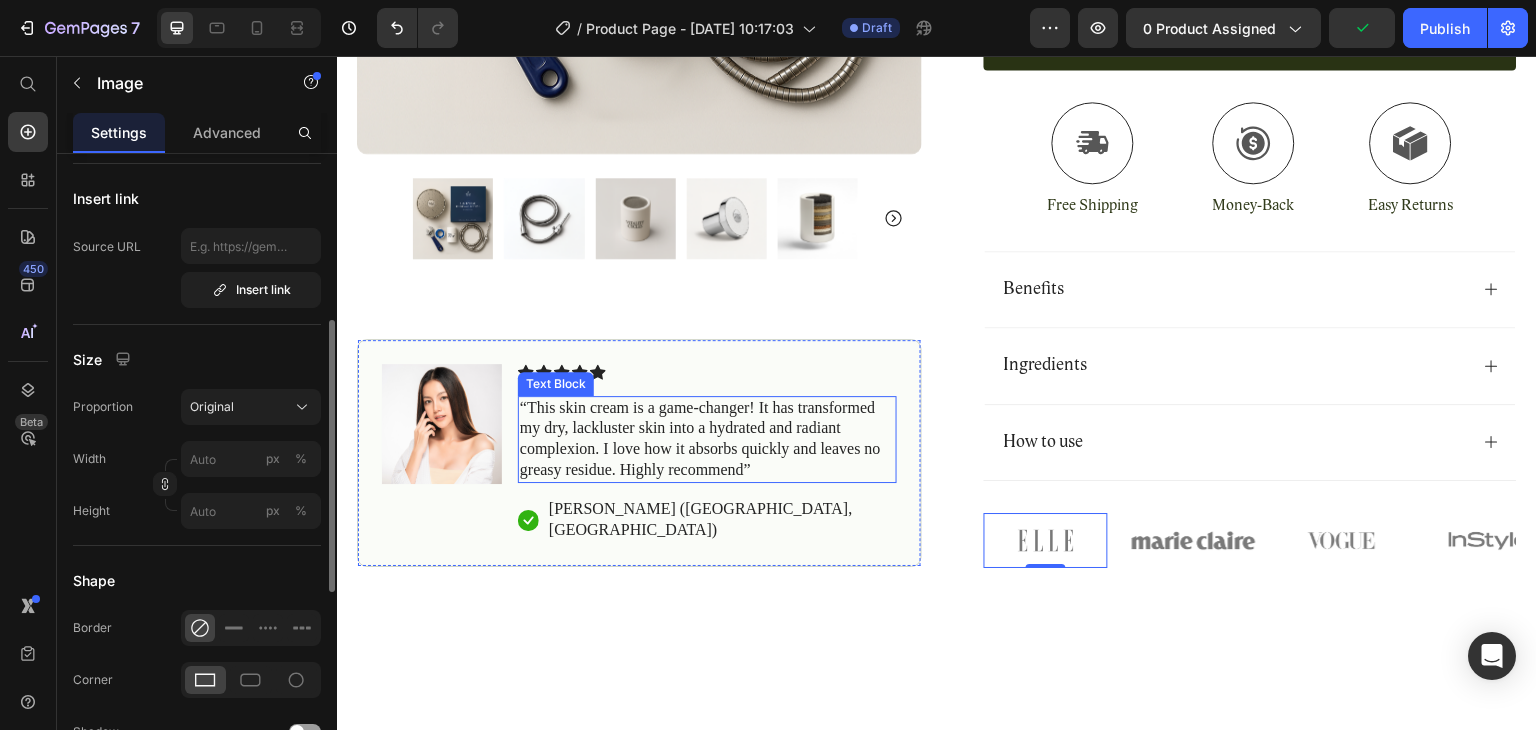 click on "“This skin cream is a game-changer! It has transformed my dry, lackluster skin into a hydrated and radiant complexion. I love how it absorbs quickly and leaves no greasy residue. Highly recommend”" at bounding box center (707, 439) 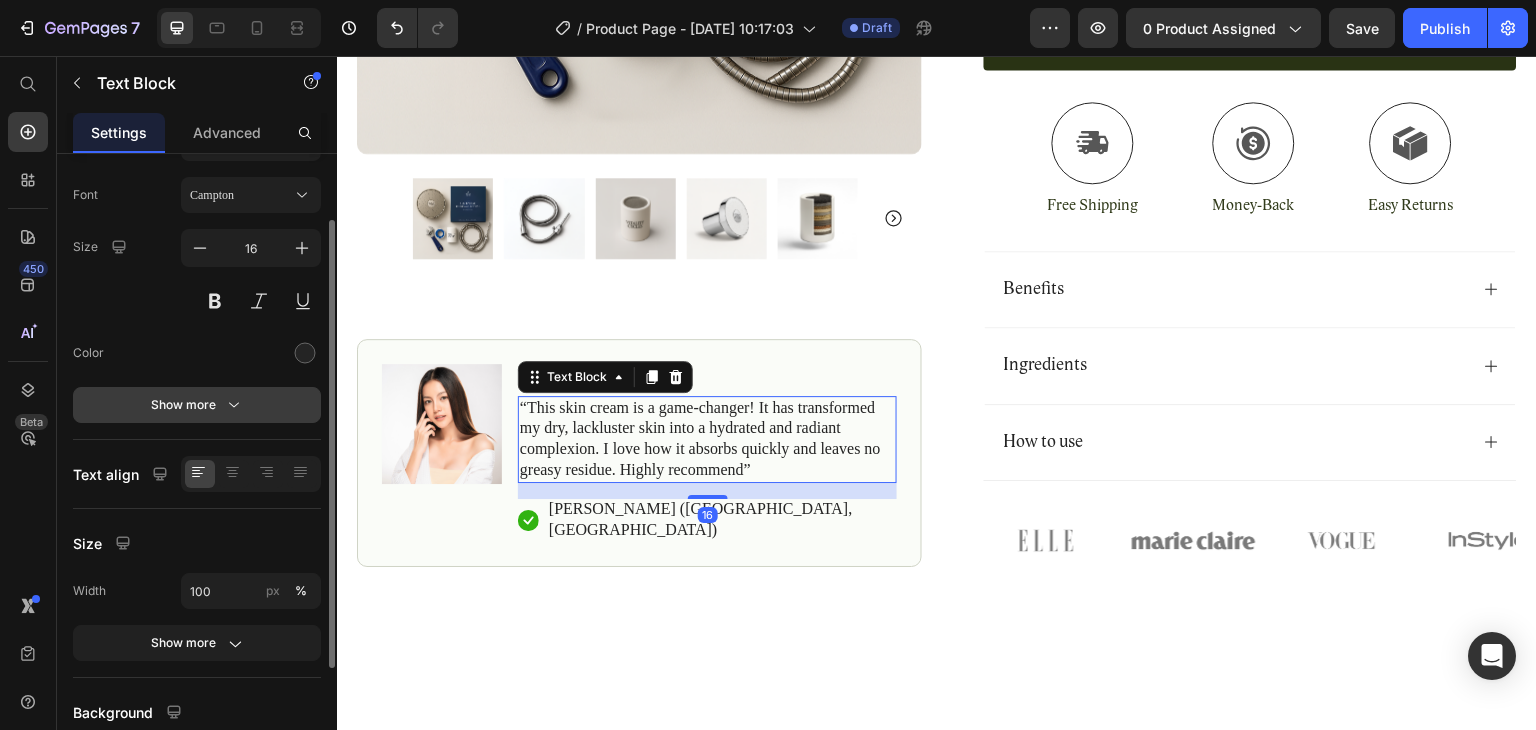 scroll, scrollTop: 0, scrollLeft: 0, axis: both 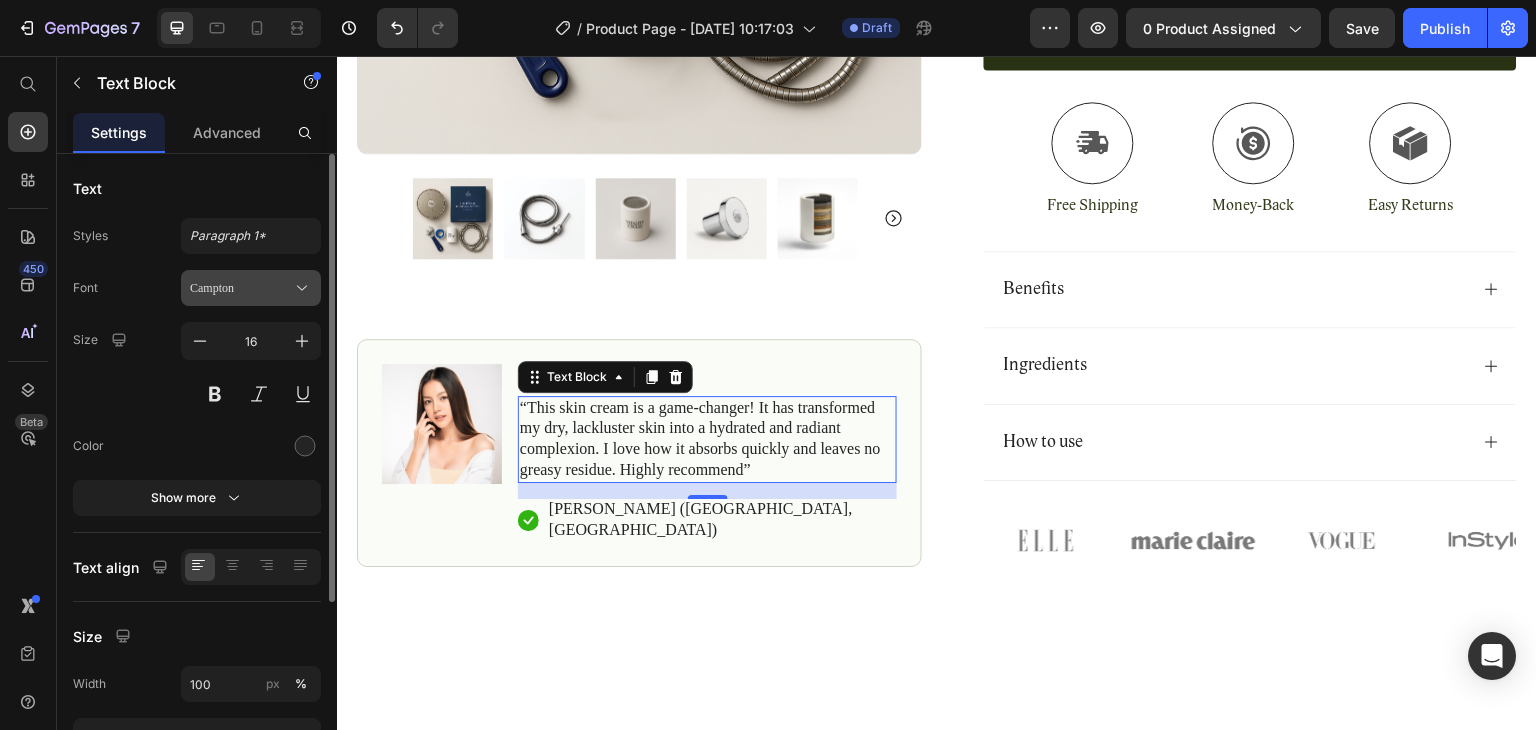 click on "Campton" at bounding box center (241, 288) 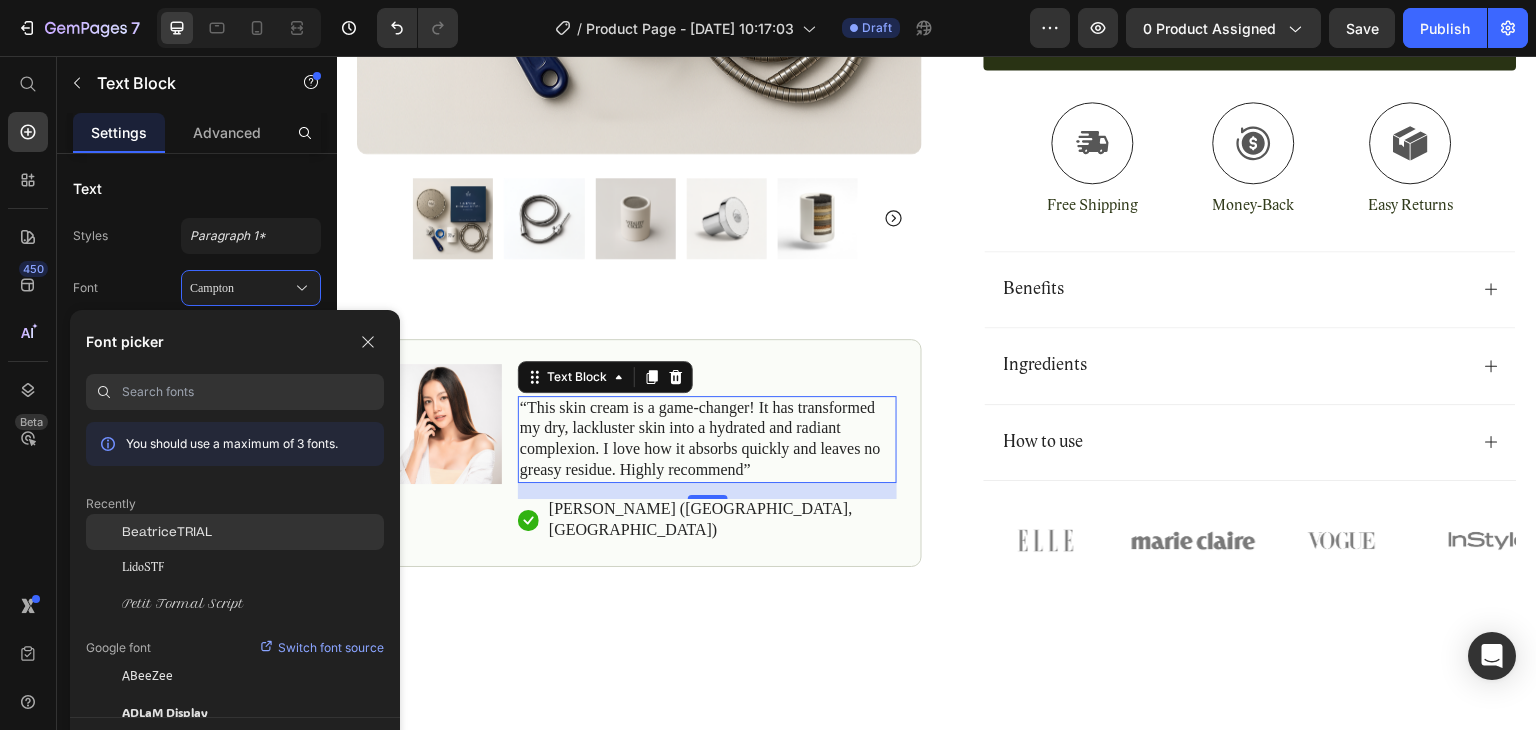 click on "BeatriceTRIAL" at bounding box center [167, 532] 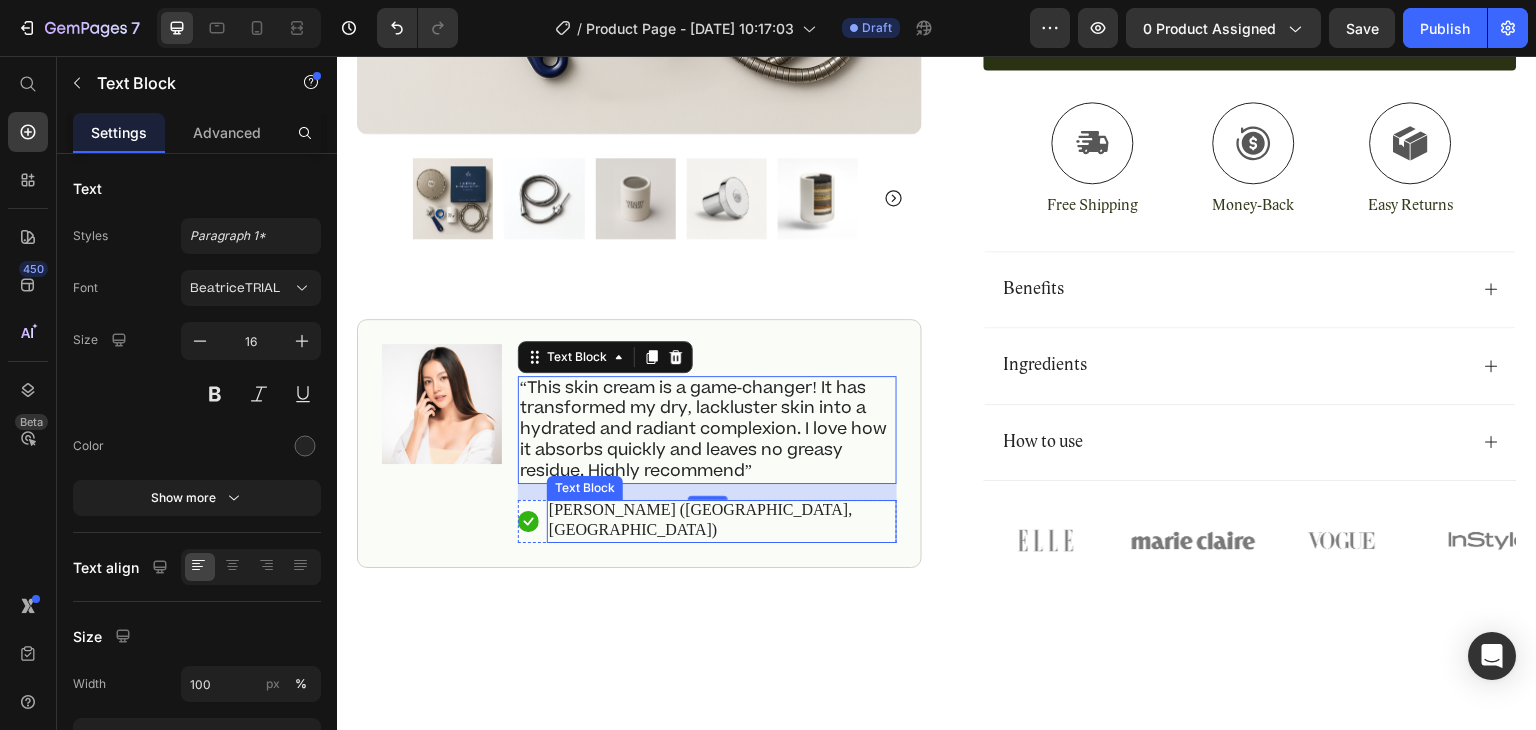 click on "[PERSON_NAME] ([GEOGRAPHIC_DATA], [GEOGRAPHIC_DATA])" at bounding box center [722, 520] 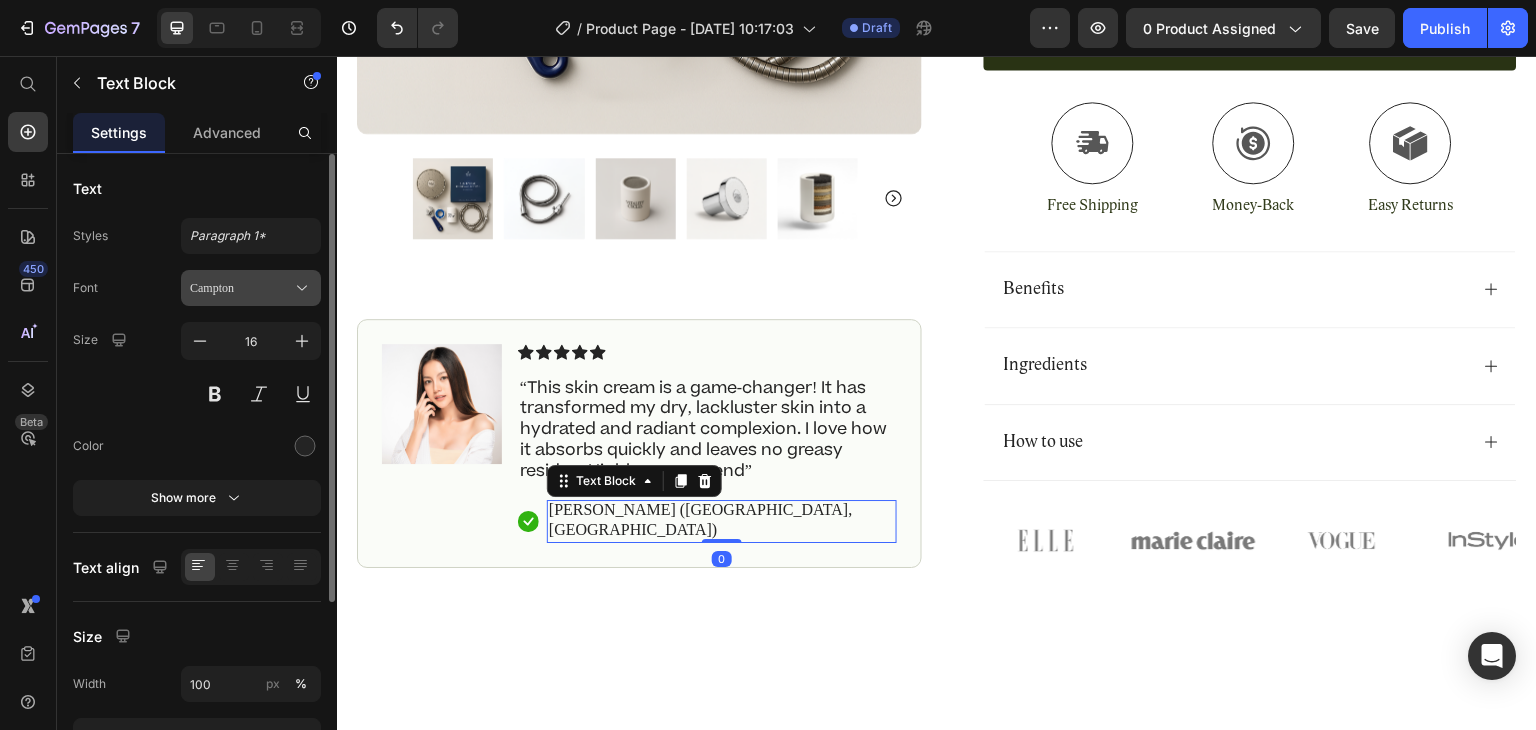 click on "Campton" at bounding box center (241, 288) 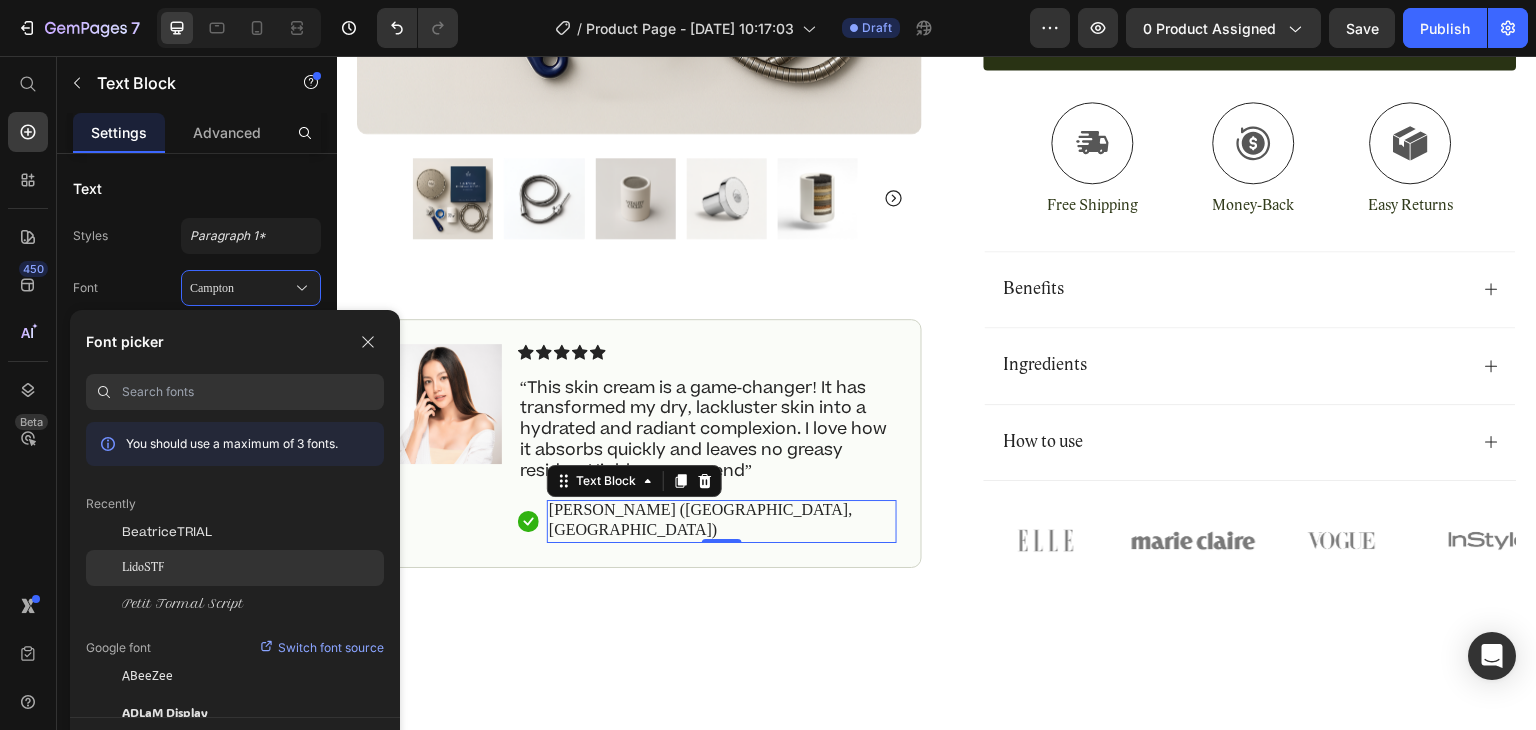 click on "LidoSTF" at bounding box center [143, 568] 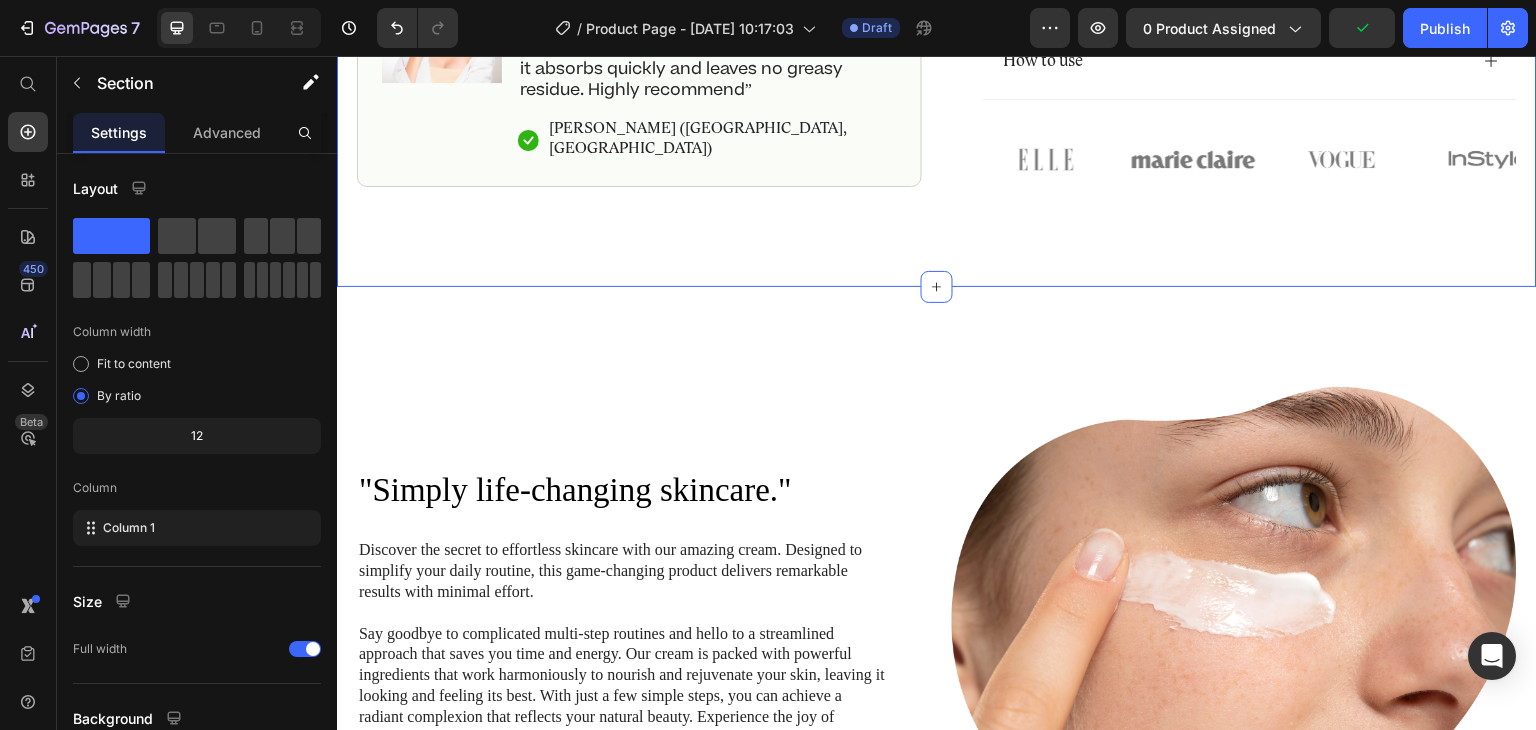 scroll, scrollTop: 1187, scrollLeft: 0, axis: vertical 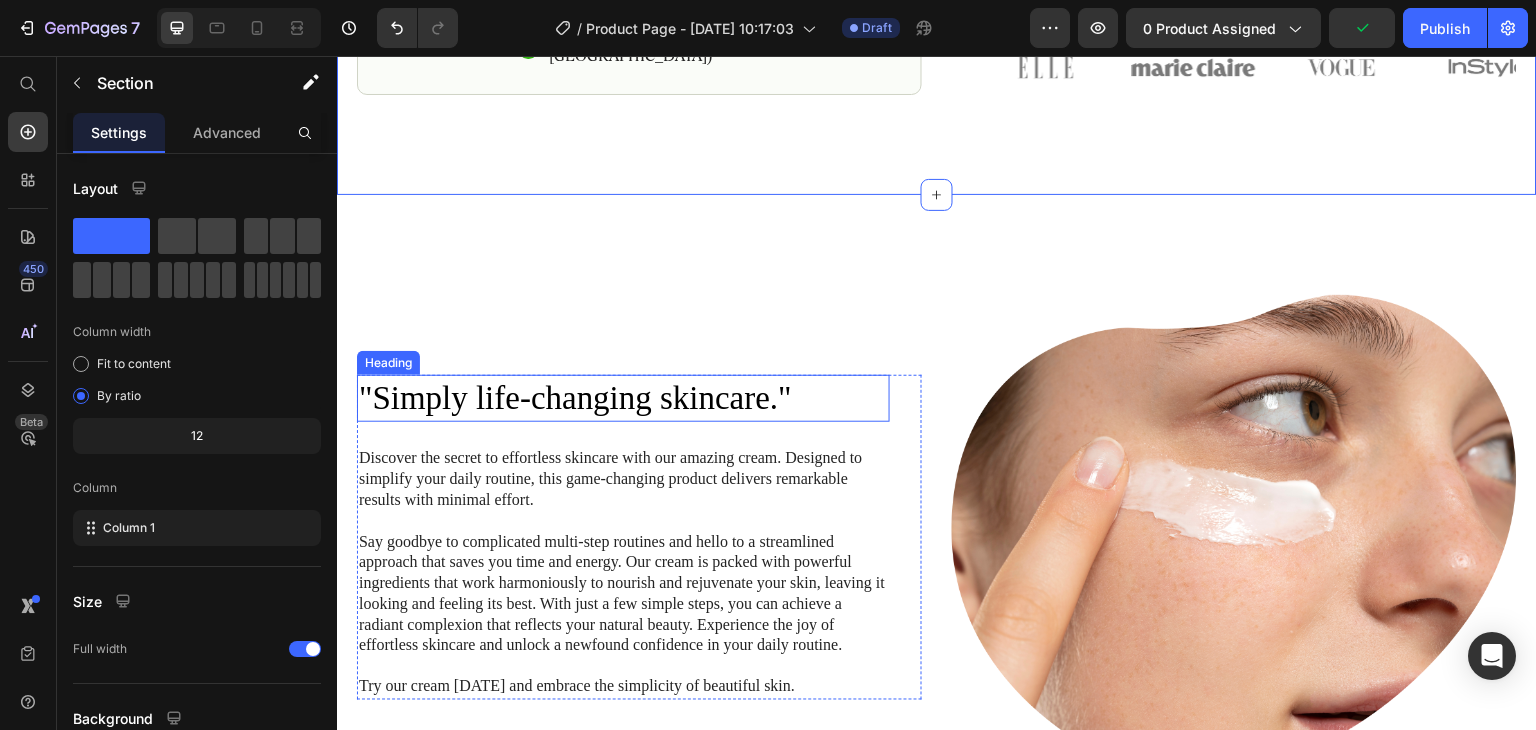 click on ""Simply life-changing skincare."" at bounding box center (623, 398) 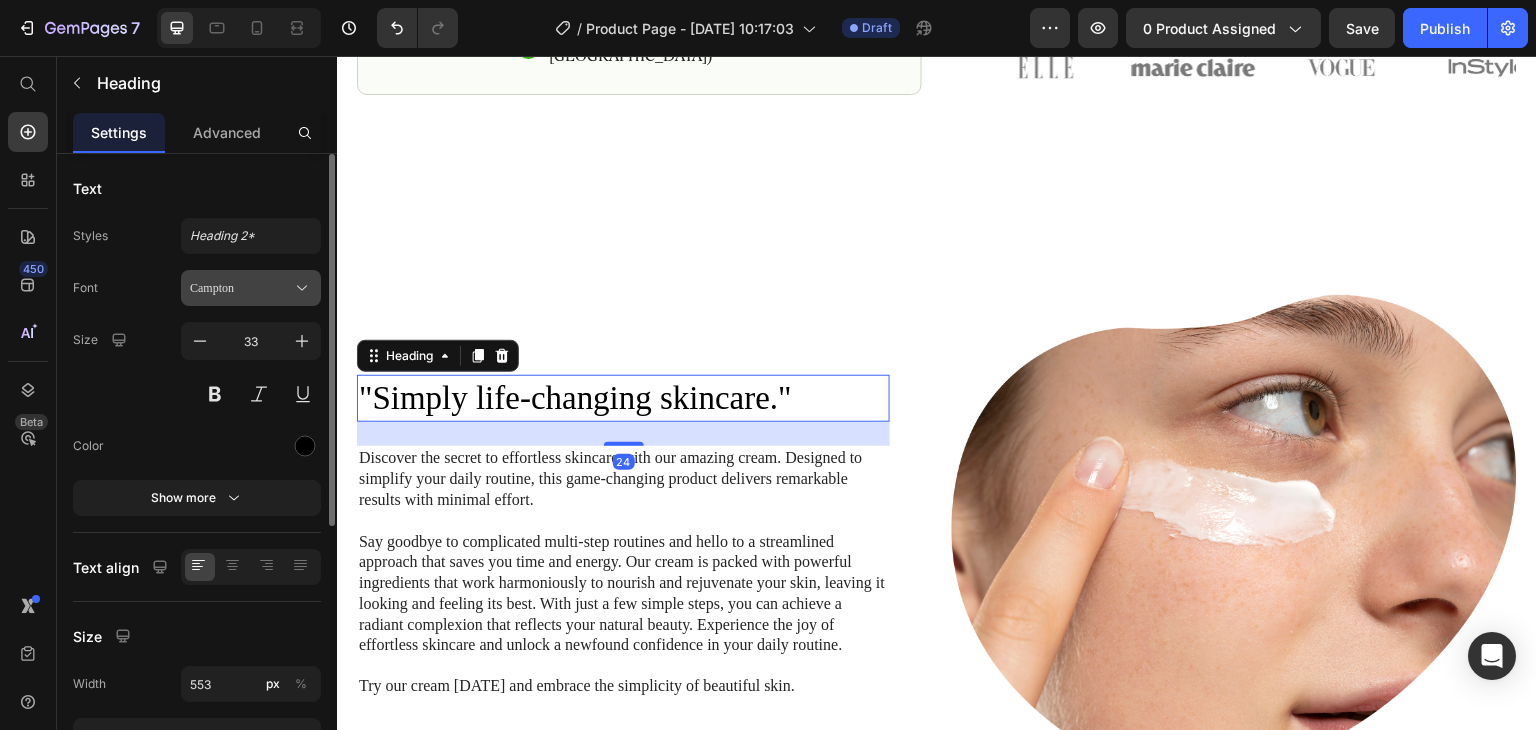 click on "Campton" at bounding box center [251, 288] 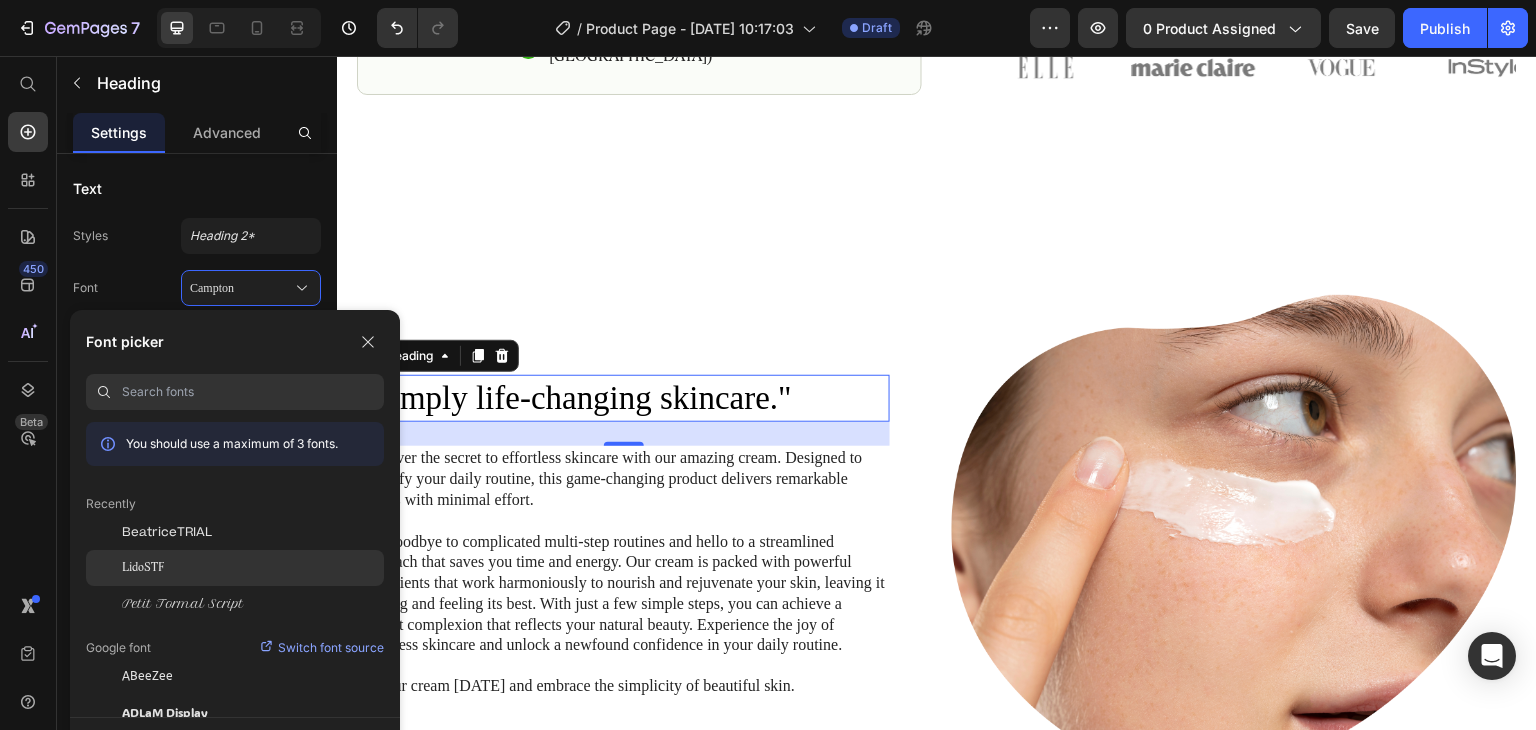 click on "LidoSTF" at bounding box center (143, 568) 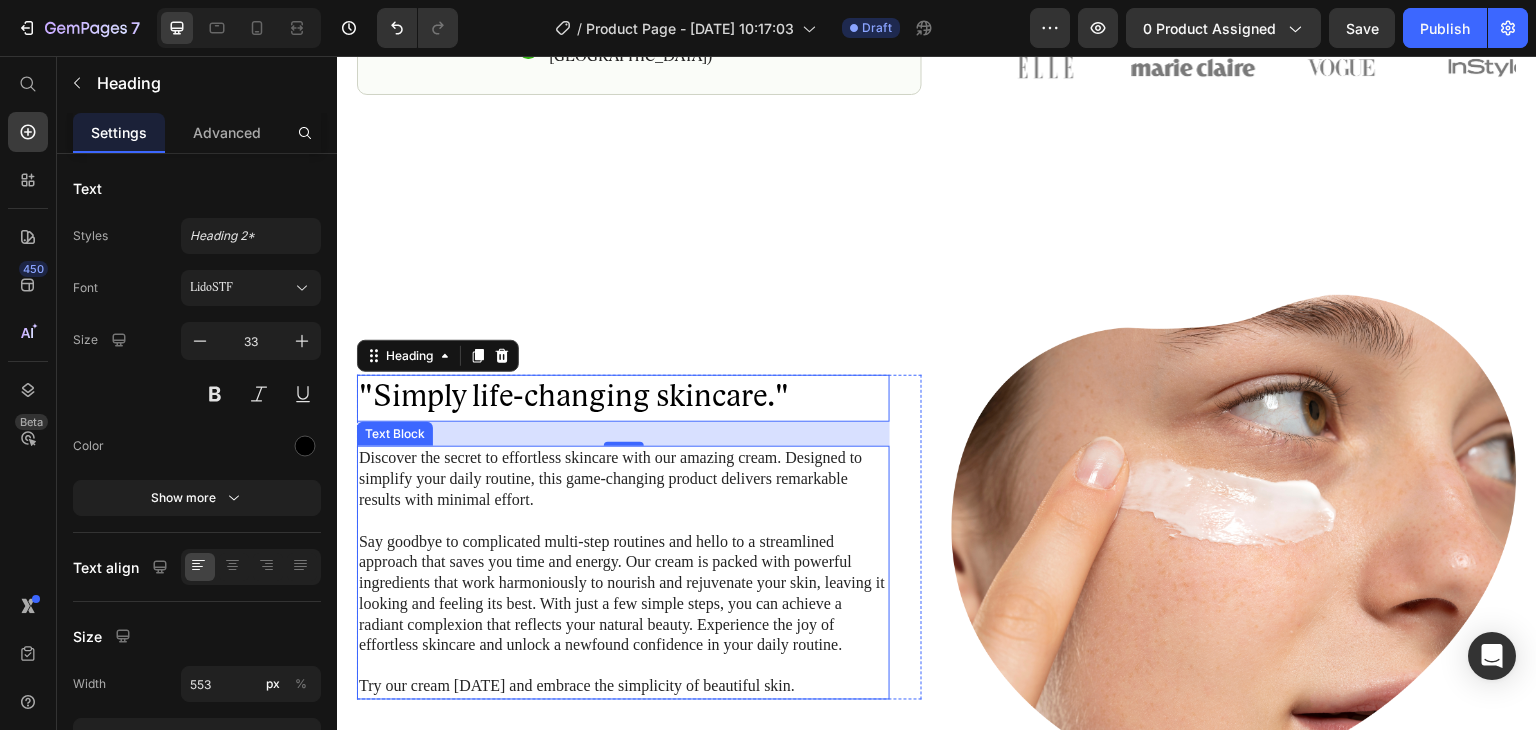 click on "Say goodbye to complicated multi-step routines and hello to a streamlined approach that saves you time and energy. Our cream is packed with powerful ingredients that work harmoniously to nourish and rejuvenate your skin, leaving it looking and feeling its best. With just a few simple steps, you can achieve a radiant complexion that reflects your natural beauty. Experience the joy of effortless skincare and unlock a newfound confidence in your daily routine." at bounding box center (623, 594) 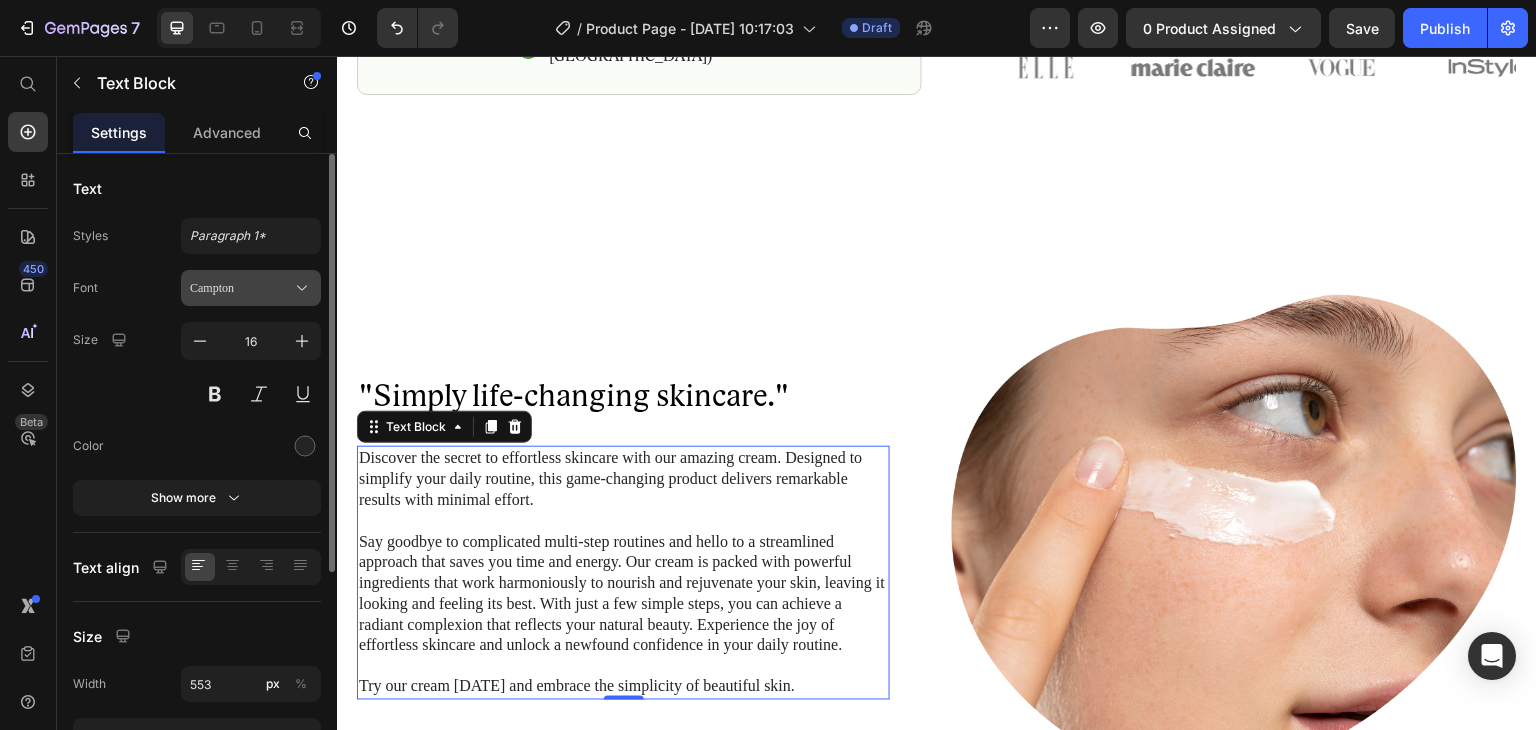 click on "Campton" at bounding box center (251, 288) 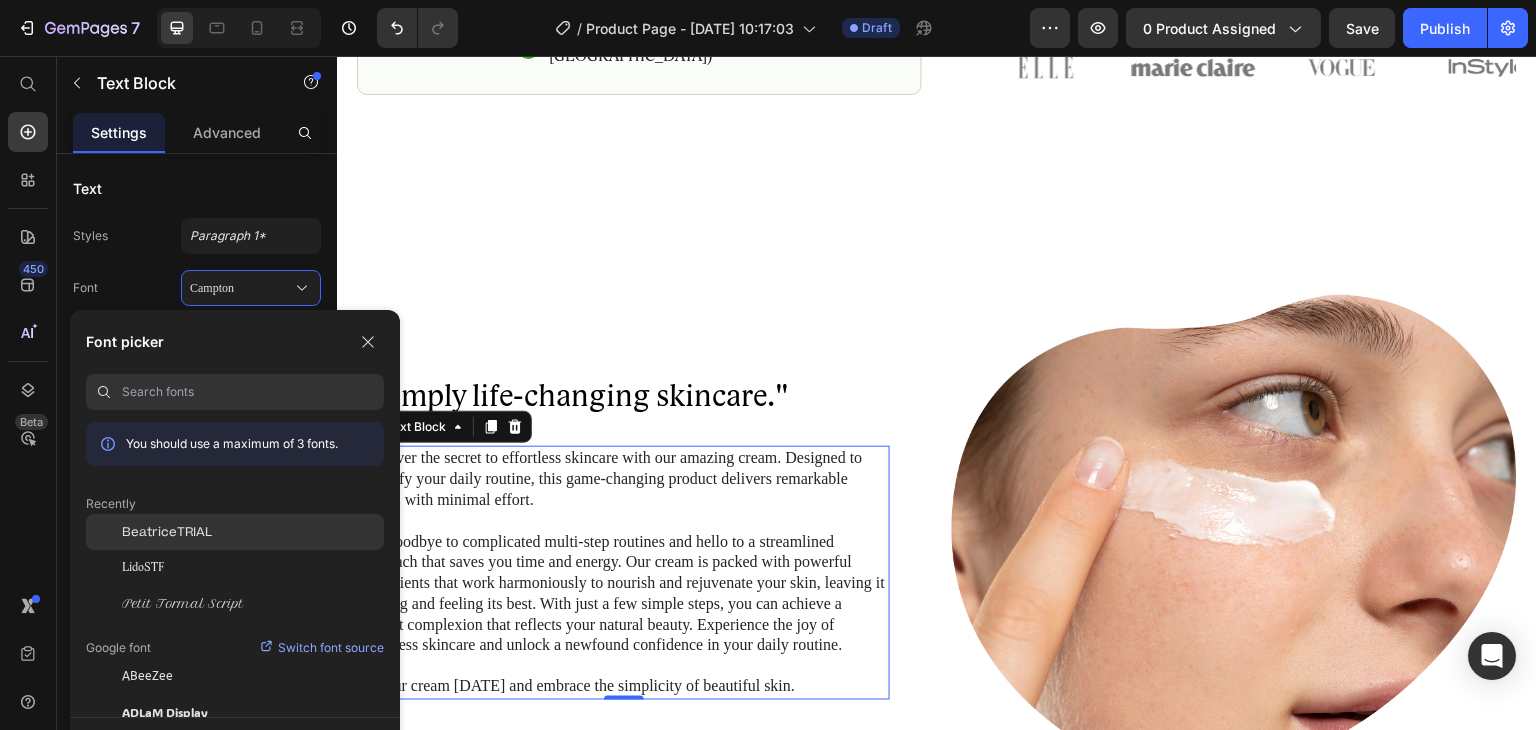 click on "BeatriceTRIAL" at bounding box center [167, 532] 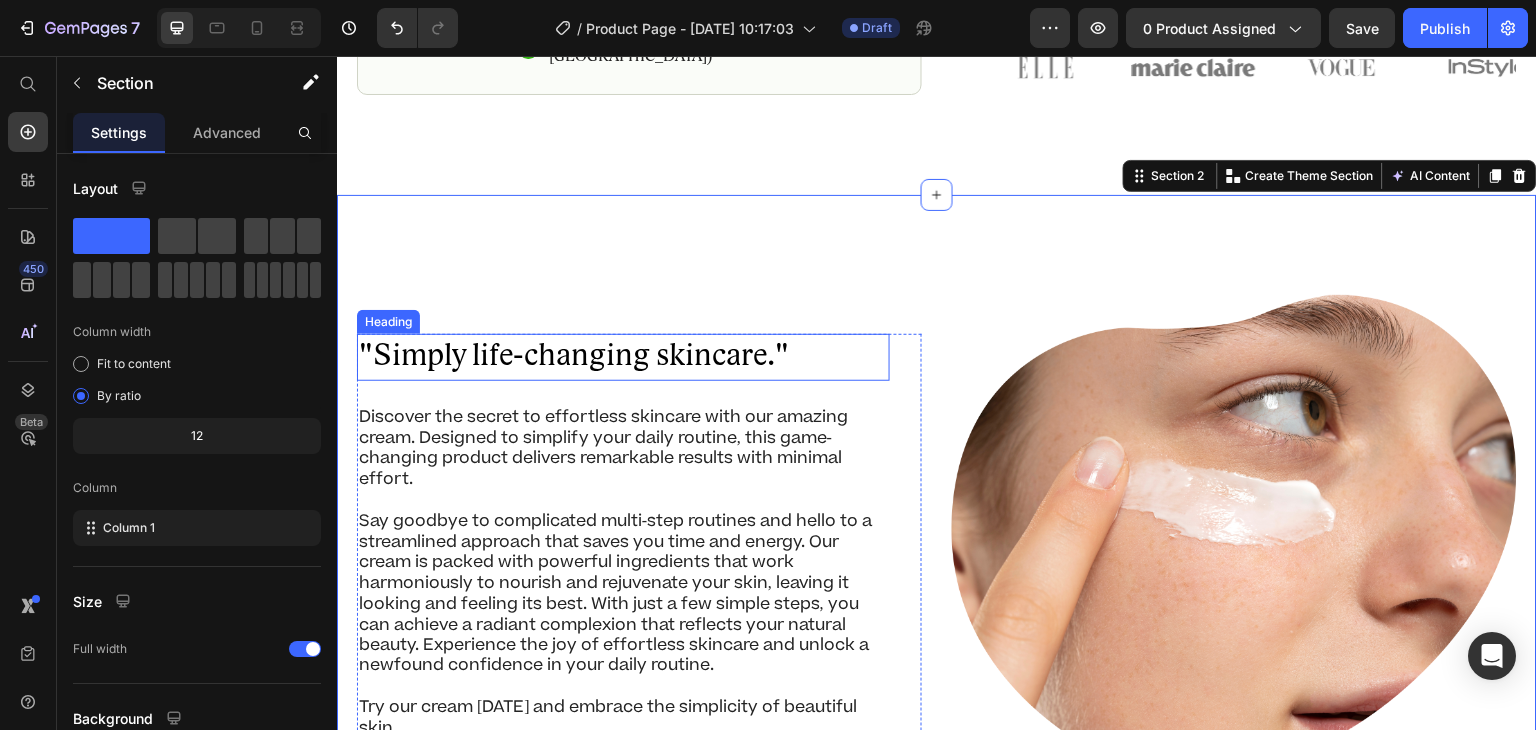 click on ""Simply life-changing skincare."" at bounding box center [623, 357] 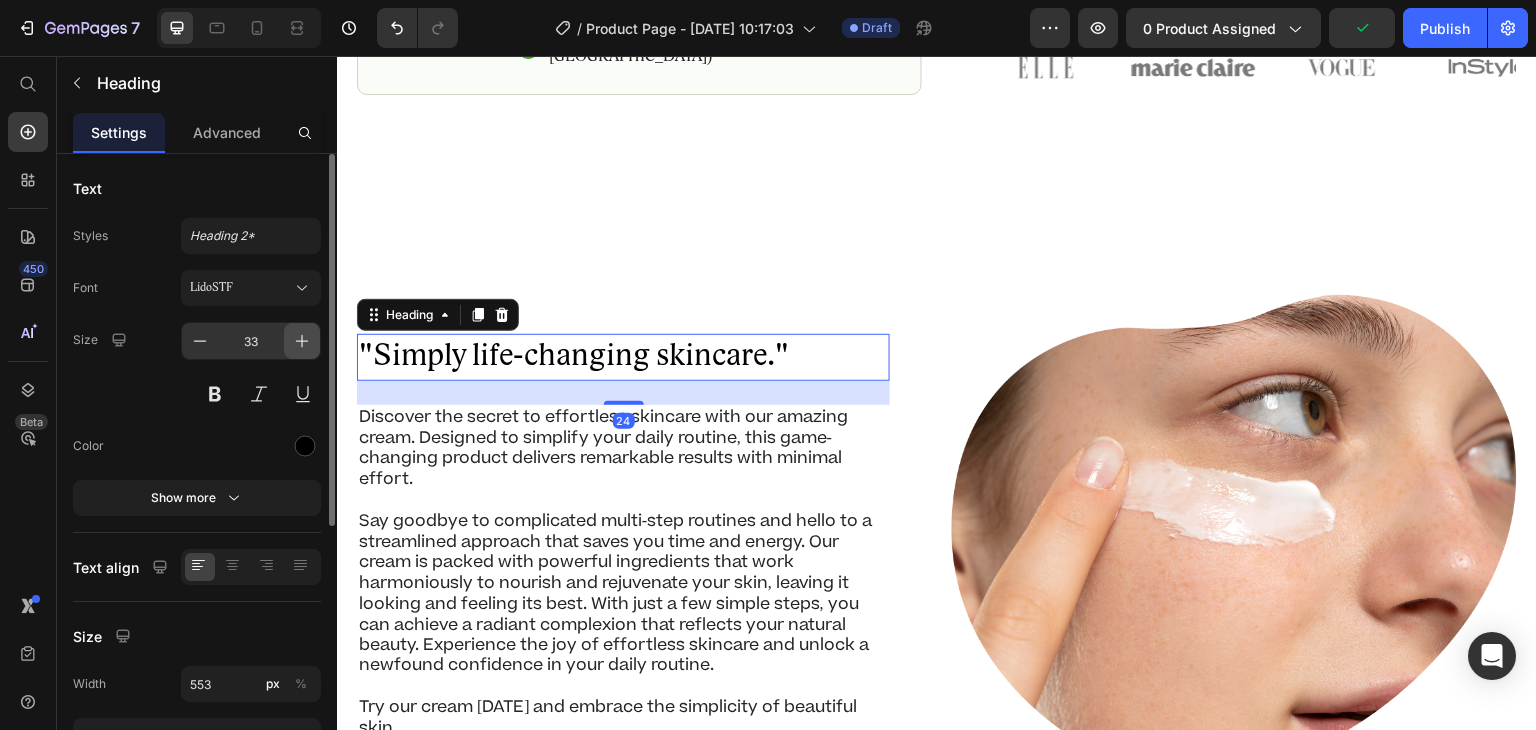 click 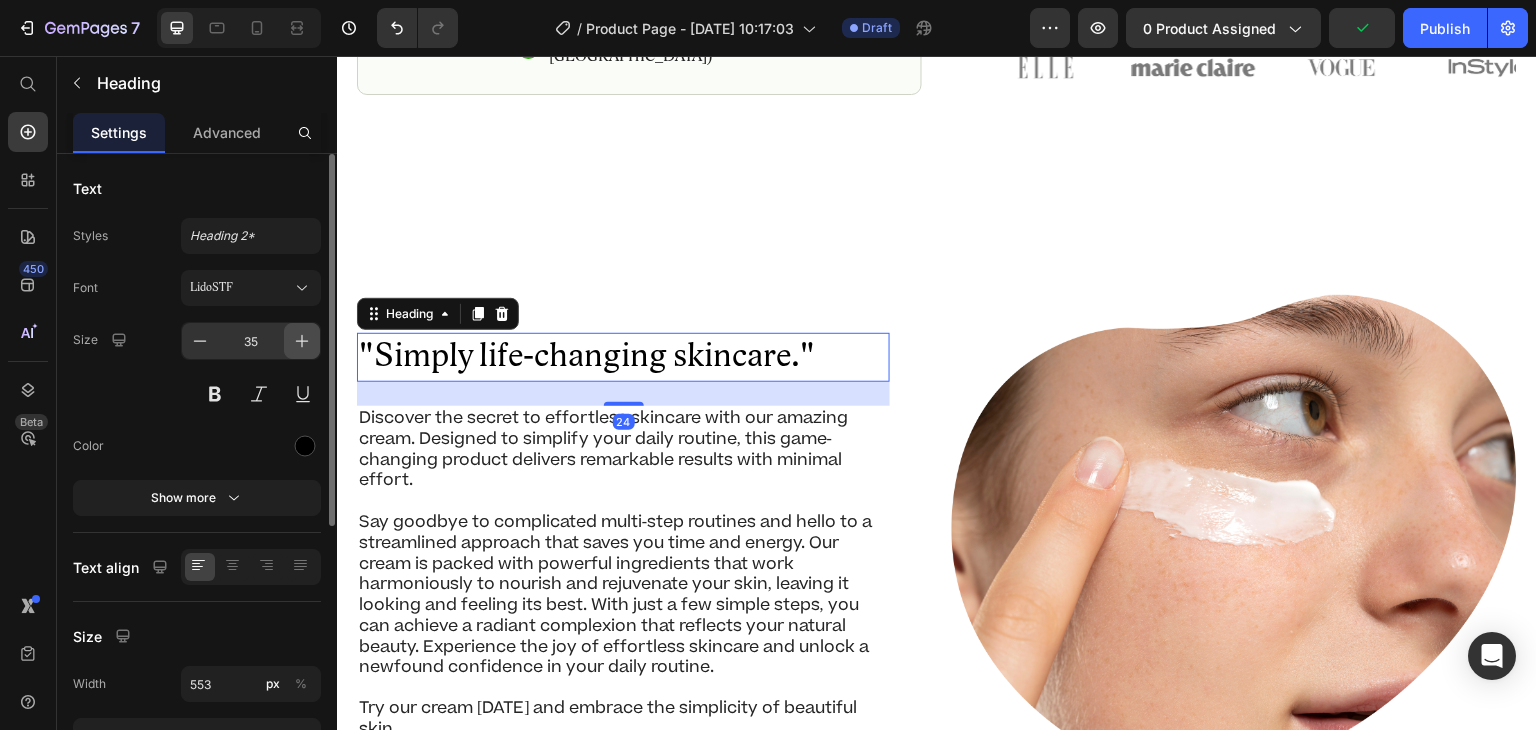 click 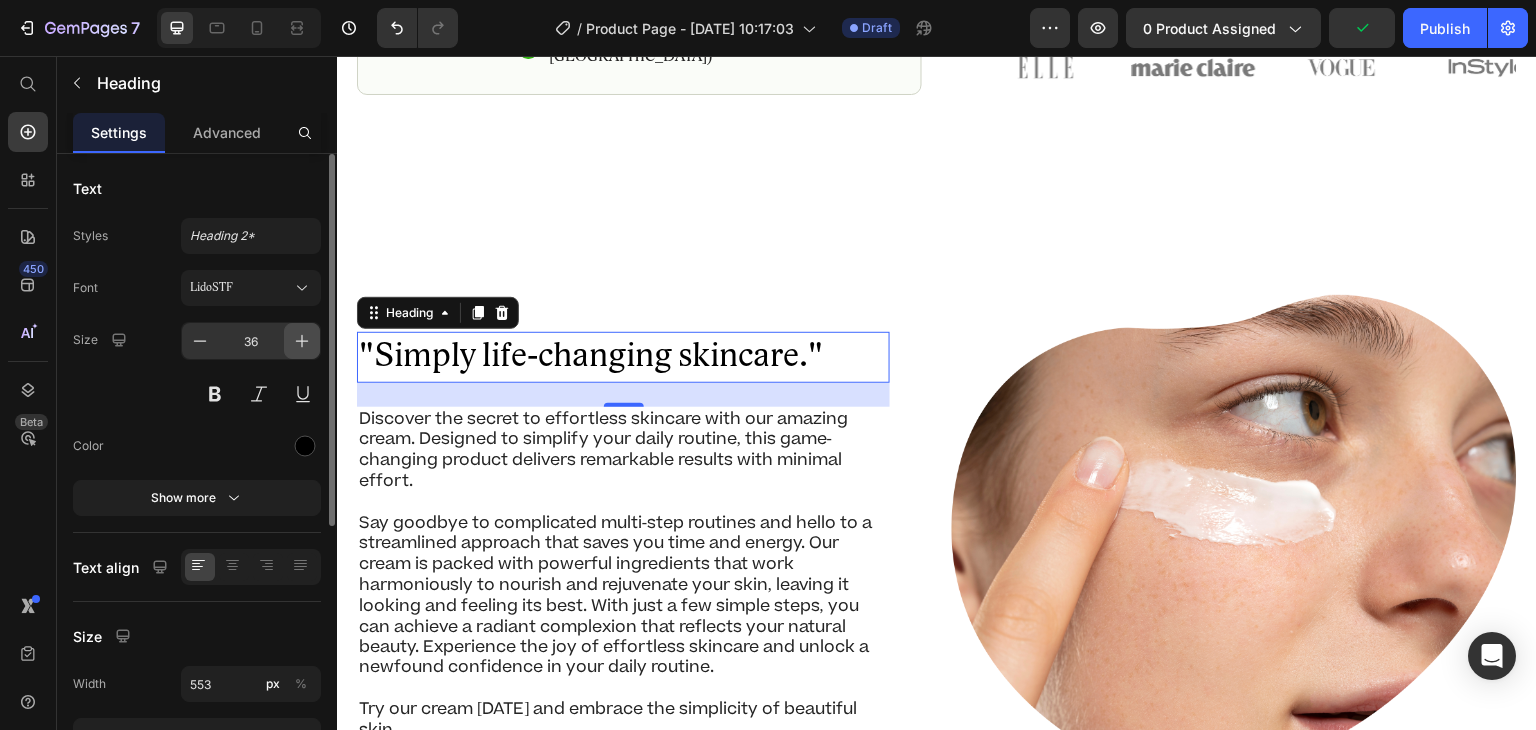 click 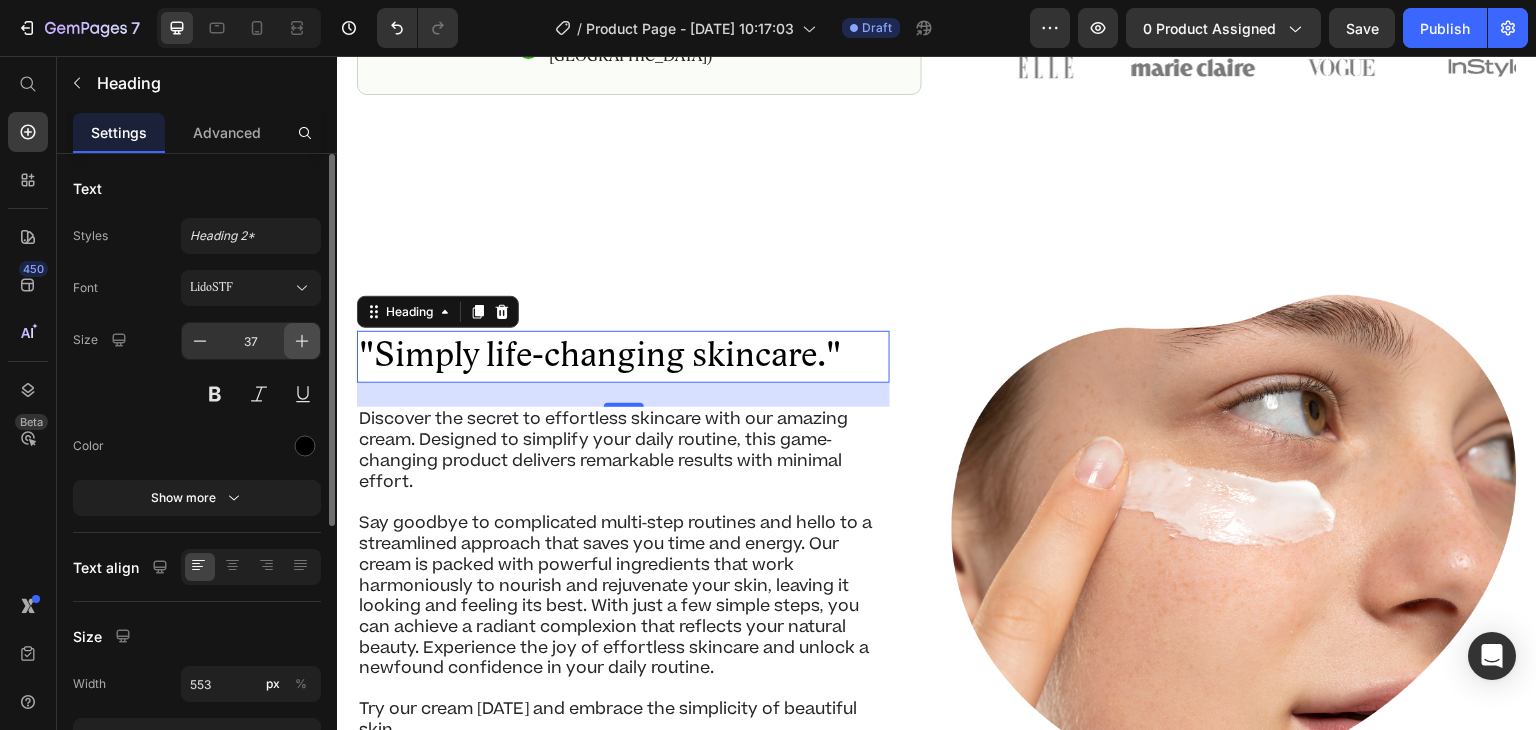 click 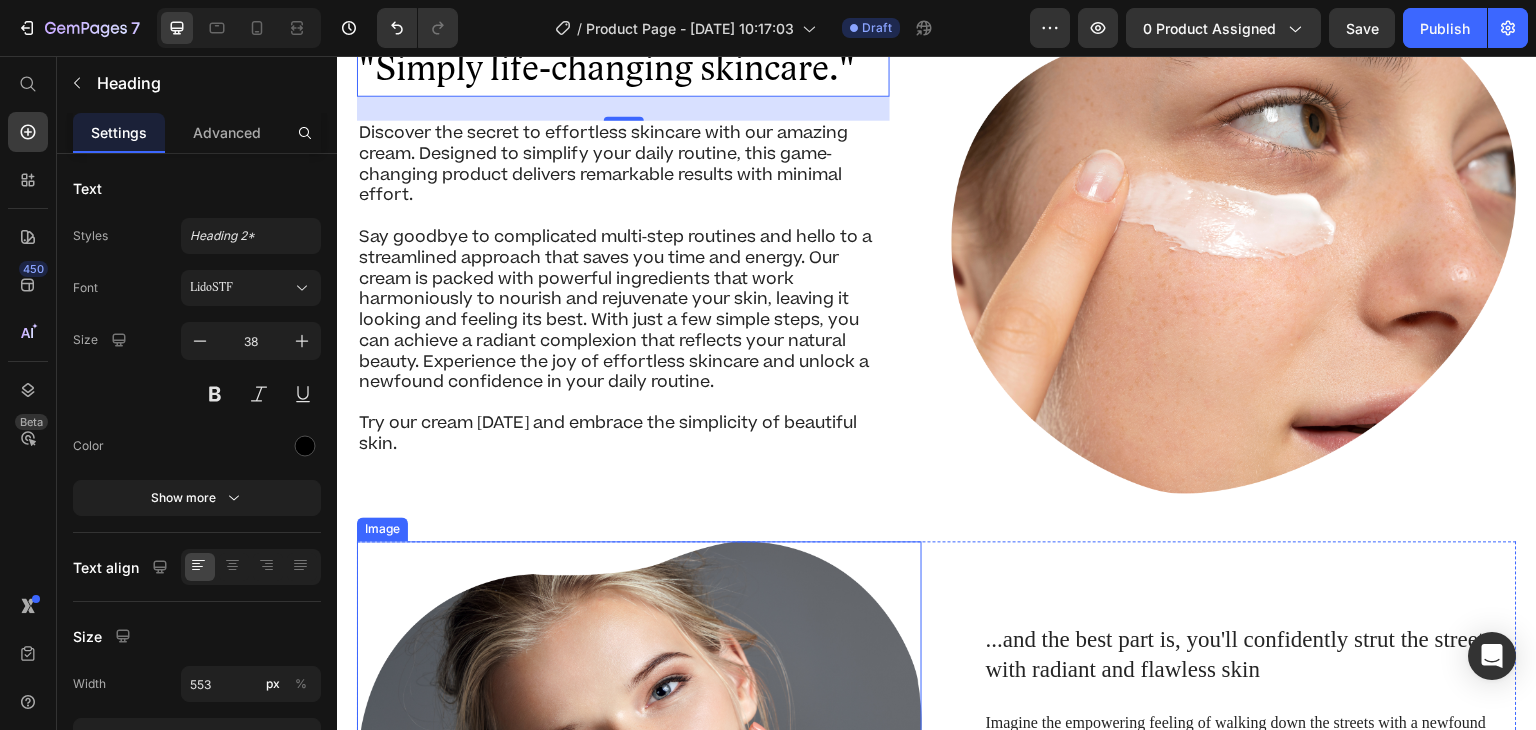 scroll, scrollTop: 1740, scrollLeft: 0, axis: vertical 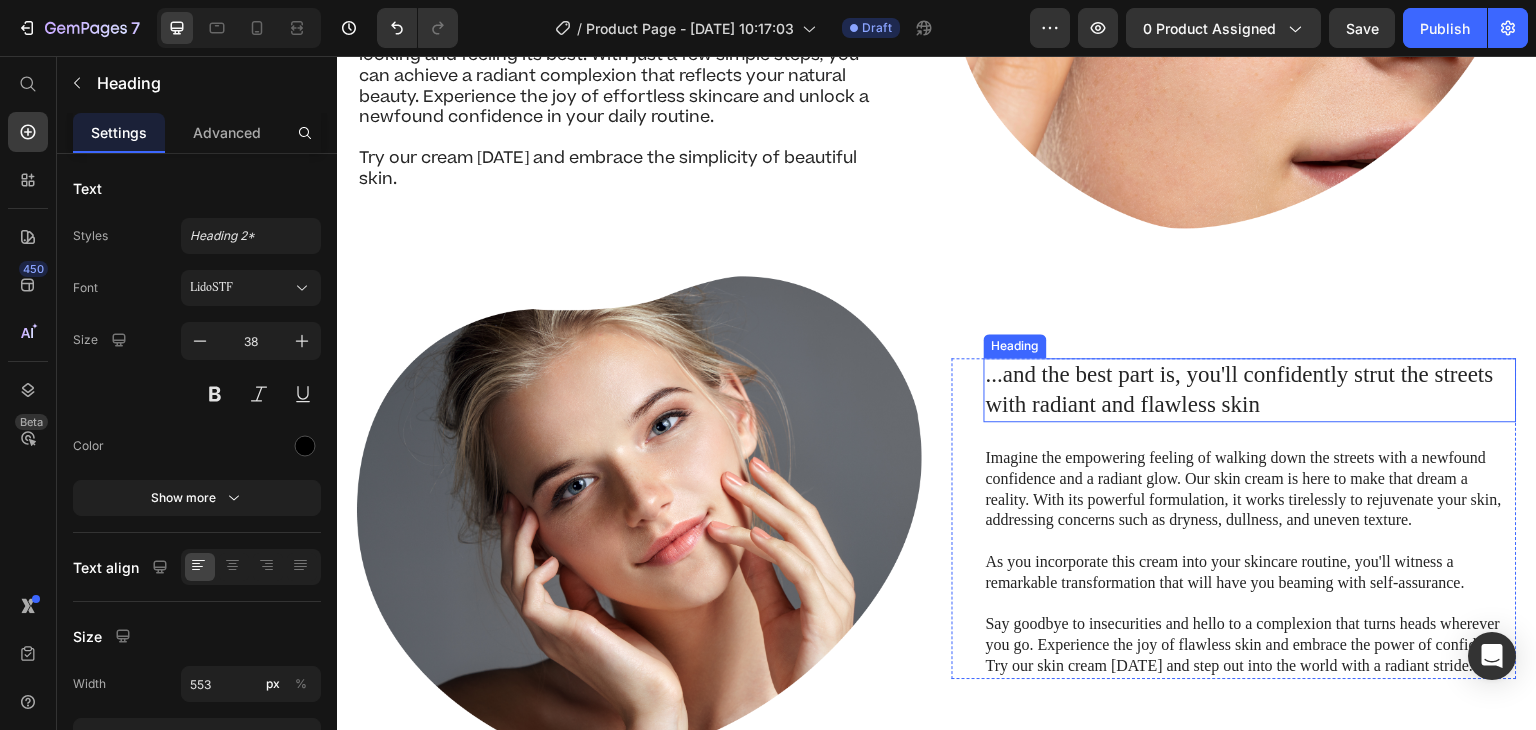 click on "...and the best part is, you'll confidently strut the streets with radiant and flawless skin" at bounding box center [1250, 390] 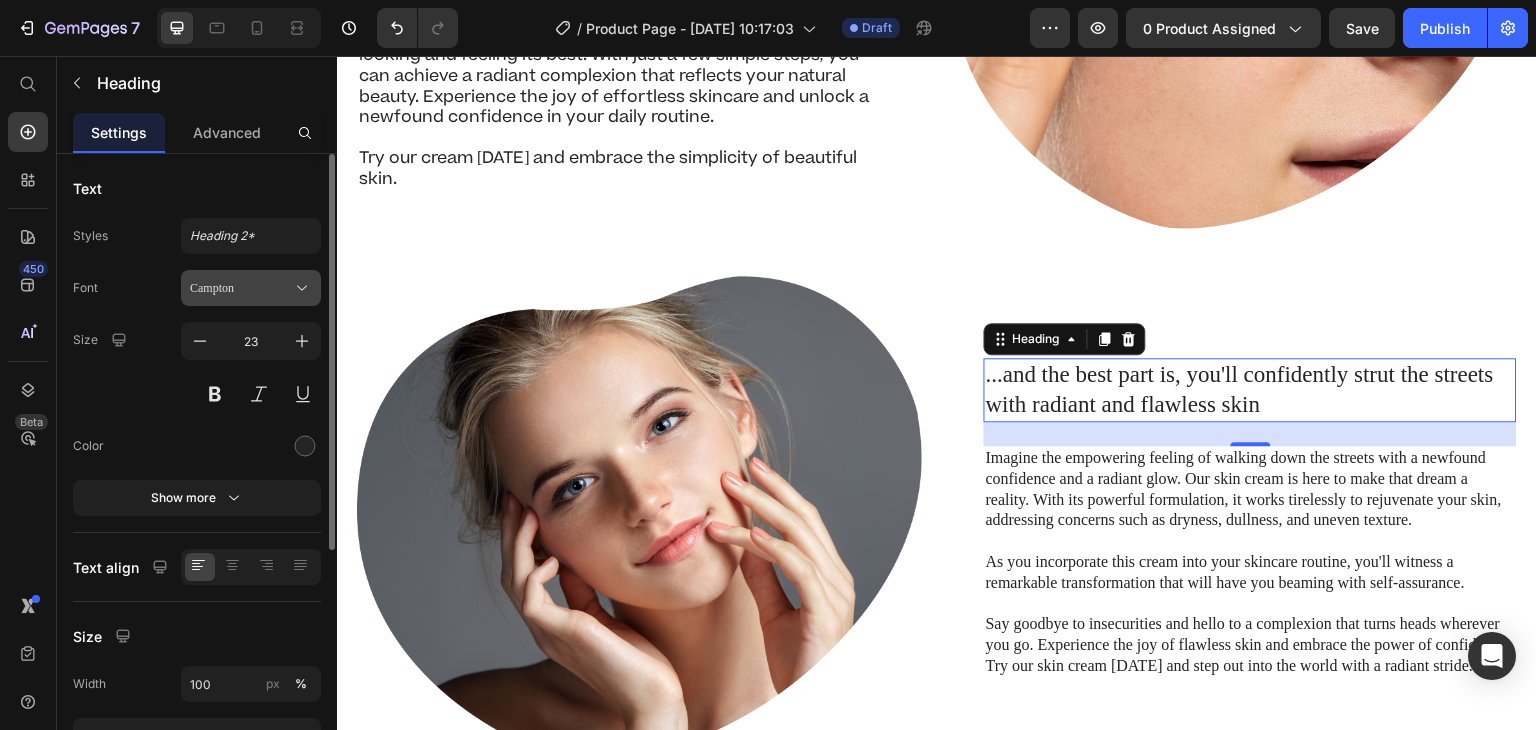 click on "Campton" at bounding box center [241, 288] 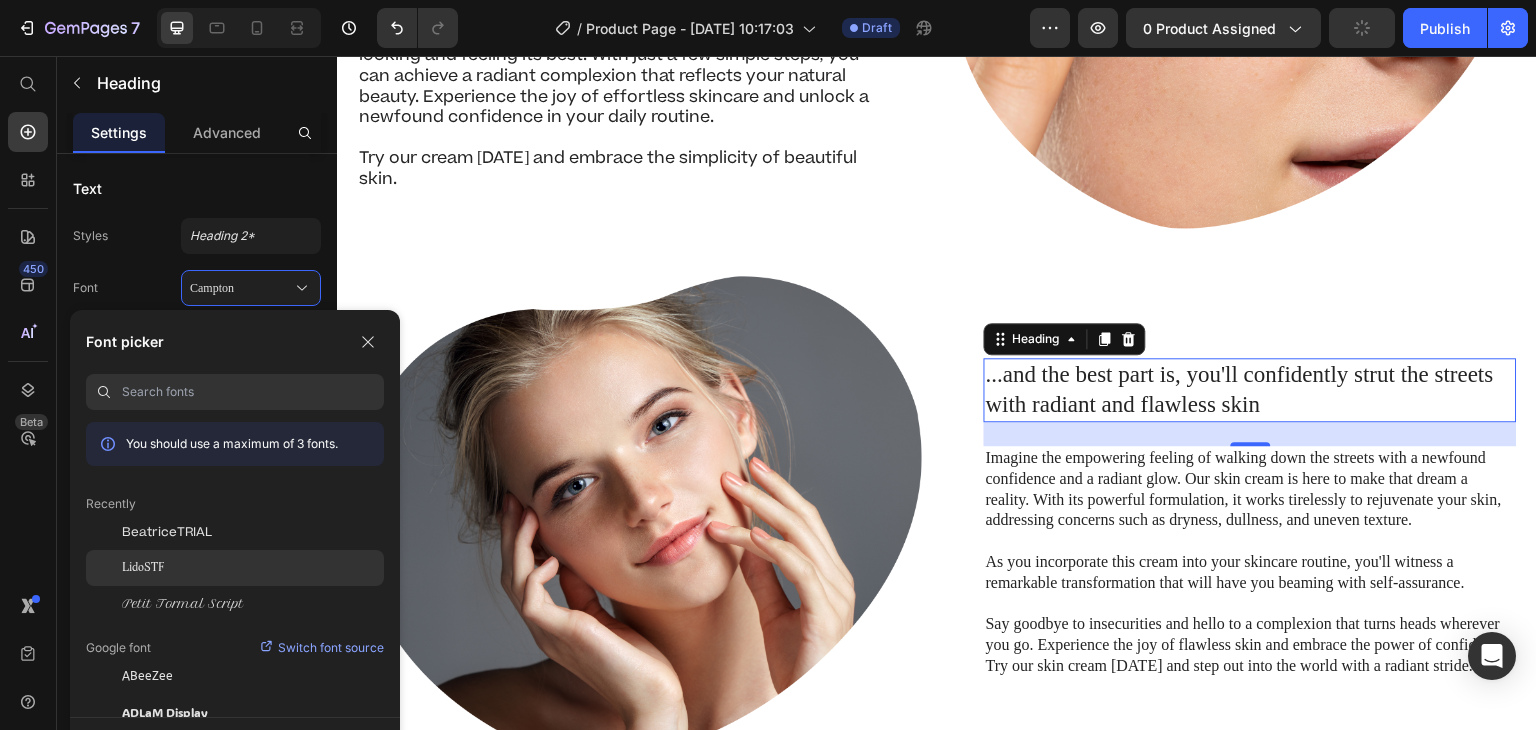 click on "LidoSTF" at bounding box center [143, 568] 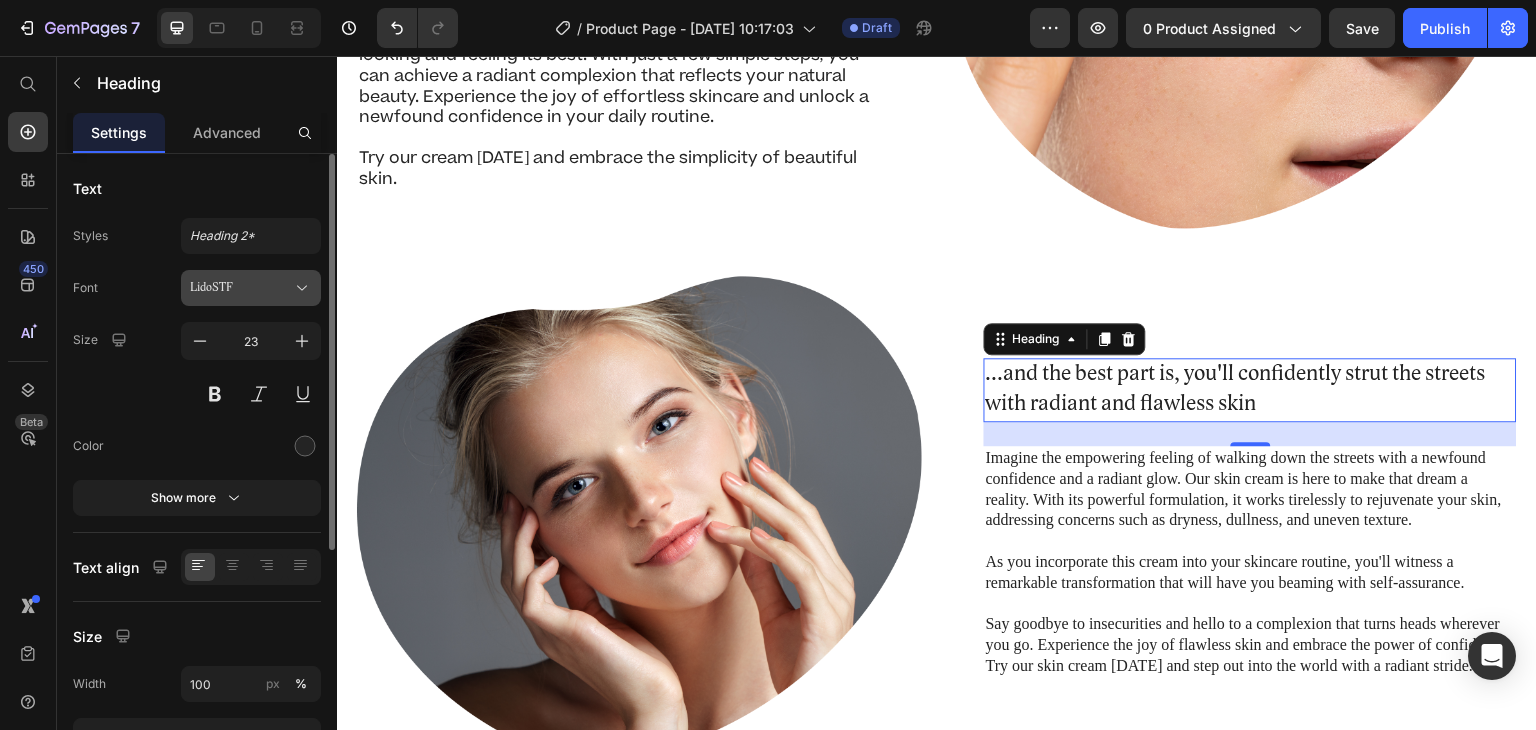 click on "LidoSTF" at bounding box center (241, 288) 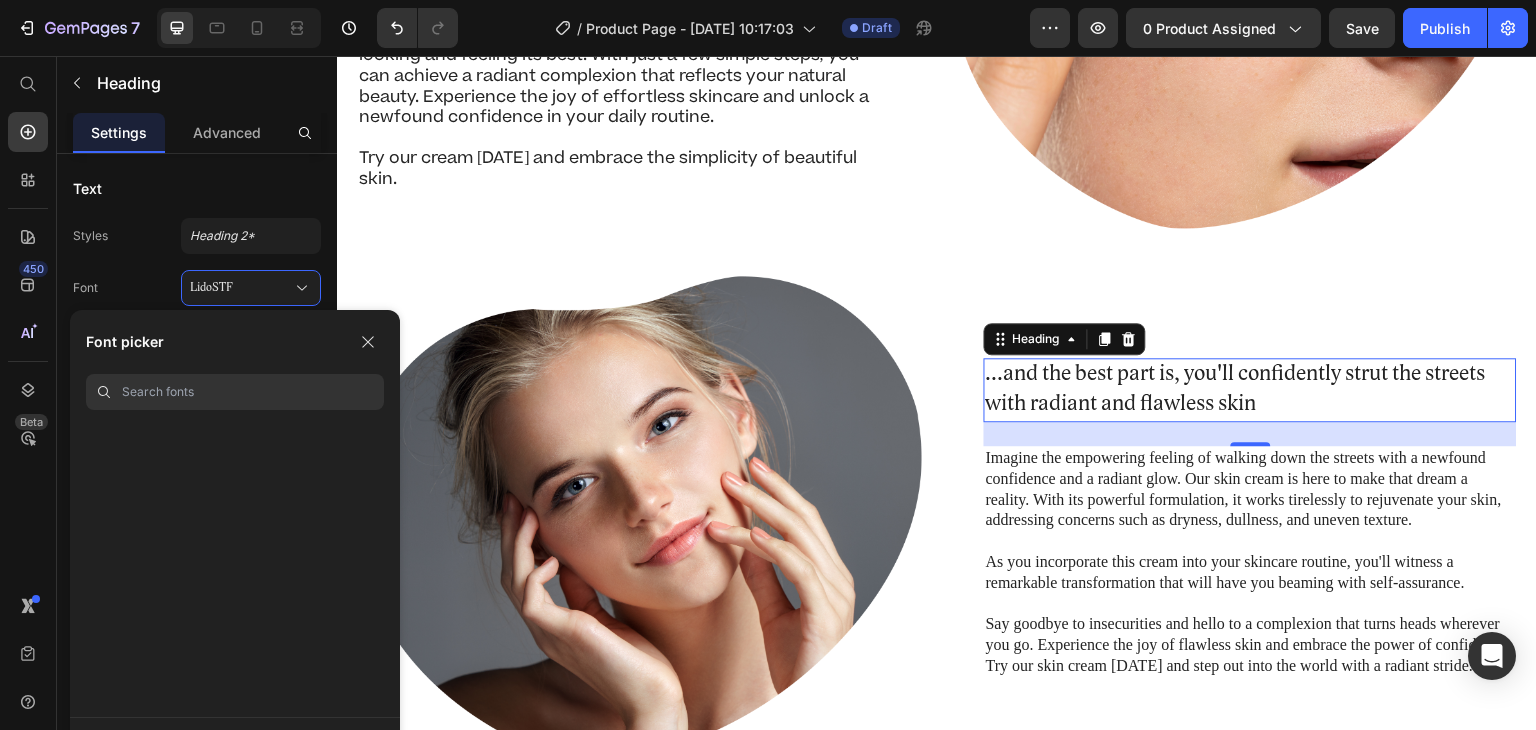 scroll, scrollTop: 56332, scrollLeft: 0, axis: vertical 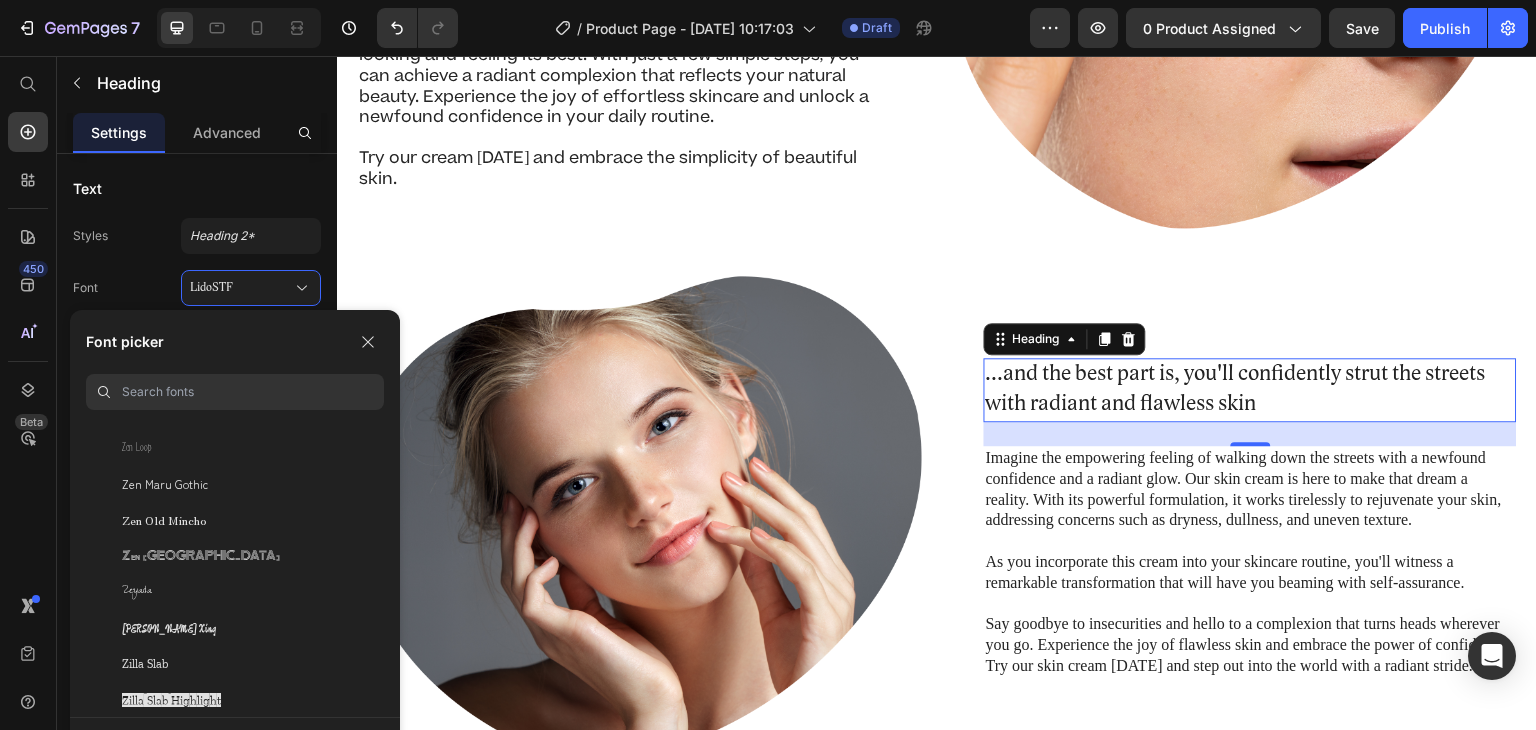 click at bounding box center [253, 392] 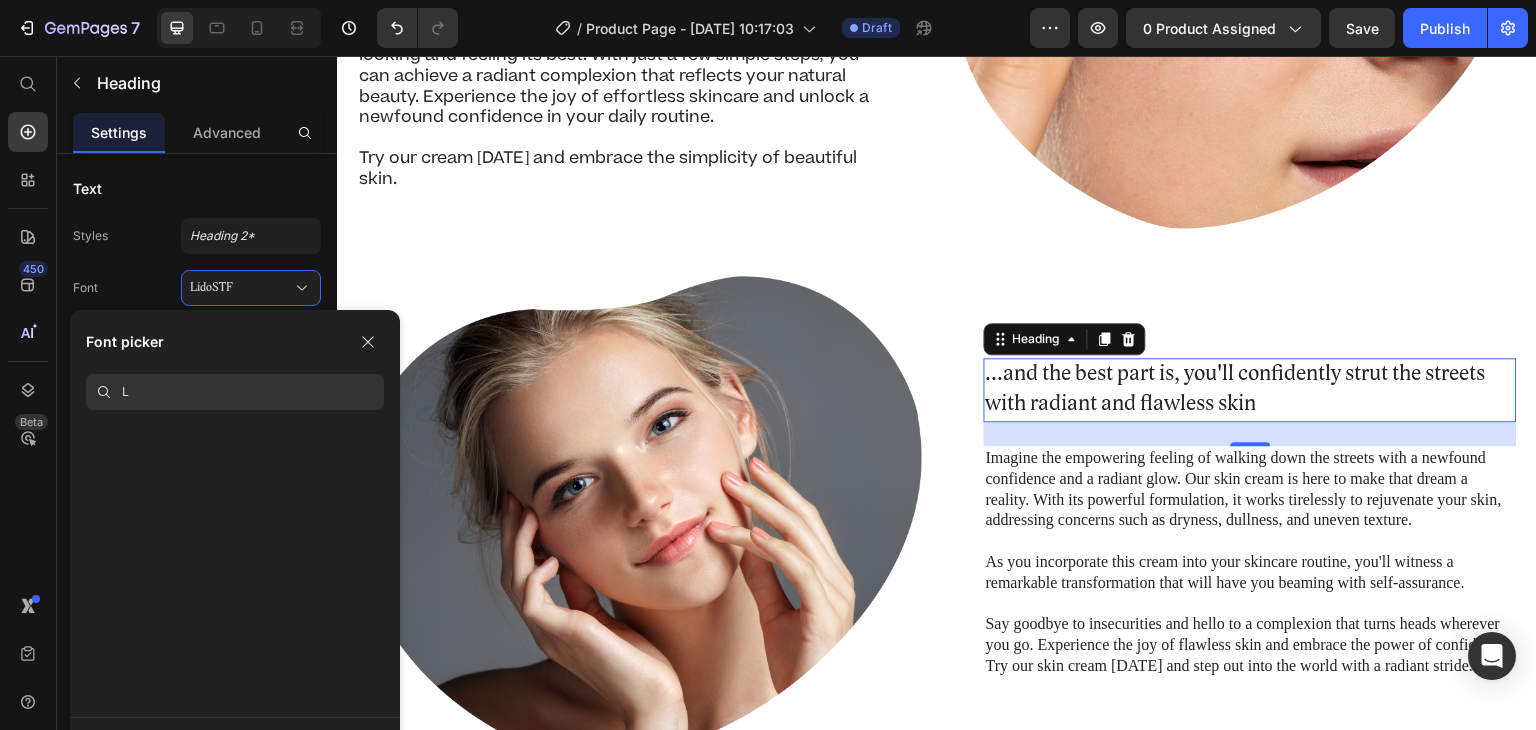 scroll, scrollTop: 0, scrollLeft: 0, axis: both 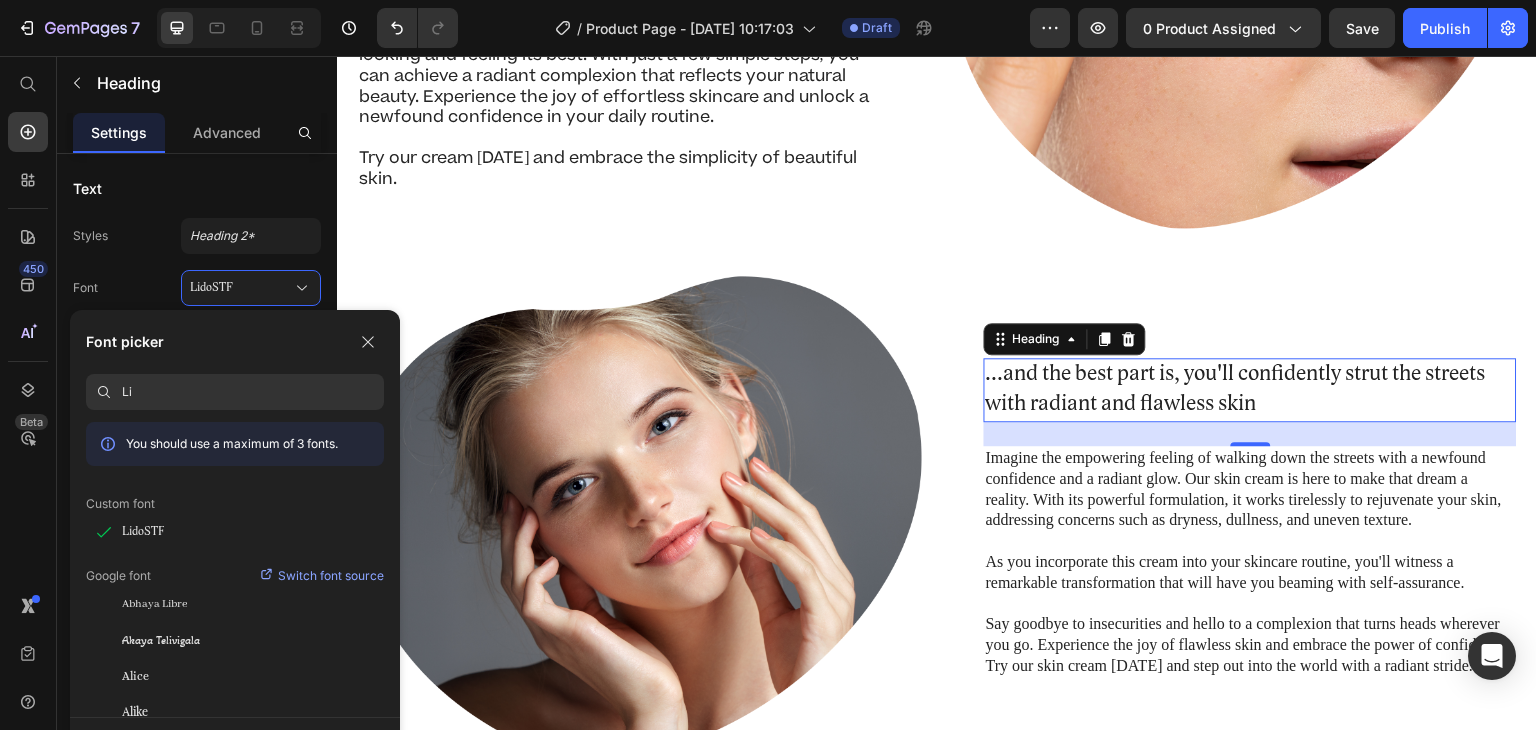 type on "L" 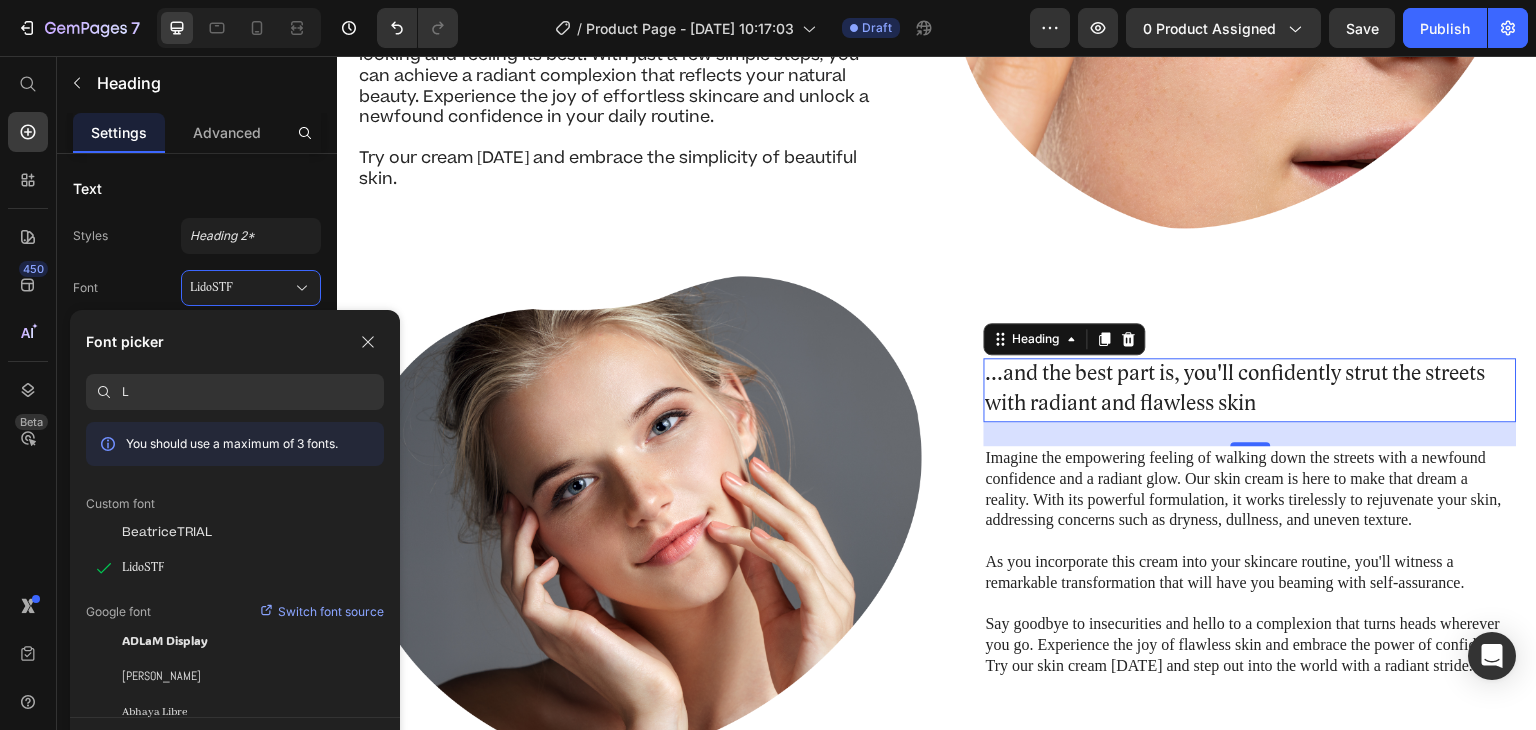 type 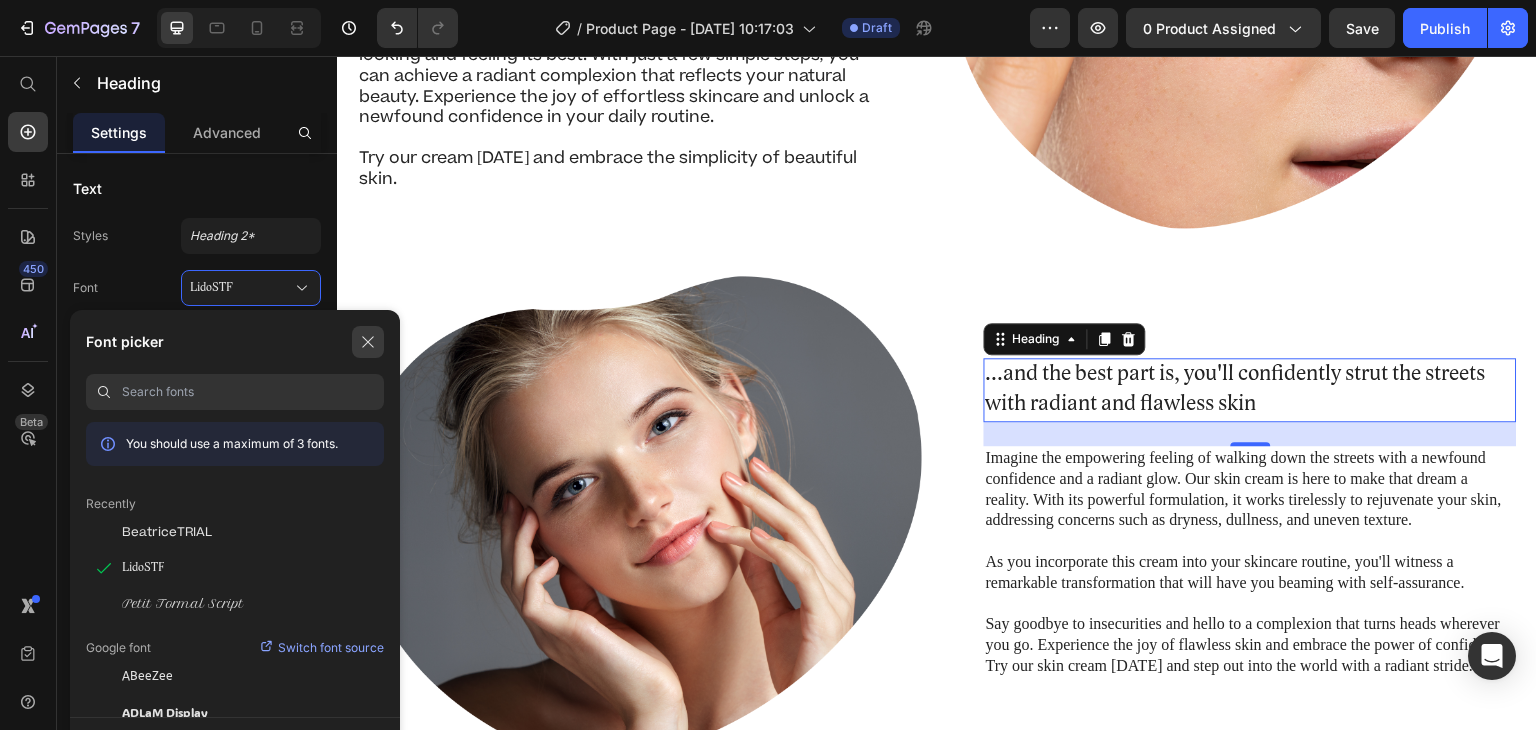 click 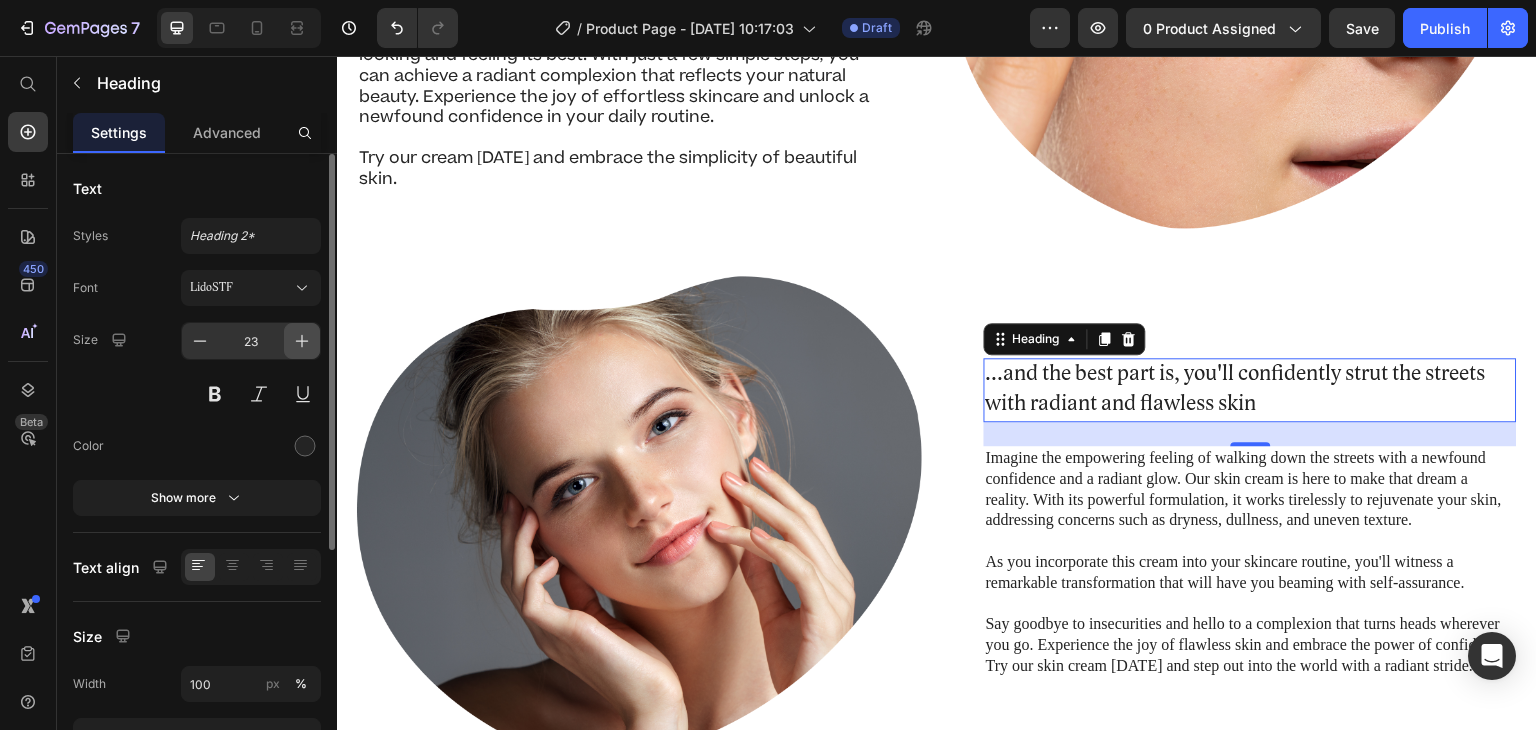click 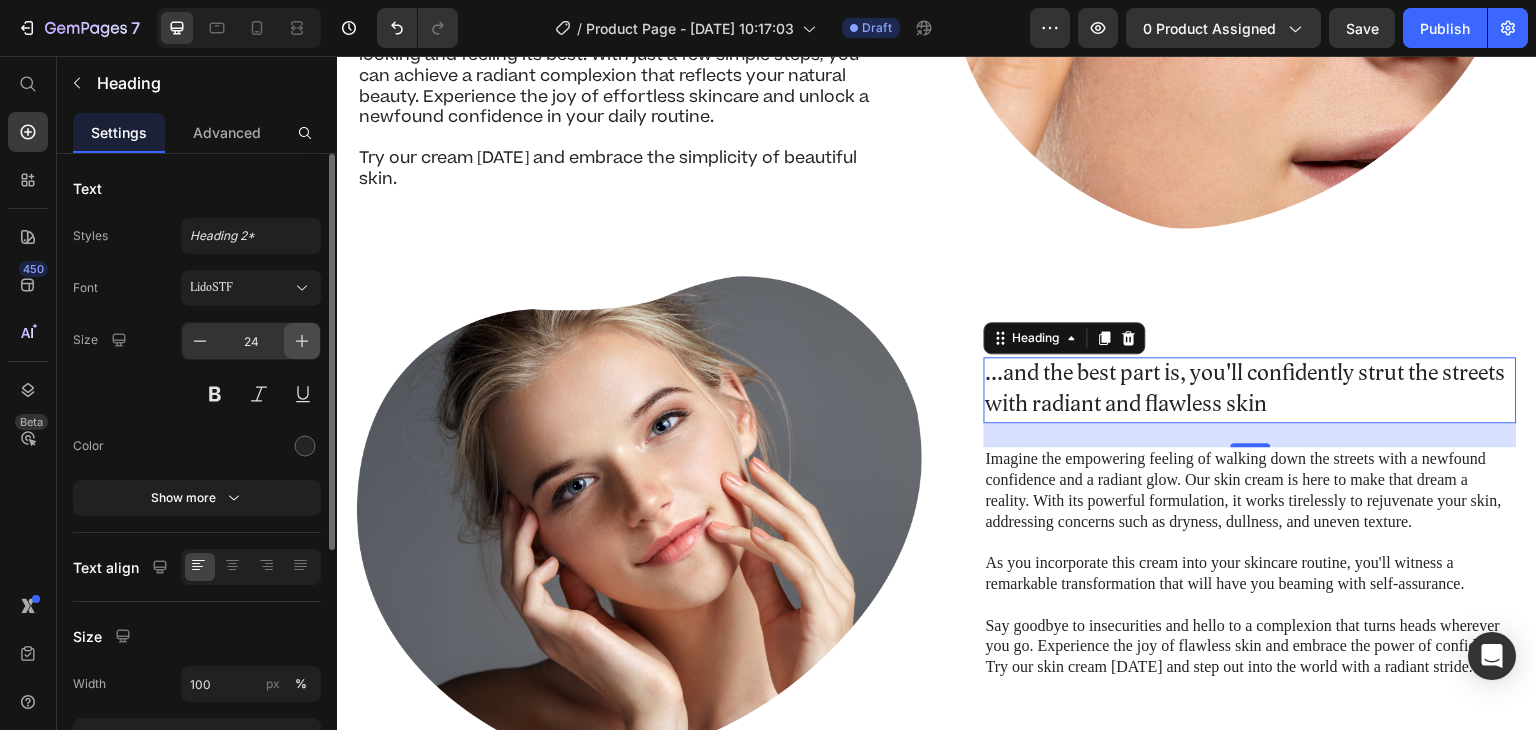 click 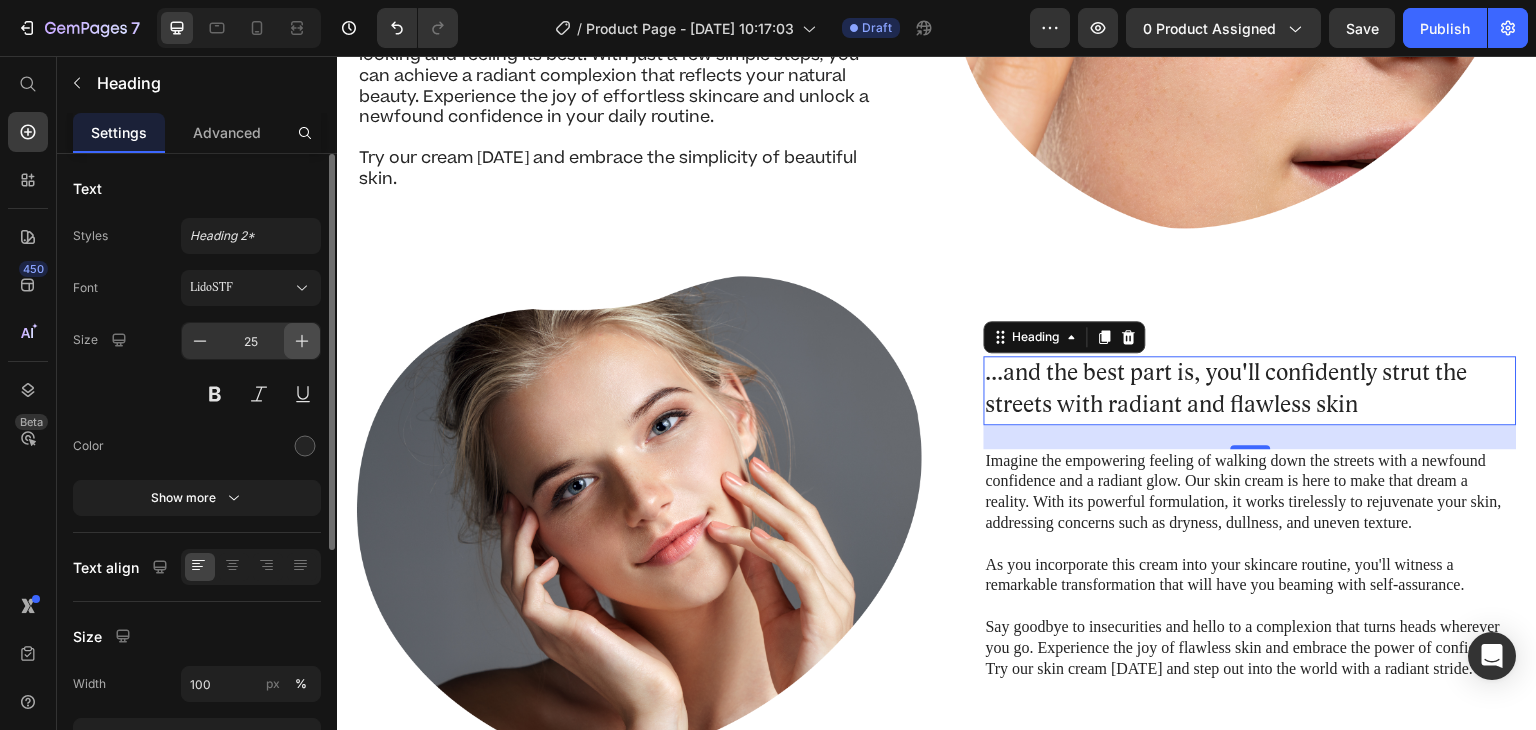 click 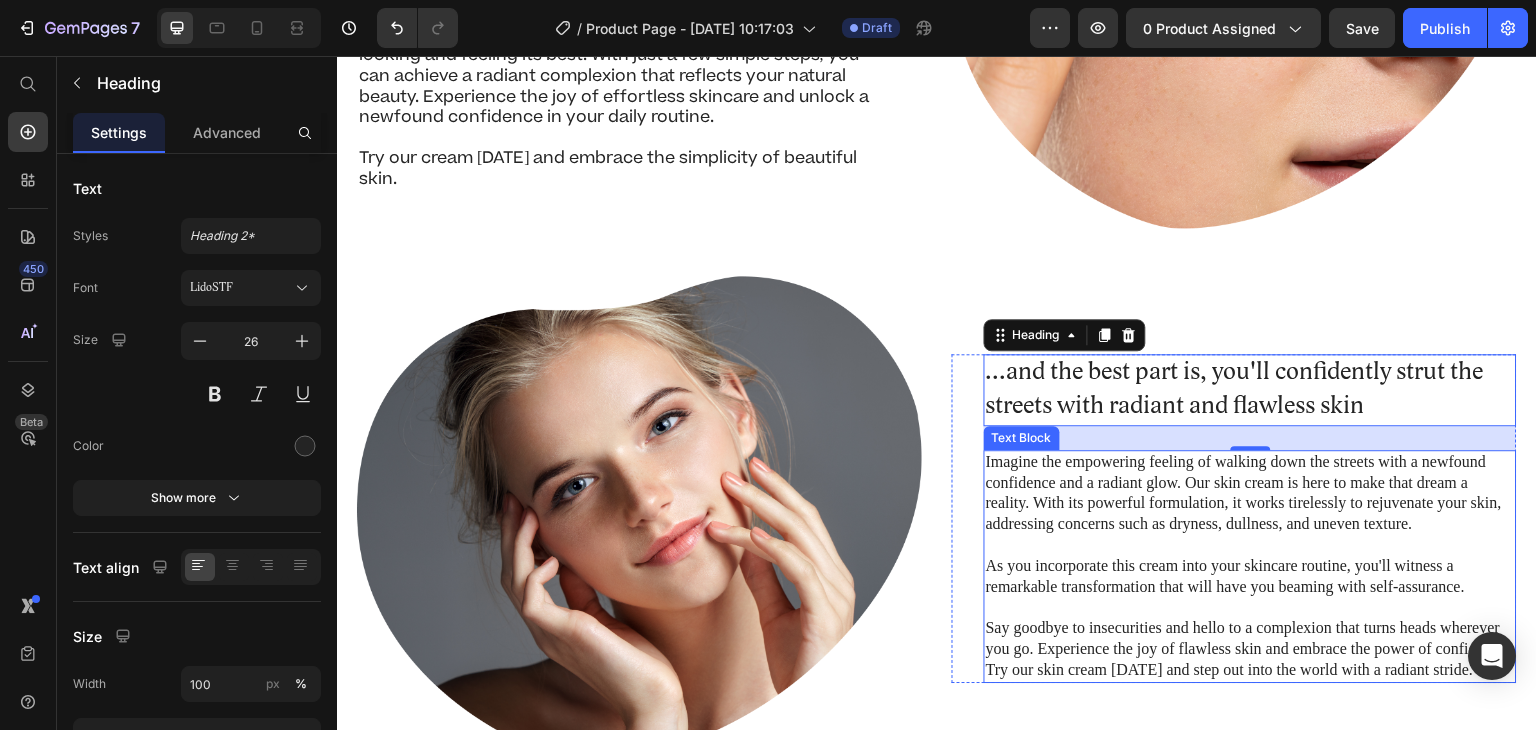 click on "Imagine the empowering feeling of walking down the streets with a newfound confidence and a radiant glow. Our skin cream is here to make that dream a reality. With its powerful formulation, it works tirelessly to rejuvenate your skin, addressing concerns such as dryness, dullness, and uneven texture." at bounding box center [1250, 493] 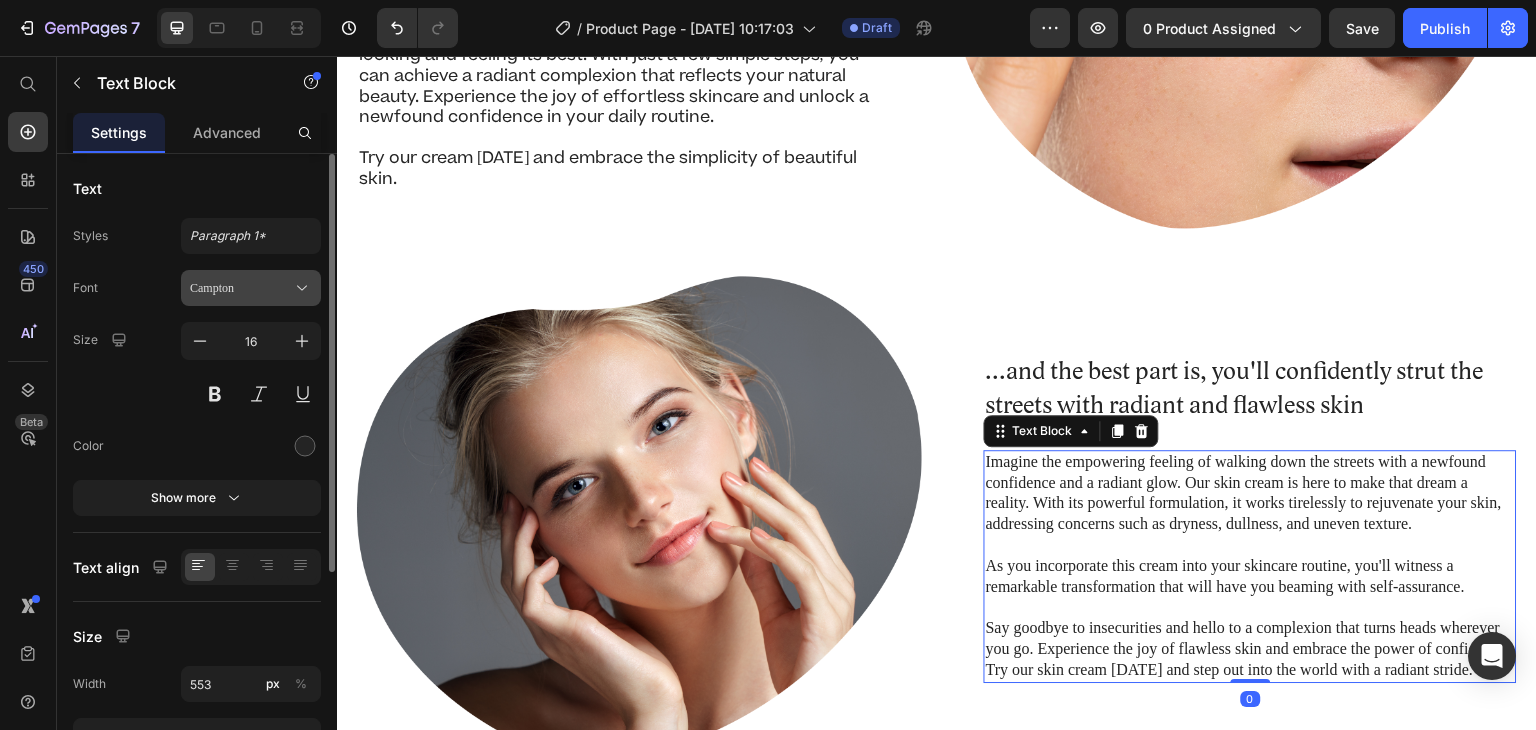 click on "Campton" at bounding box center (241, 288) 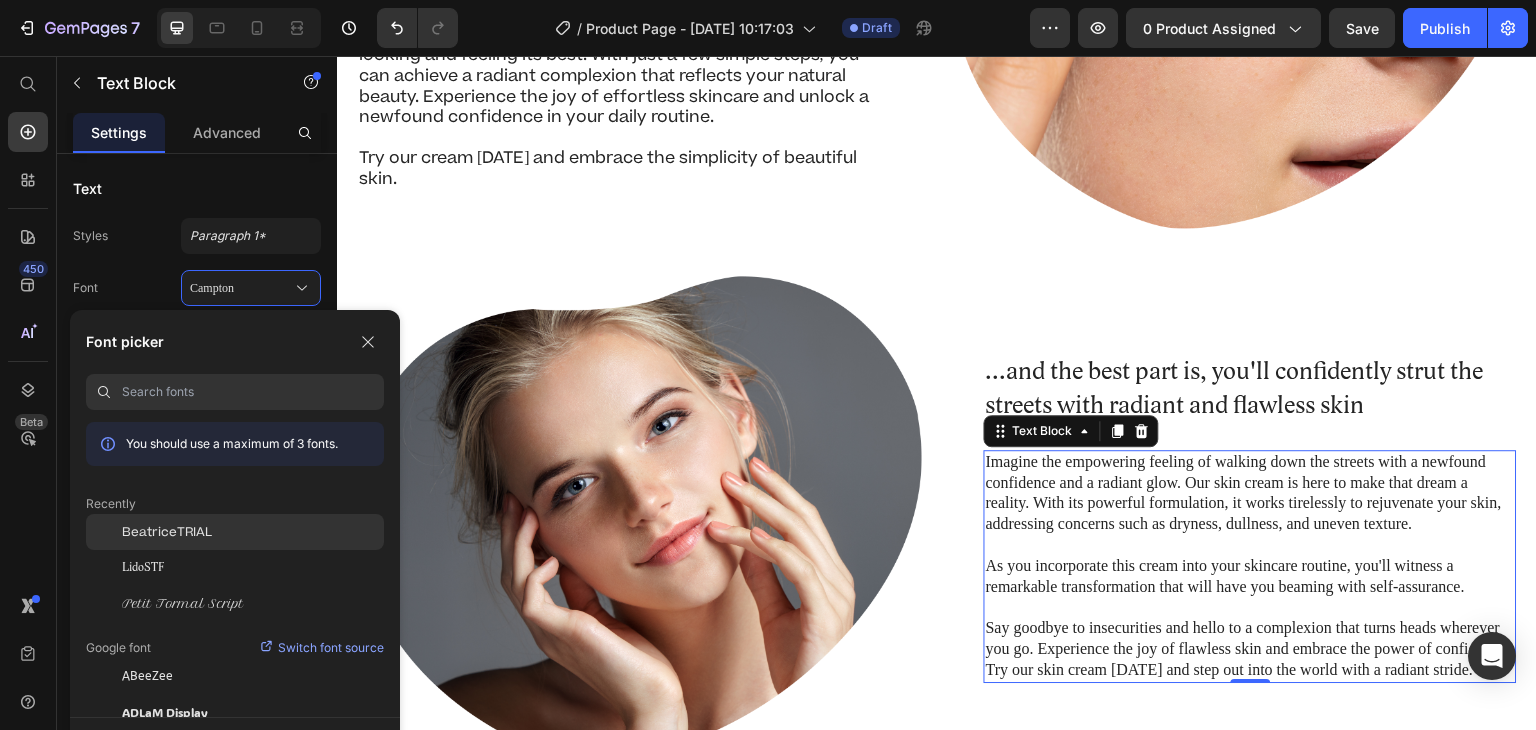 click on "BeatriceTRIAL" at bounding box center (167, 532) 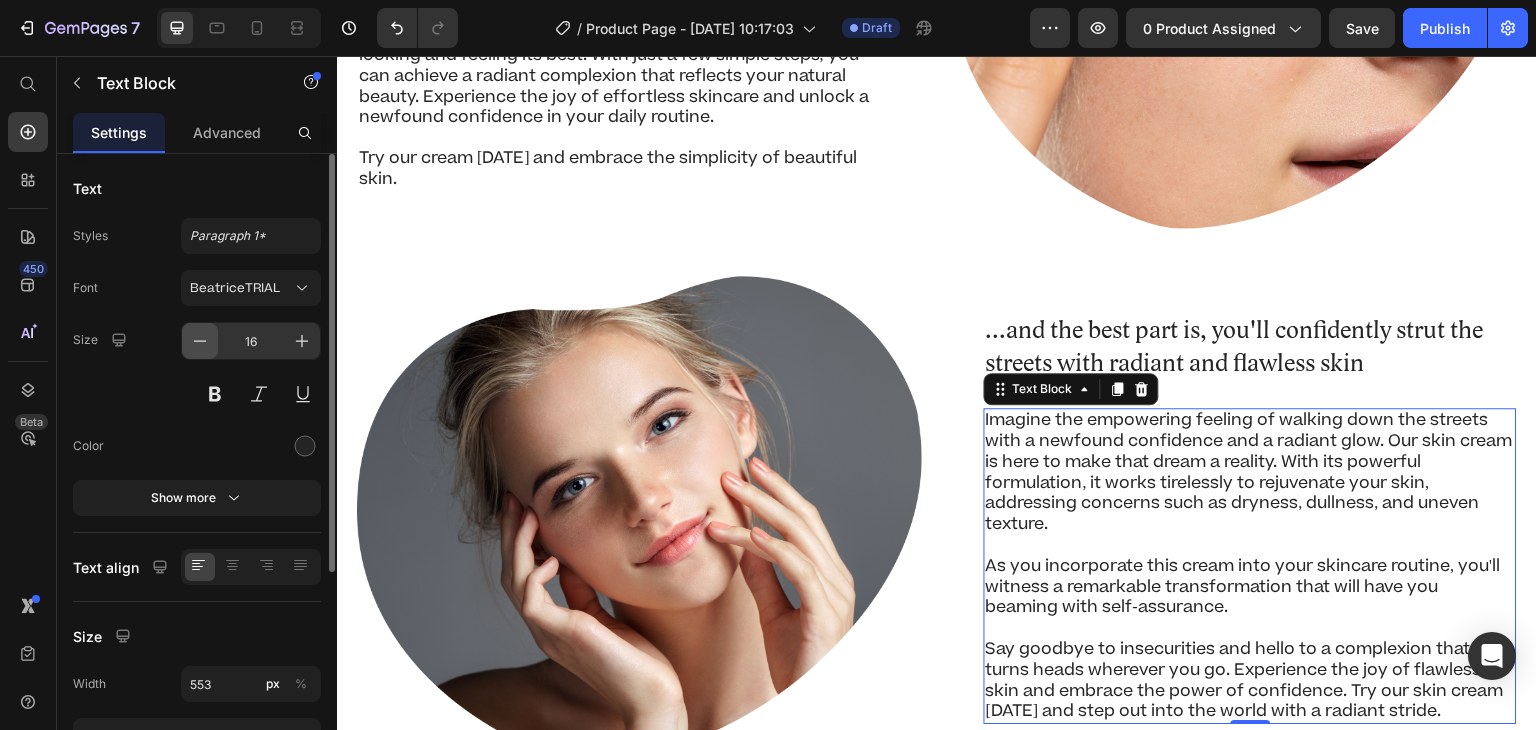 click 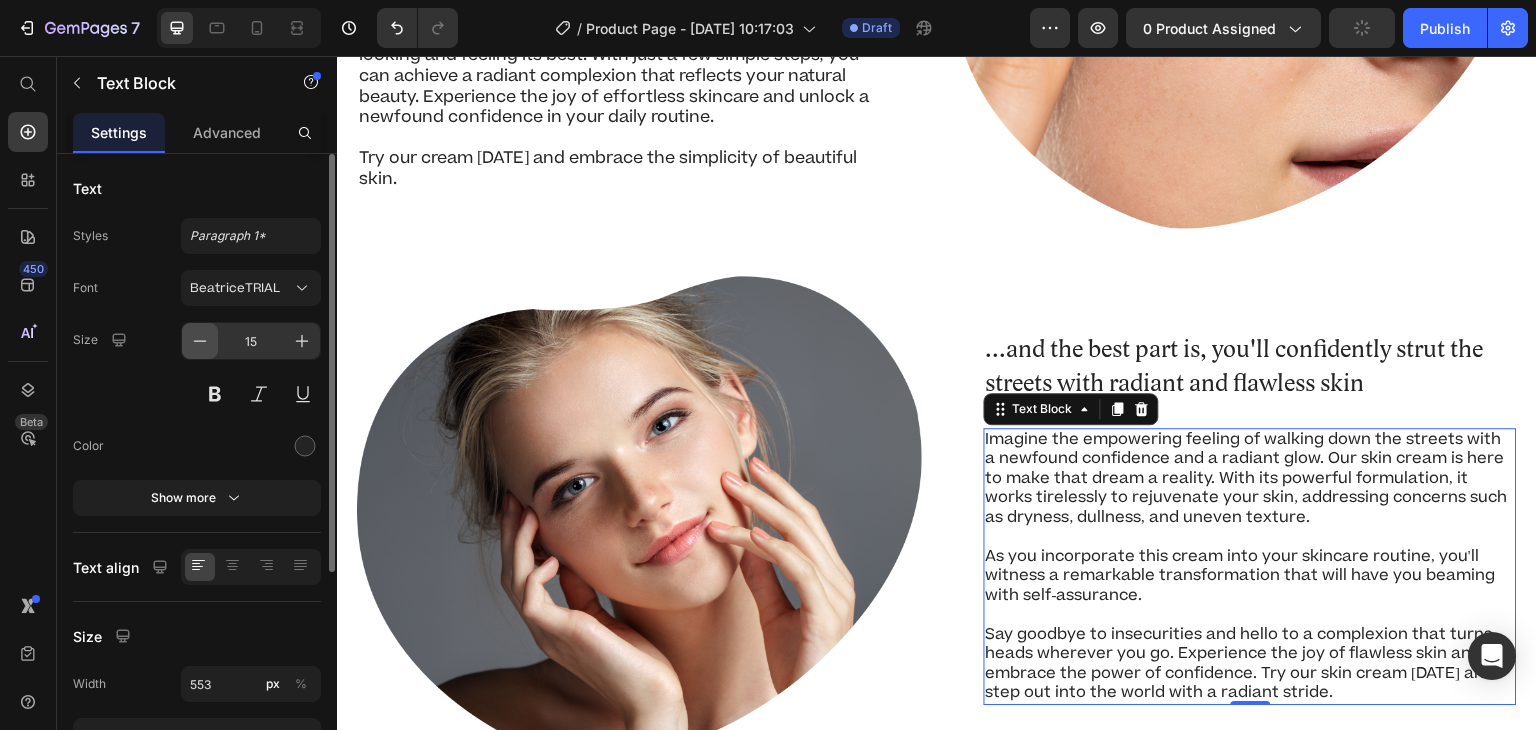 click 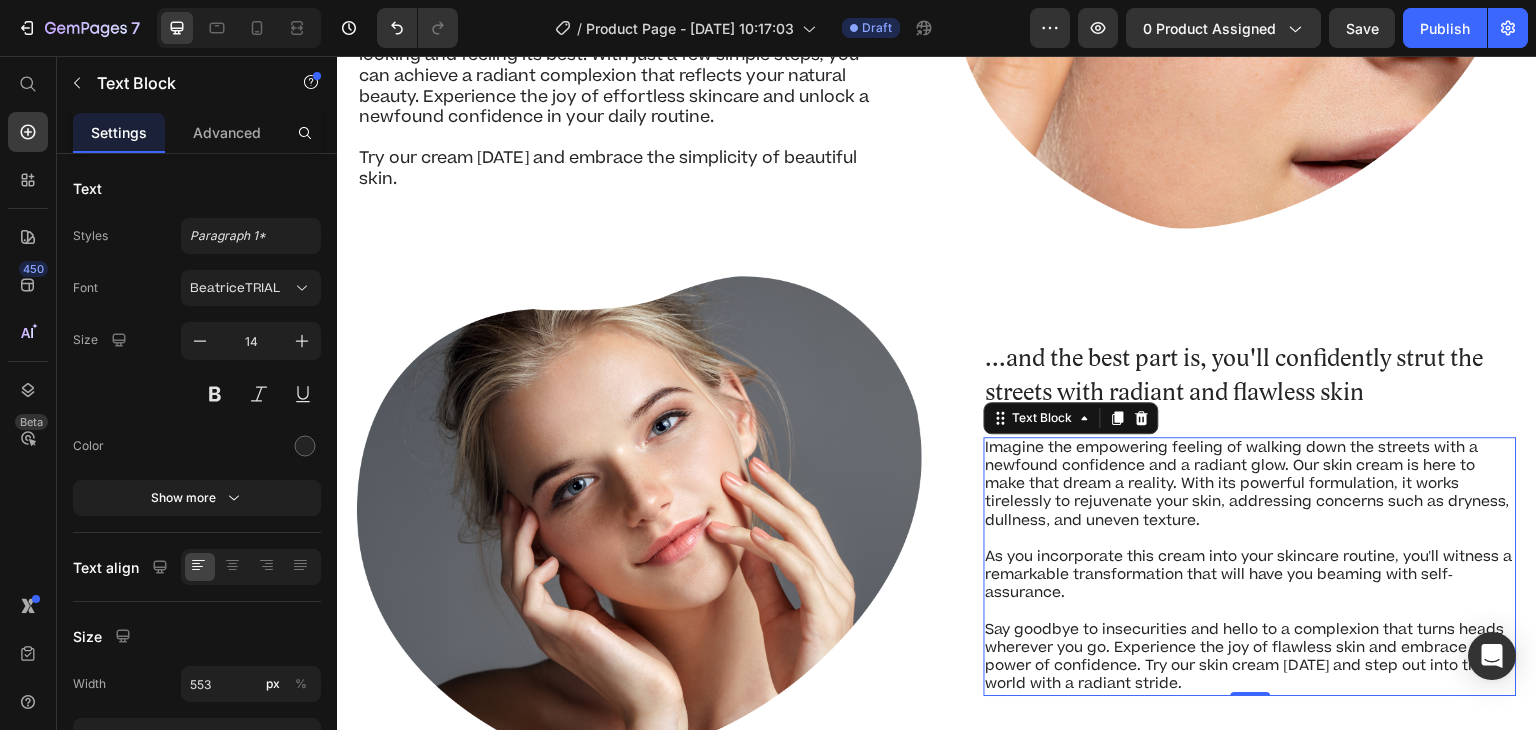 scroll, scrollTop: 1675, scrollLeft: 0, axis: vertical 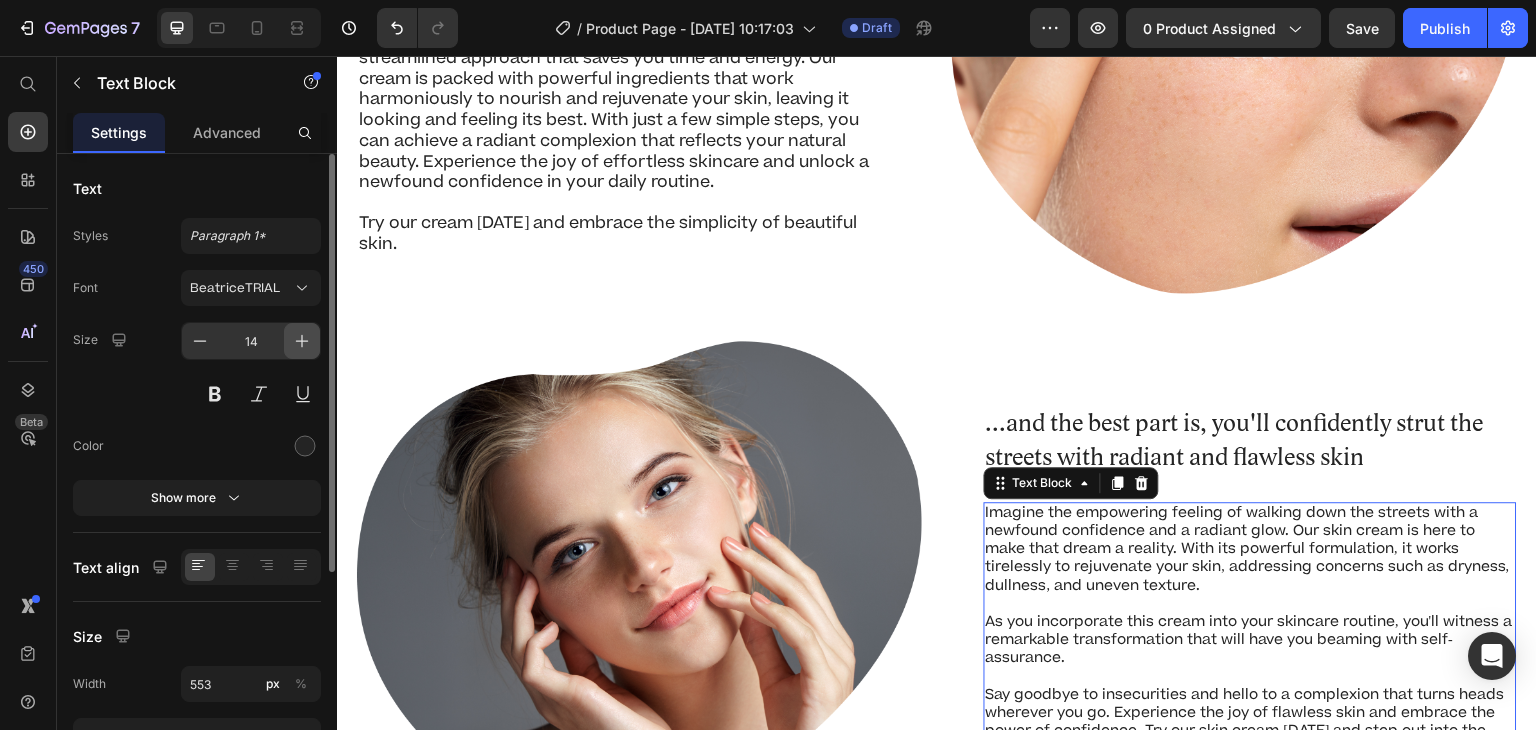 click 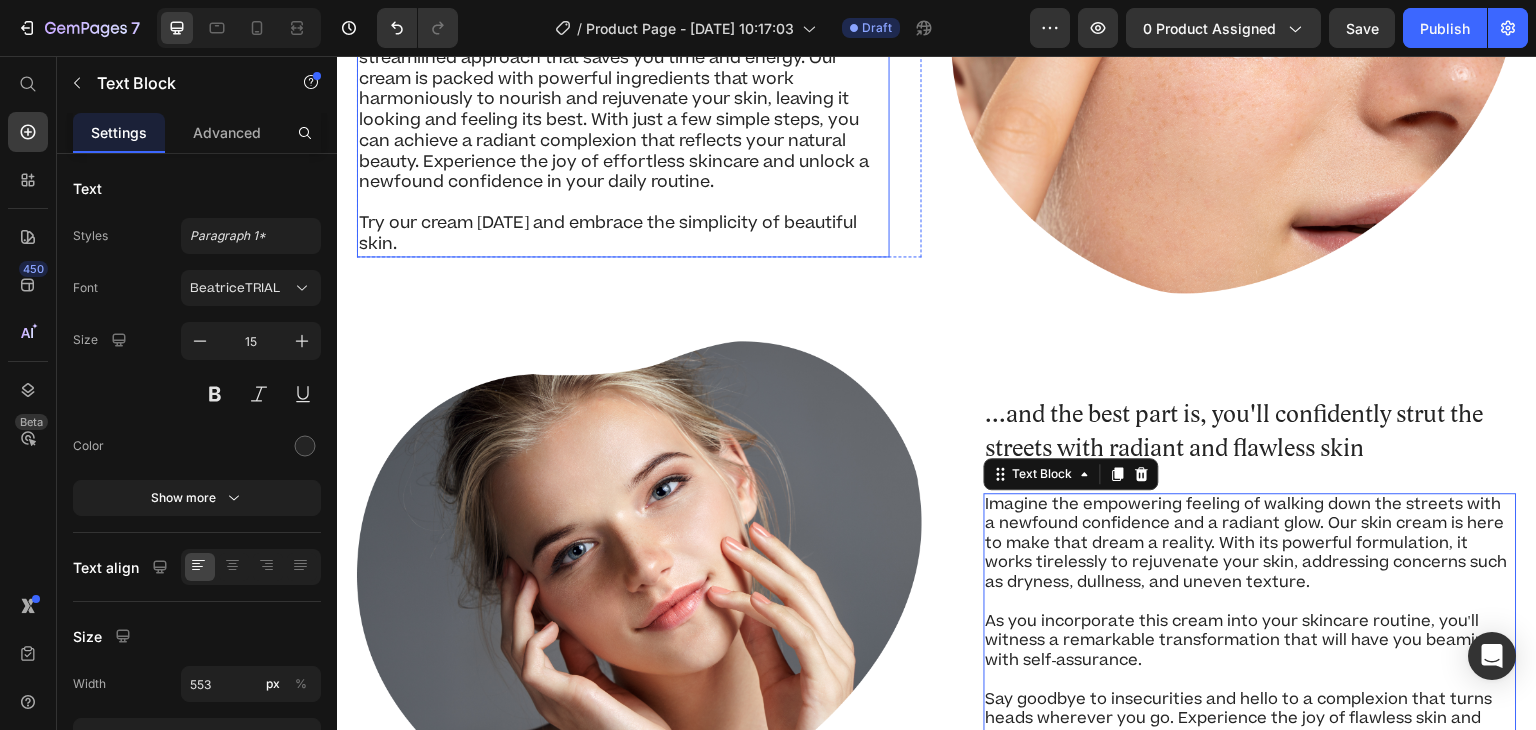 click on "Say goodbye to complicated multi-step routines and hello to a streamlined approach that saves you time and energy. Our cream is packed with powerful ingredients that work harmoniously to nourish and rejuvenate your skin, leaving it looking and feeling its best. With just a few simple steps, you can achieve a radiant complexion that reflects your natural beauty. Experience the joy of effortless skincare and unlock a newfound confidence in your daily routine." at bounding box center [623, 109] 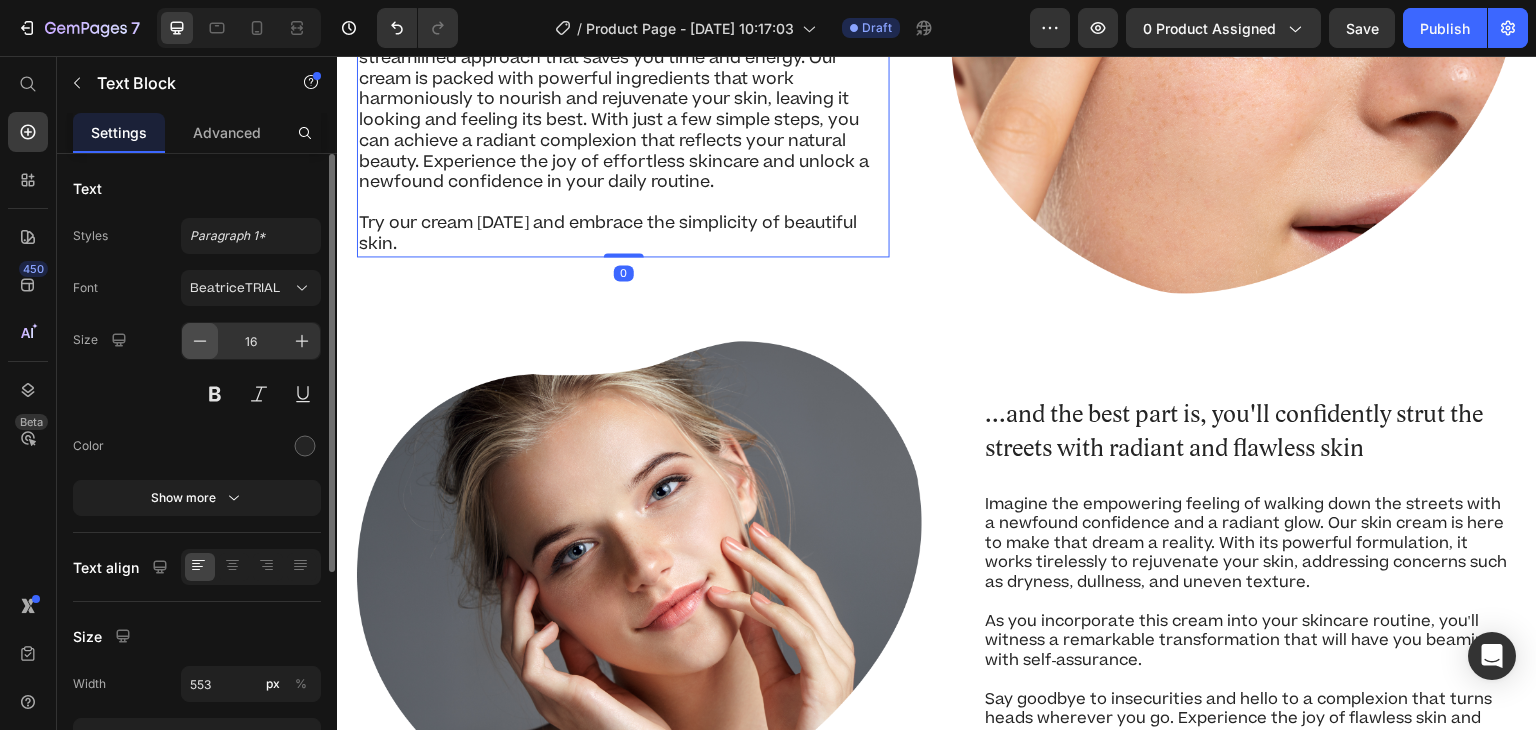 click 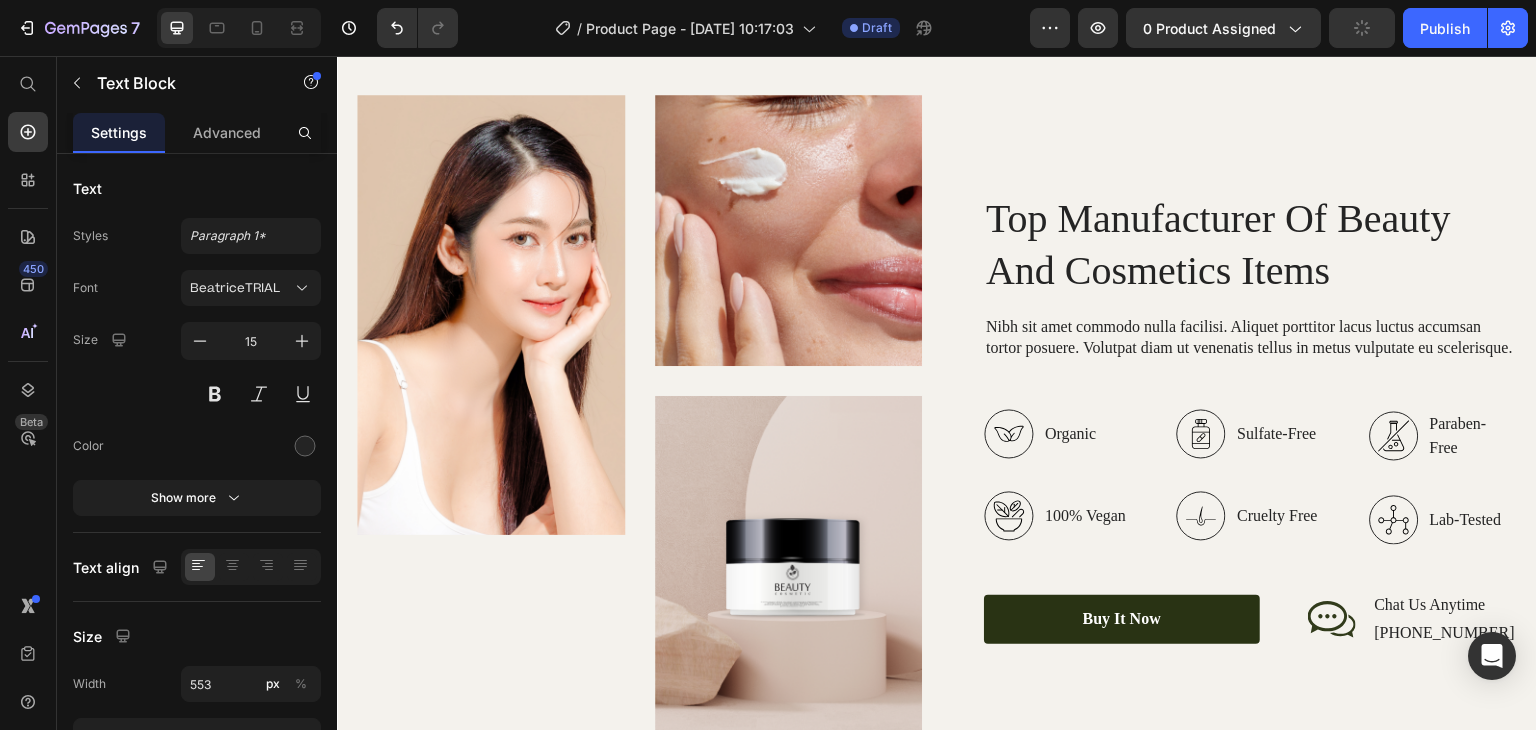scroll, scrollTop: 2552, scrollLeft: 0, axis: vertical 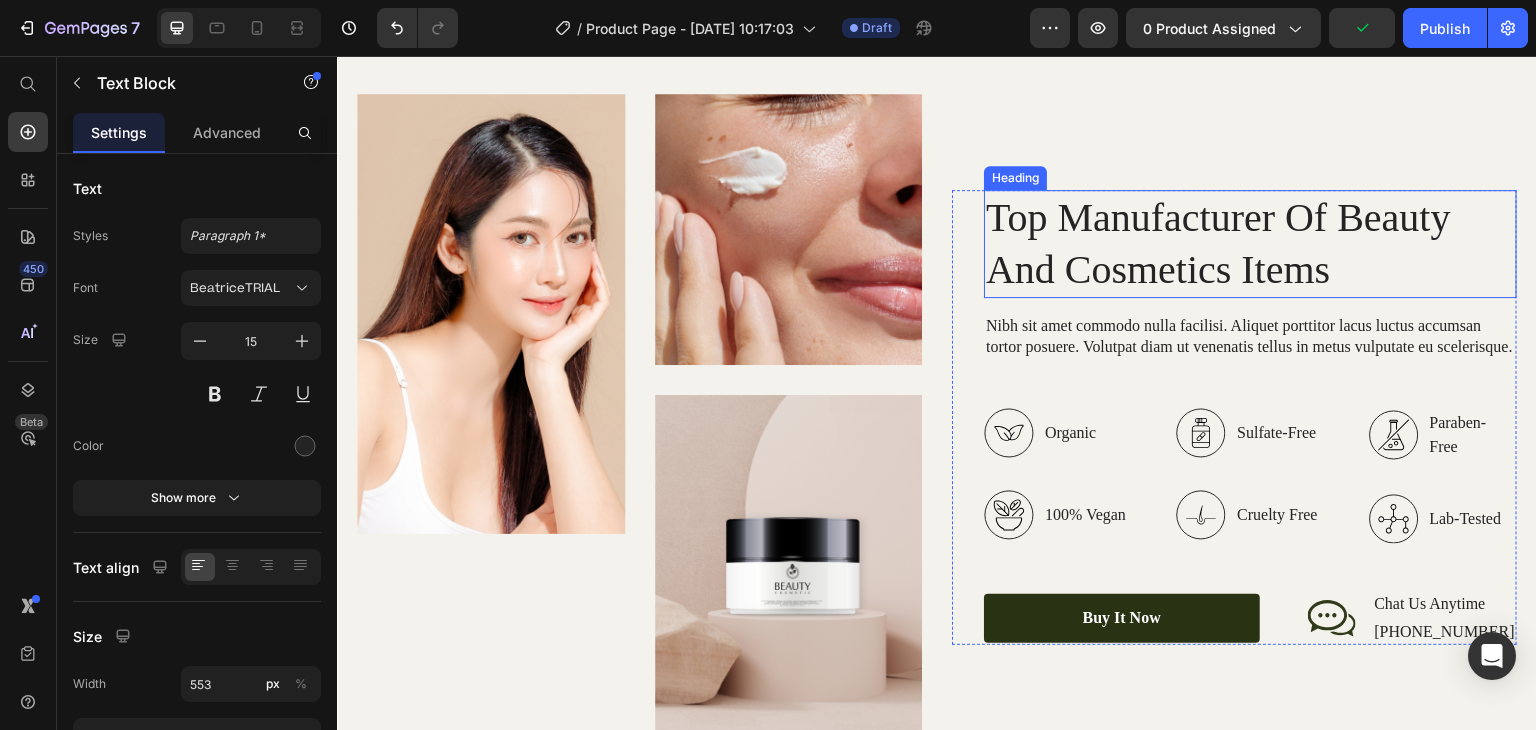 click on "Top Manufacturer Of Beauty And Cosmetics Items" at bounding box center [1250, 244] 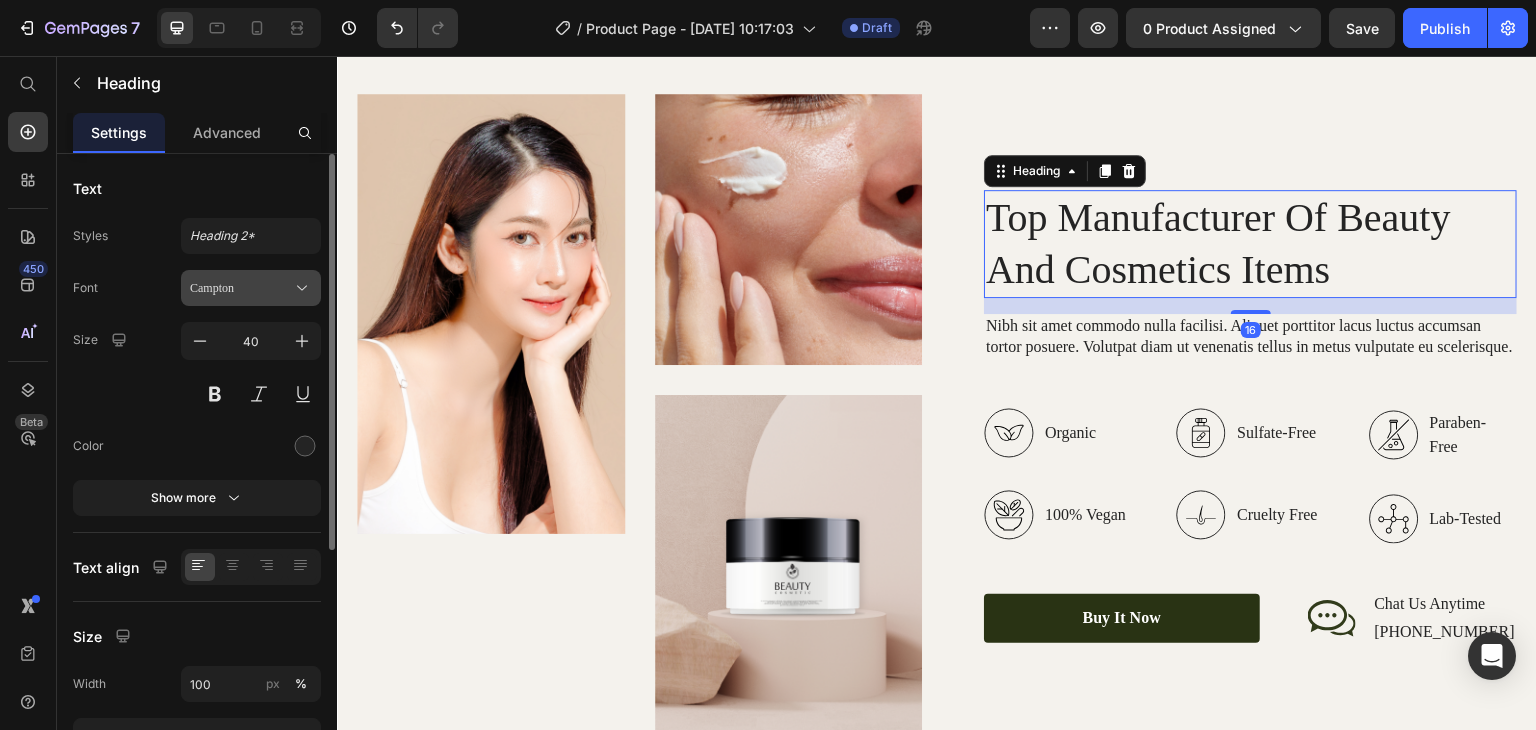click on "Campton" at bounding box center [241, 288] 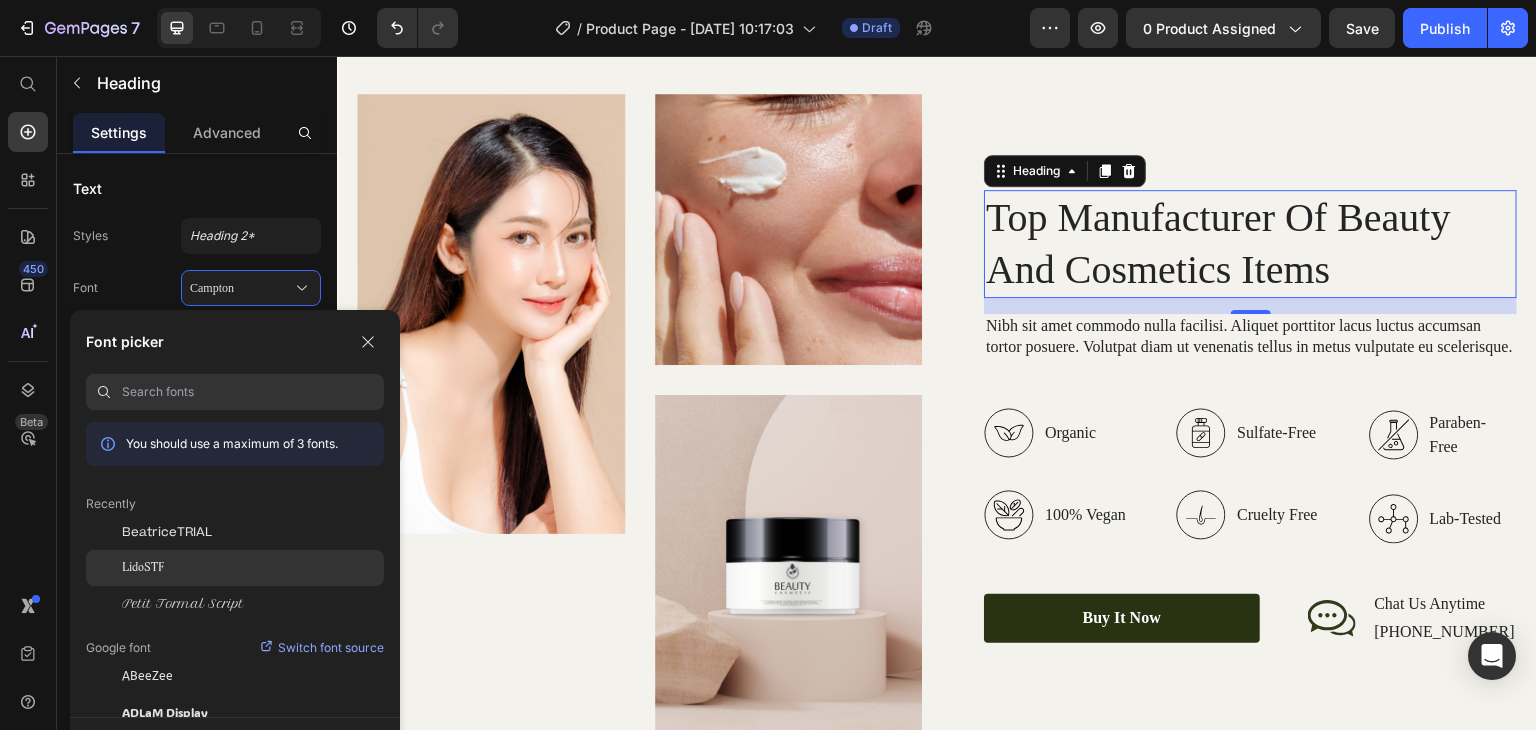 click on "LidoSTF" at bounding box center [143, 568] 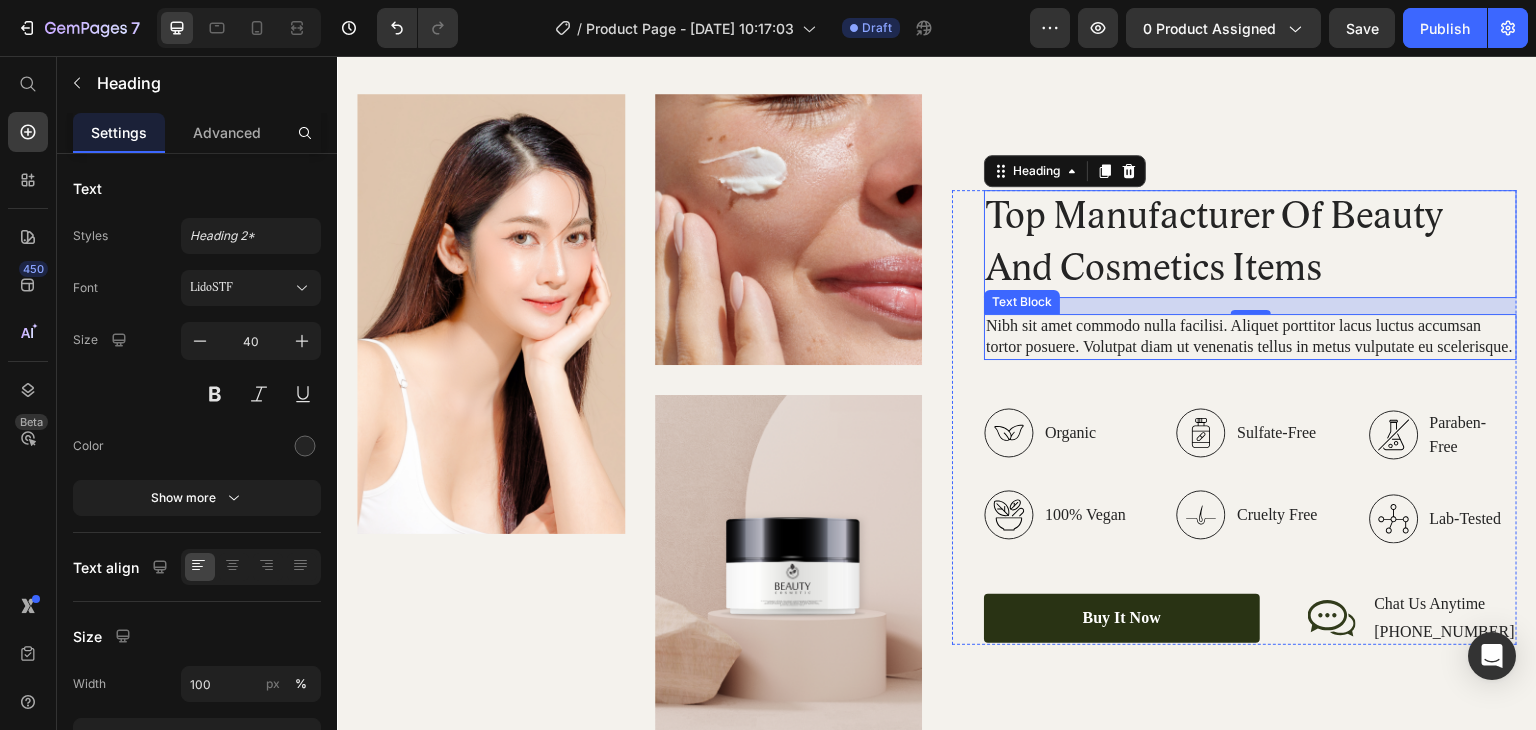 click on "Nibh sit amet commodo nulla facilisi. Aliquet porttitor lacus luctus accumsan tortor posuere. Volutpat diam ut venenatis tellus in metus vulputate eu scelerisque." at bounding box center (1250, 337) 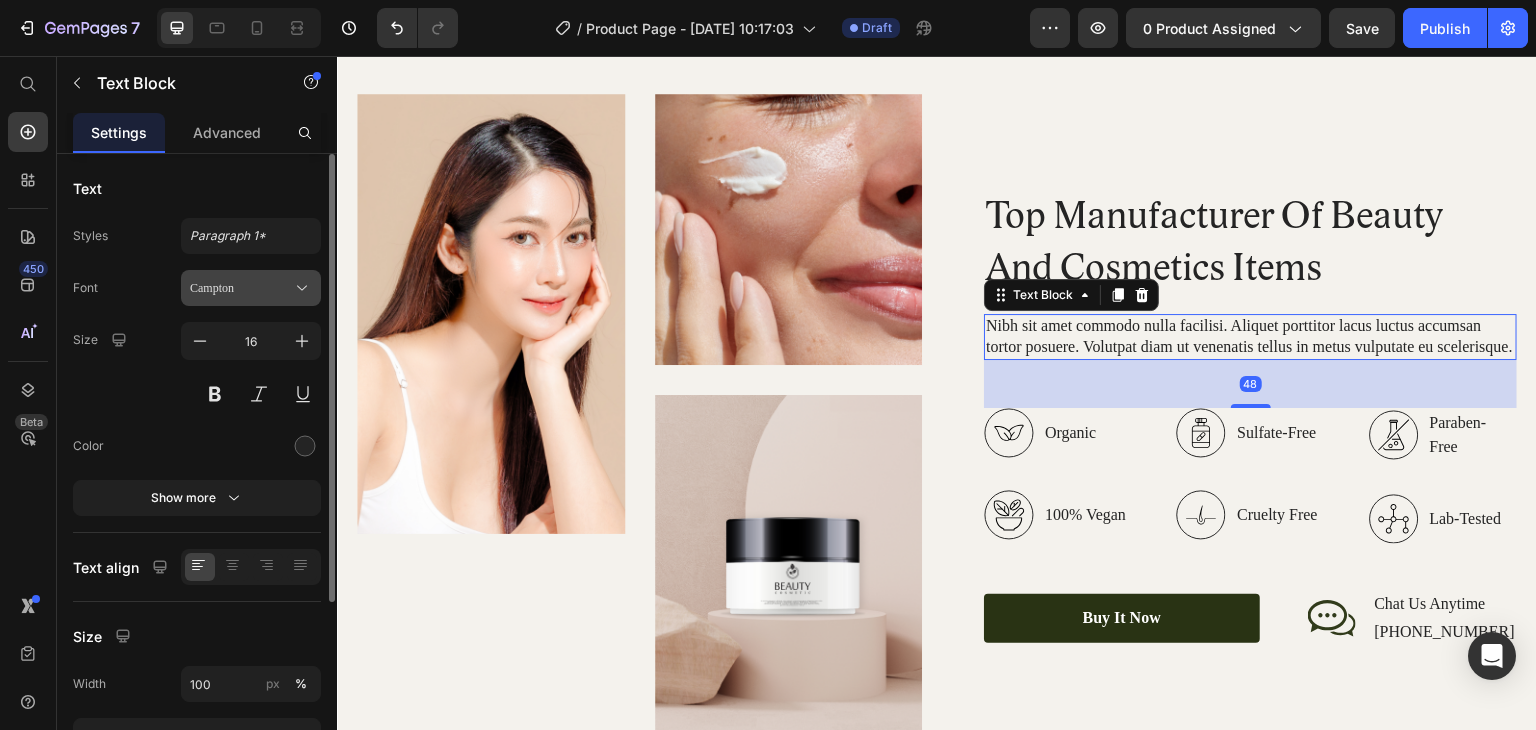 click on "Campton" at bounding box center (241, 288) 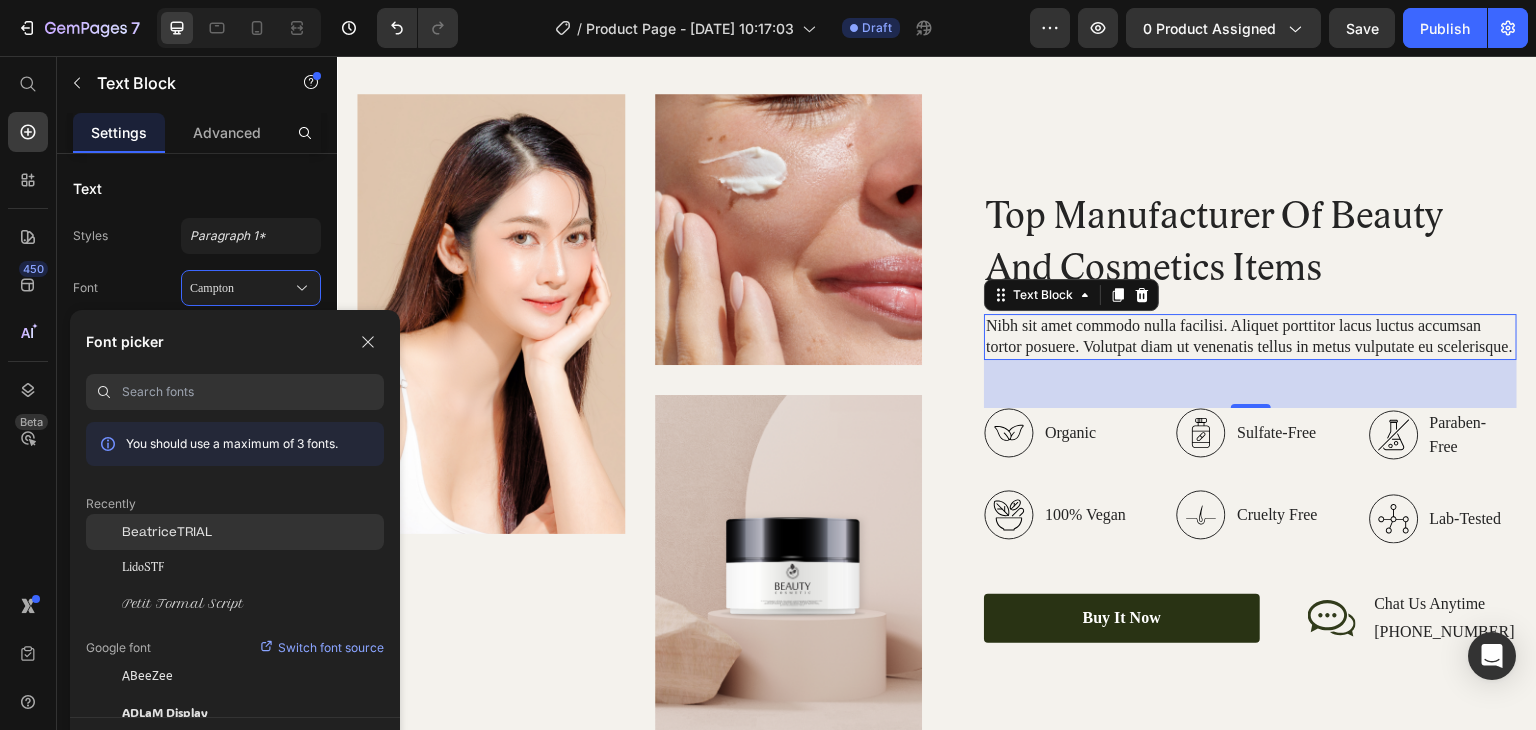click on "BeatriceTRIAL" at bounding box center (167, 532) 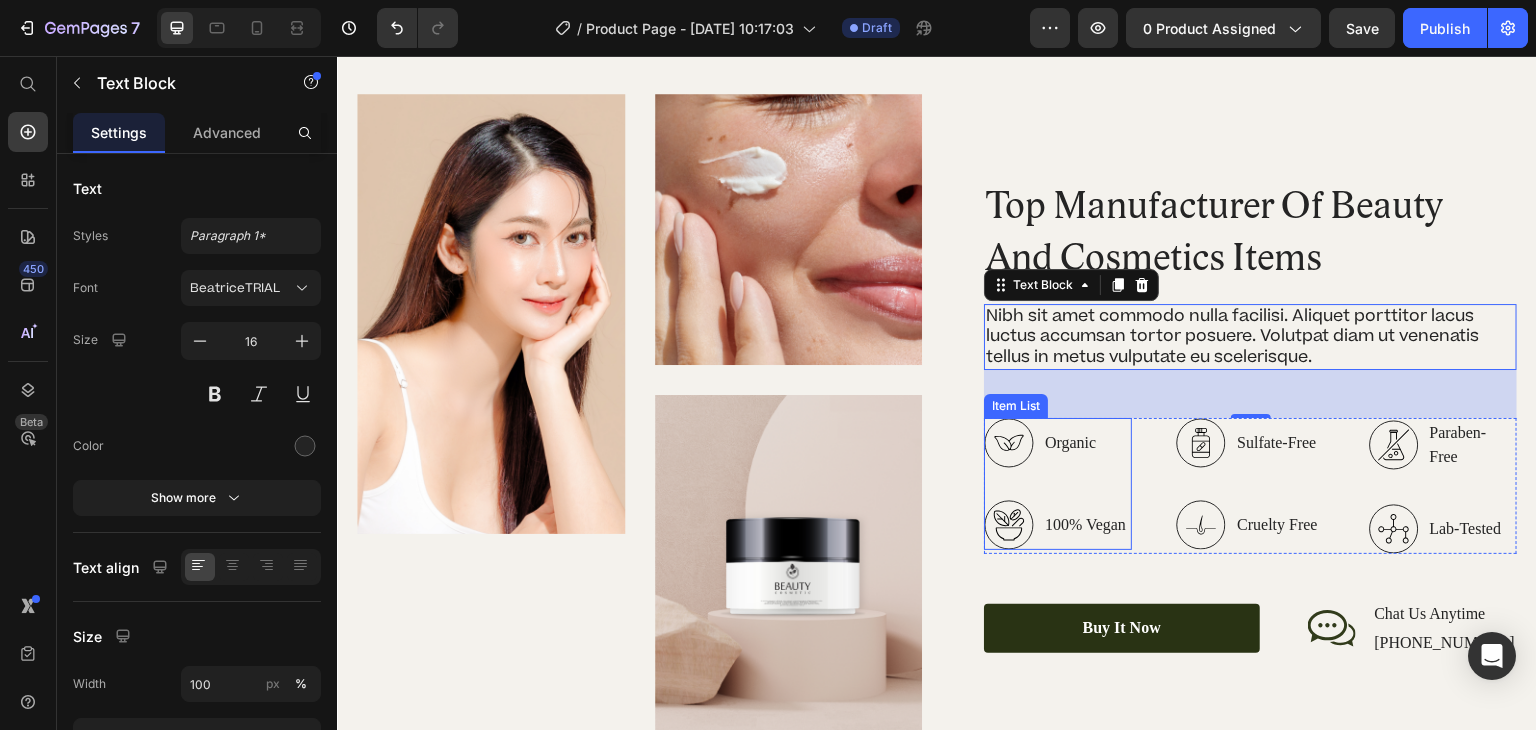 click on "Organic" at bounding box center (1085, 443) 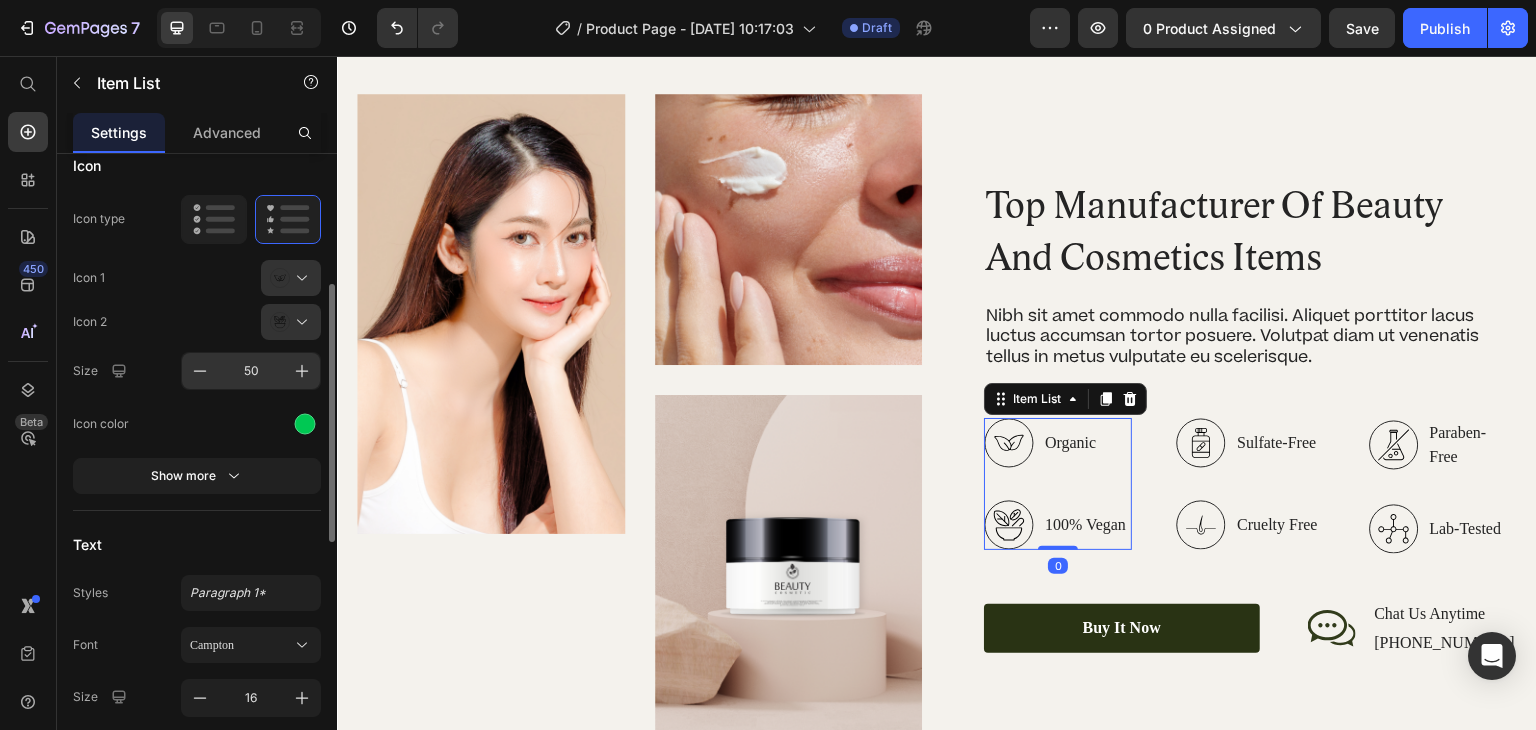 scroll, scrollTop: 303, scrollLeft: 0, axis: vertical 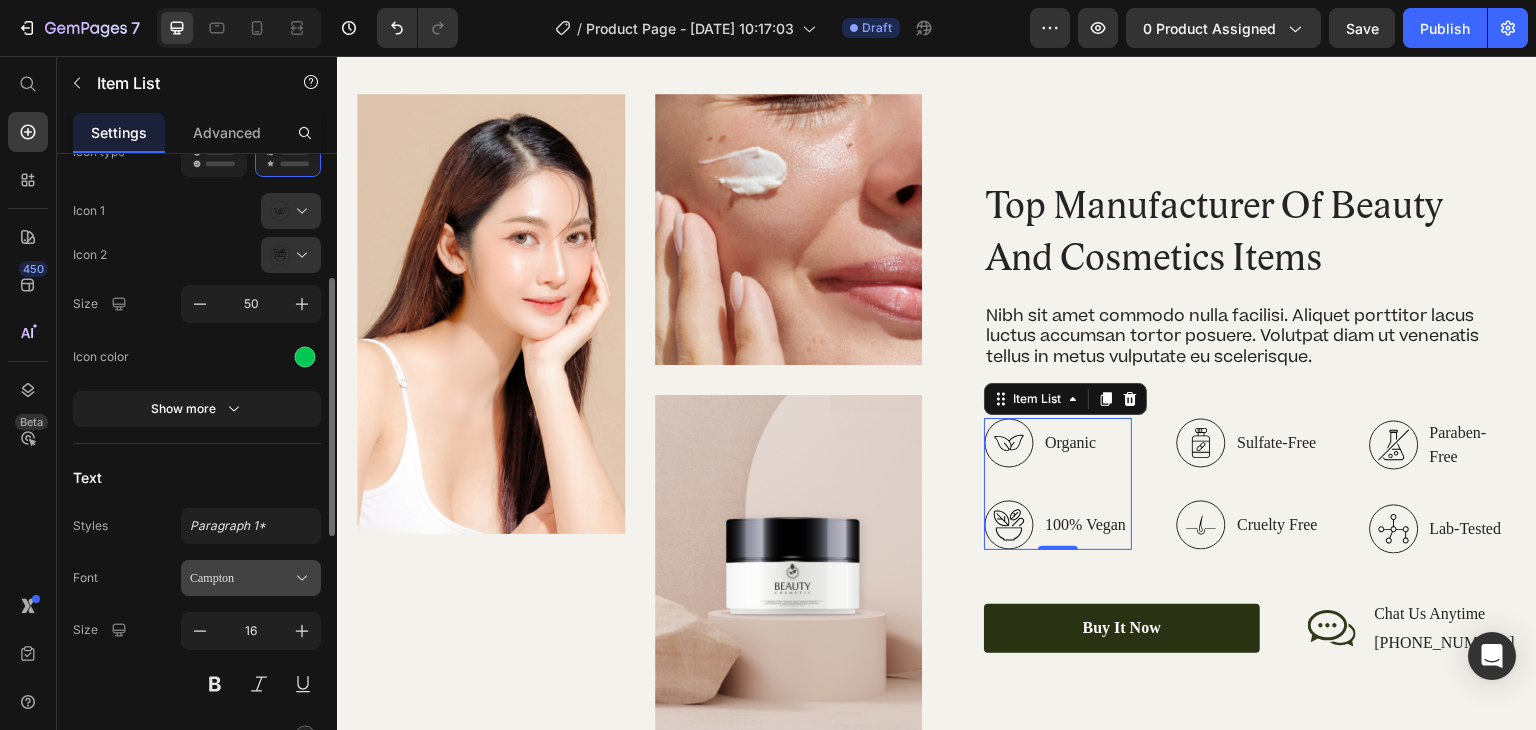 click on "Campton" at bounding box center [241, 578] 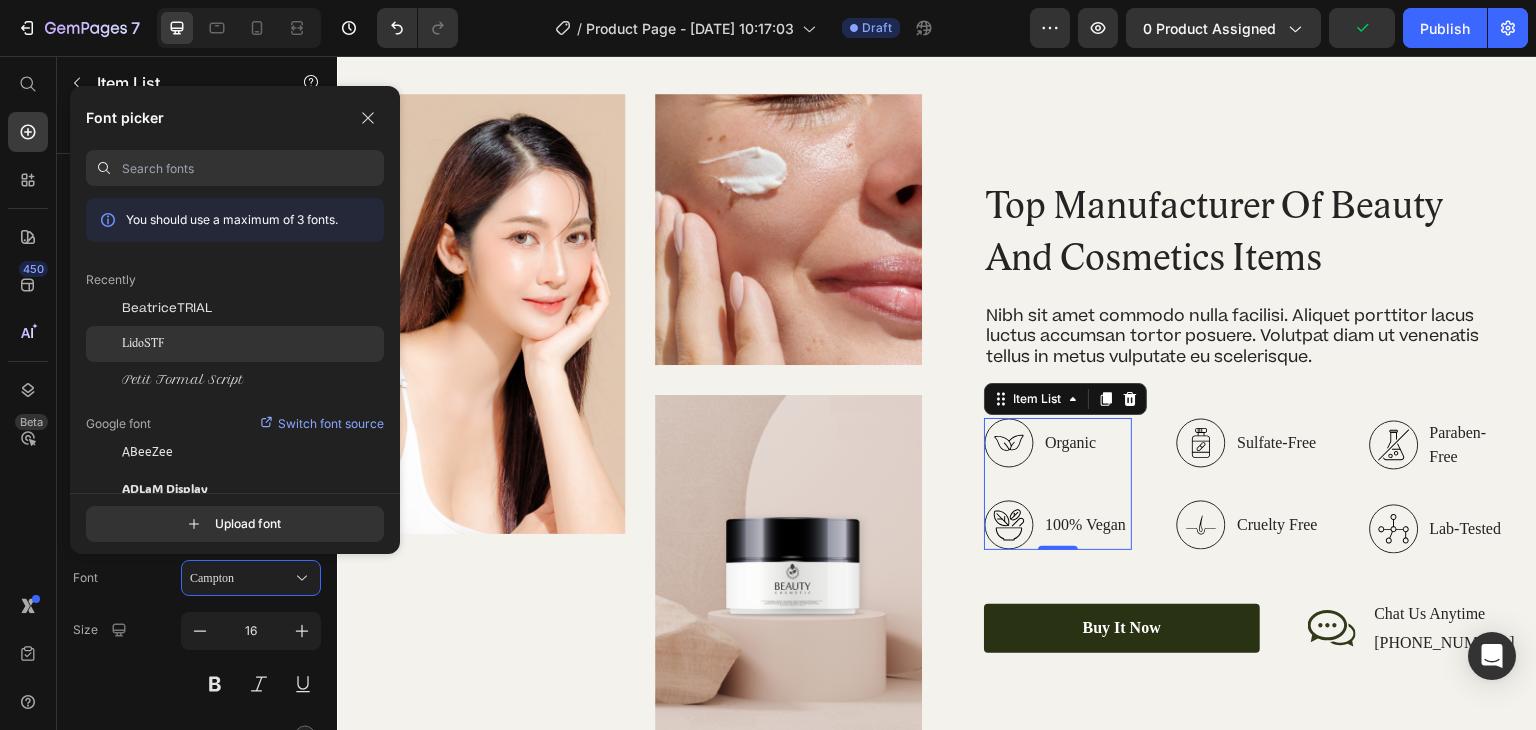click on "LidoSTF" 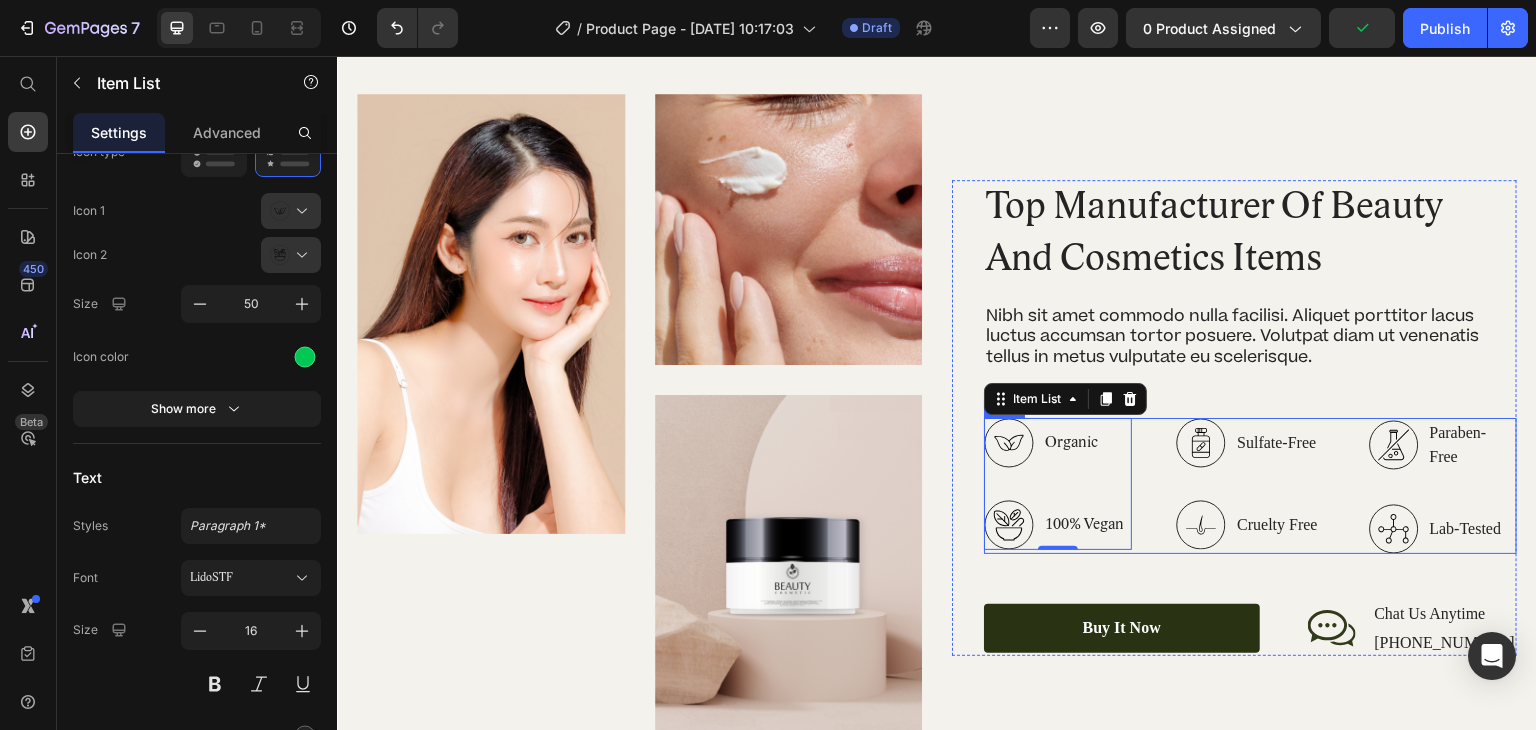 click on "Sulfate-Free" at bounding box center (1277, 443) 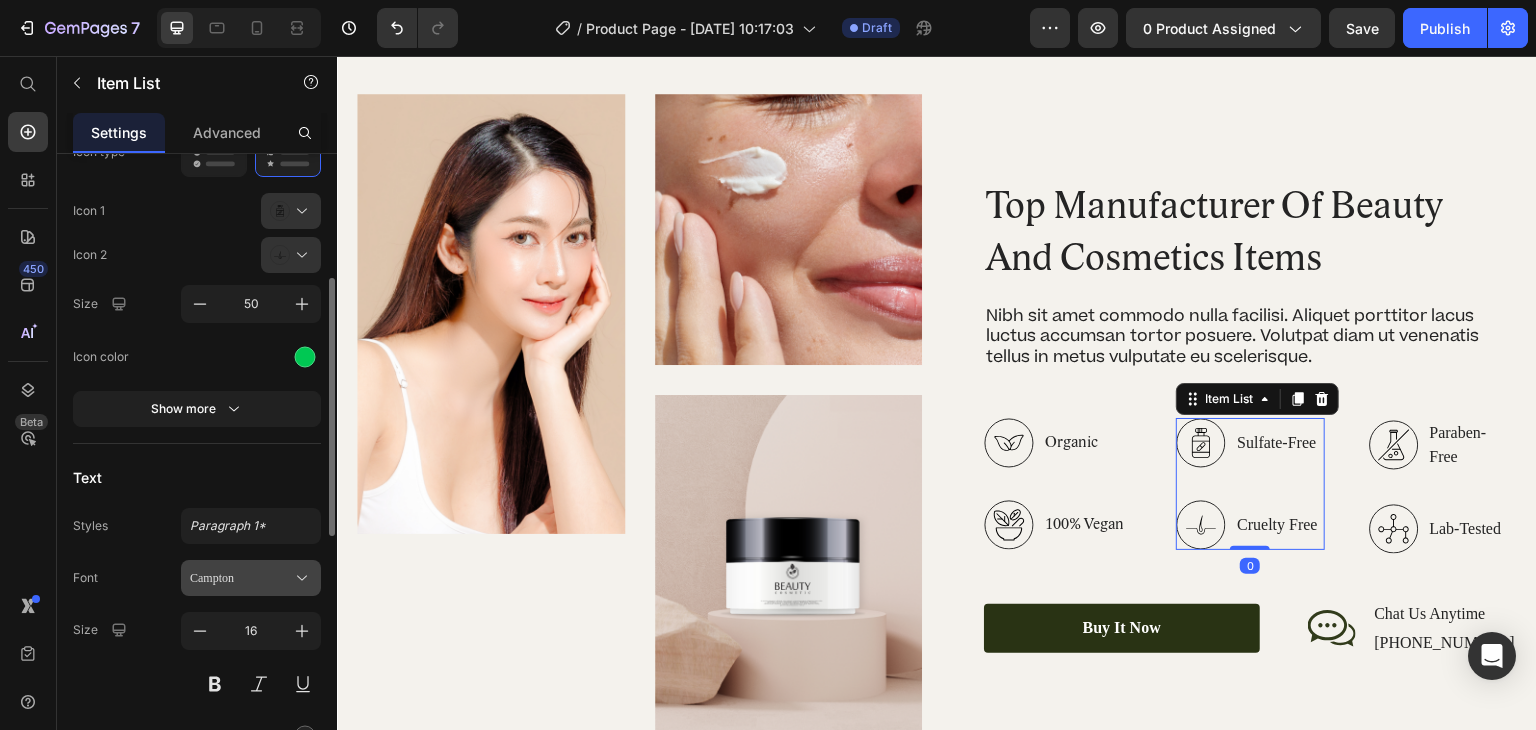 scroll, scrollTop: 368, scrollLeft: 0, axis: vertical 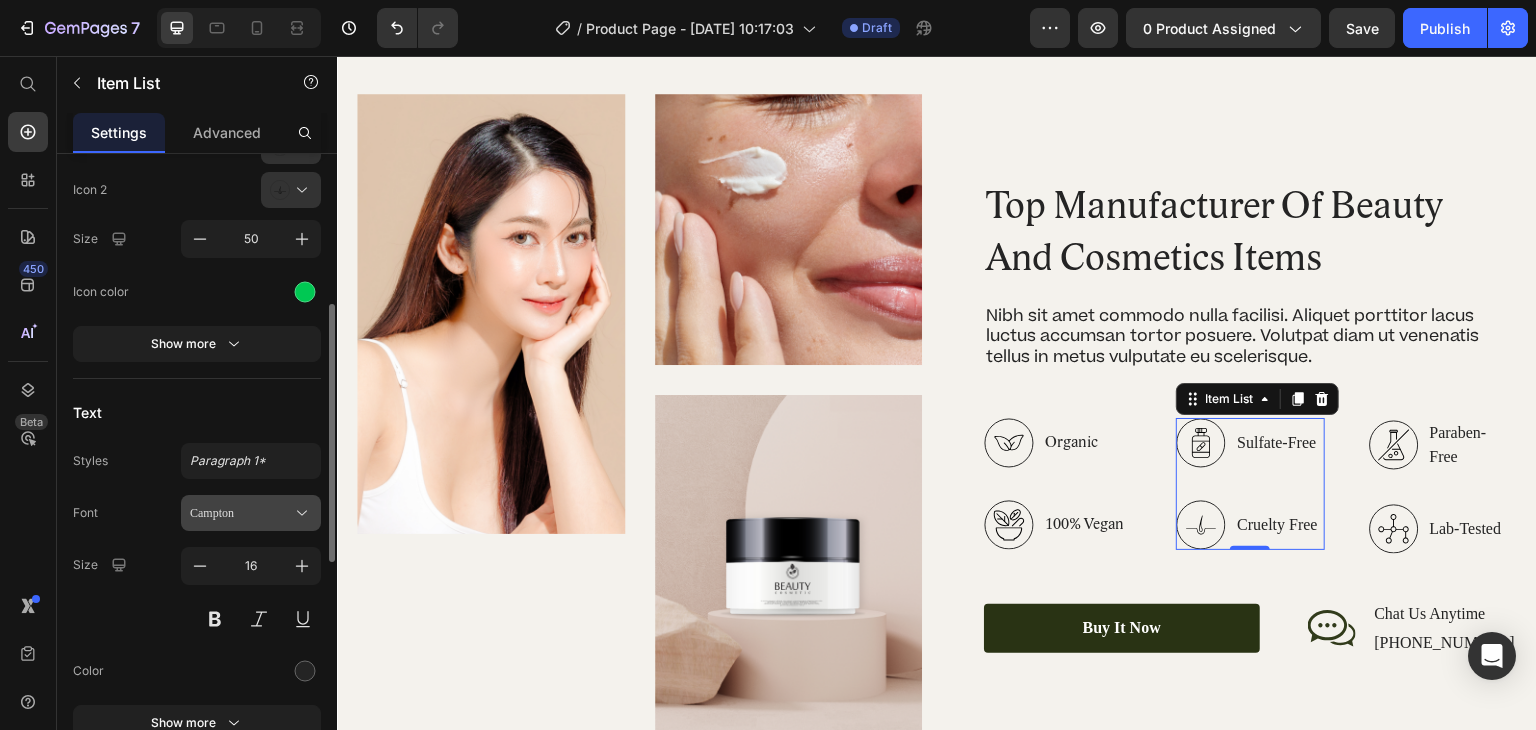 click on "Campton" at bounding box center [241, 513] 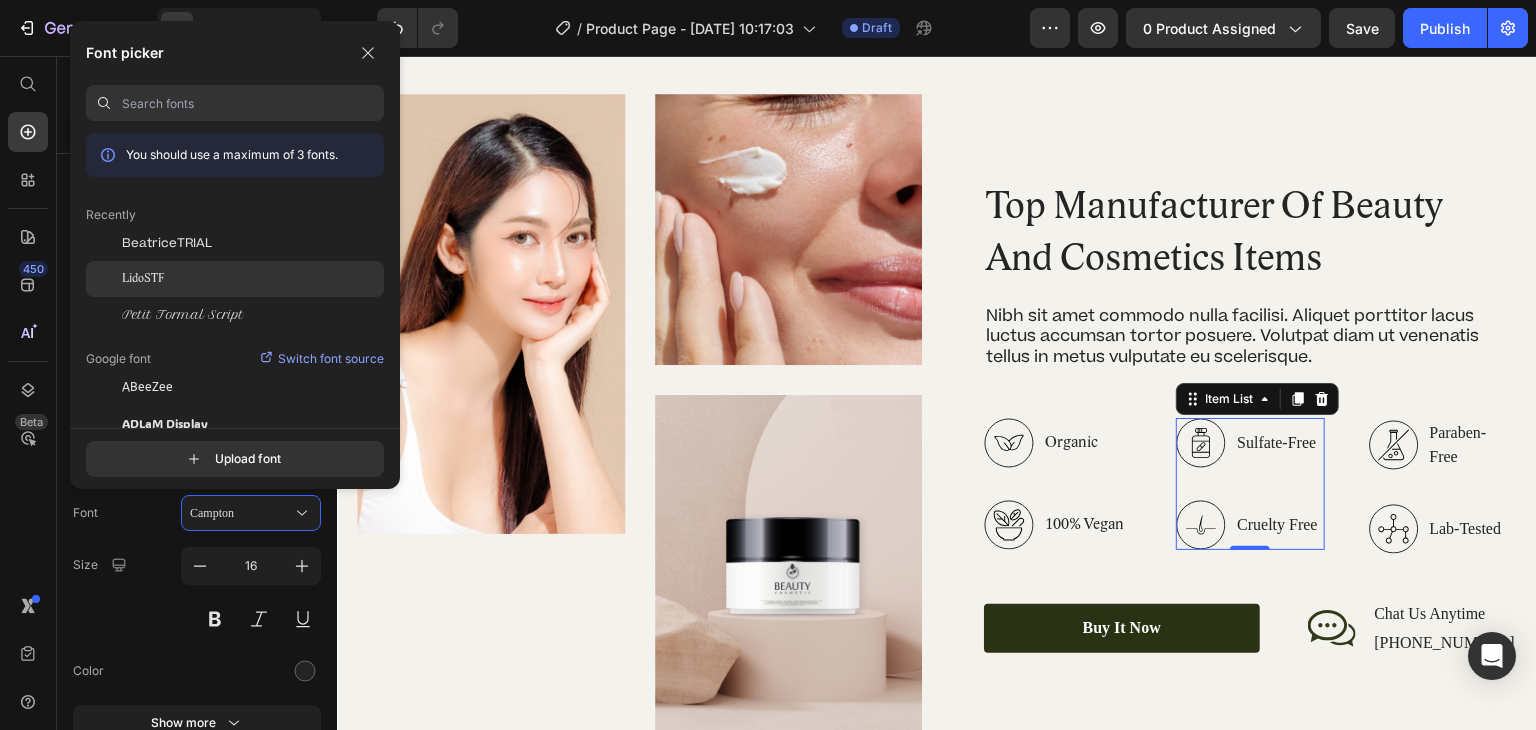 click on "LidoSTF" 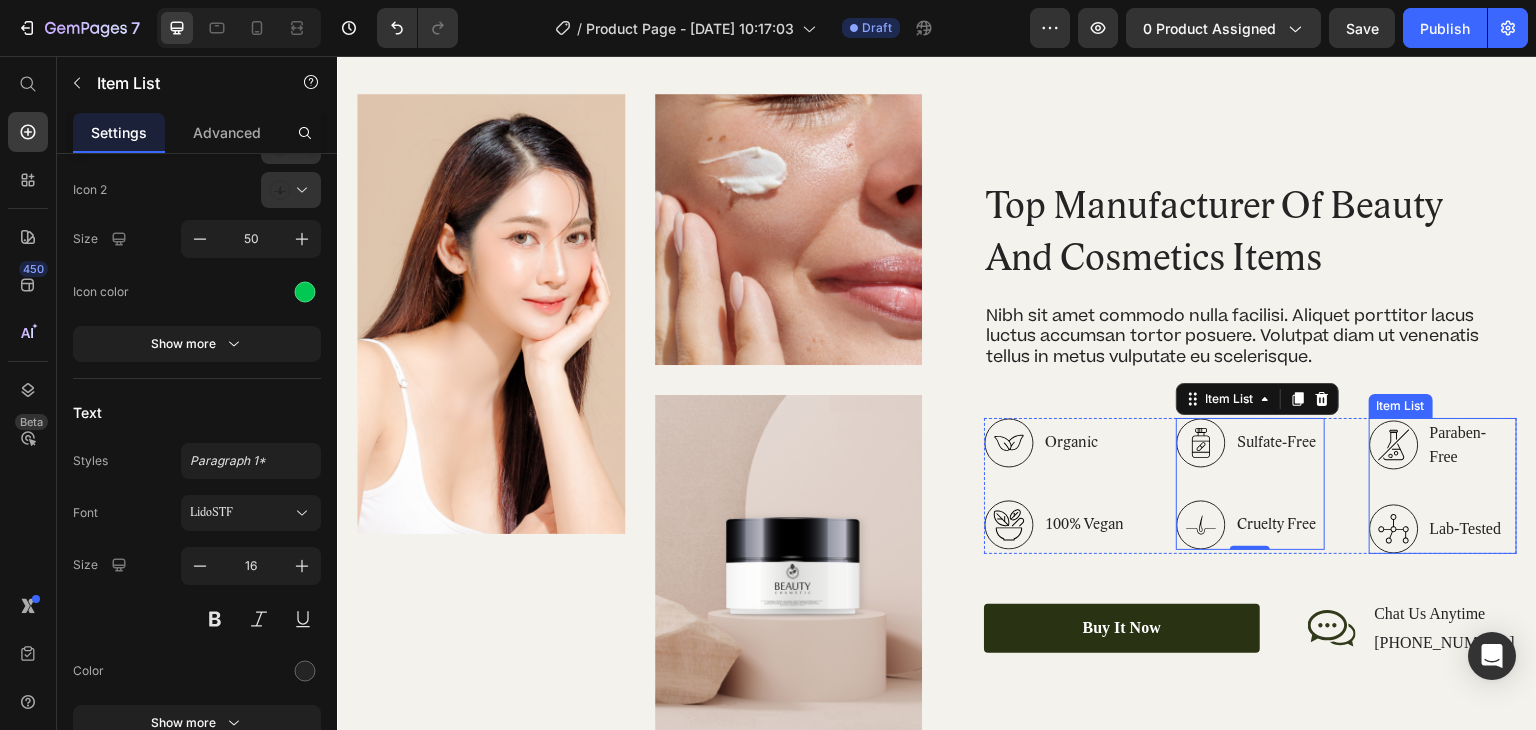 click on "Paraben-Free" at bounding box center (1472, 445) 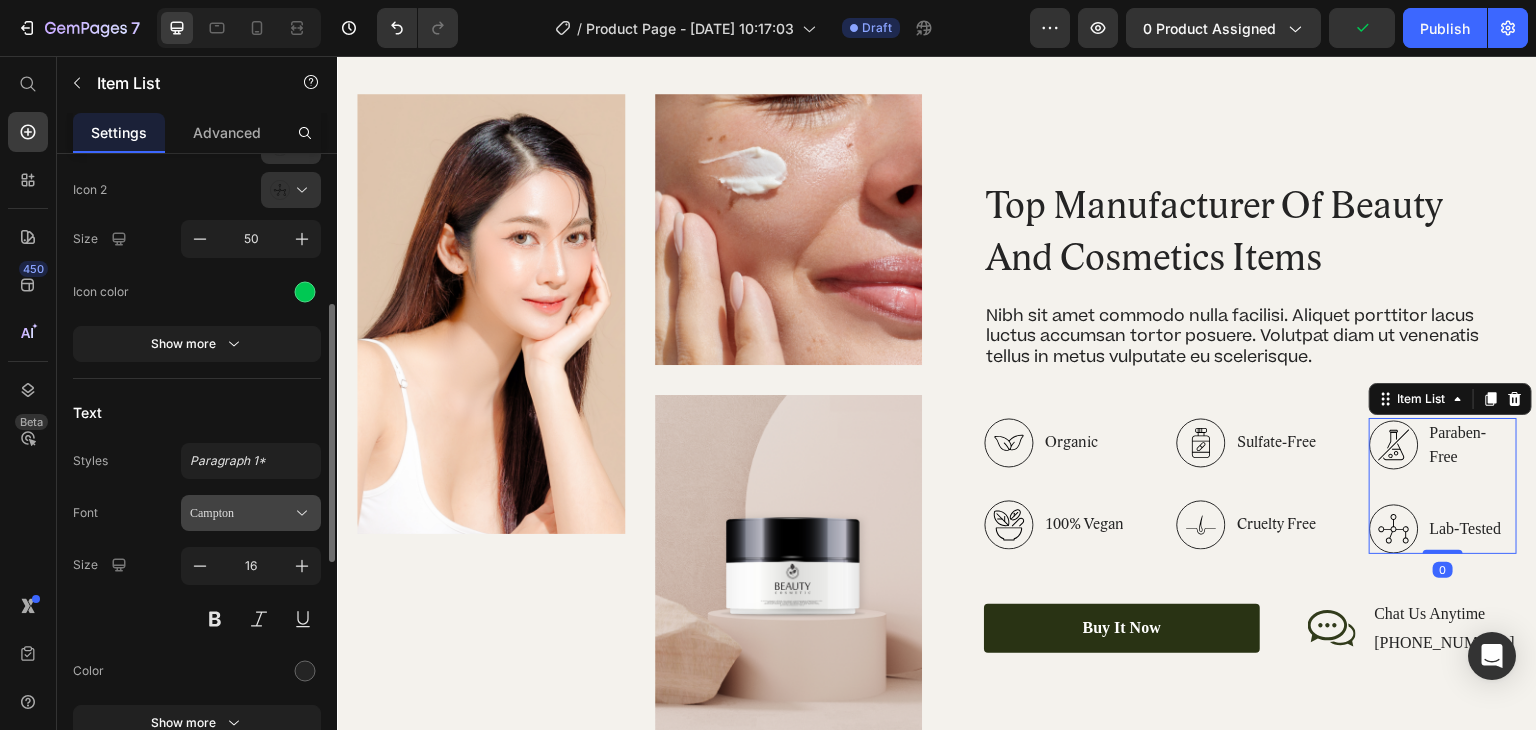 click on "Campton" at bounding box center (251, 513) 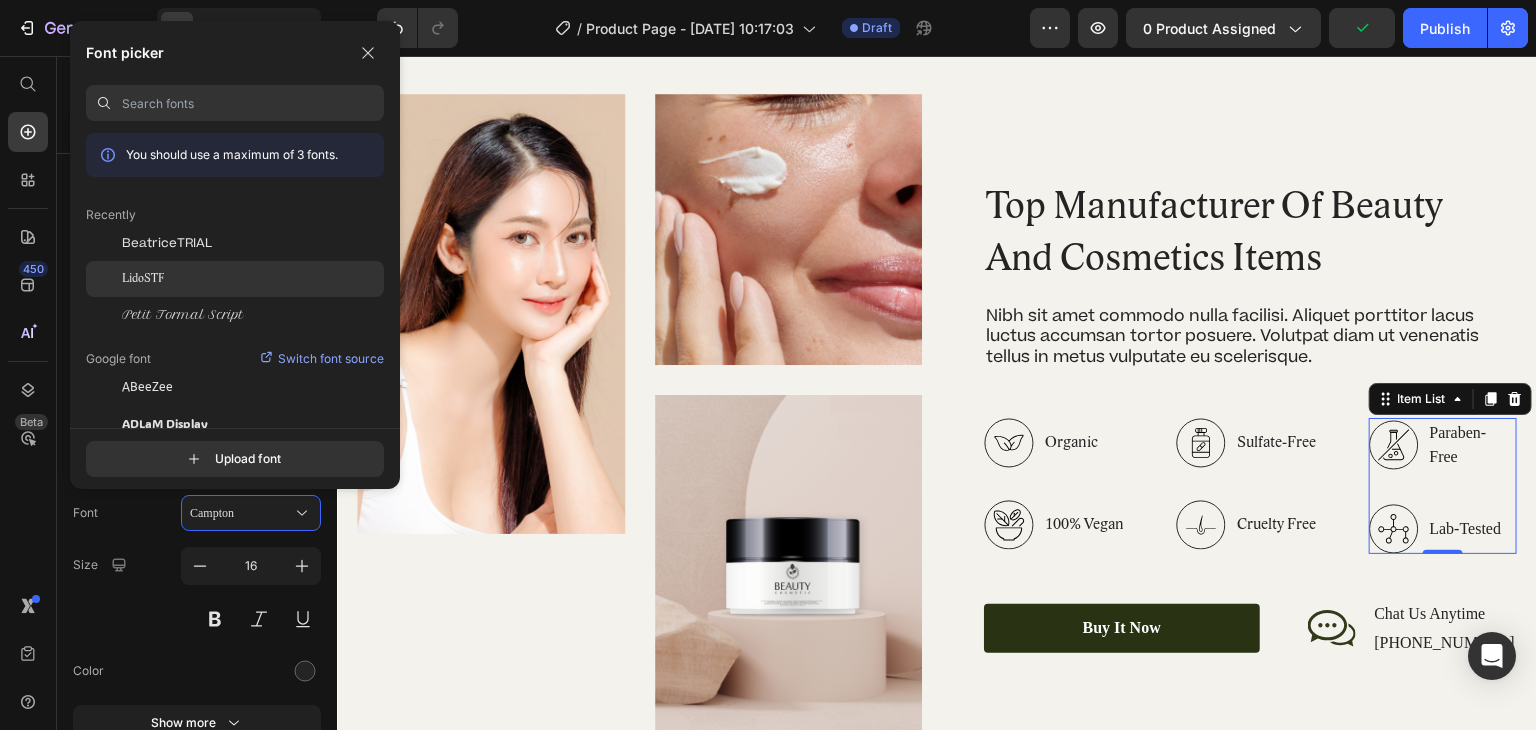 click on "LidoSTF" at bounding box center (143, 279) 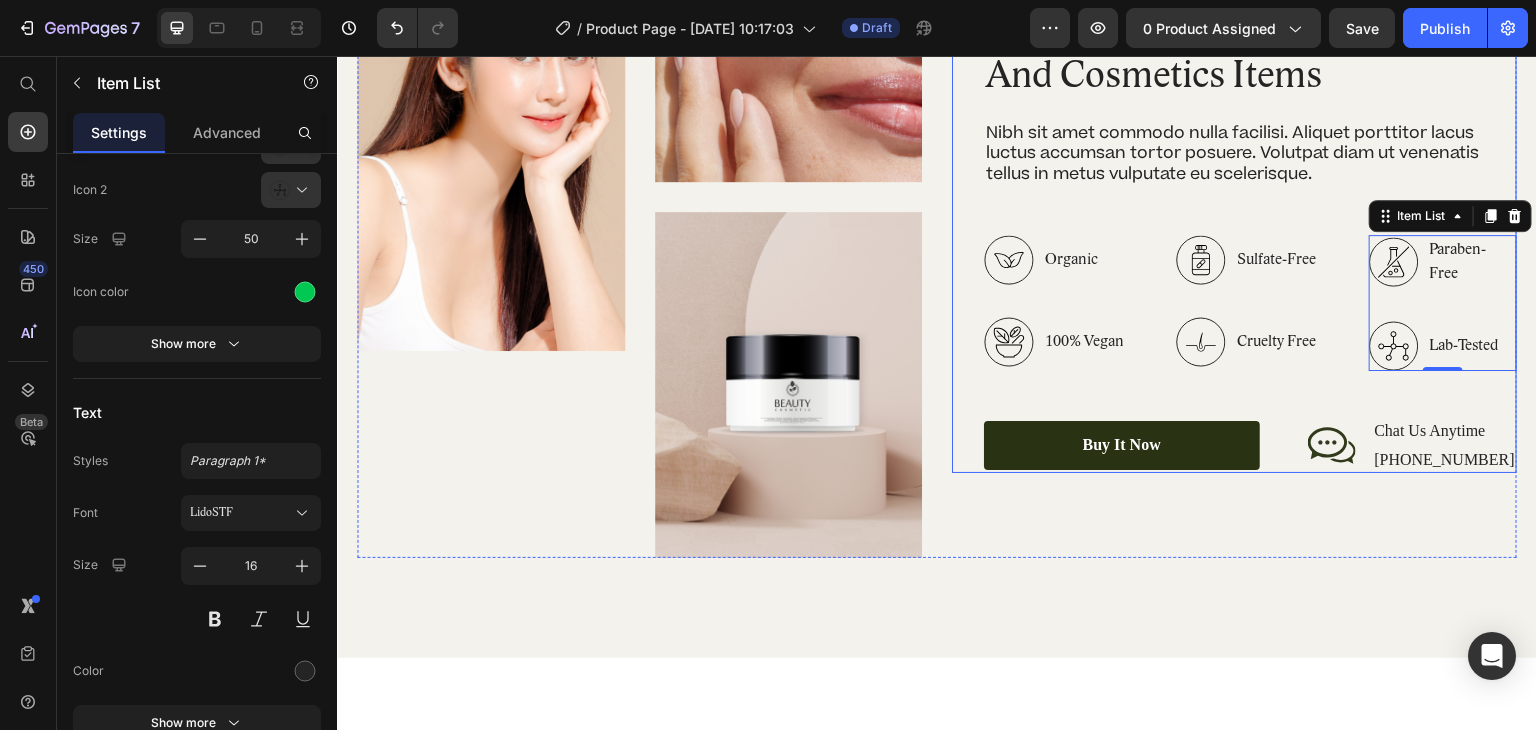 scroll, scrollTop: 2736, scrollLeft: 0, axis: vertical 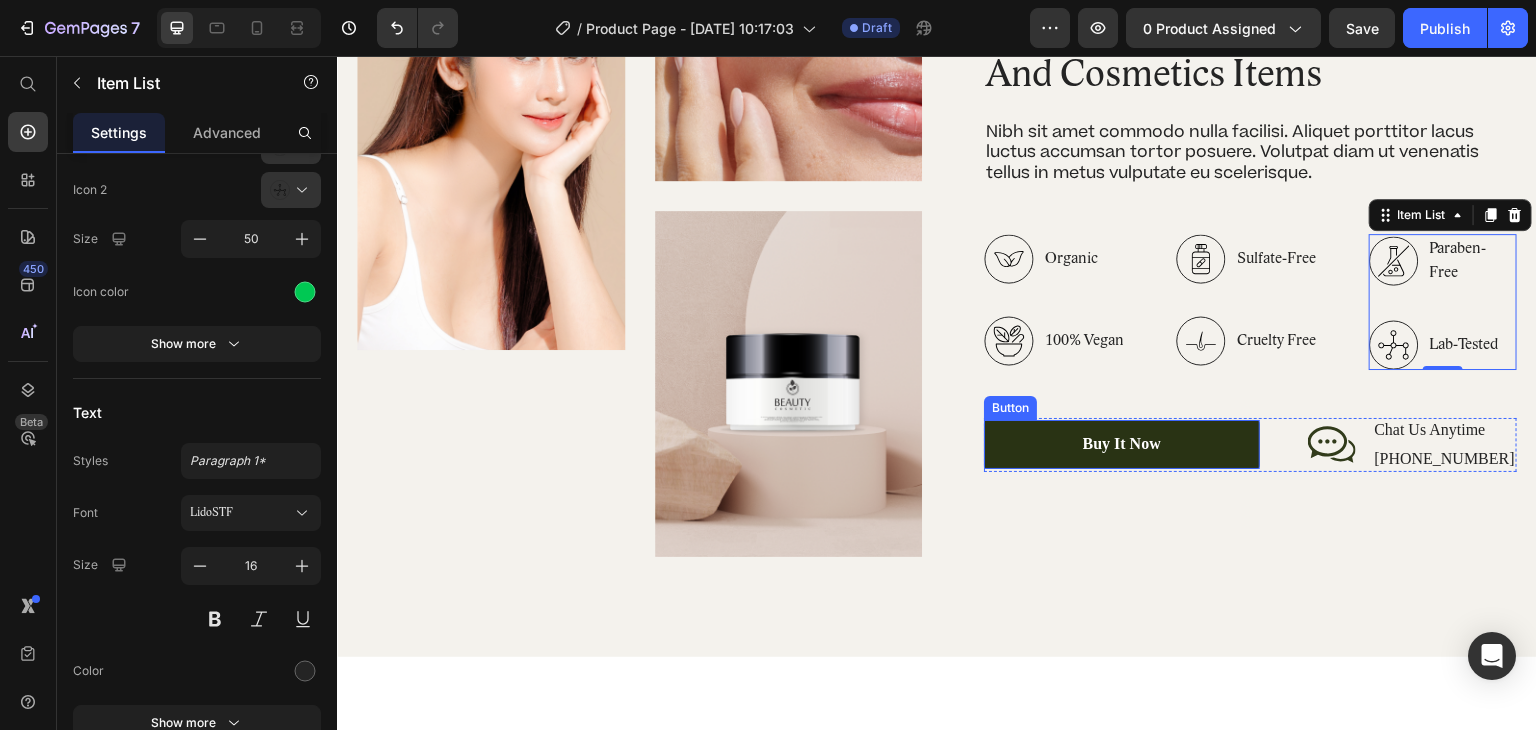 click on "buy it now" at bounding box center (1122, 444) 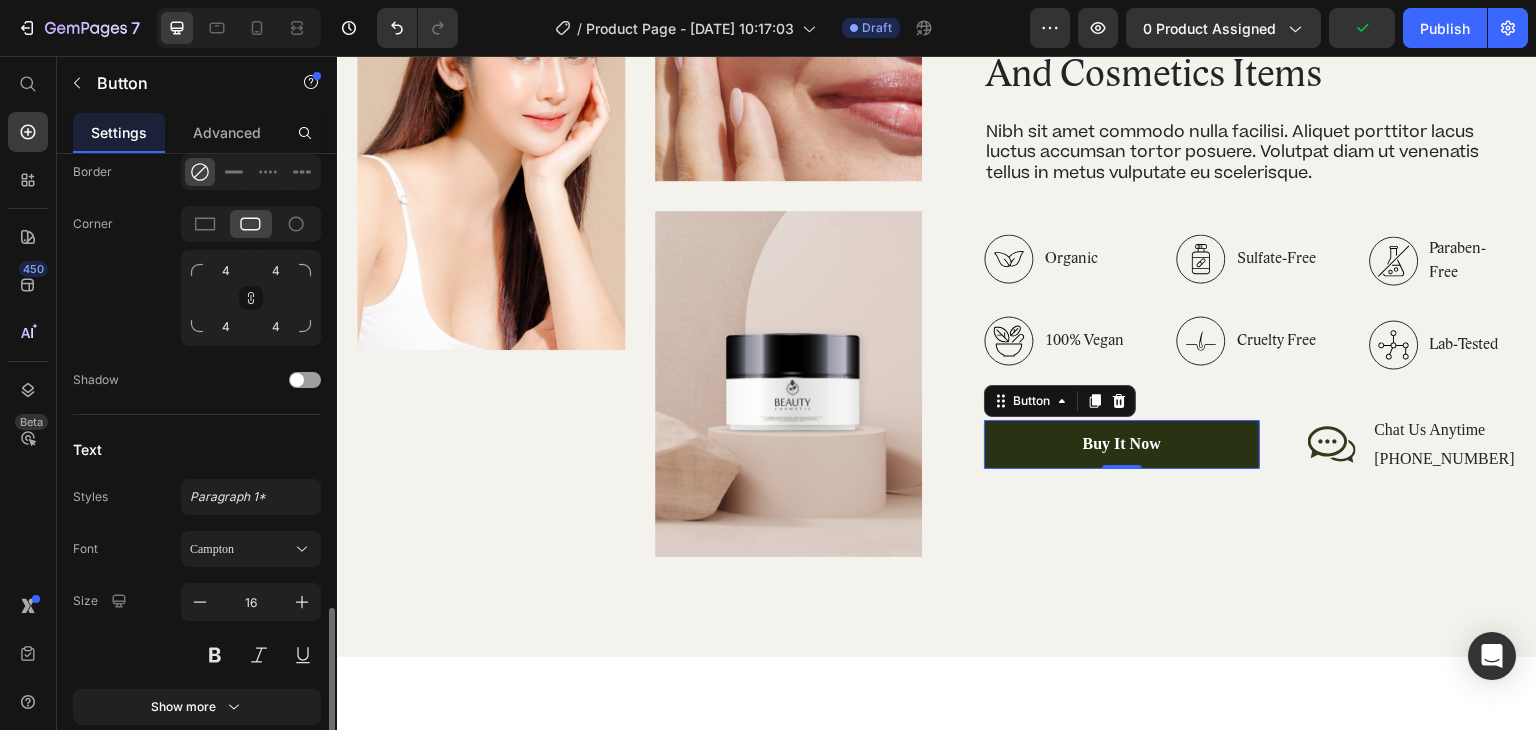 scroll, scrollTop: 862, scrollLeft: 0, axis: vertical 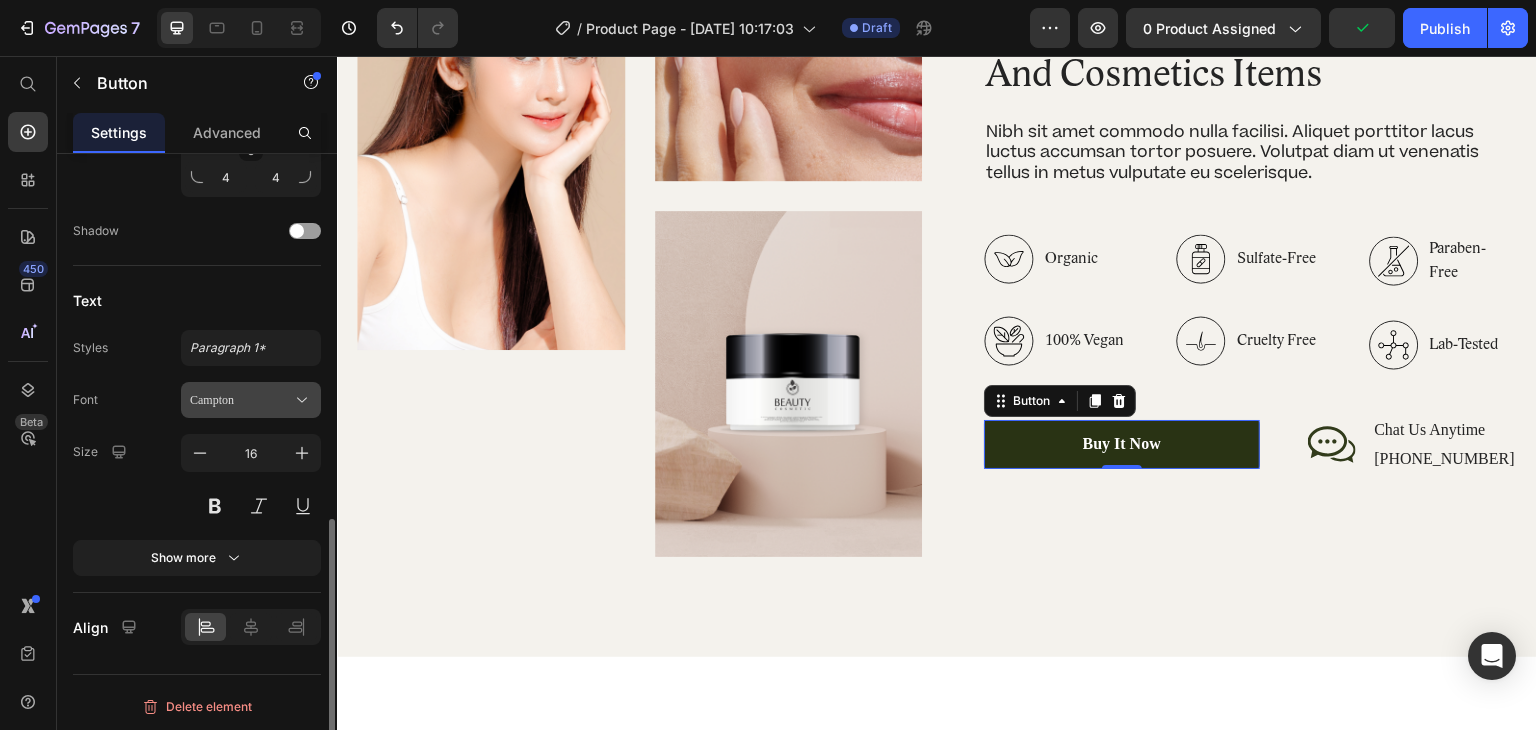 click on "Campton" at bounding box center (241, 400) 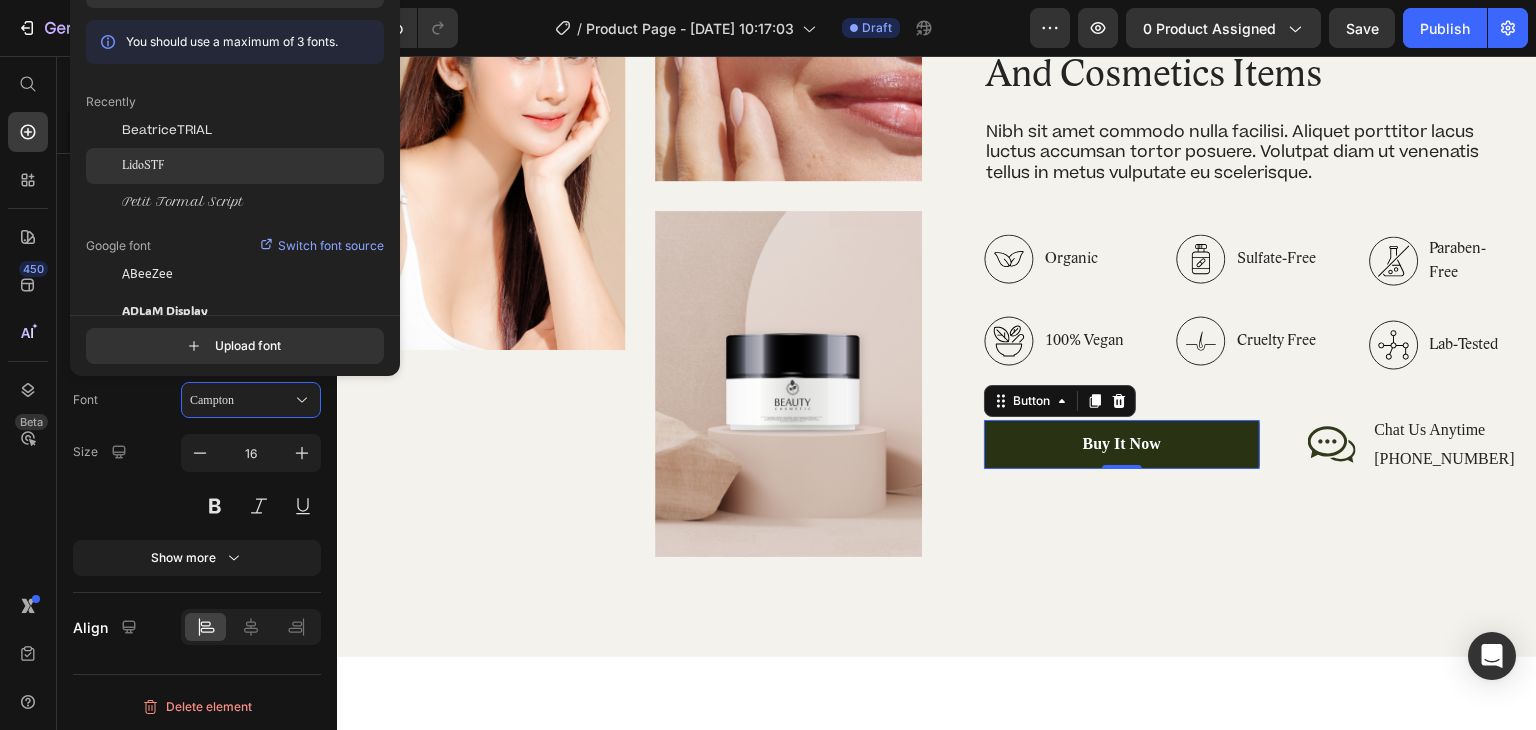 click on "LidoSTF" 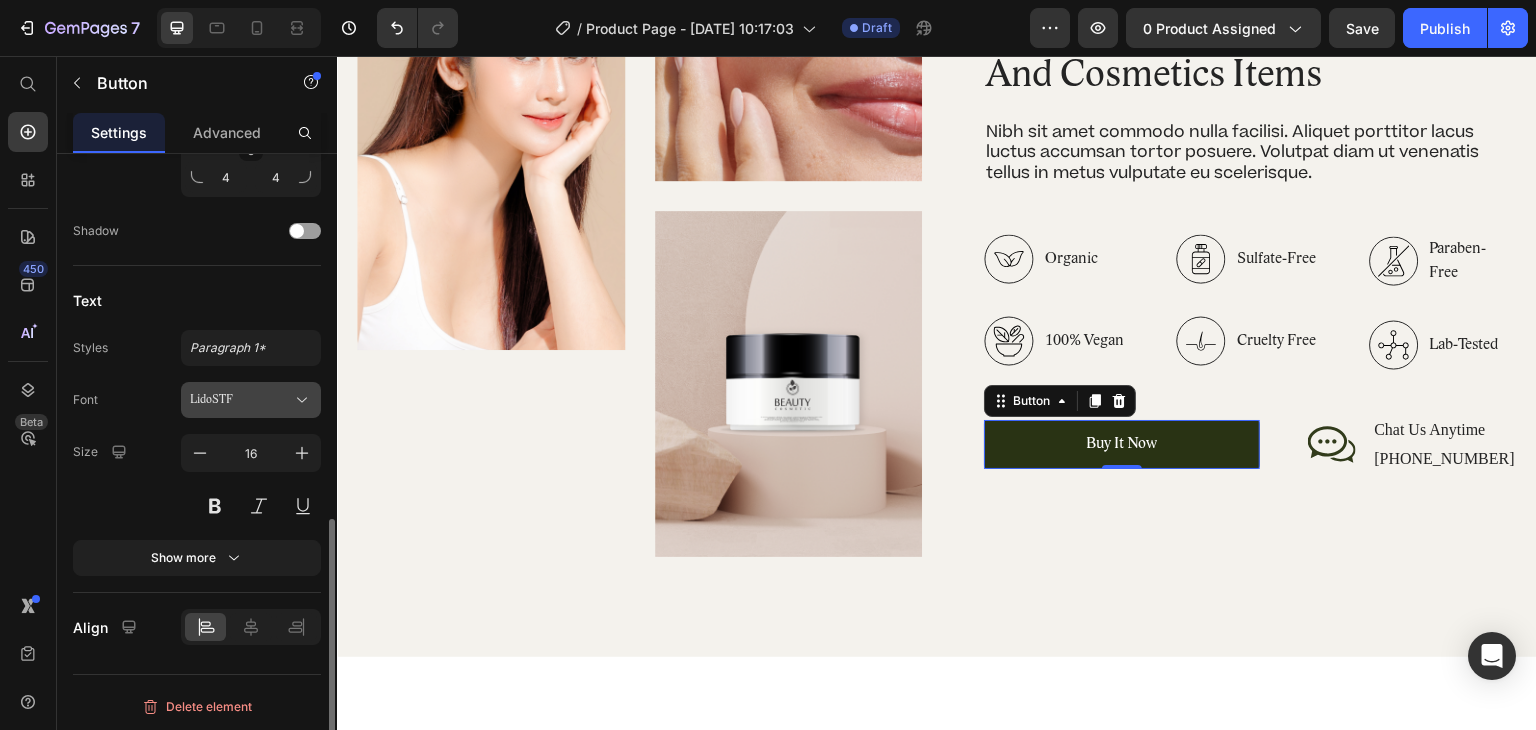 click on "LidoSTF" at bounding box center [241, 400] 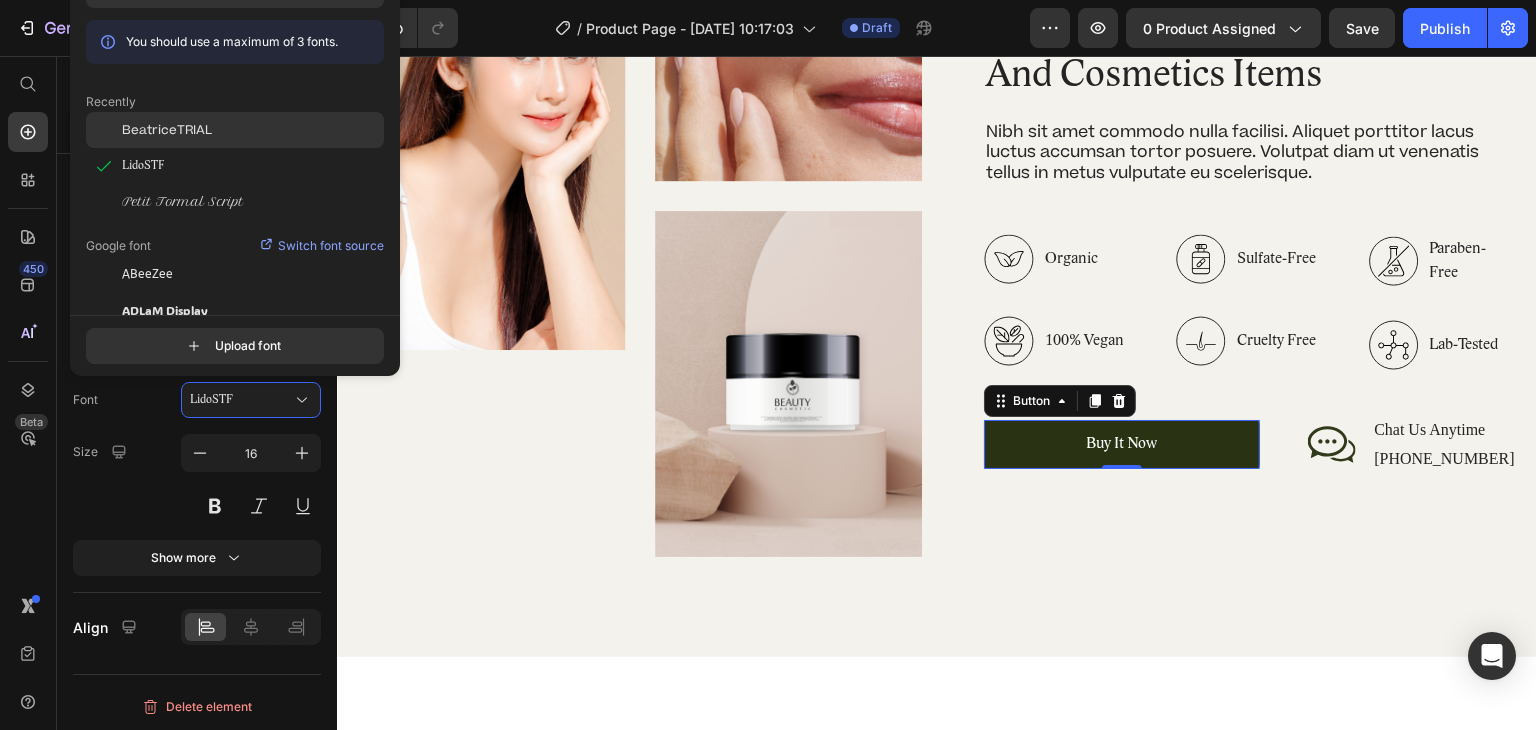 click on "BeatriceTRIAL" at bounding box center [167, 130] 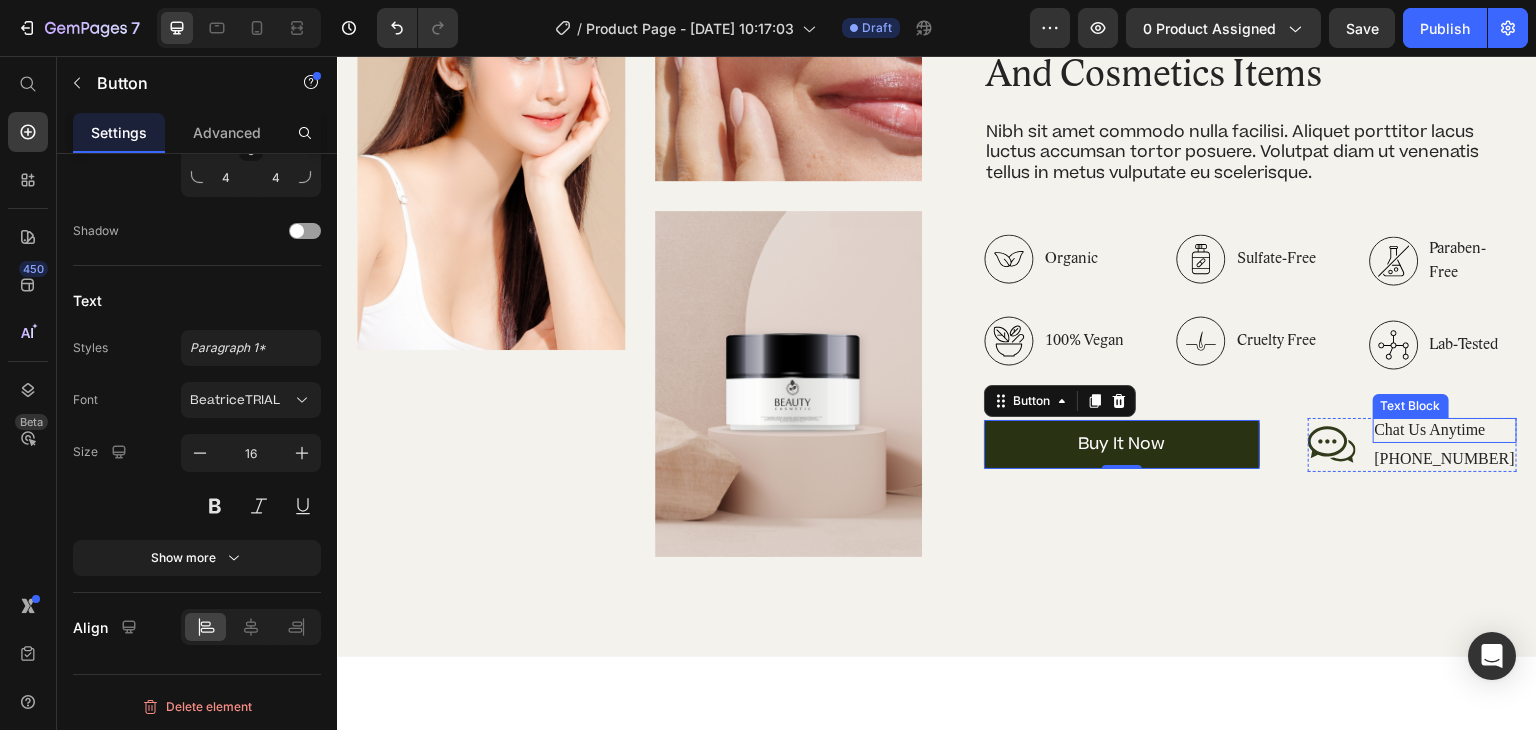 click on "Chat Us Anytime" at bounding box center (1445, 430) 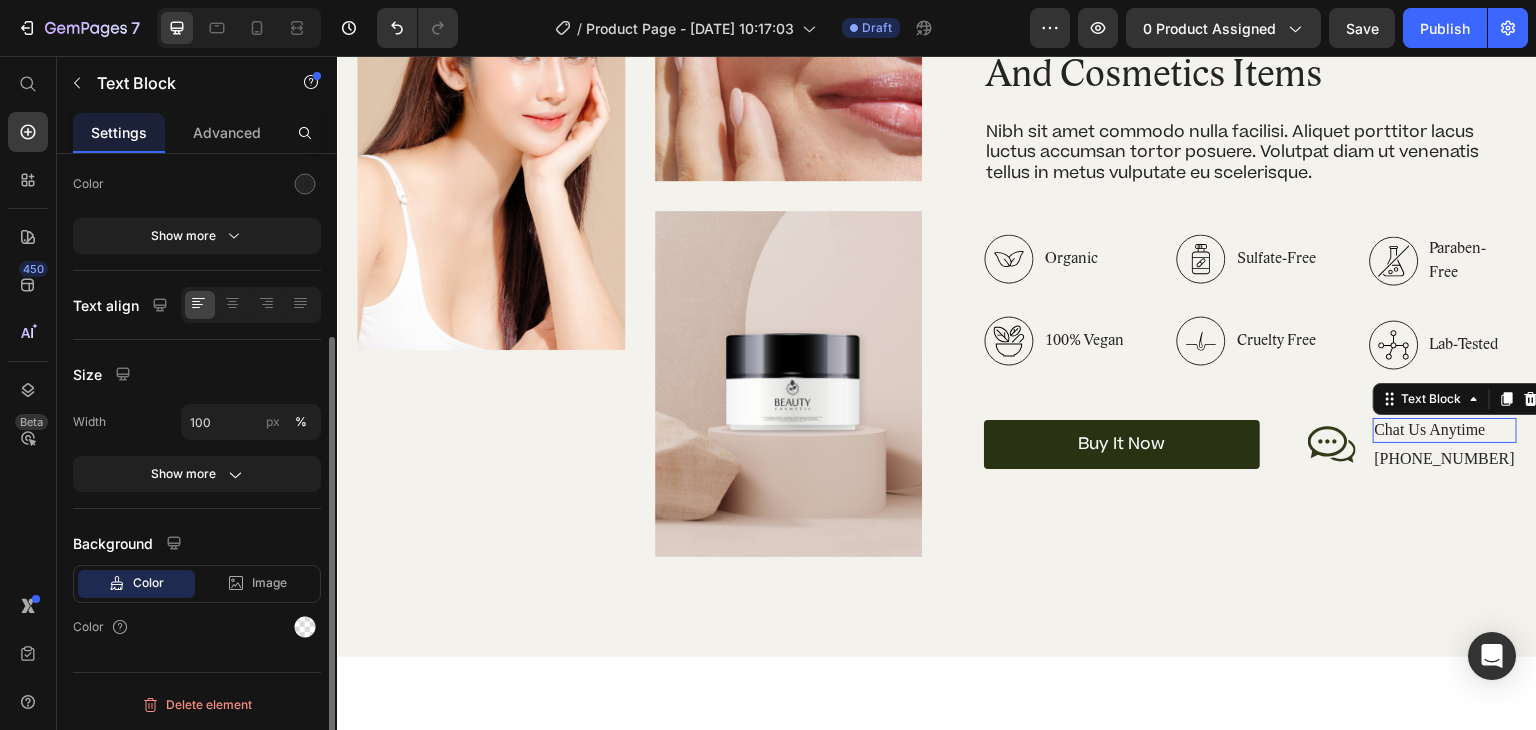 scroll, scrollTop: 0, scrollLeft: 0, axis: both 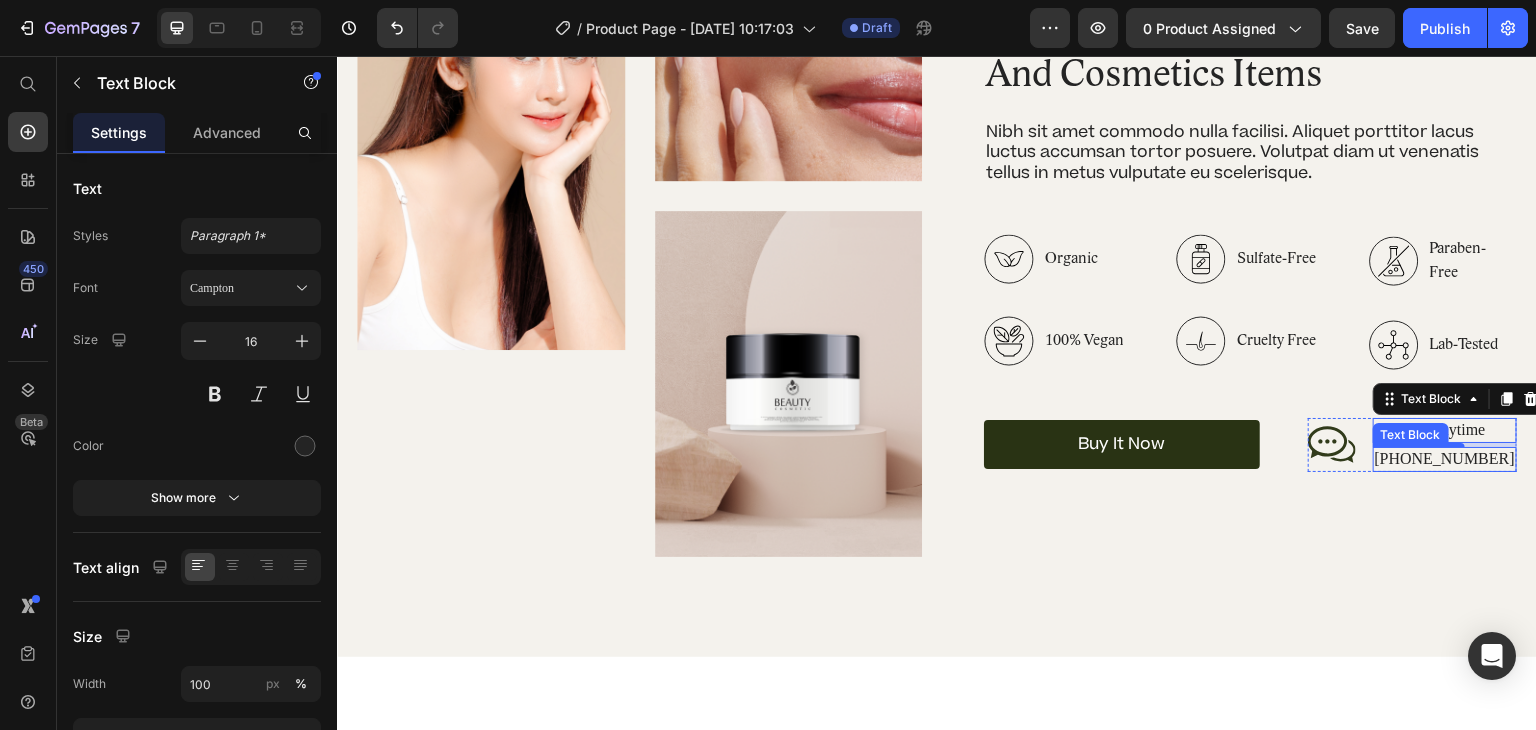 click on "[PHONE_NUMBER]" at bounding box center [1445, 459] 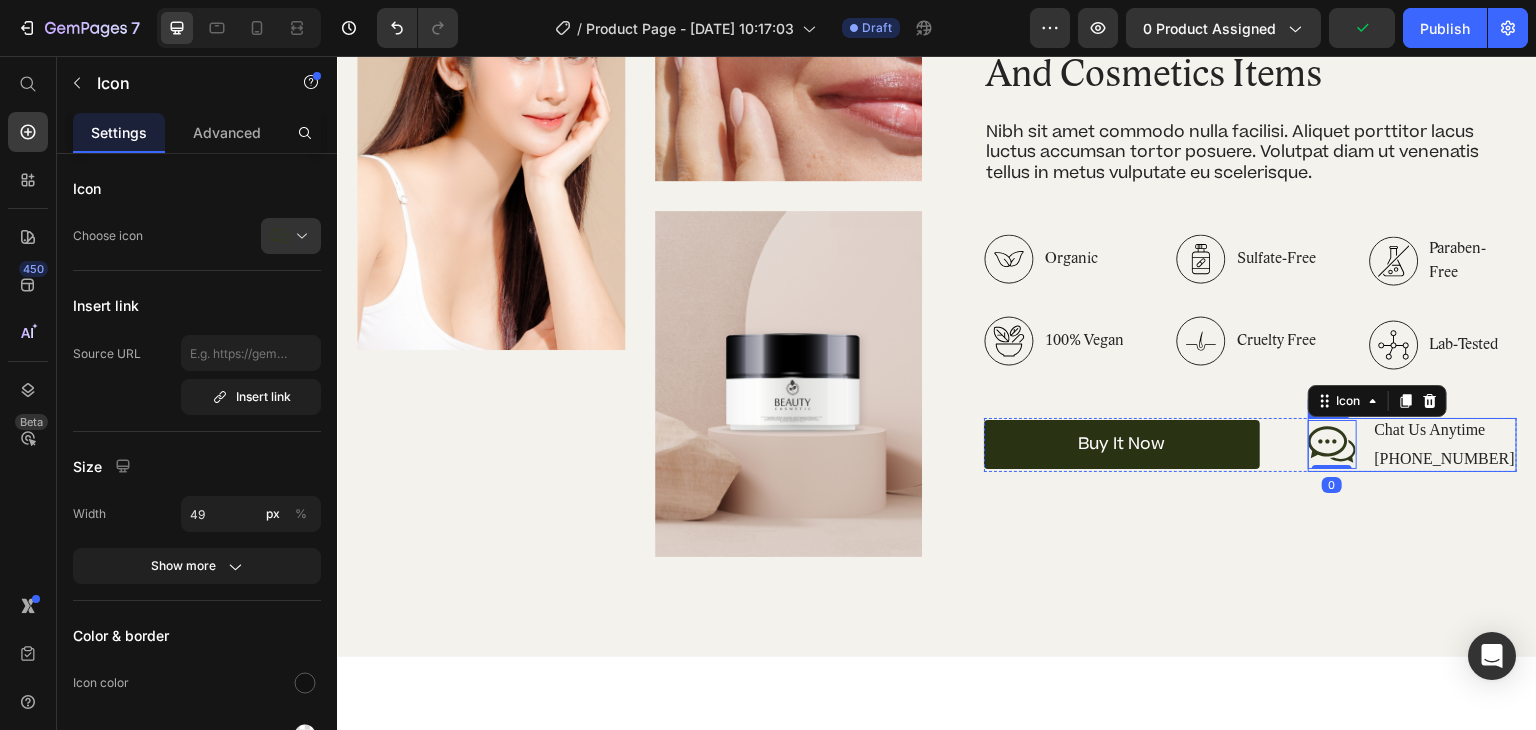 click on "Icon   0 Chat Us Anytime Text Block [PHONE_NUMBER] Text [GEOGRAPHIC_DATA]" at bounding box center (1412, 445) 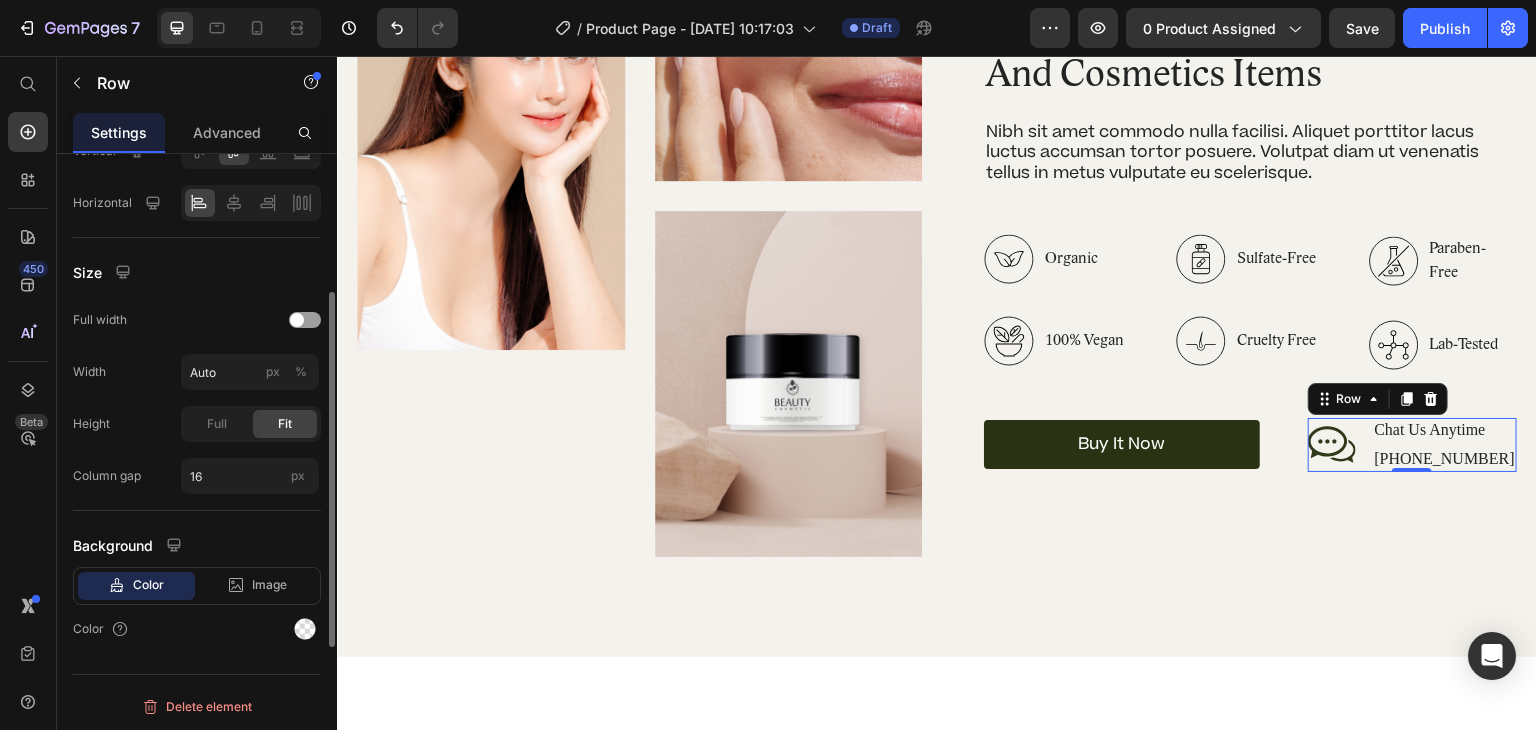 scroll, scrollTop: 0, scrollLeft: 0, axis: both 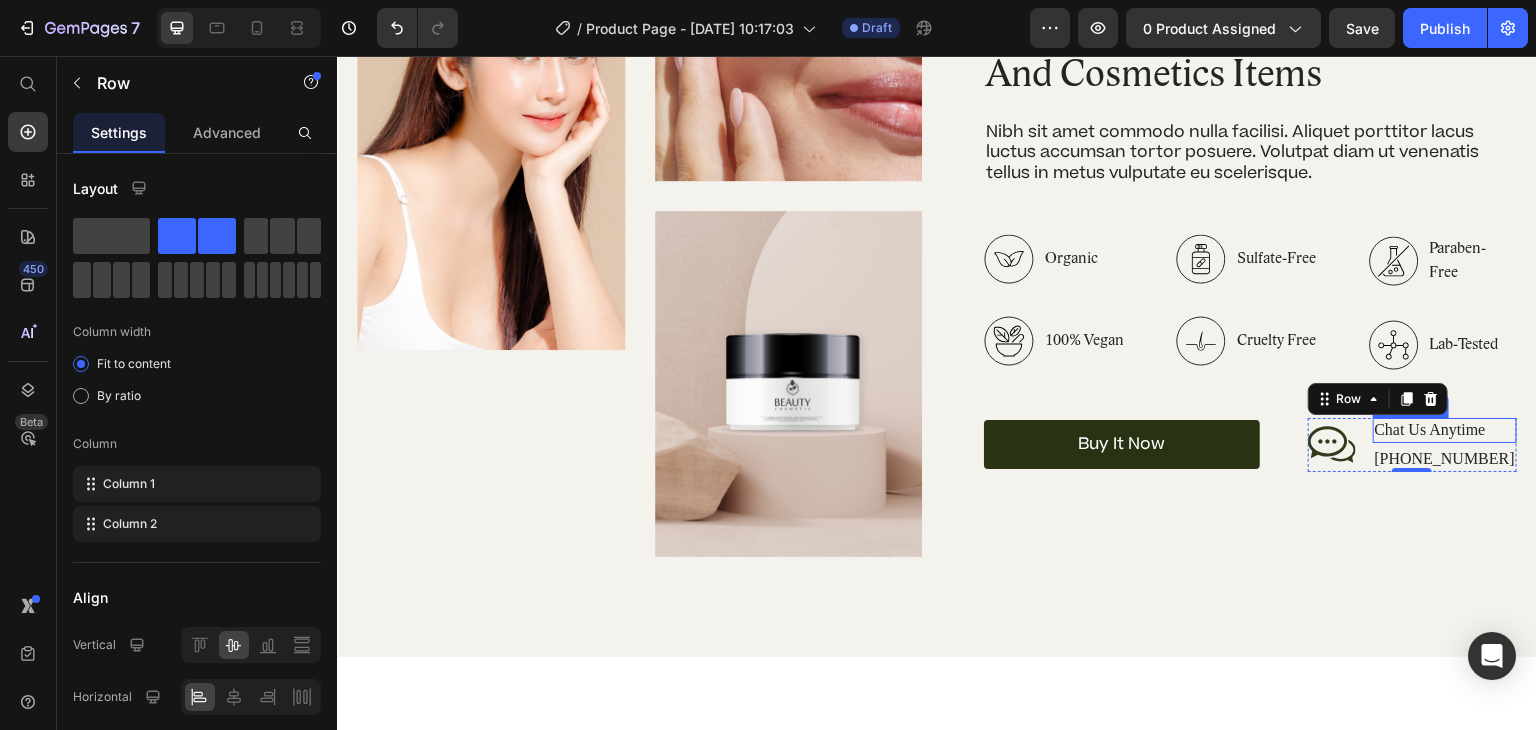 click on "Chat Us Anytime" at bounding box center (1445, 430) 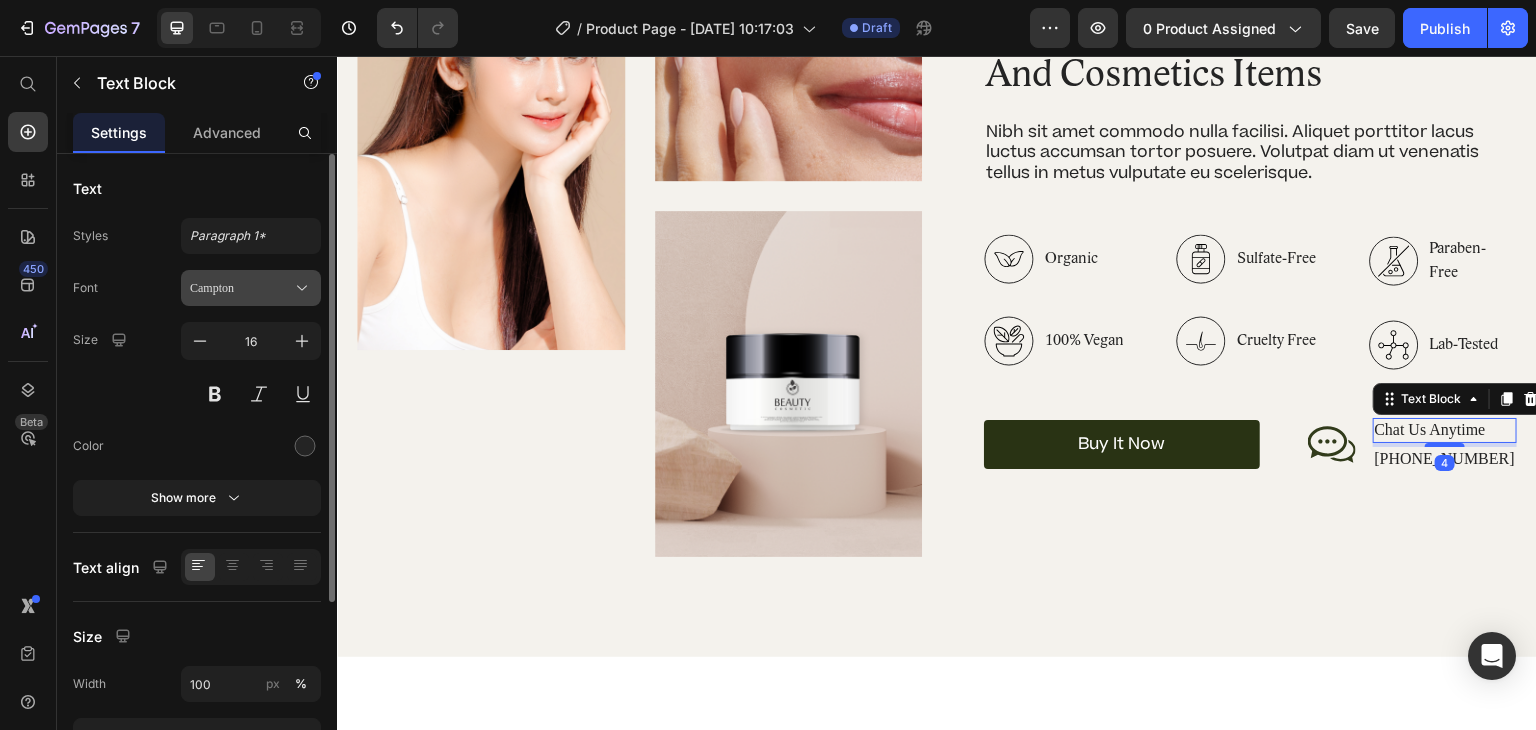 click on "Campton" at bounding box center (241, 288) 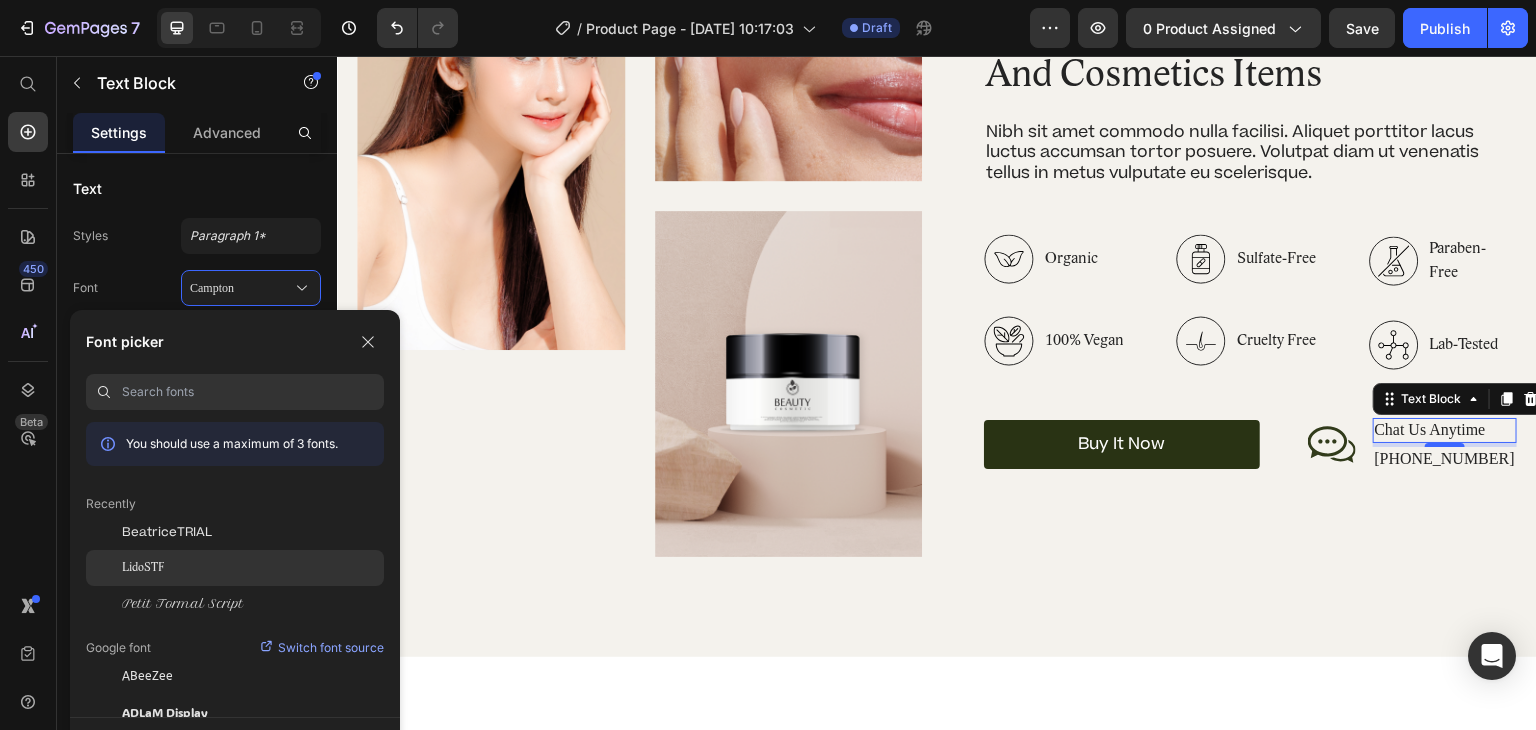 click on "LidoSTF" at bounding box center [143, 568] 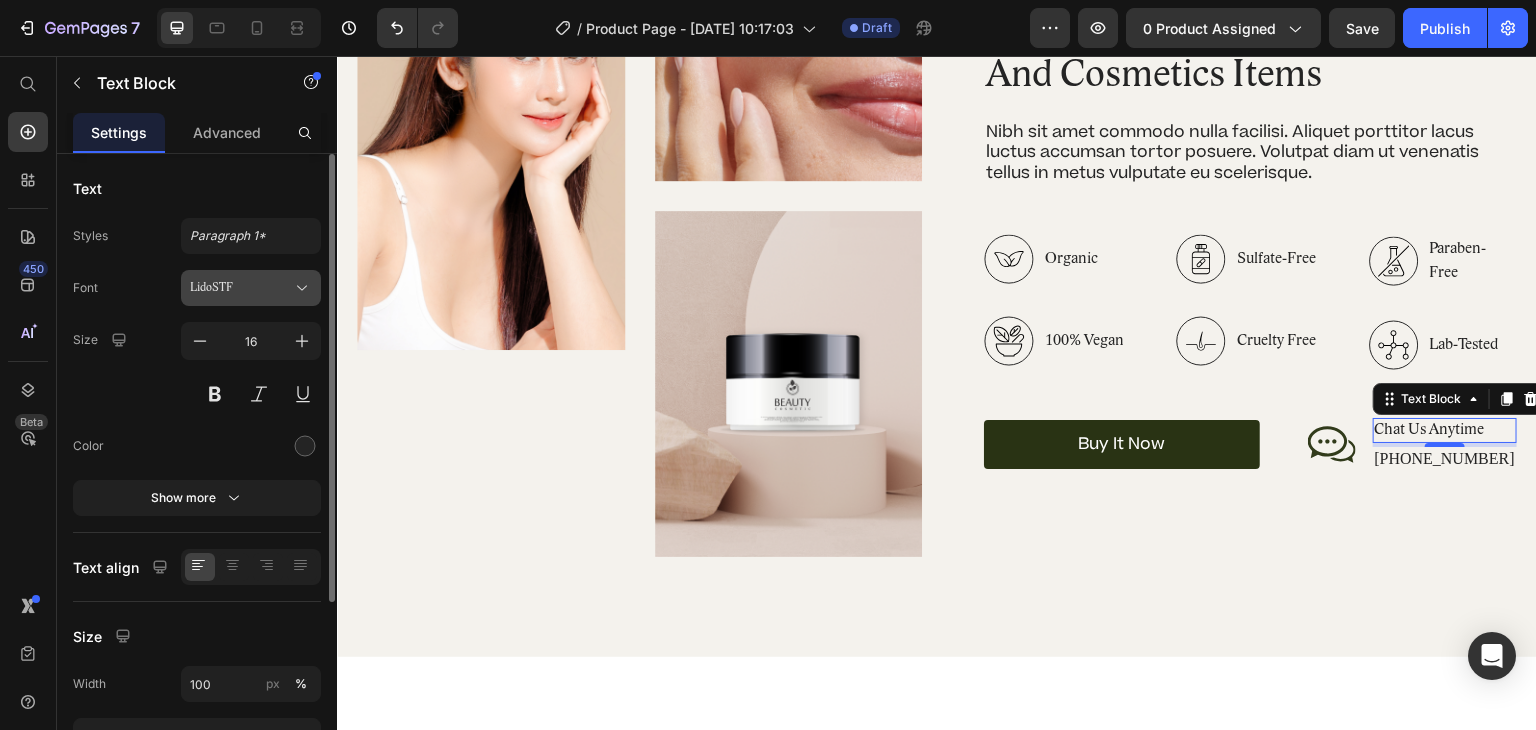click on "LidoSTF" at bounding box center (251, 288) 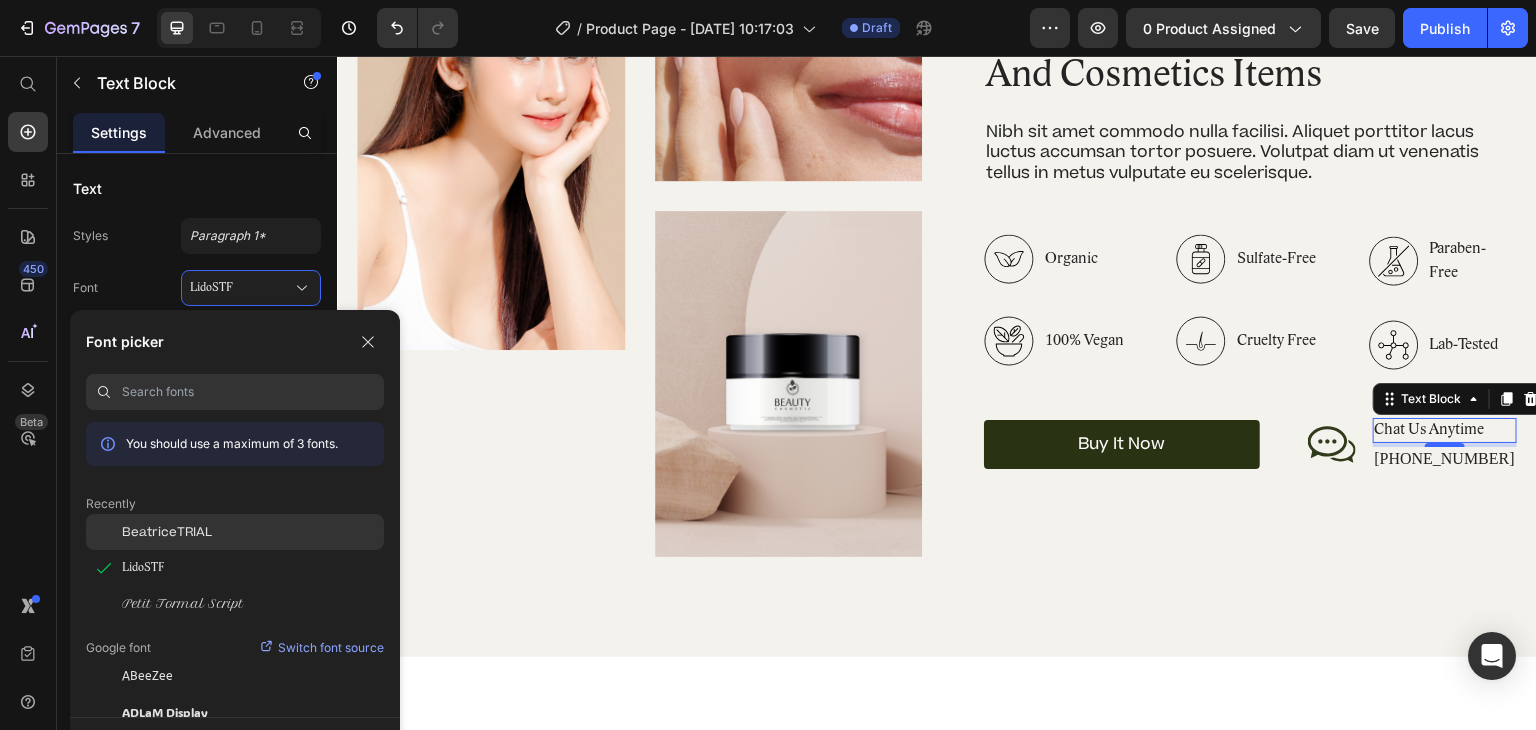 click on "BeatriceTRIAL" at bounding box center [167, 532] 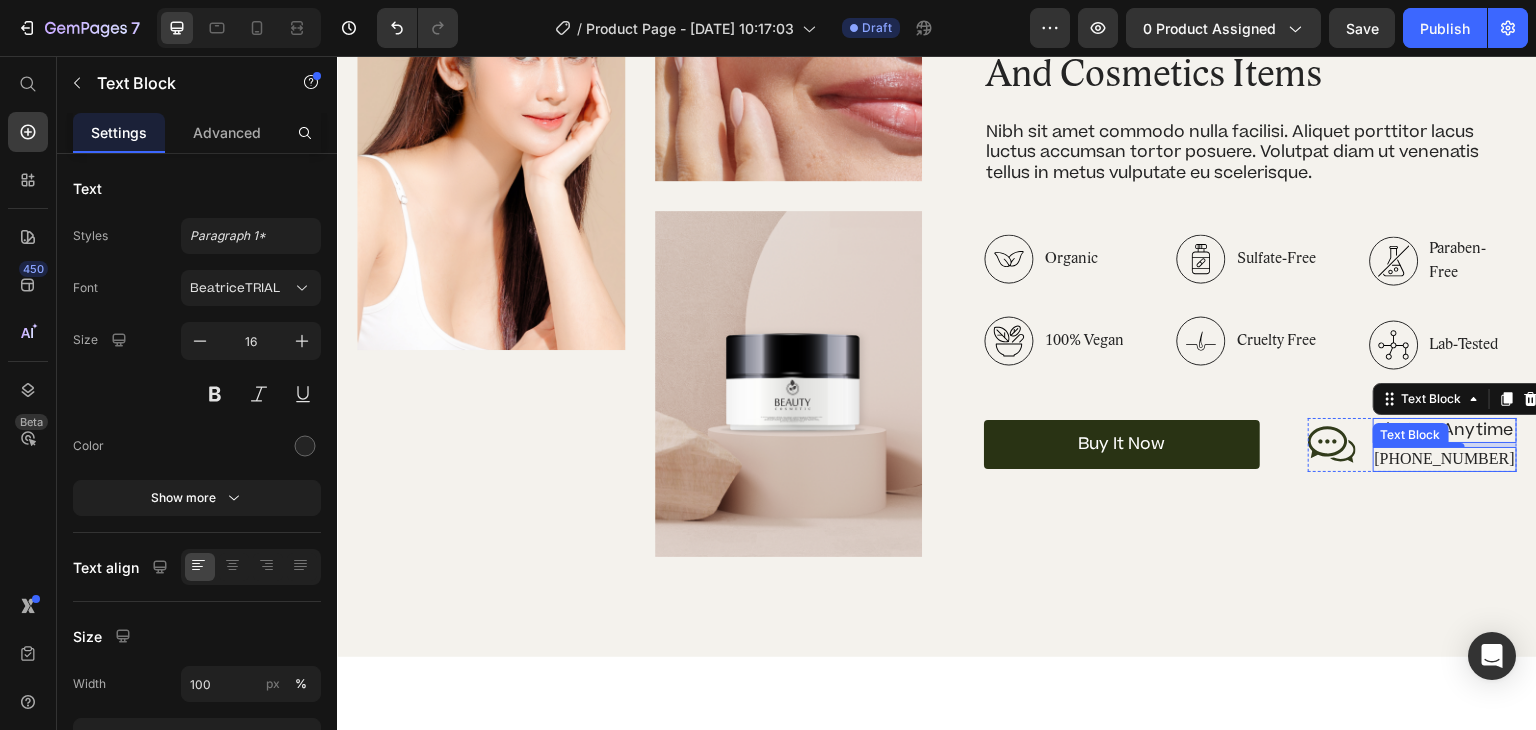 click on "[PHONE_NUMBER]" at bounding box center (1445, 459) 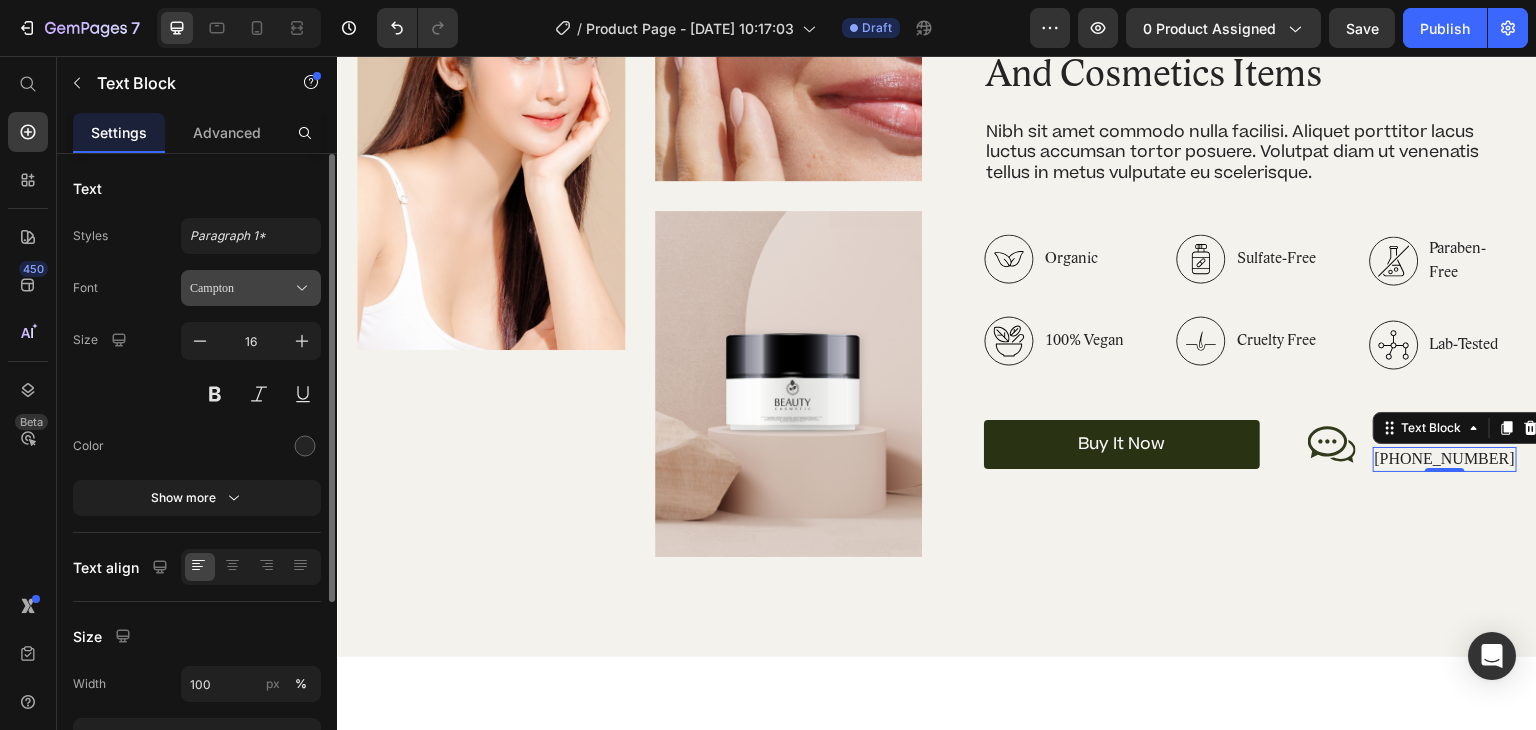 click on "Campton" at bounding box center (241, 288) 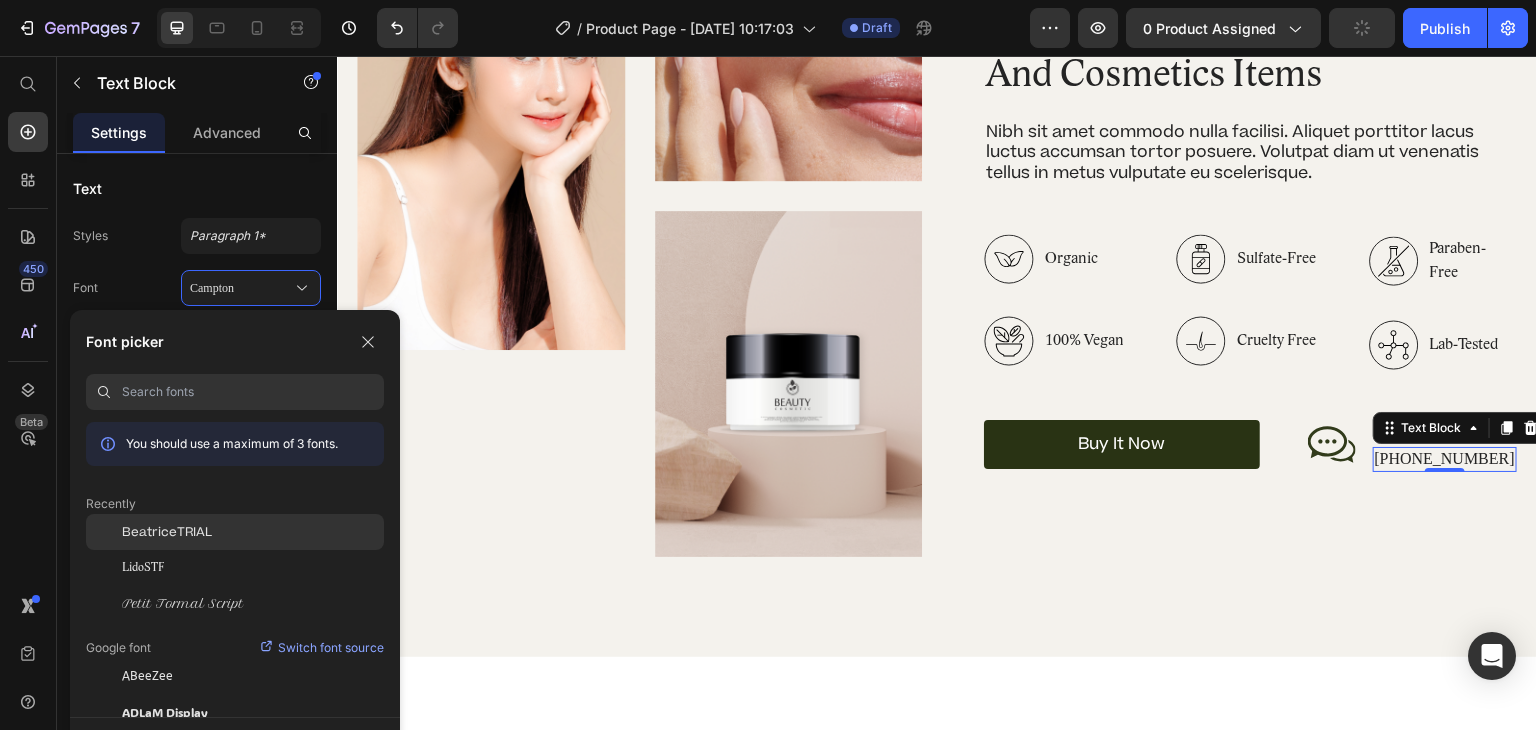 click on "BeatriceTRIAL" at bounding box center (167, 532) 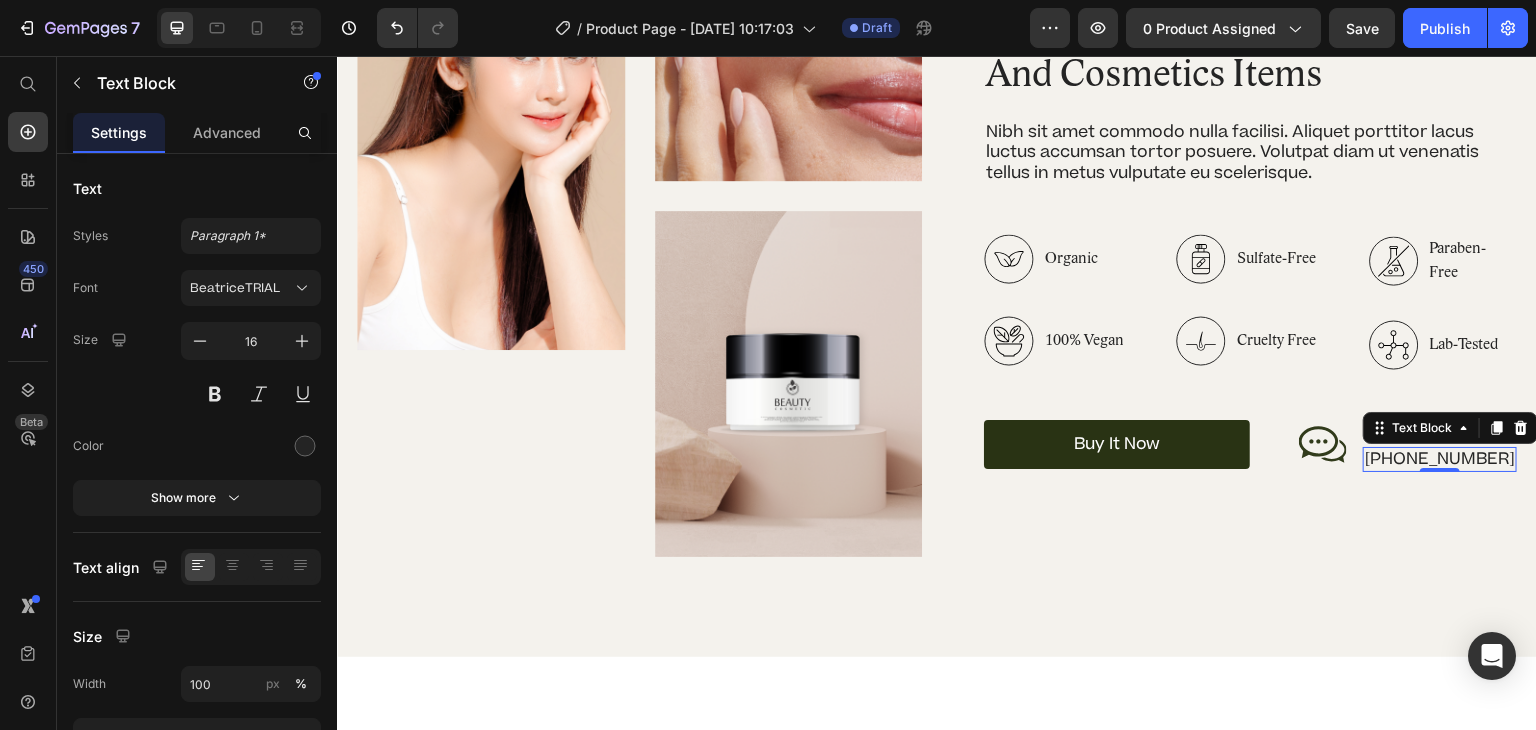 click 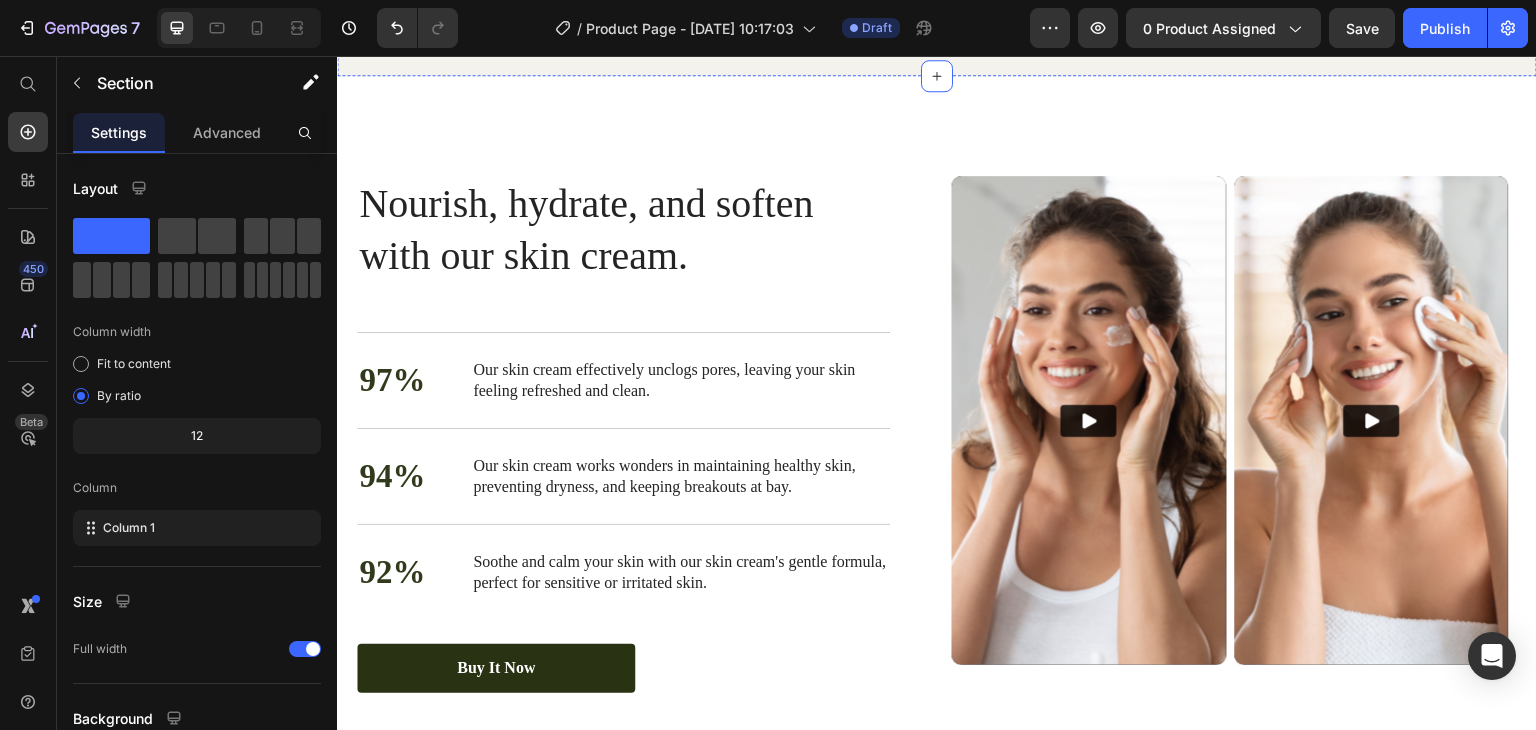scroll, scrollTop: 3304, scrollLeft: 0, axis: vertical 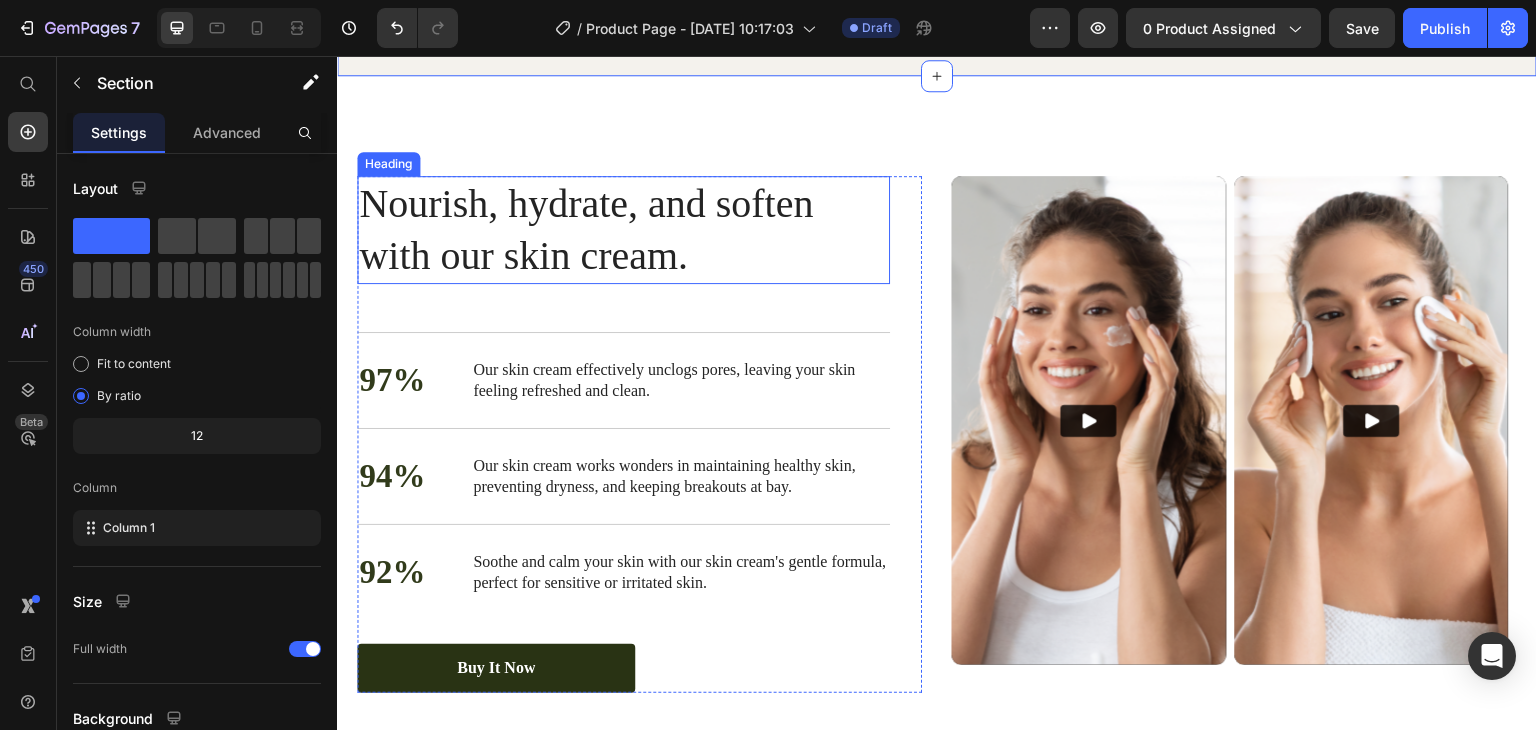 click on "Nourish, hydrate, and soften with our skin cream." at bounding box center [623, 230] 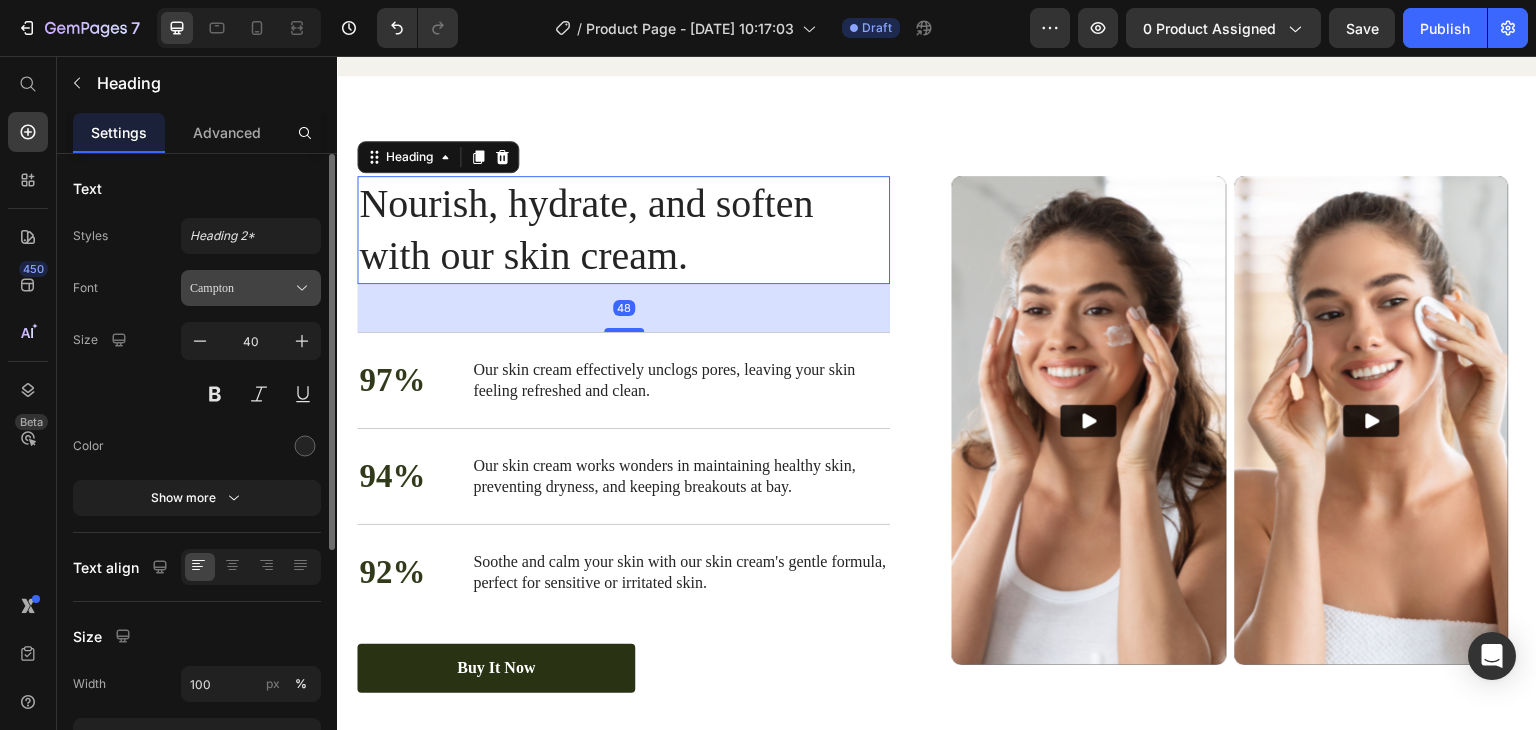 click on "Campton" at bounding box center (241, 288) 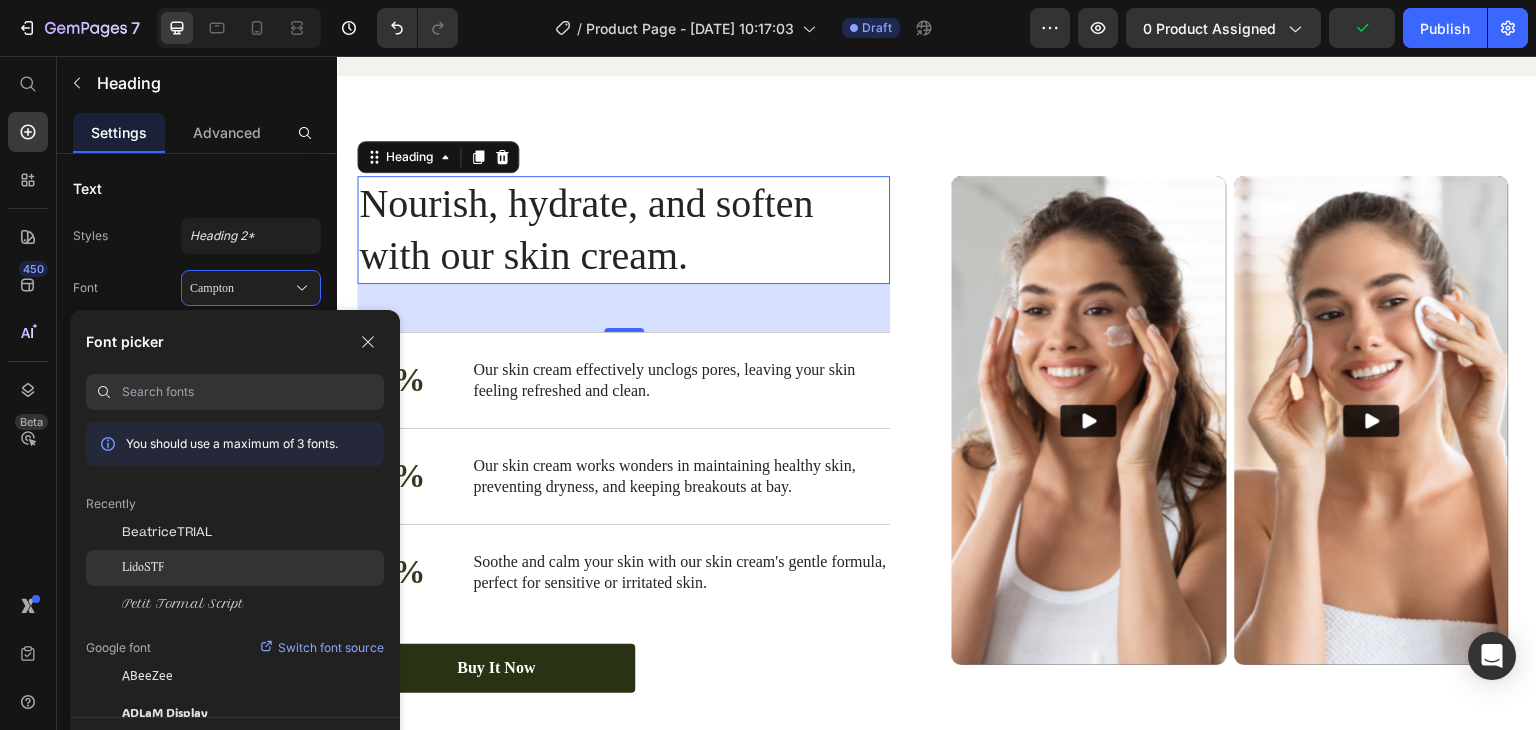 click on "LidoSTF" at bounding box center (143, 568) 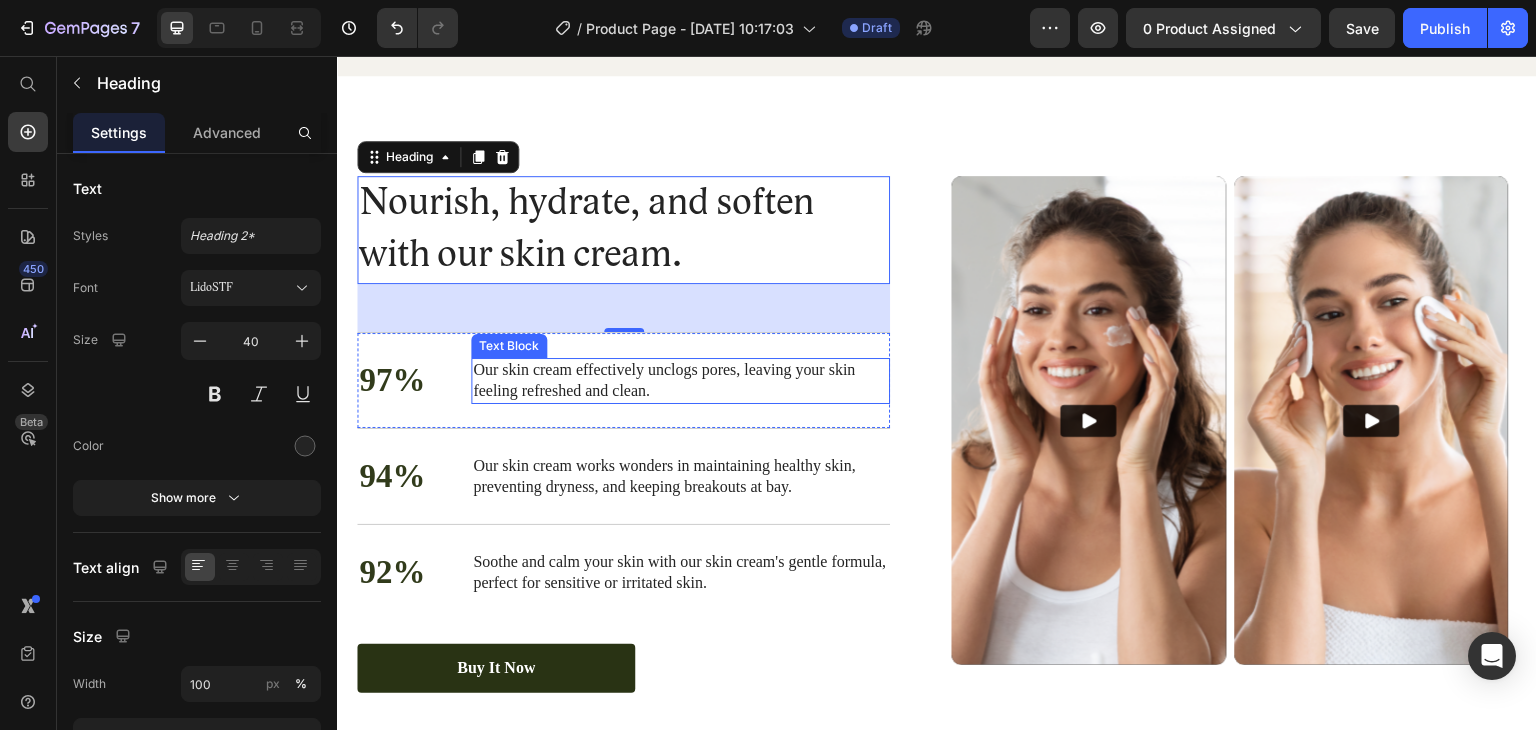 click on "Our skin cream effectively unclogs pores, leaving your skin feeling refreshed and clean." at bounding box center (680, 381) 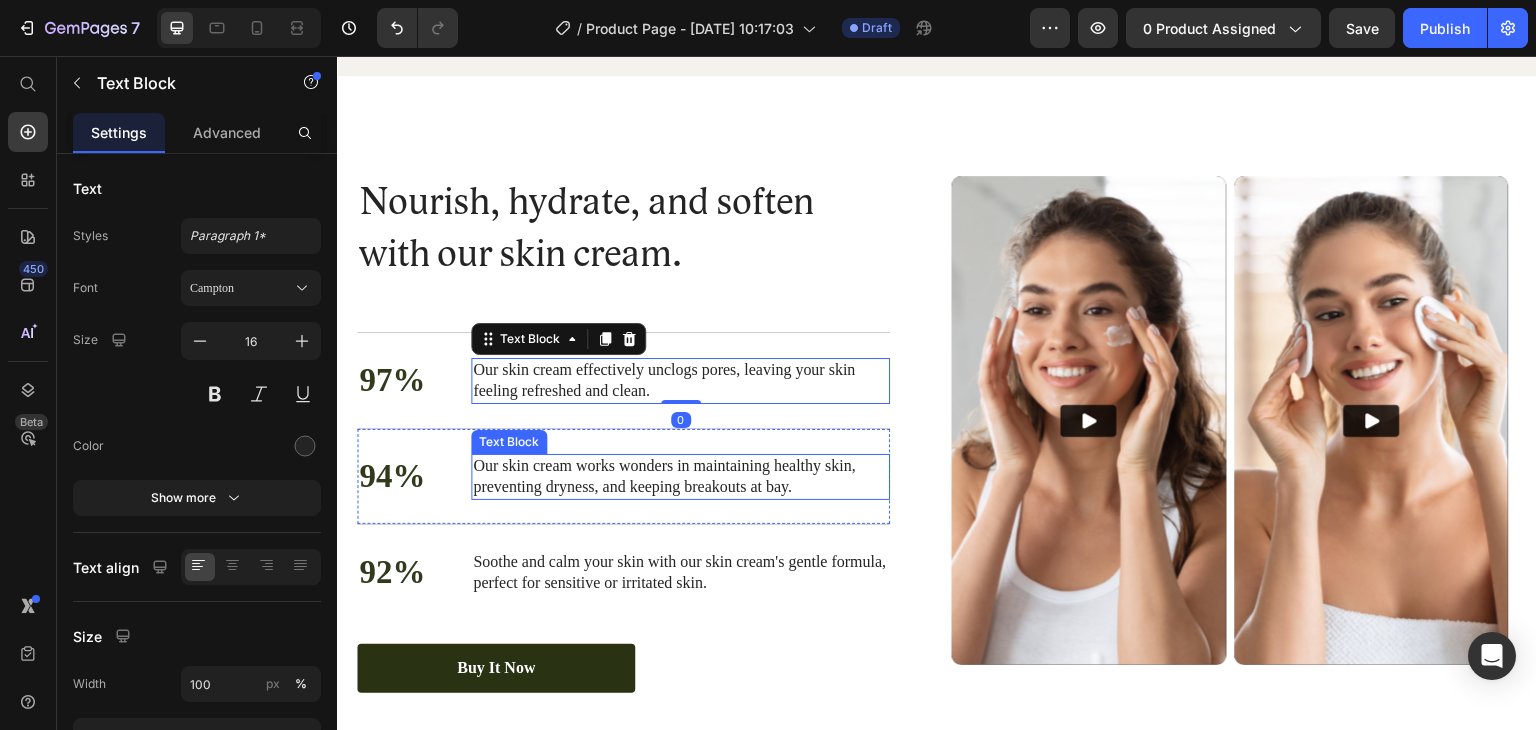 click on "Our skin cream works wonders in maintaining healthy skin, preventing dryness, and keeping breakouts at bay." at bounding box center [680, 477] 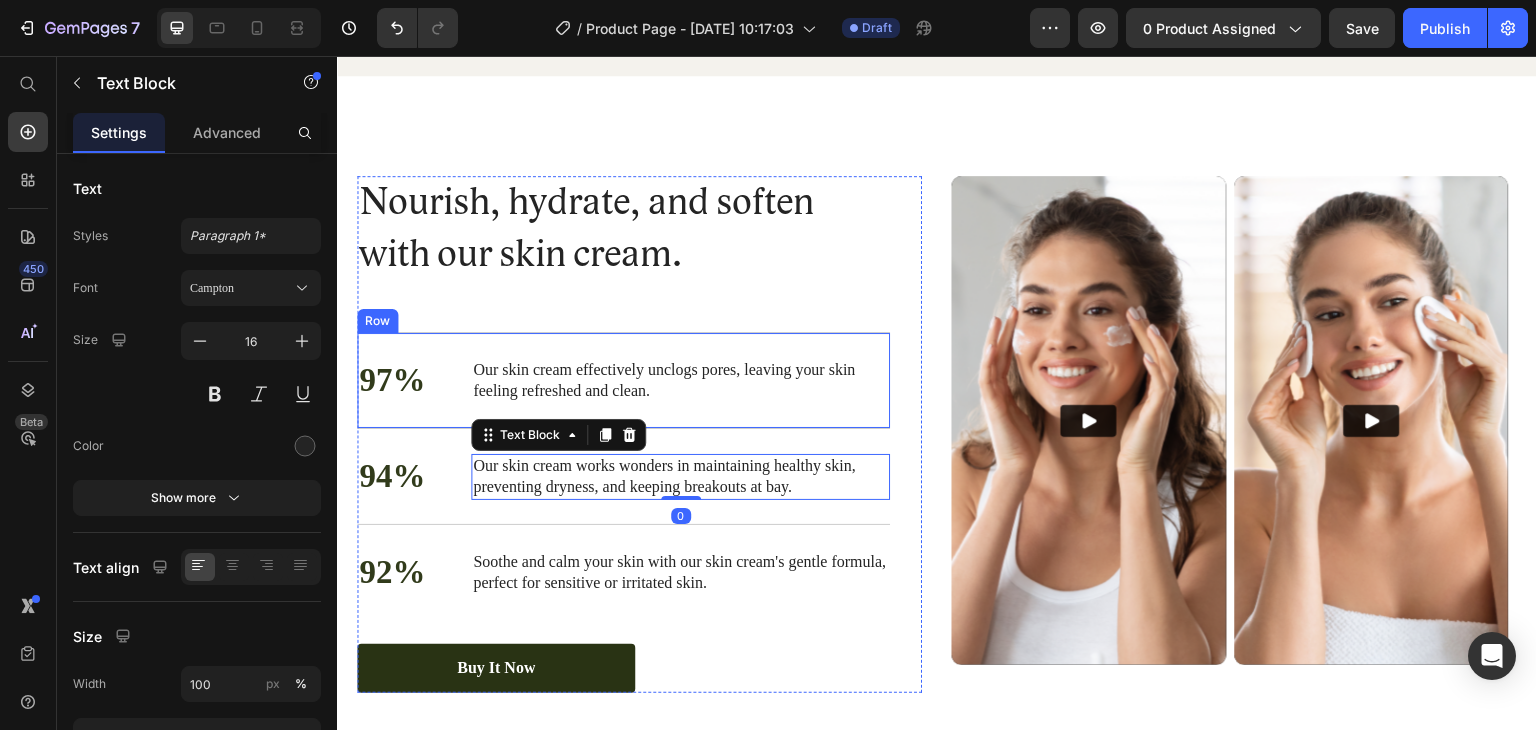 click on "97% Text Block Our skin cream effectively unclogs pores, leaving your skin feeling refreshed and clean. Text Block Row" at bounding box center (623, 380) 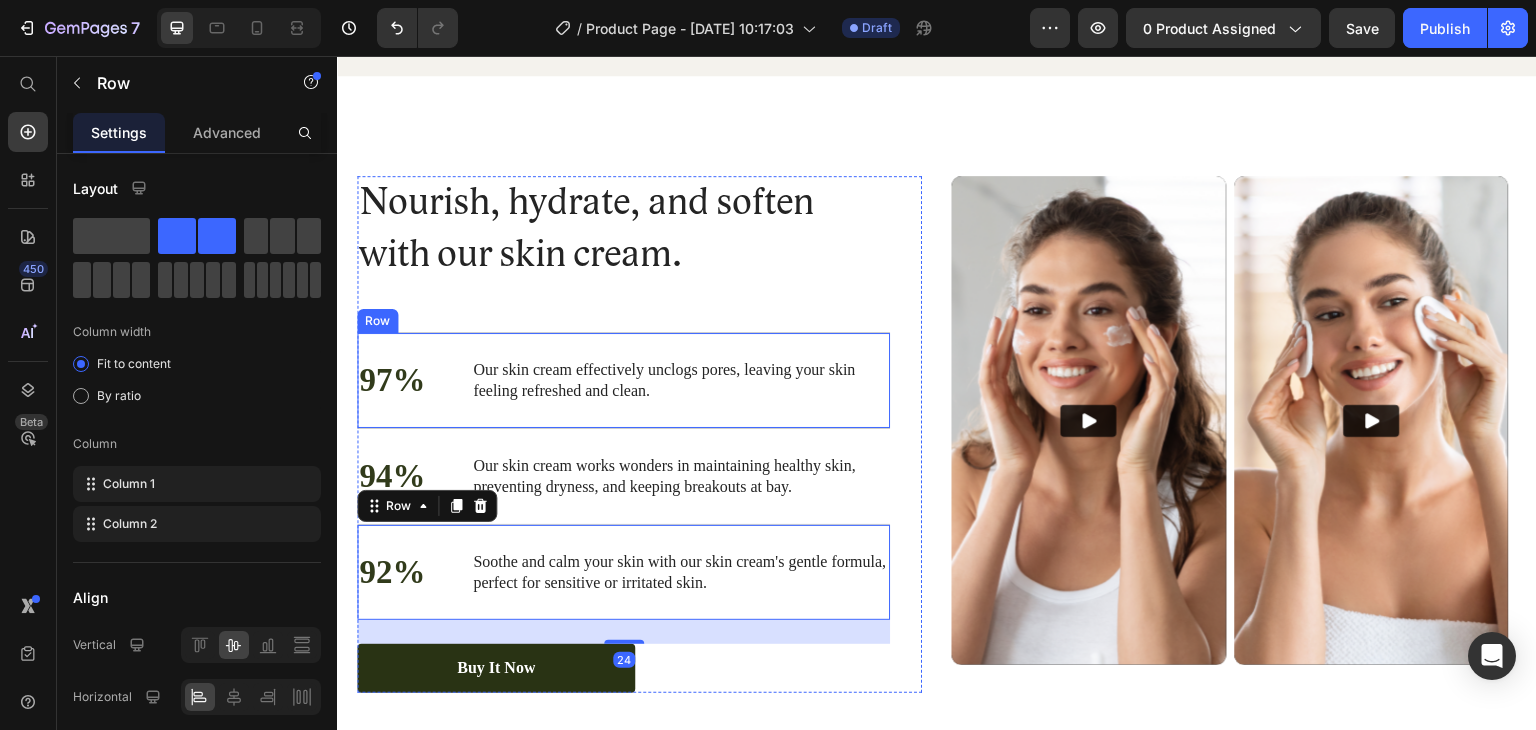 click on "Our skin cream effectively unclogs pores, leaving your skin feeling refreshed and clean." at bounding box center (680, 381) 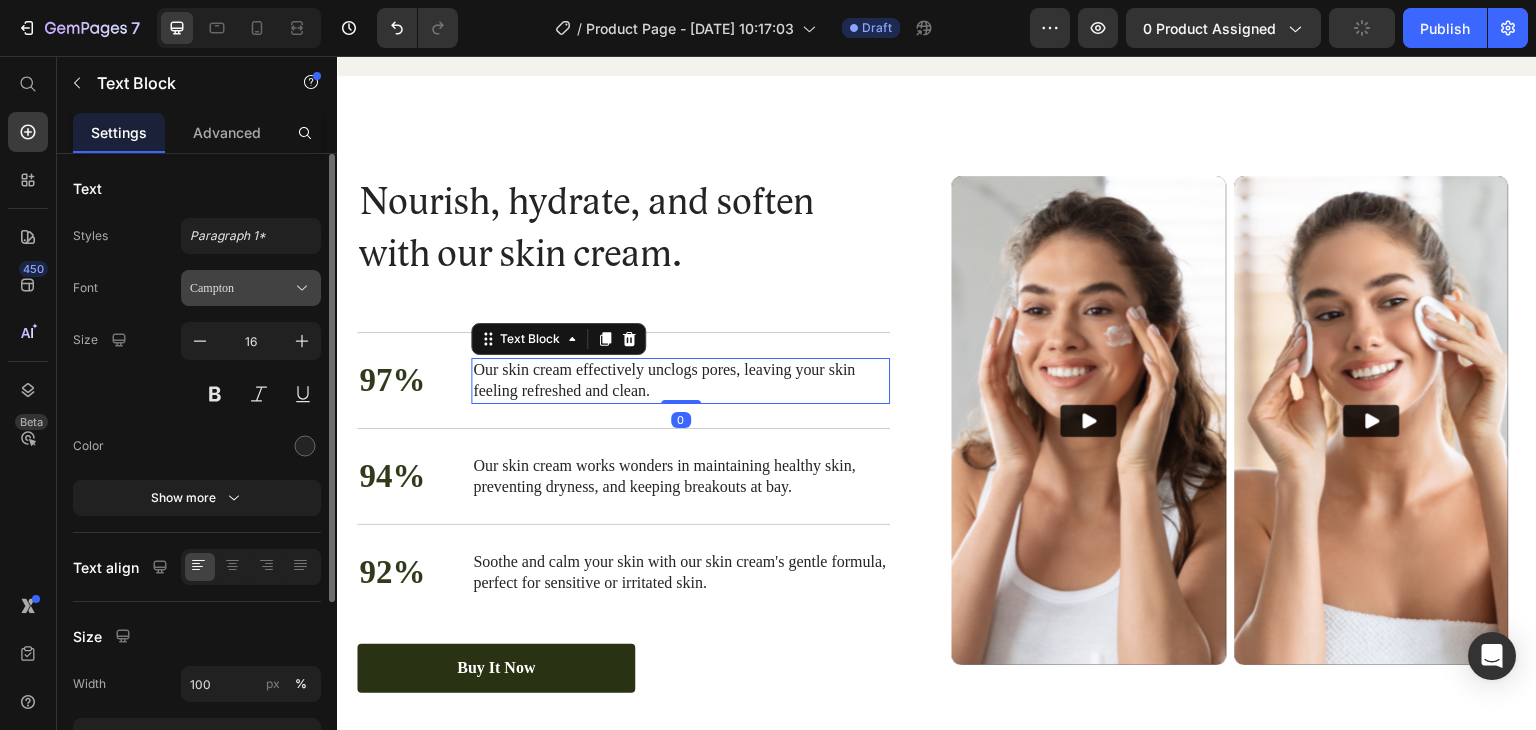 click on "Campton" at bounding box center (241, 288) 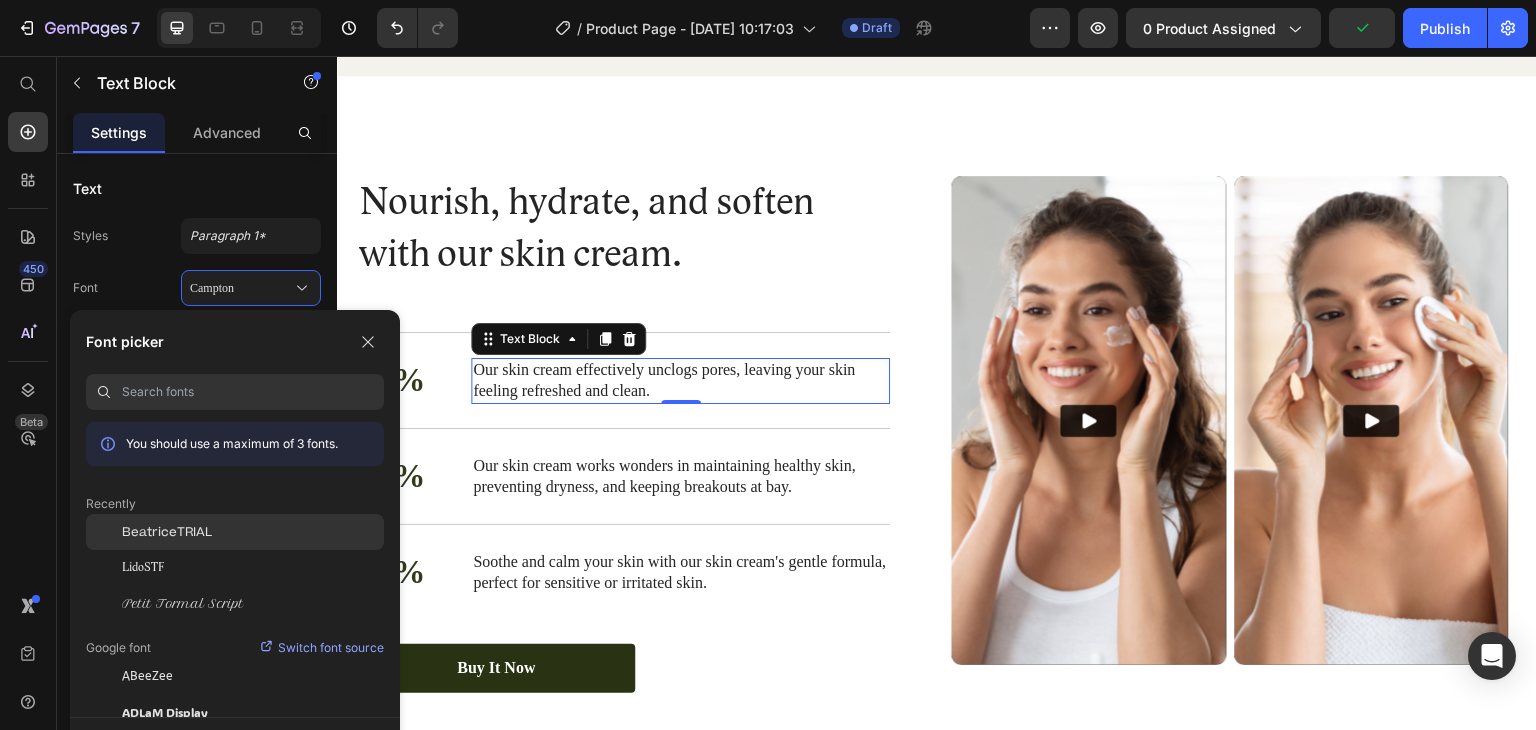 click on "BeatriceTRIAL" 